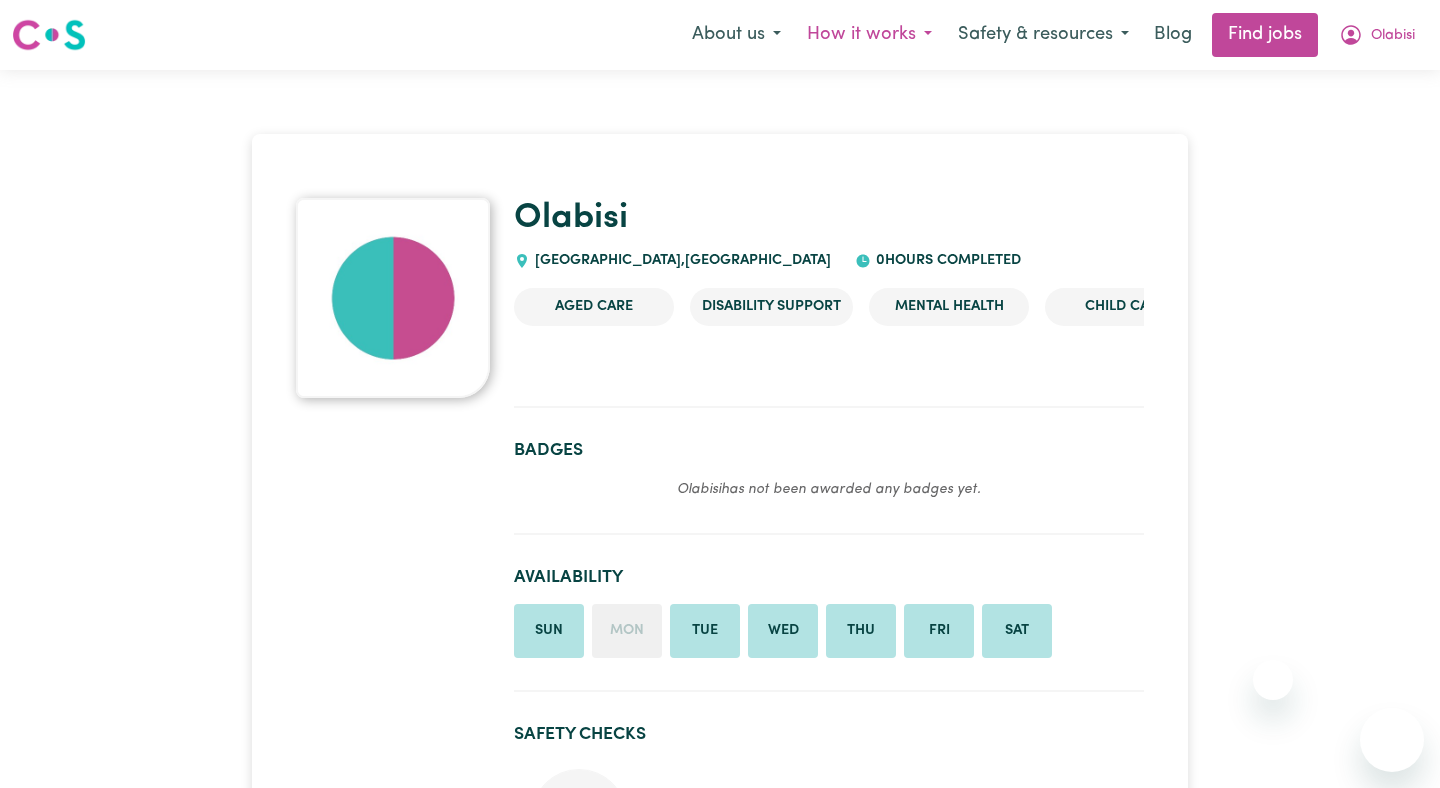 scroll, scrollTop: 0, scrollLeft: 0, axis: both 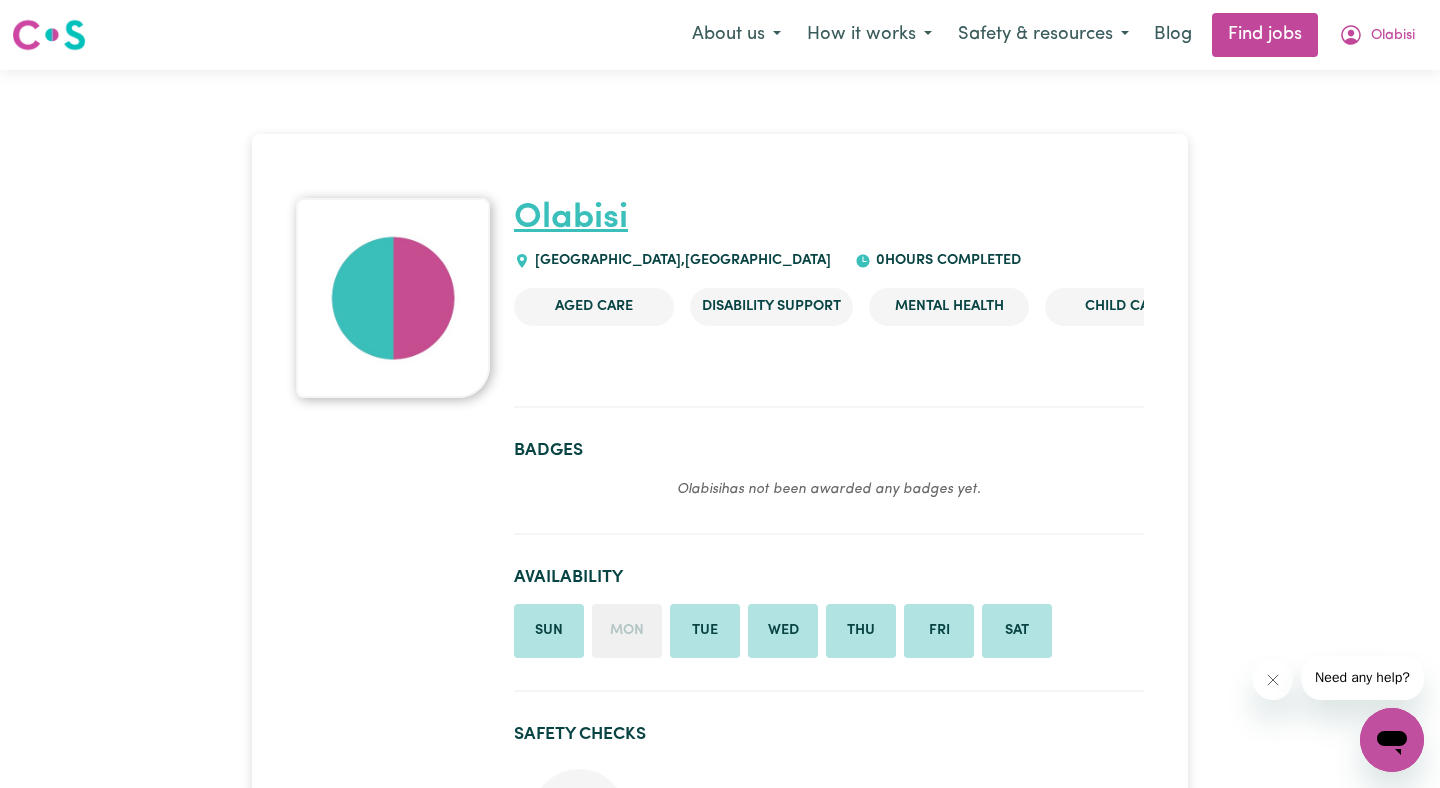 click on "Olabisi" at bounding box center (571, 218) 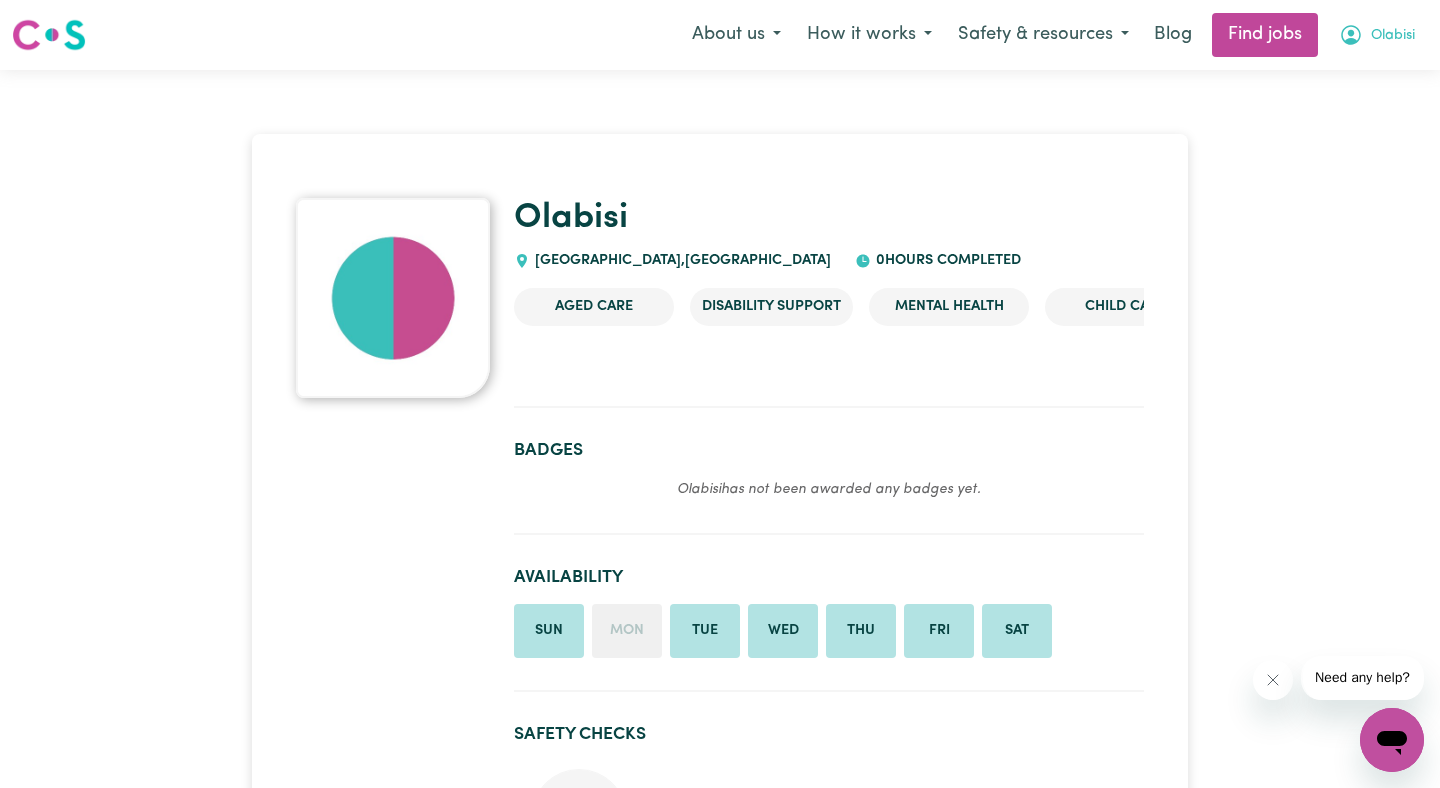 click 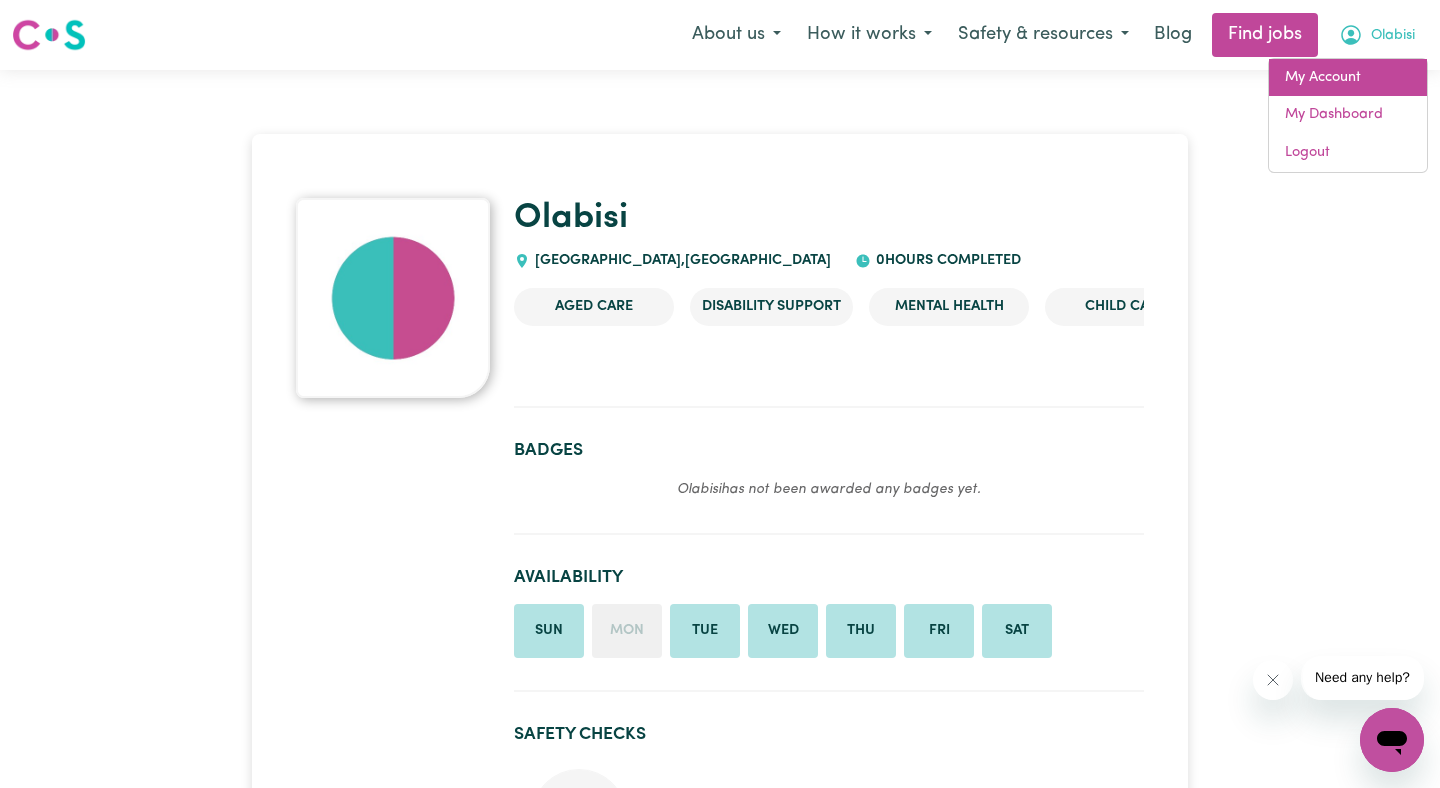 click on "My Account" at bounding box center [1348, 78] 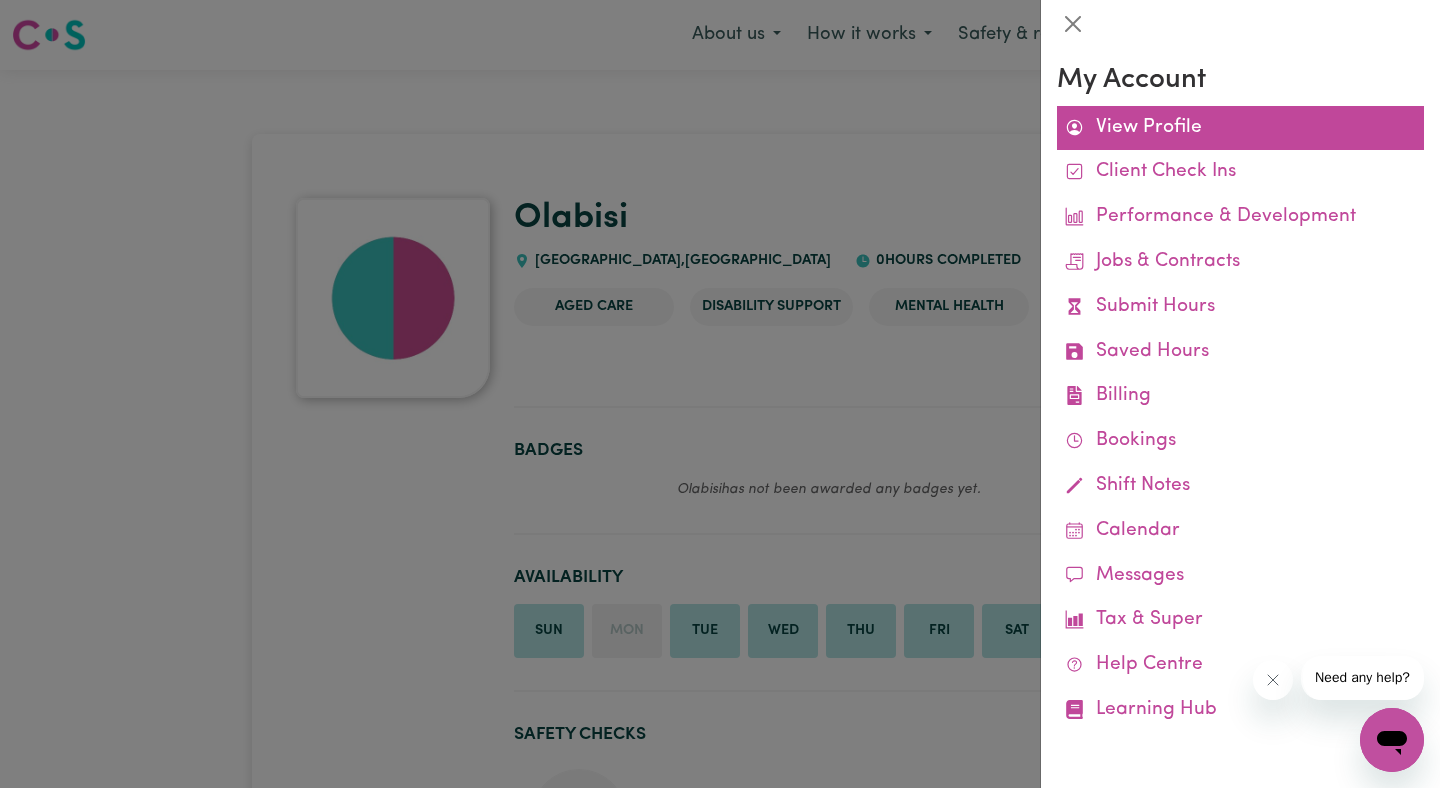 click on "View Profile" at bounding box center (1240, 128) 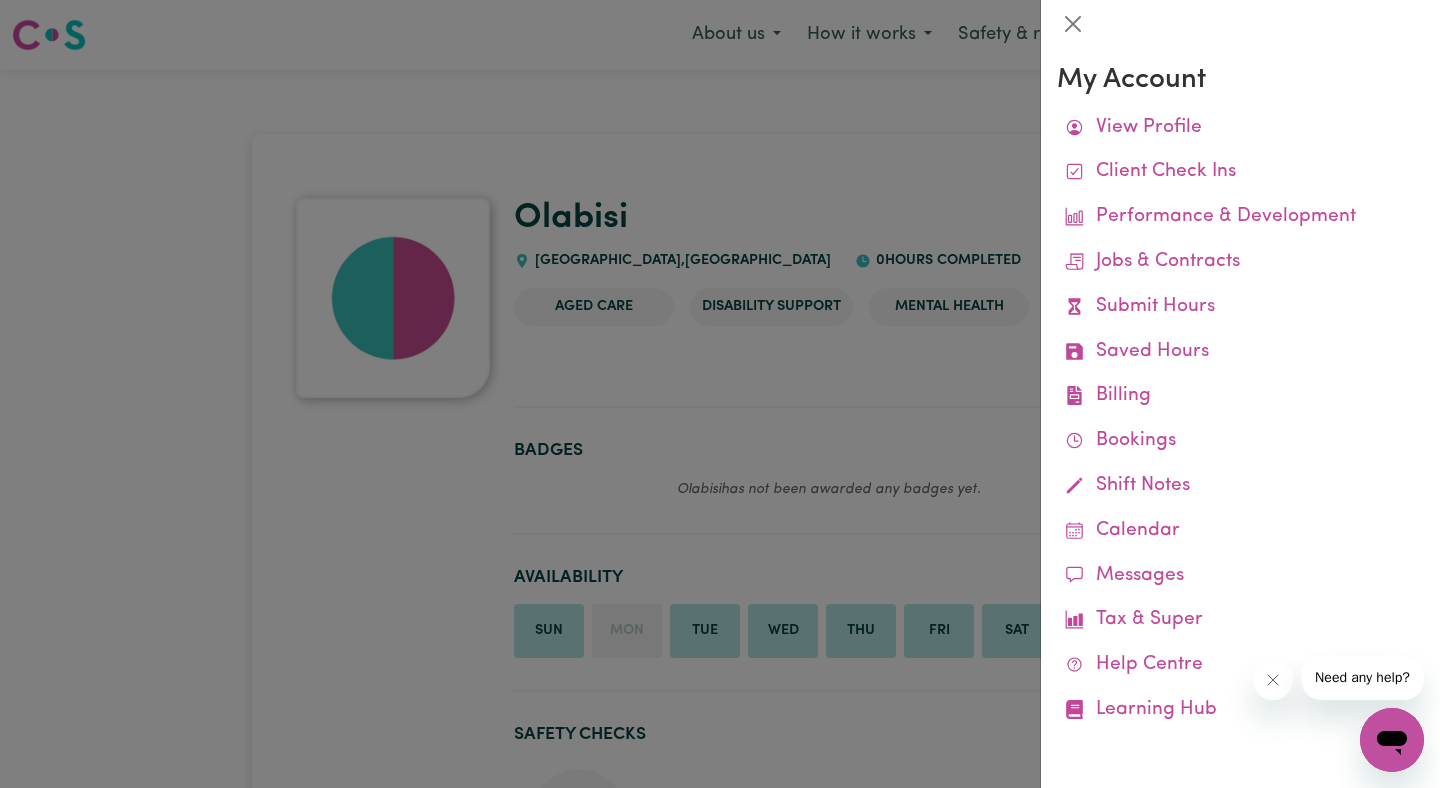 click at bounding box center (720, 394) 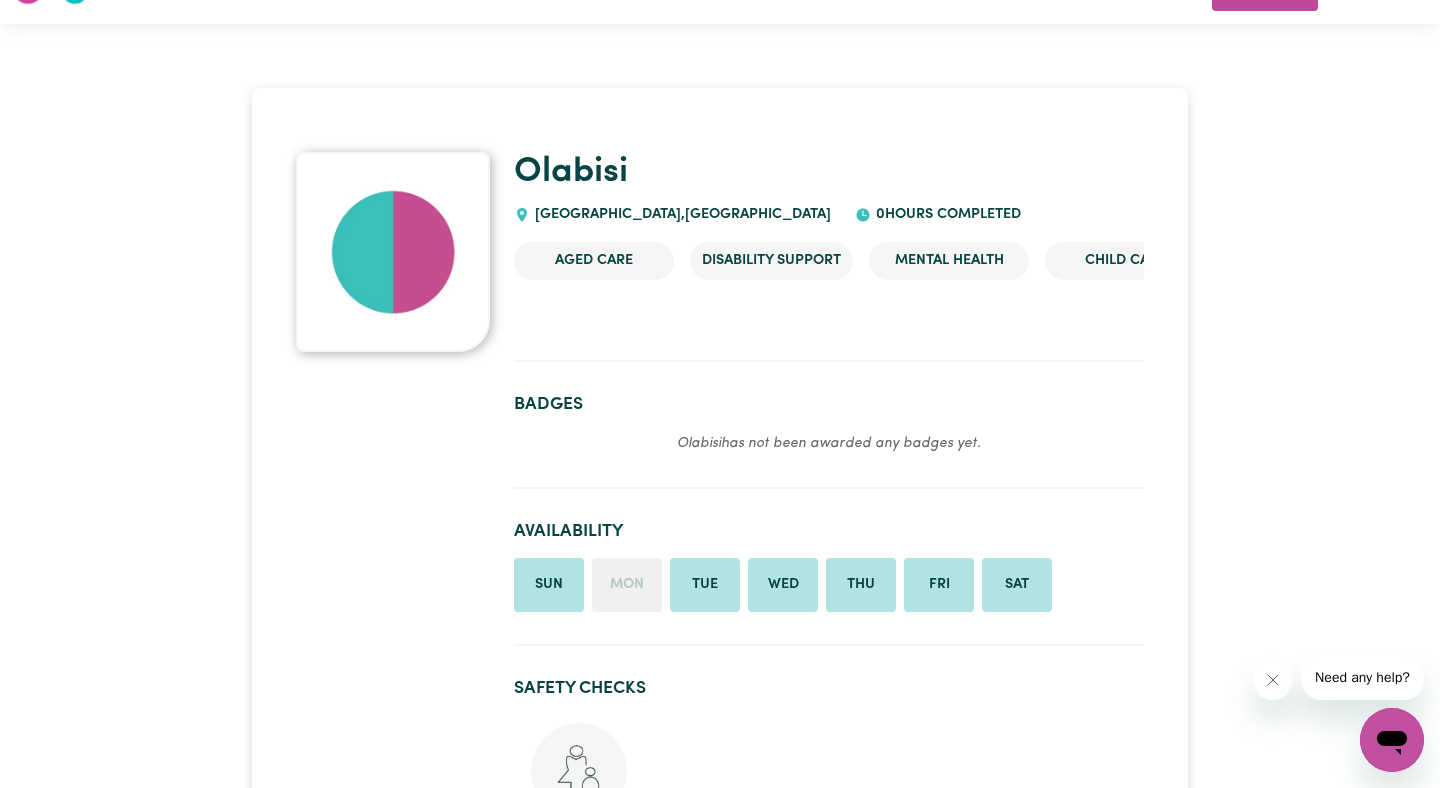 scroll, scrollTop: 0, scrollLeft: 0, axis: both 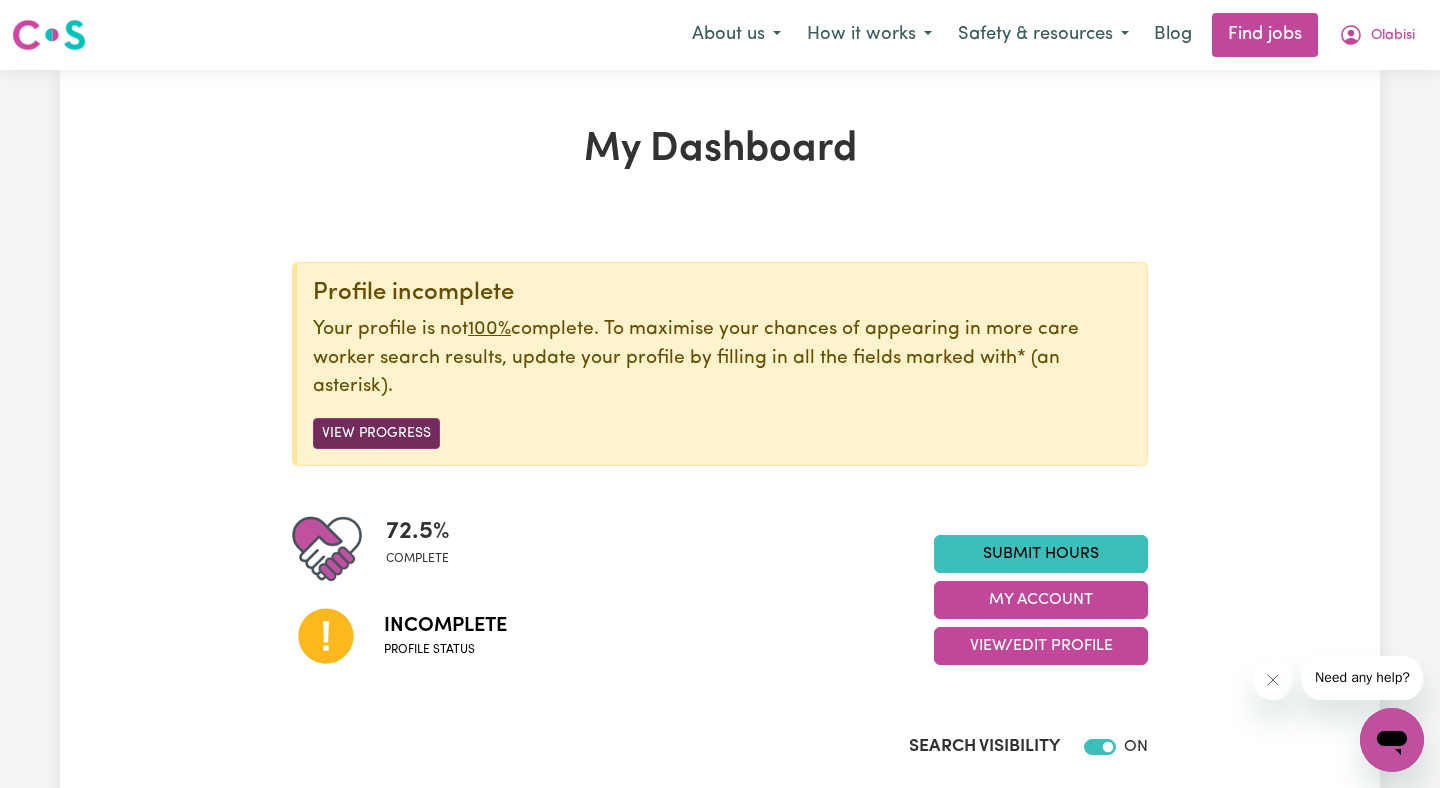 click on "View Progress" at bounding box center (376, 433) 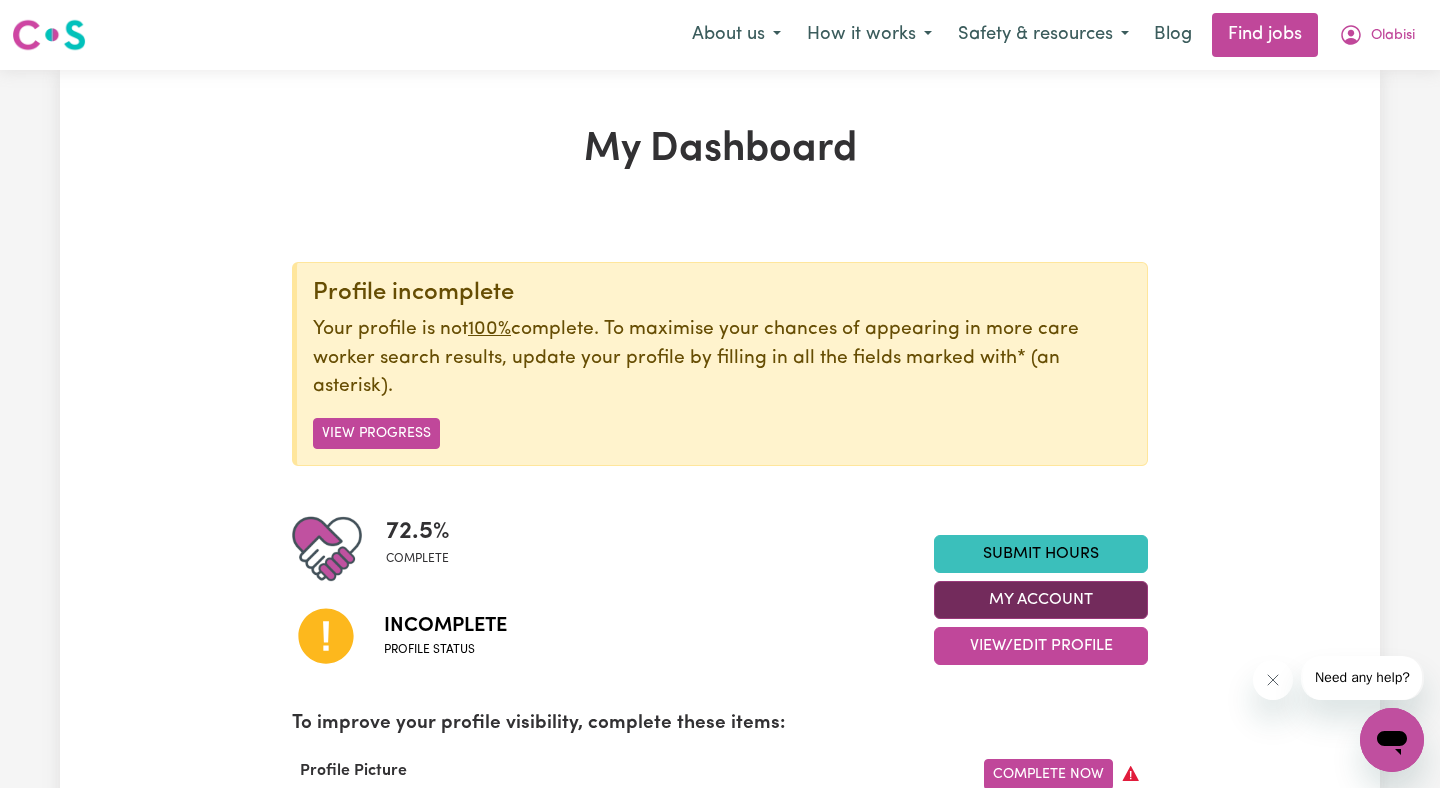 click on "My Account" at bounding box center [1041, 600] 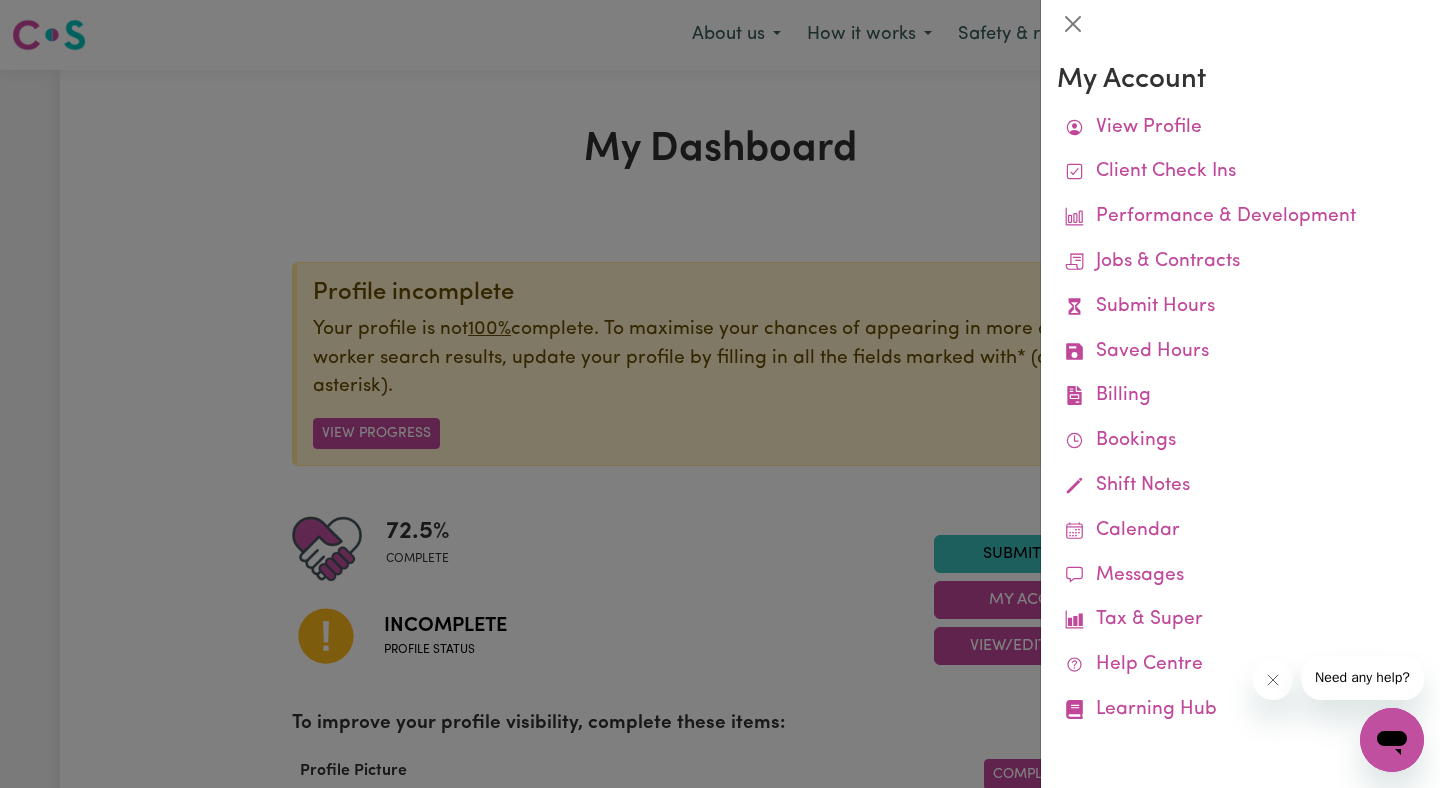 click at bounding box center [720, 394] 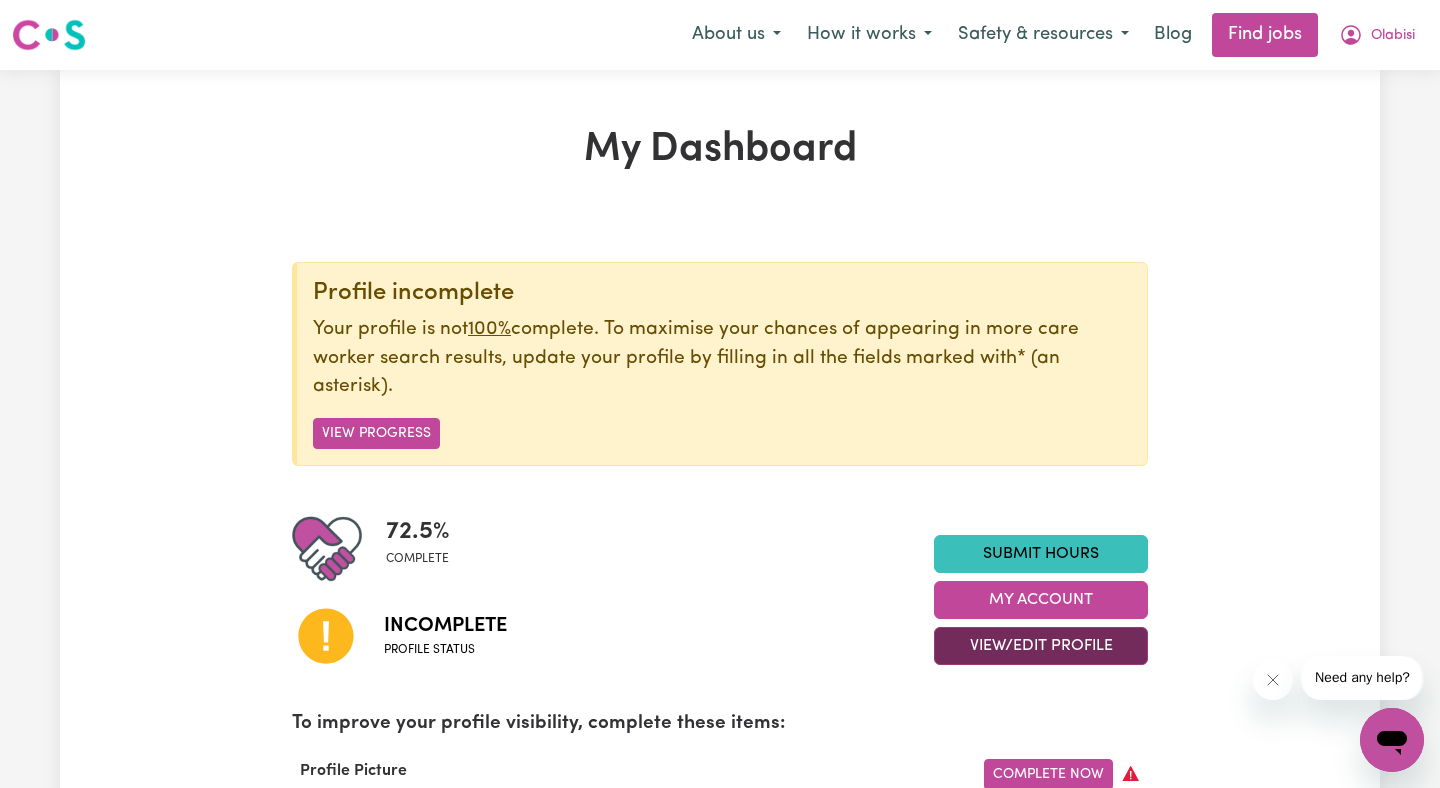 click on "View/Edit Profile" at bounding box center (1041, 646) 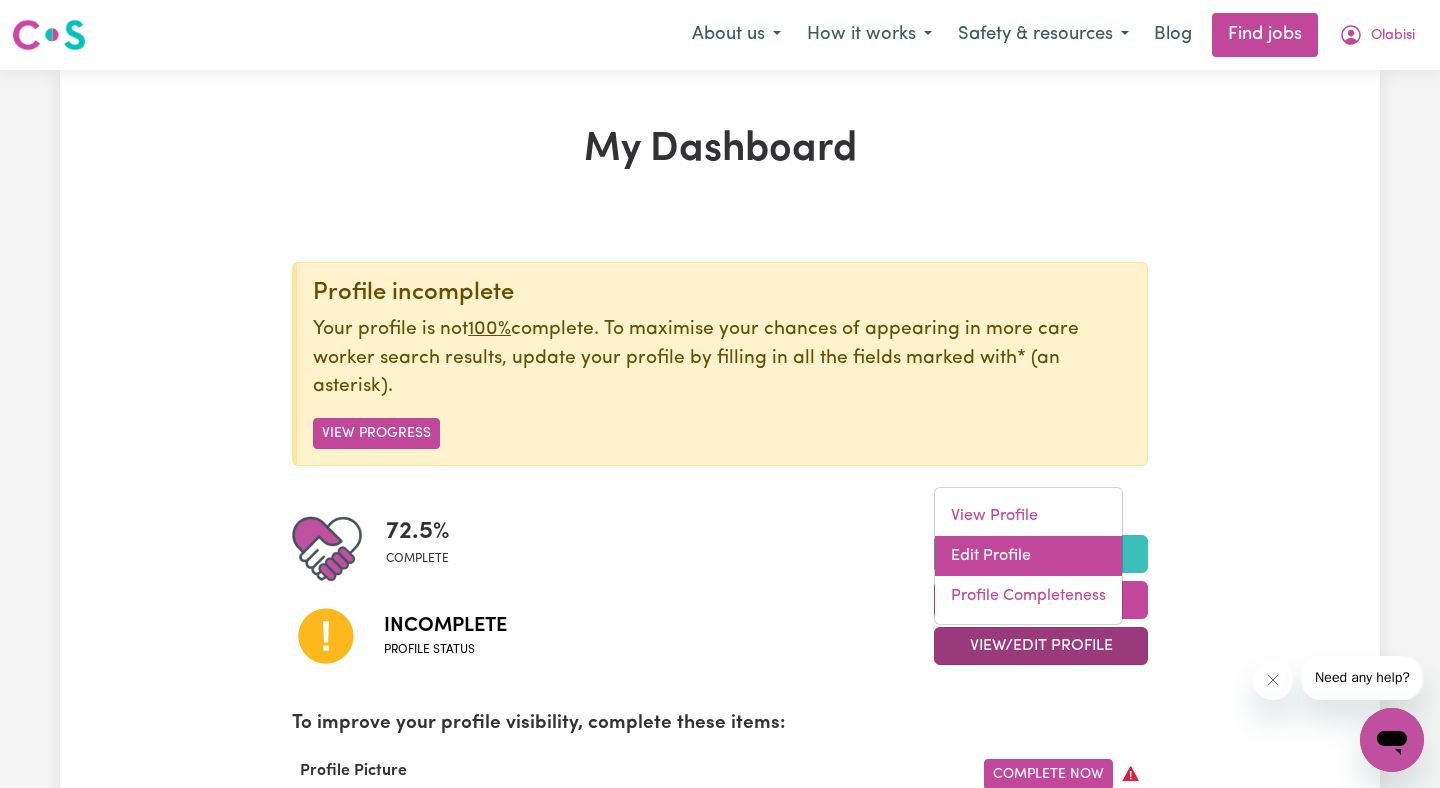 click on "Edit Profile" at bounding box center [1028, 556] 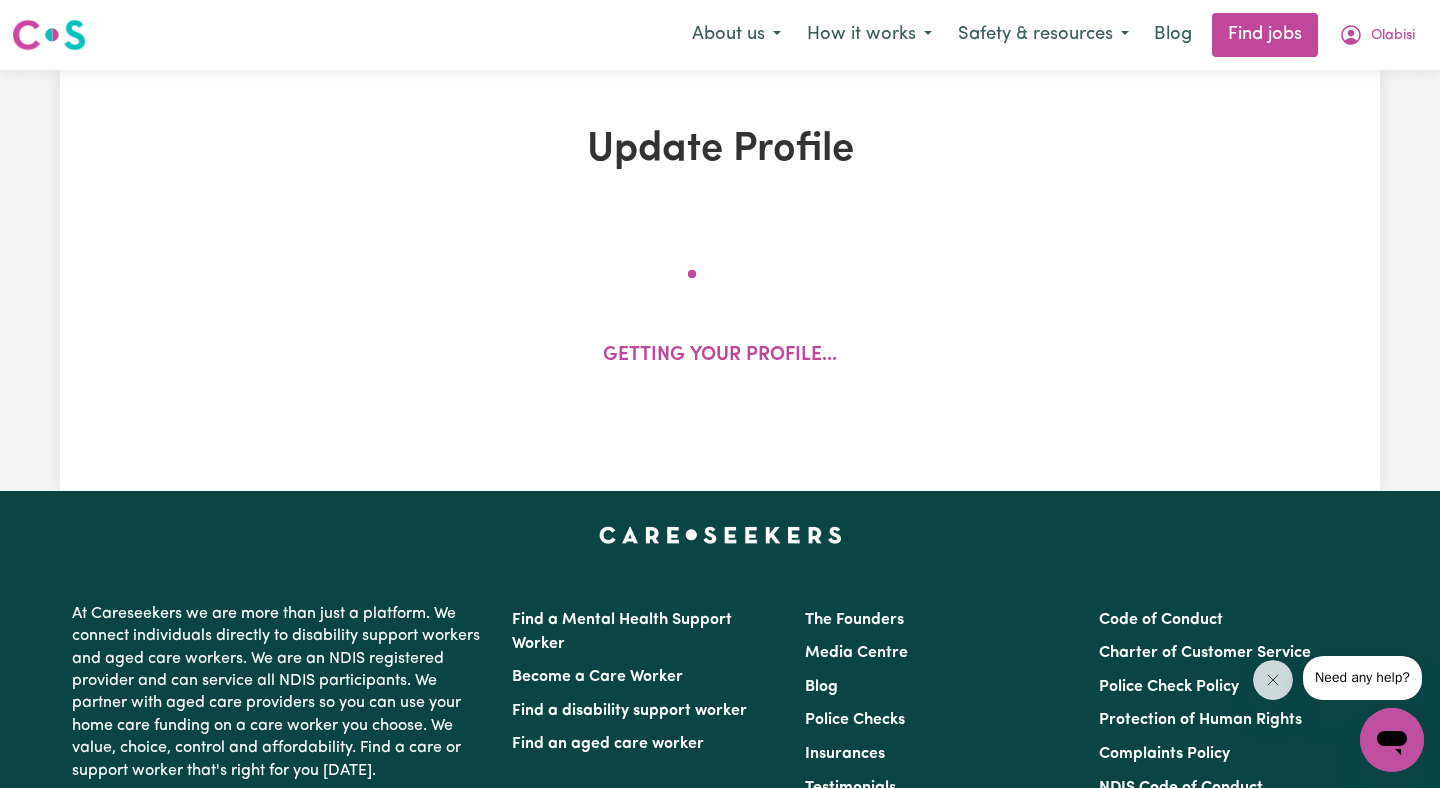 select on "[DEMOGRAPHIC_DATA]" 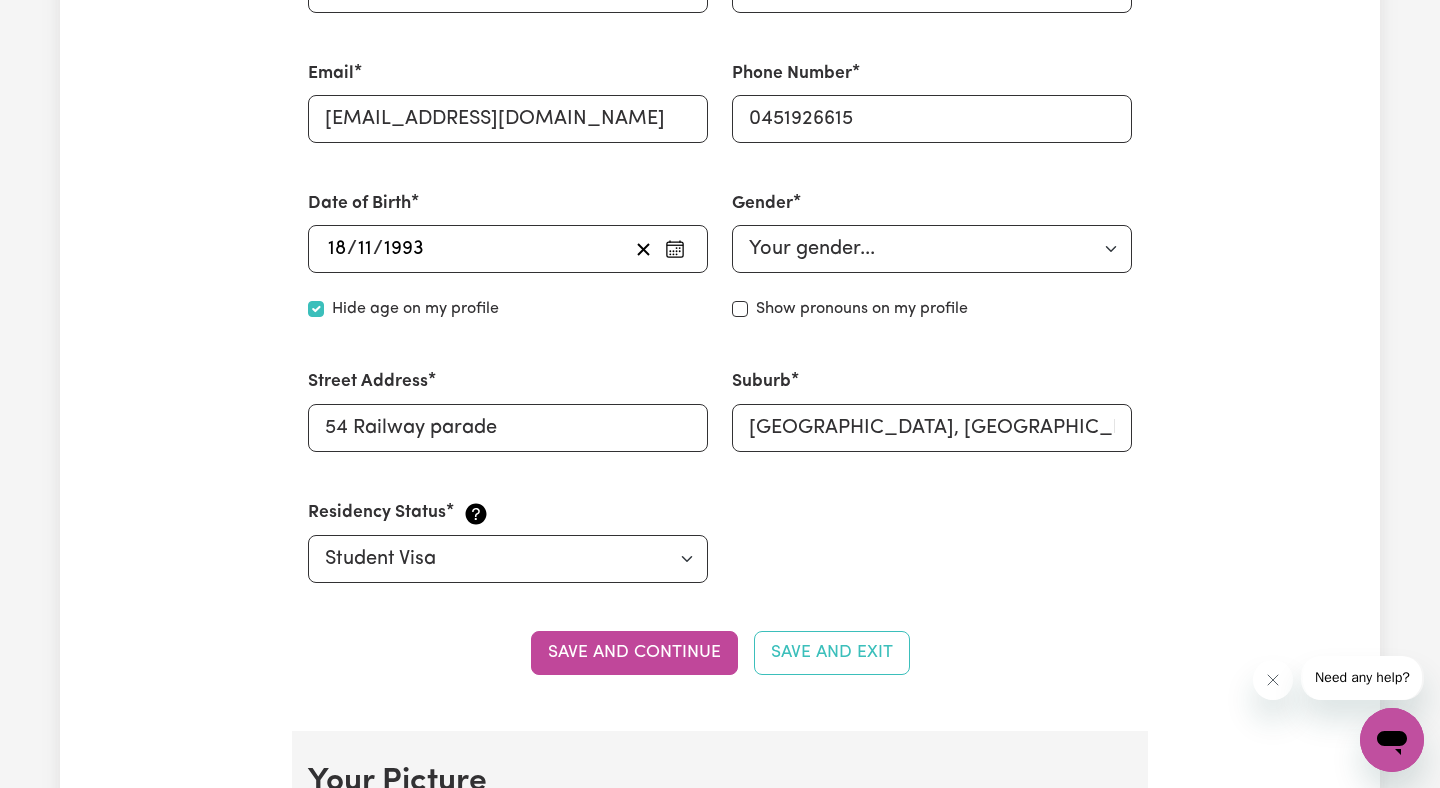 scroll, scrollTop: 713, scrollLeft: 0, axis: vertical 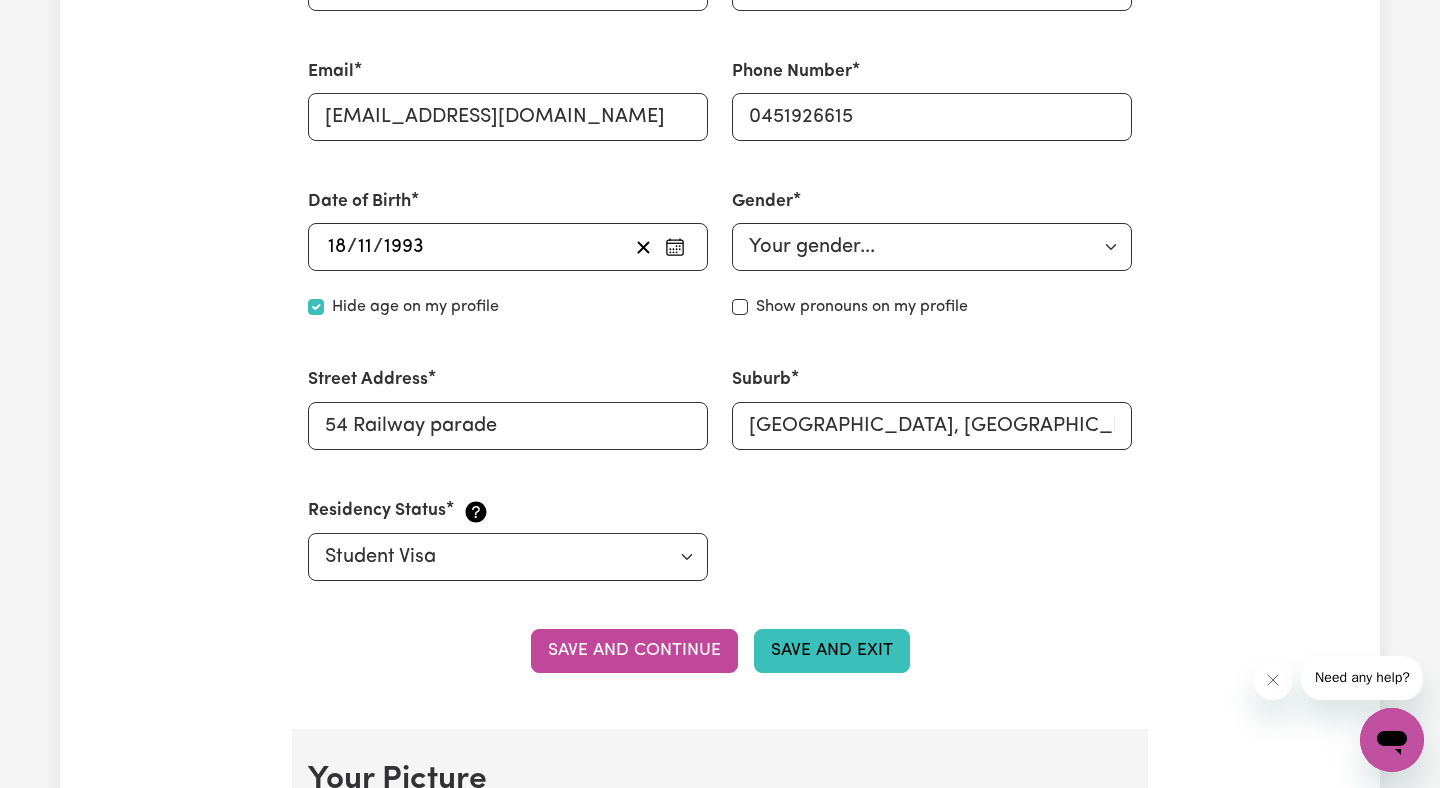 click on "Save and Exit" at bounding box center [832, 651] 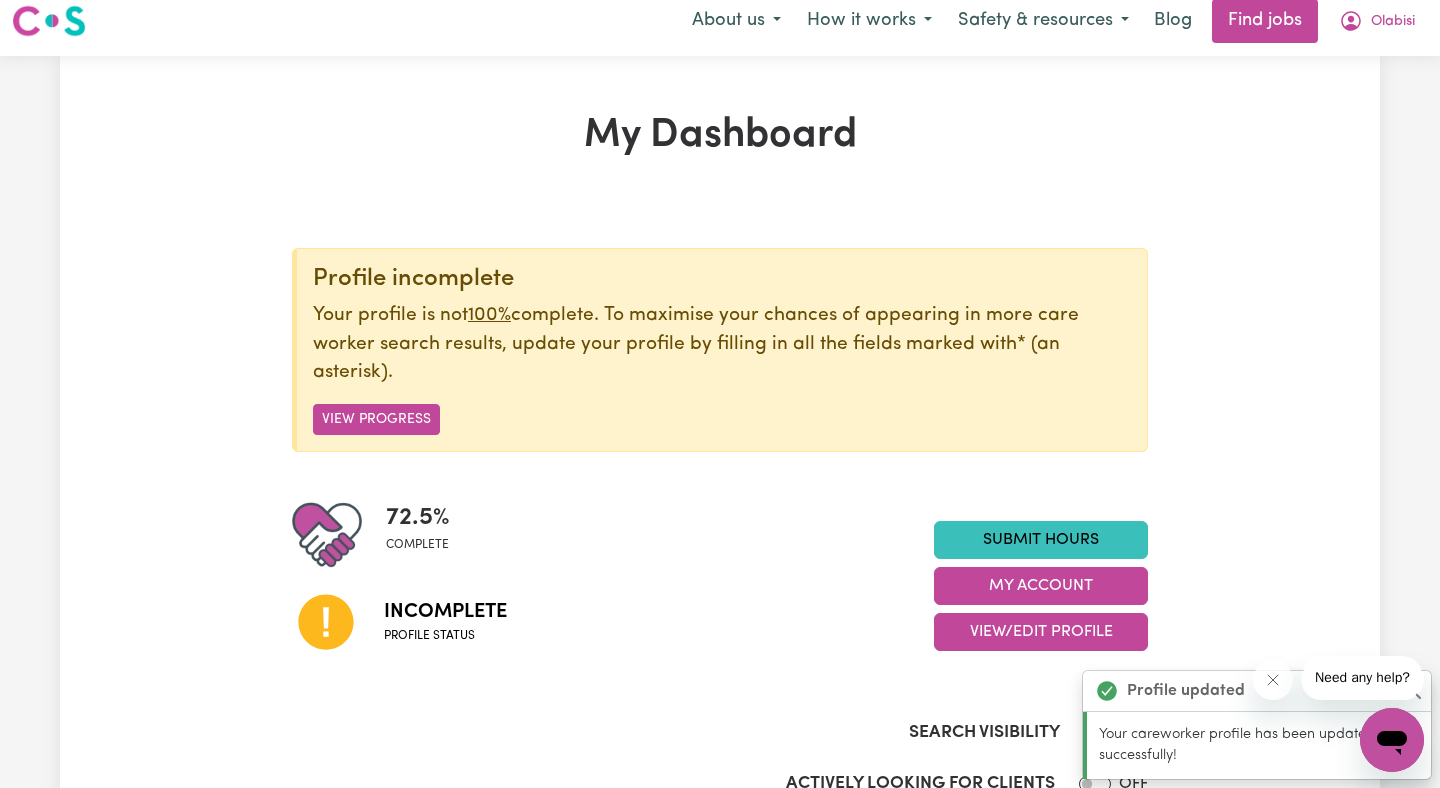 scroll, scrollTop: 0, scrollLeft: 0, axis: both 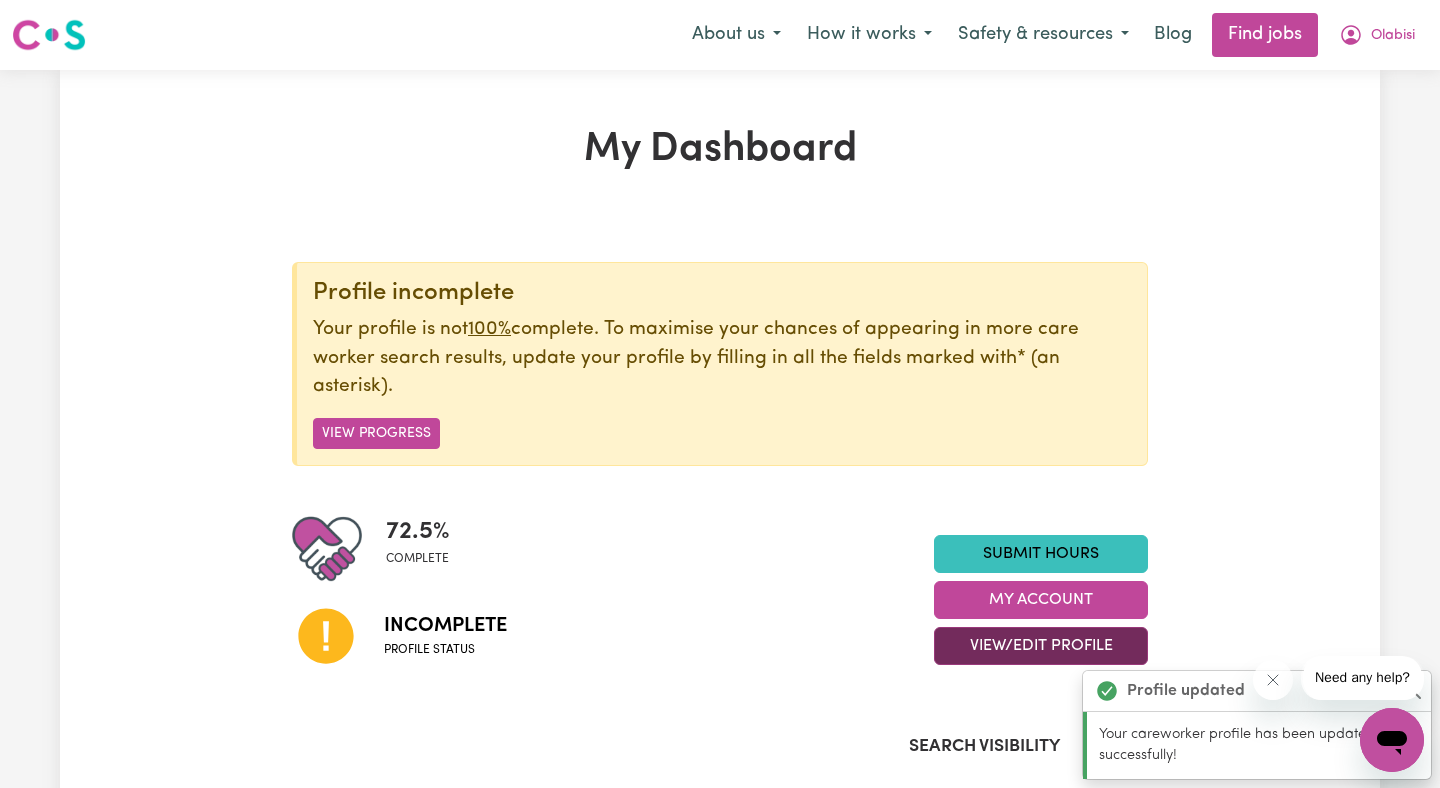 click on "View/Edit Profile" at bounding box center (1041, 646) 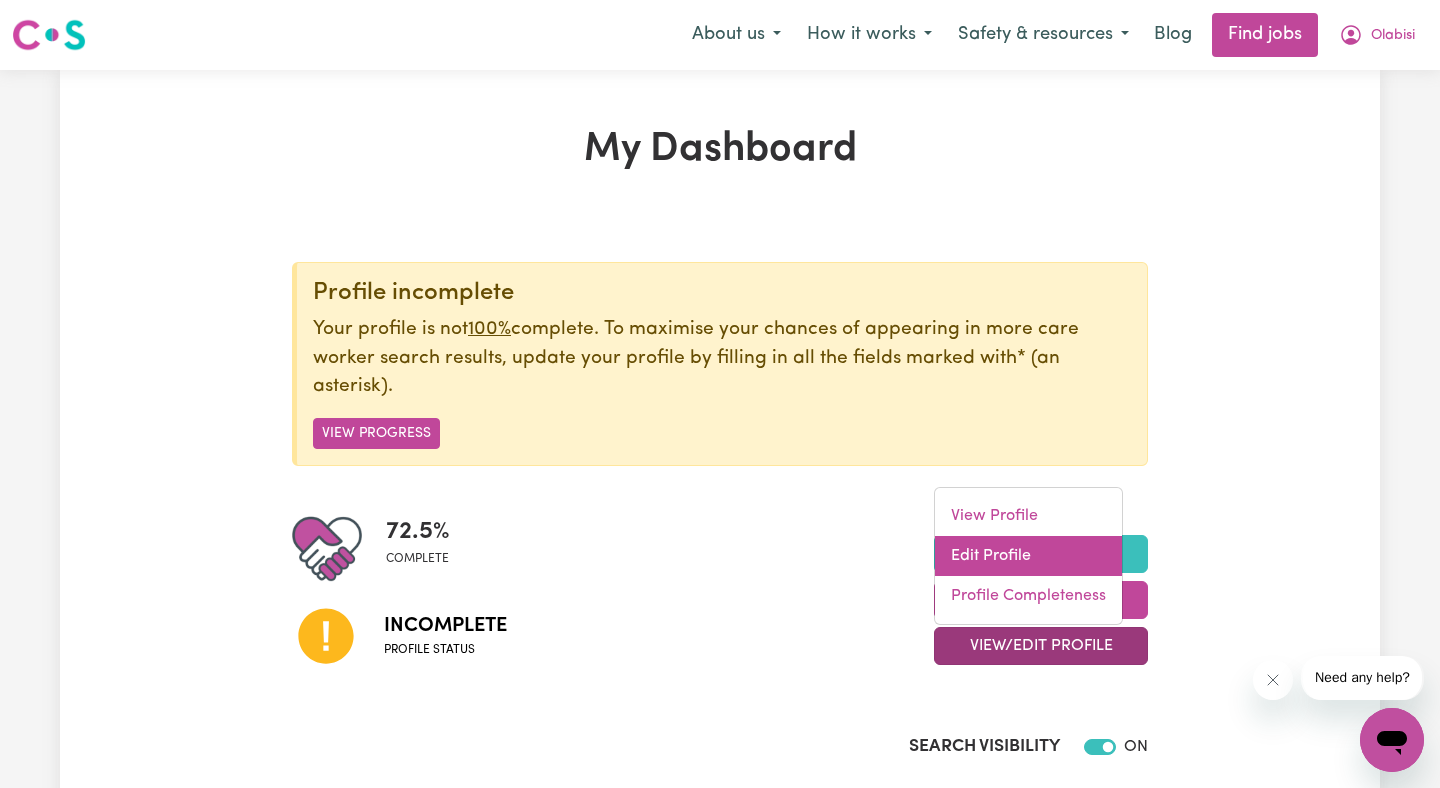 click on "Edit Profile" at bounding box center (1028, 556) 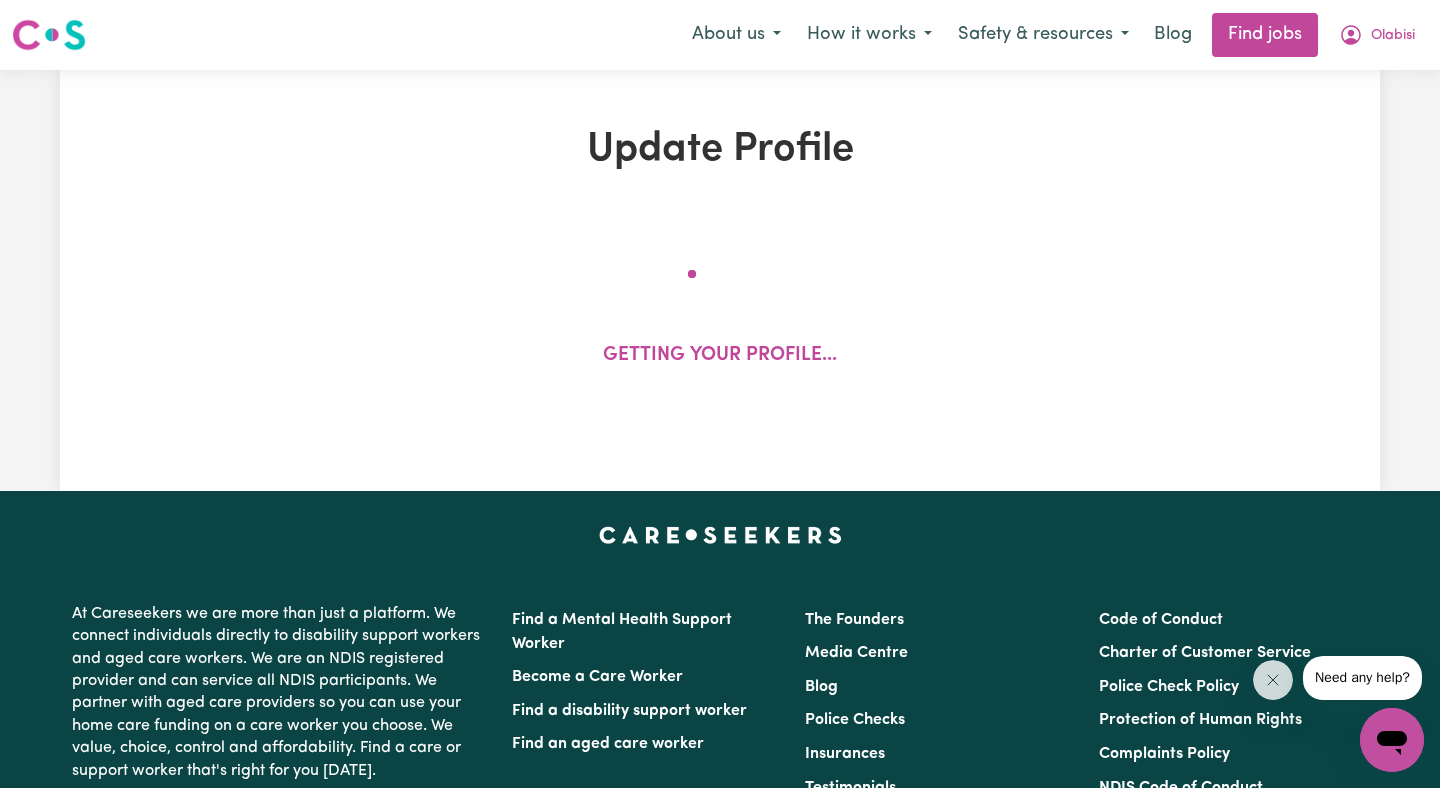 select on "[DEMOGRAPHIC_DATA]" 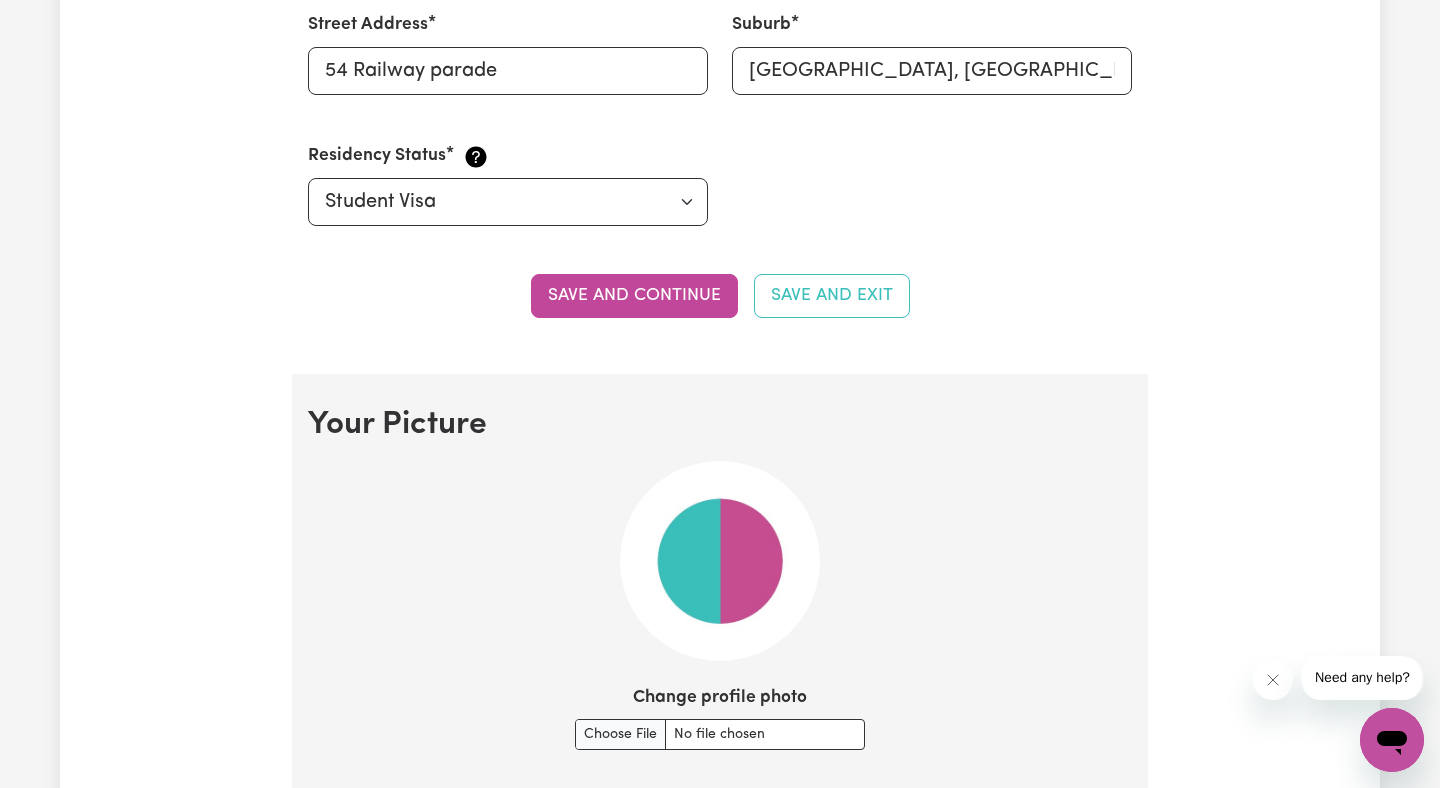 scroll, scrollTop: 1089, scrollLeft: 0, axis: vertical 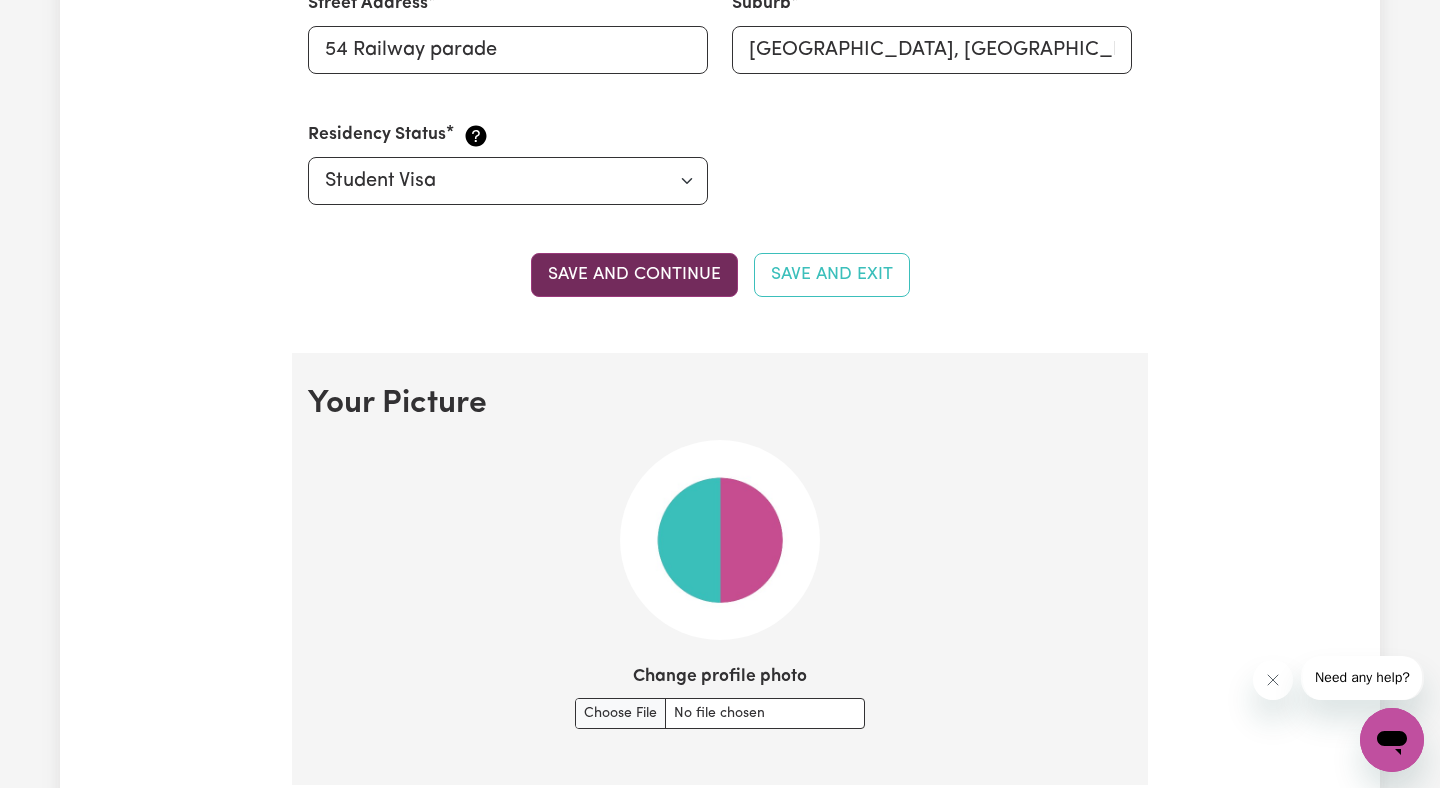 click on "Save and continue" at bounding box center [634, 275] 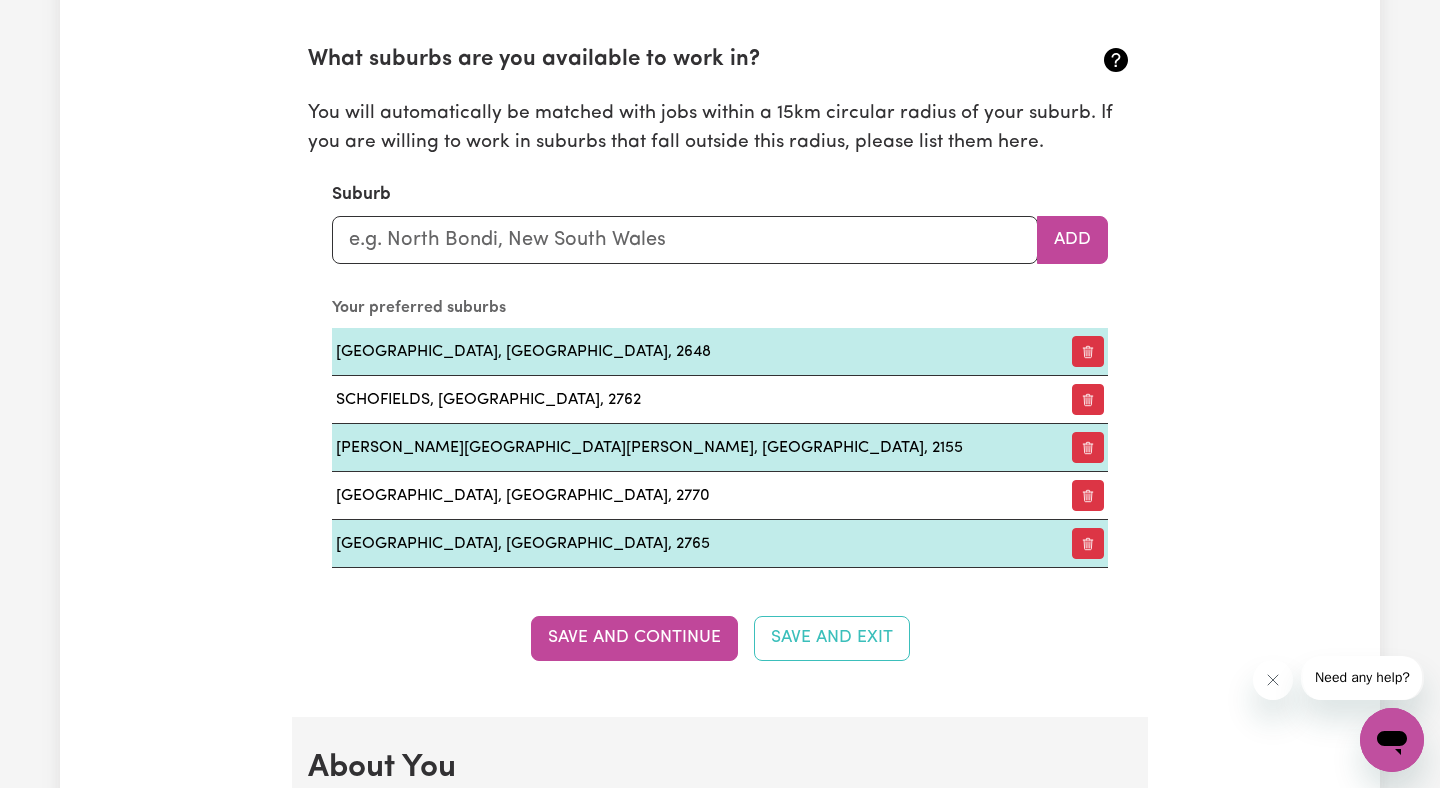 scroll, scrollTop: 2211, scrollLeft: 0, axis: vertical 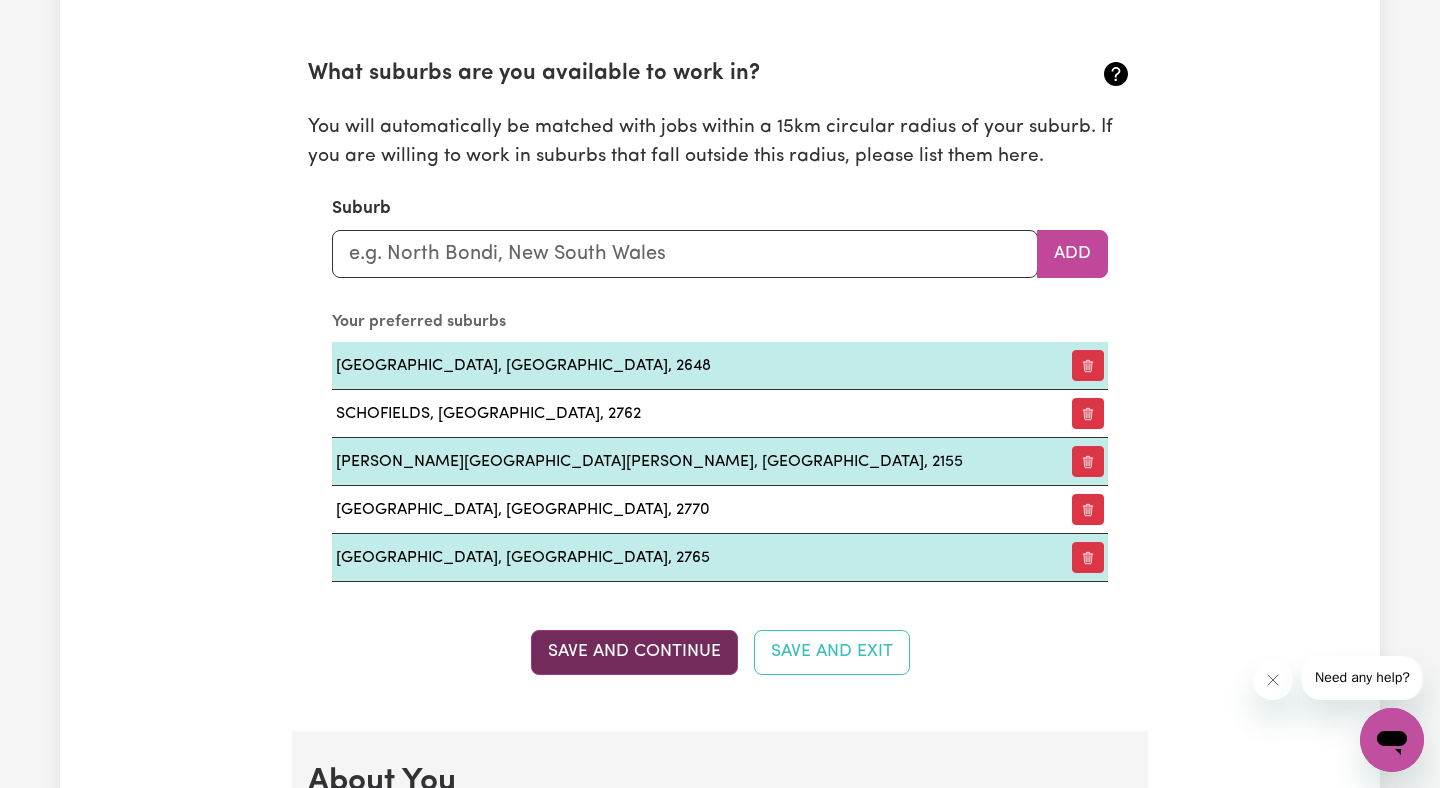 click on "Save and Continue" at bounding box center (634, 652) 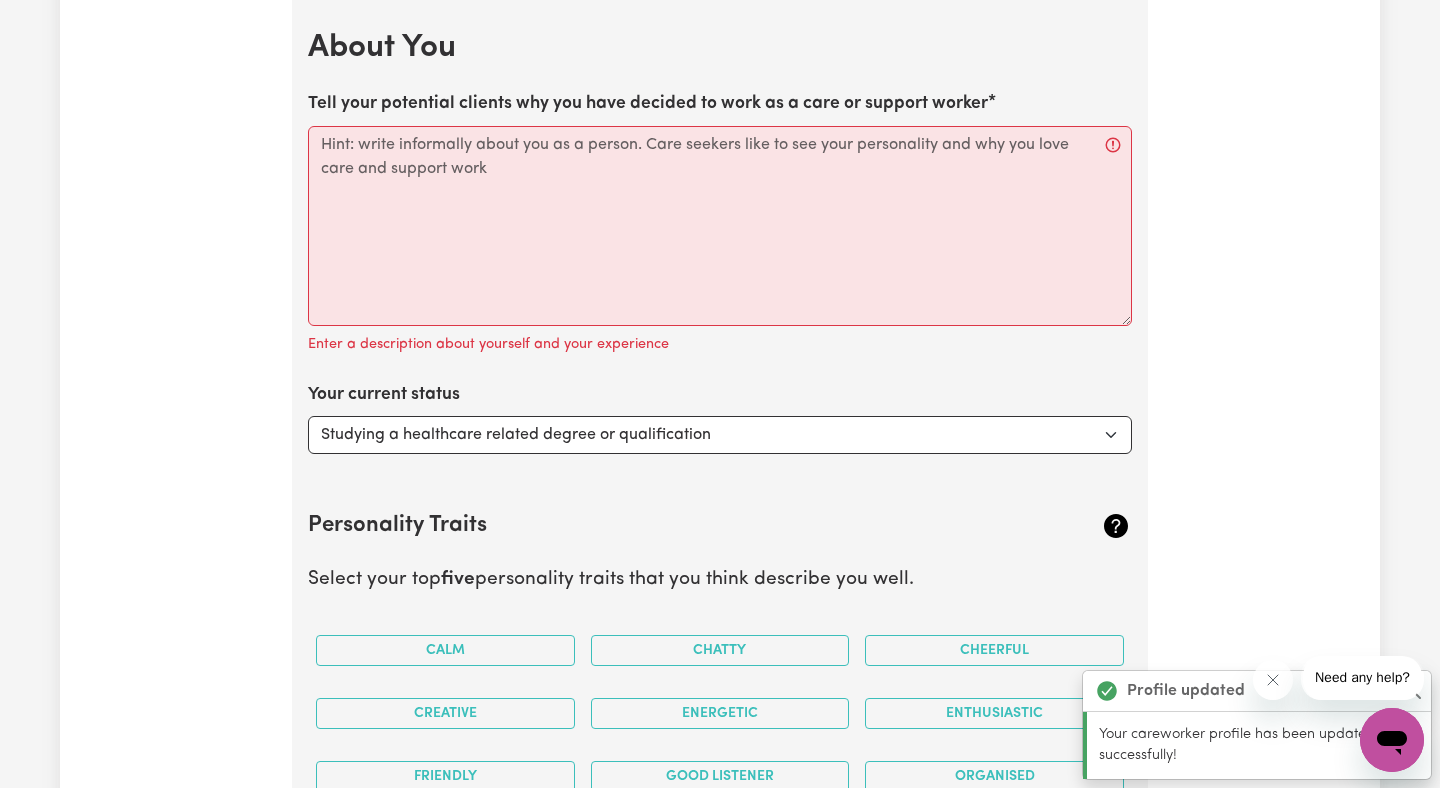 scroll, scrollTop: 2943, scrollLeft: 0, axis: vertical 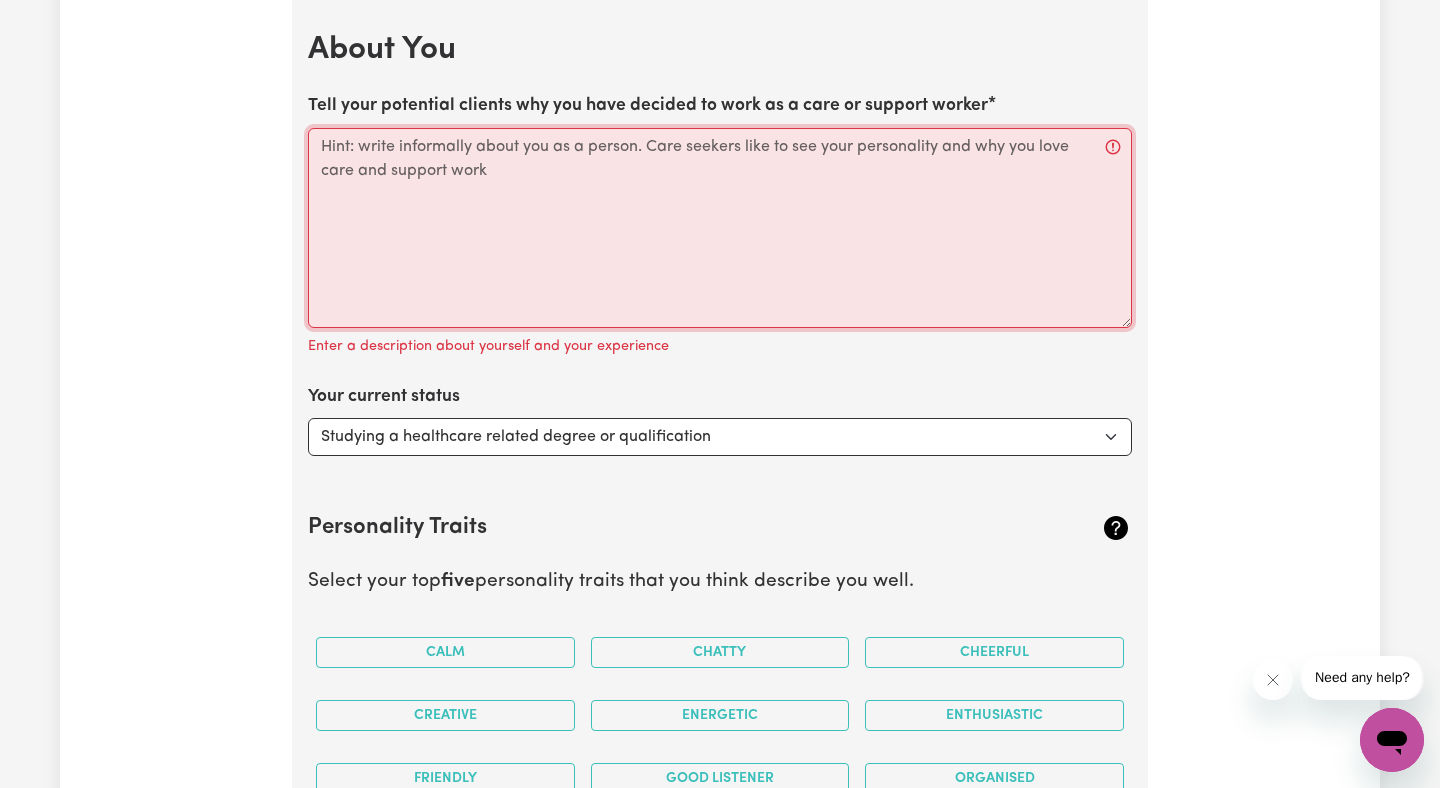 click on "Tell your potential clients why you have decided to work as a care or support worker" at bounding box center [720, 228] 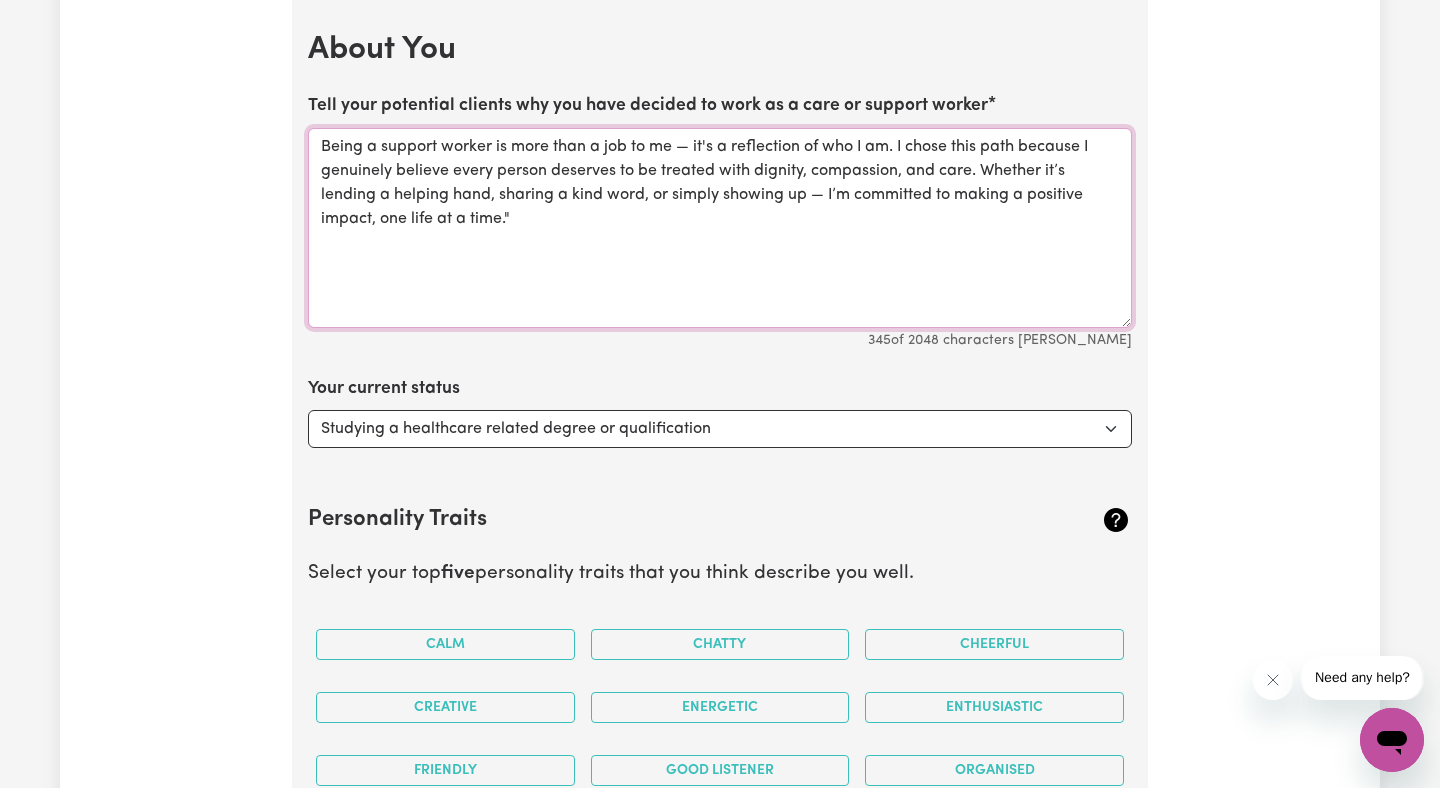 click on "Being a support worker is more than a job to me — it's a reflection of who I am. I chose this path because I genuinely believe every person deserves to be treated with dignity, compassion, and care. Whether it’s lending a helping hand, sharing a kind word, or simply showing up — I’m committed to making a positive impact, one life at a time."" at bounding box center (720, 228) 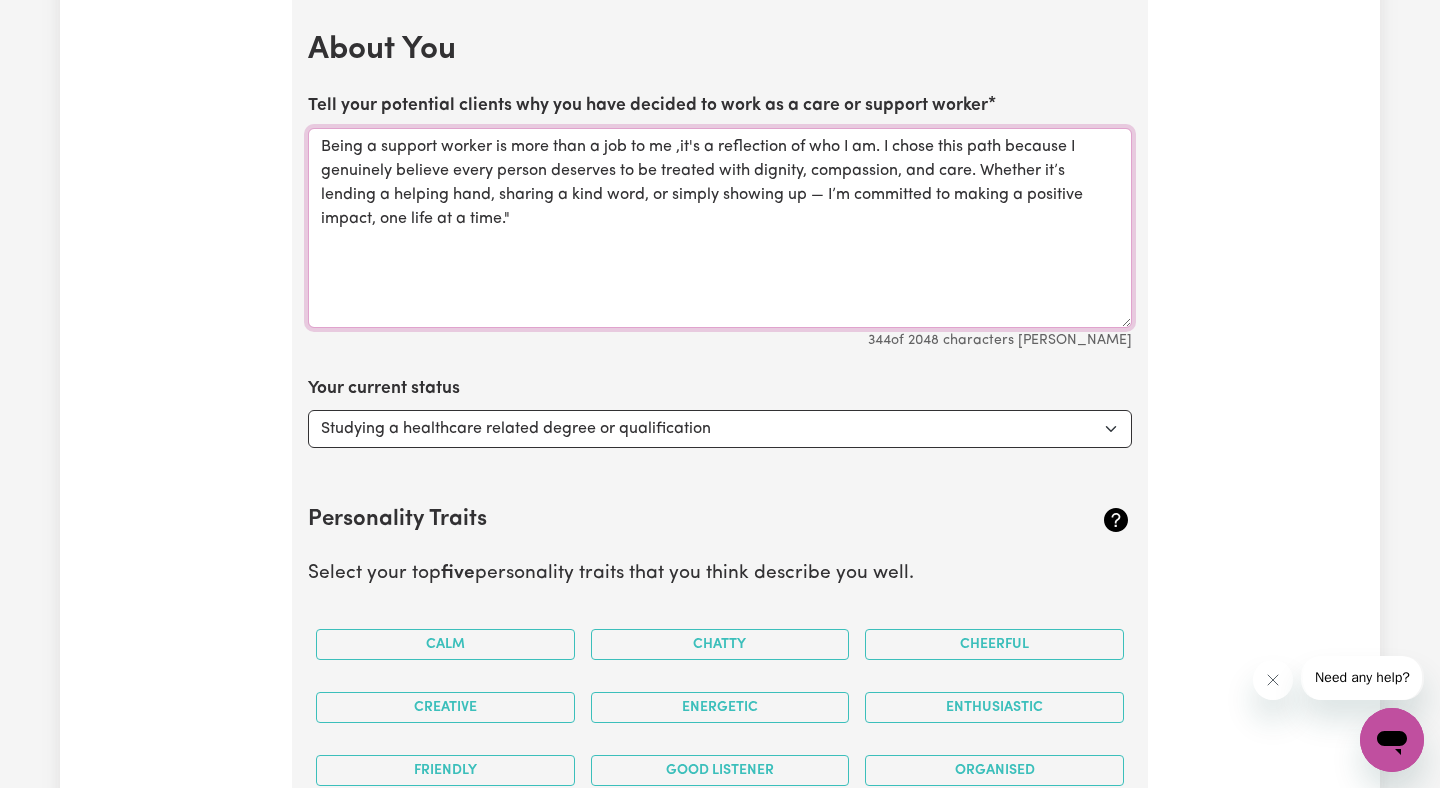 click on "Being a support worker is more than a job to me ,it's a reflection of who I am. I chose this path because I genuinely believe every person deserves to be treated with dignity, compassion, and care. Whether it’s lending a helping hand, sharing a kind word, or simply showing up — I’m committed to making a positive impact, one life at a time."" at bounding box center [720, 228] 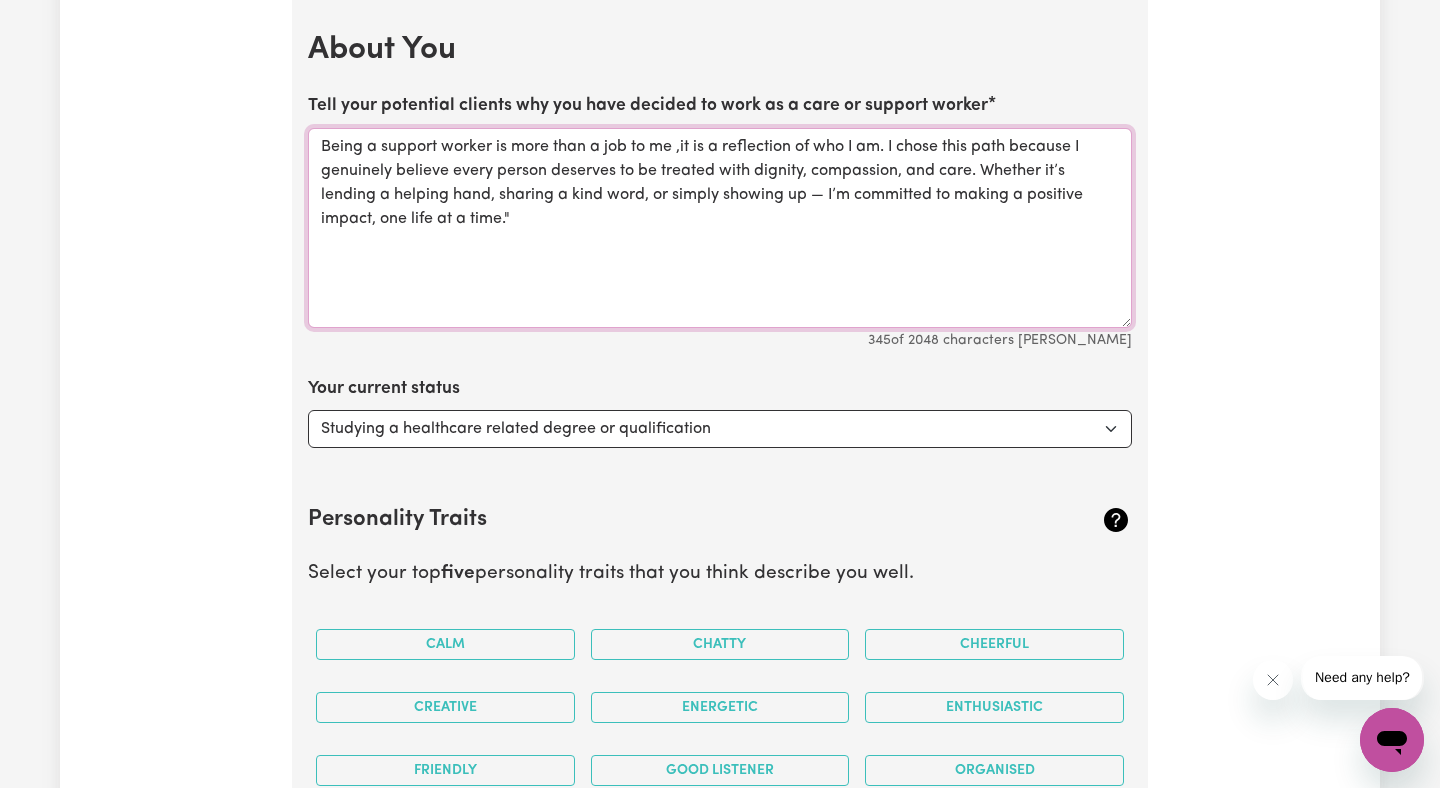 click on "Being a support worker is more than a job to me ,it is a reflection of who I am. I chose this path because I genuinely believe every person deserves to be treated with dignity, compassion, and care. Whether it’s lending a helping hand, sharing a kind word, or simply showing up — I’m committed to making a positive impact, one life at a time."" at bounding box center [720, 228] 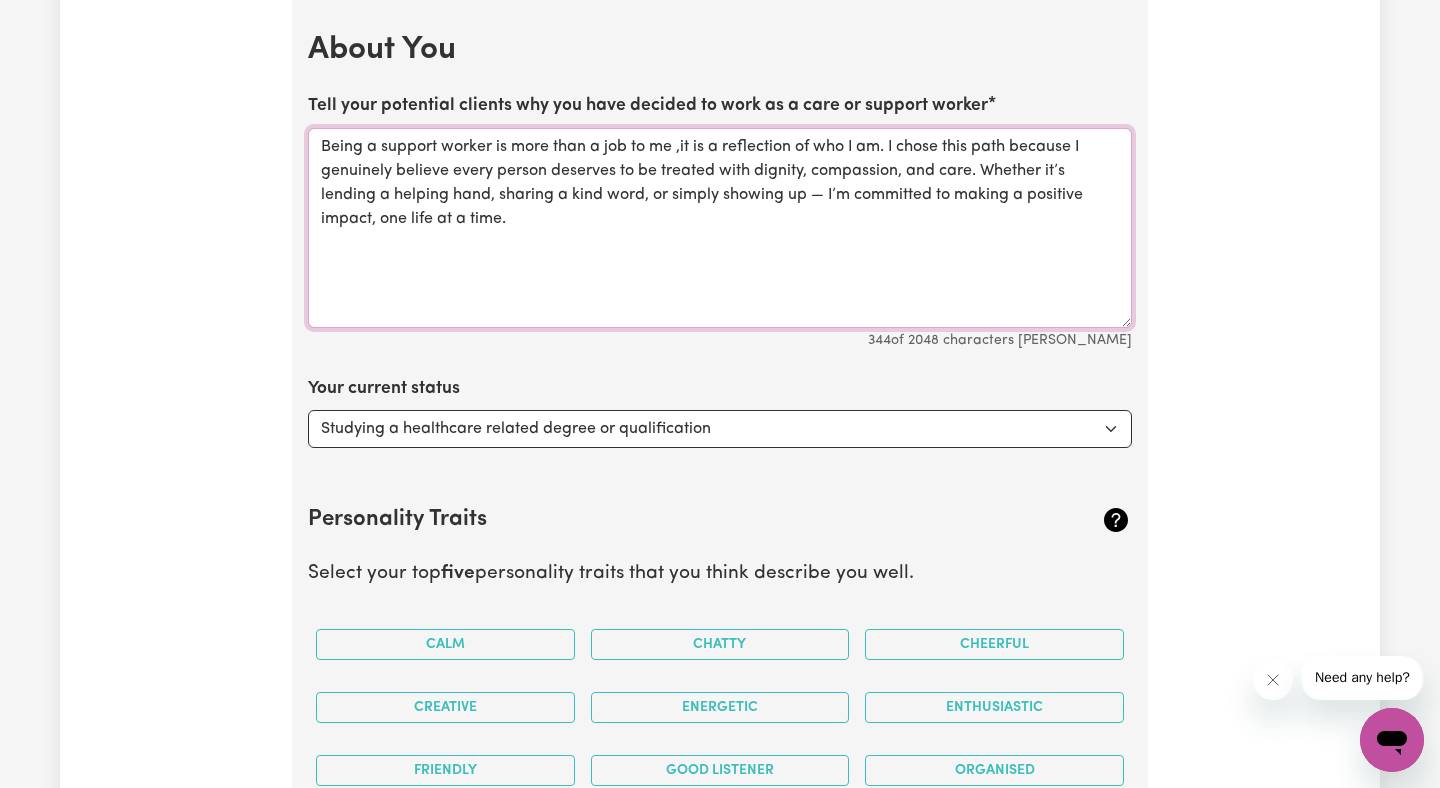 click on "Being a support worker is more than a job to me ,it is a reflection of who I am. I chose this path because I genuinely believe every person deserves to be treated with dignity, compassion, and care. Whether it’s lending a helping hand, sharing a kind word, or simply showing up — I’m committed to making a positive impact, one life at a time." at bounding box center (720, 228) 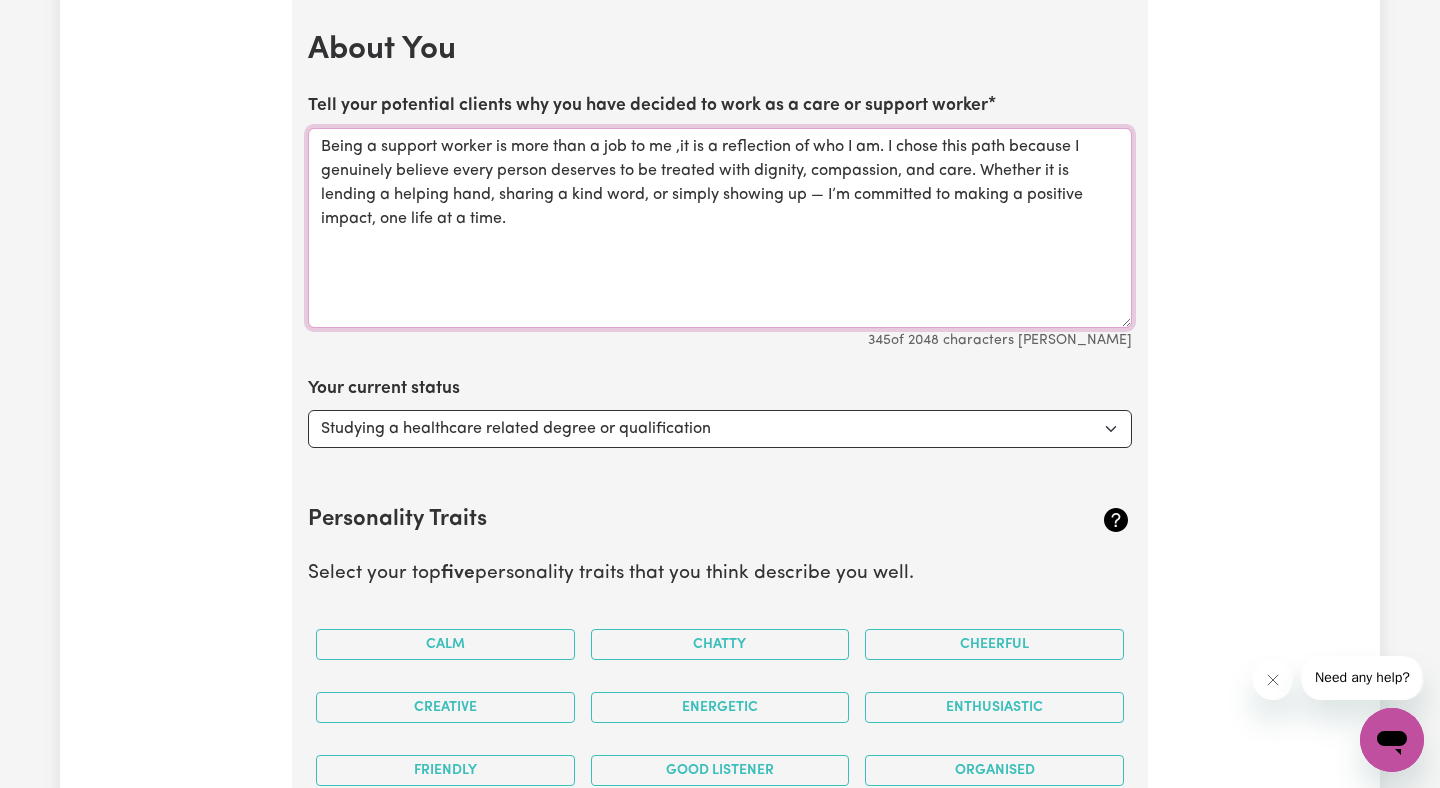 click on "Being a support worker is more than a job to me ,it is a reflection of who I am. I chose this path because I genuinely believe every person deserves to be treated with dignity, compassion, and care. Whether it is lending a helping hand, sharing a kind word, or simply showing up — I’m committed to making a positive impact, one life at a time." at bounding box center [720, 228] 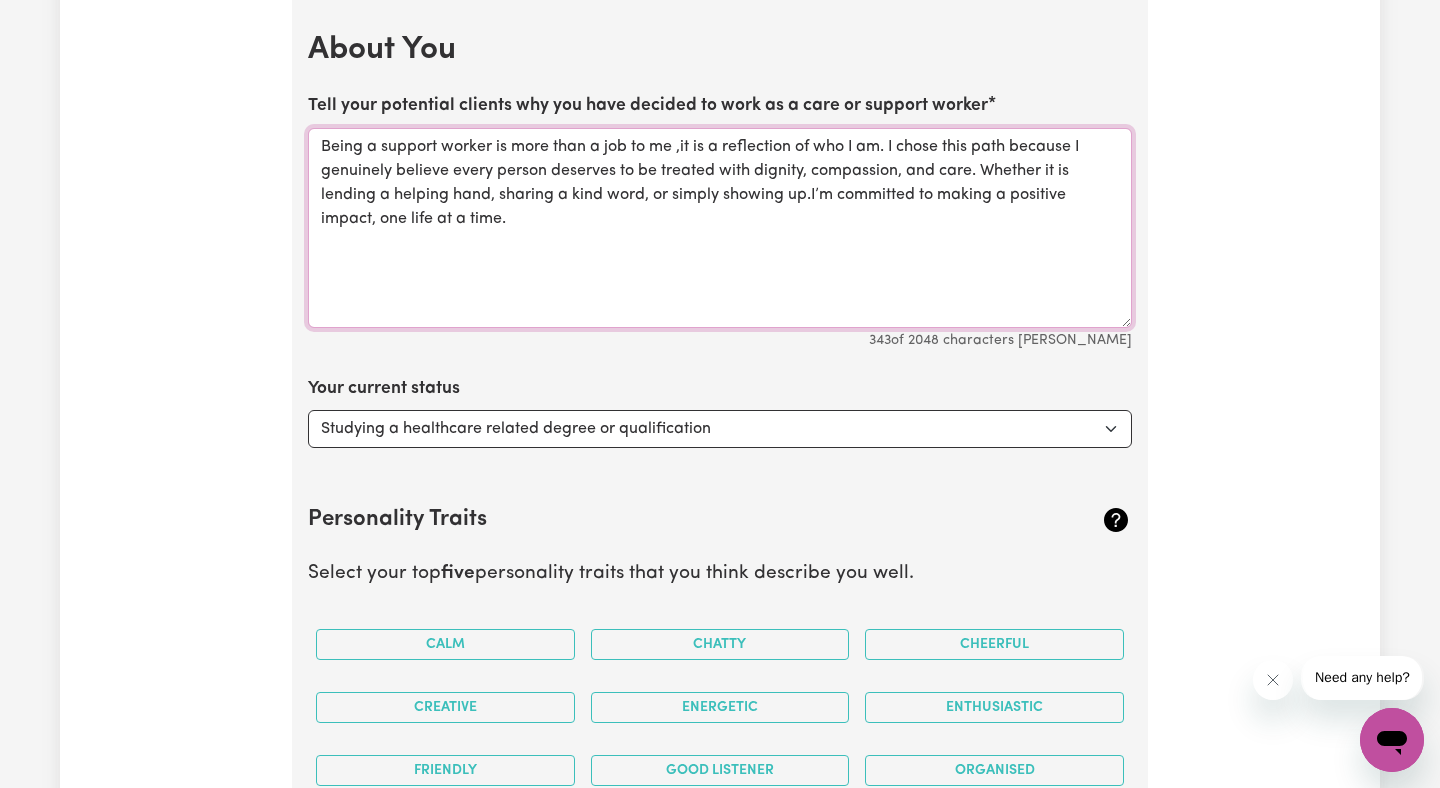click on "Being a support worker is more than a job to me ,it is a reflection of who I am. I chose this path because I genuinely believe every person deserves to be treated with dignity, compassion, and care. Whether it is lending a helping hand, sharing a kind word, or simply showing up.I’m committed to making a positive impact, one life at a time." at bounding box center [720, 228] 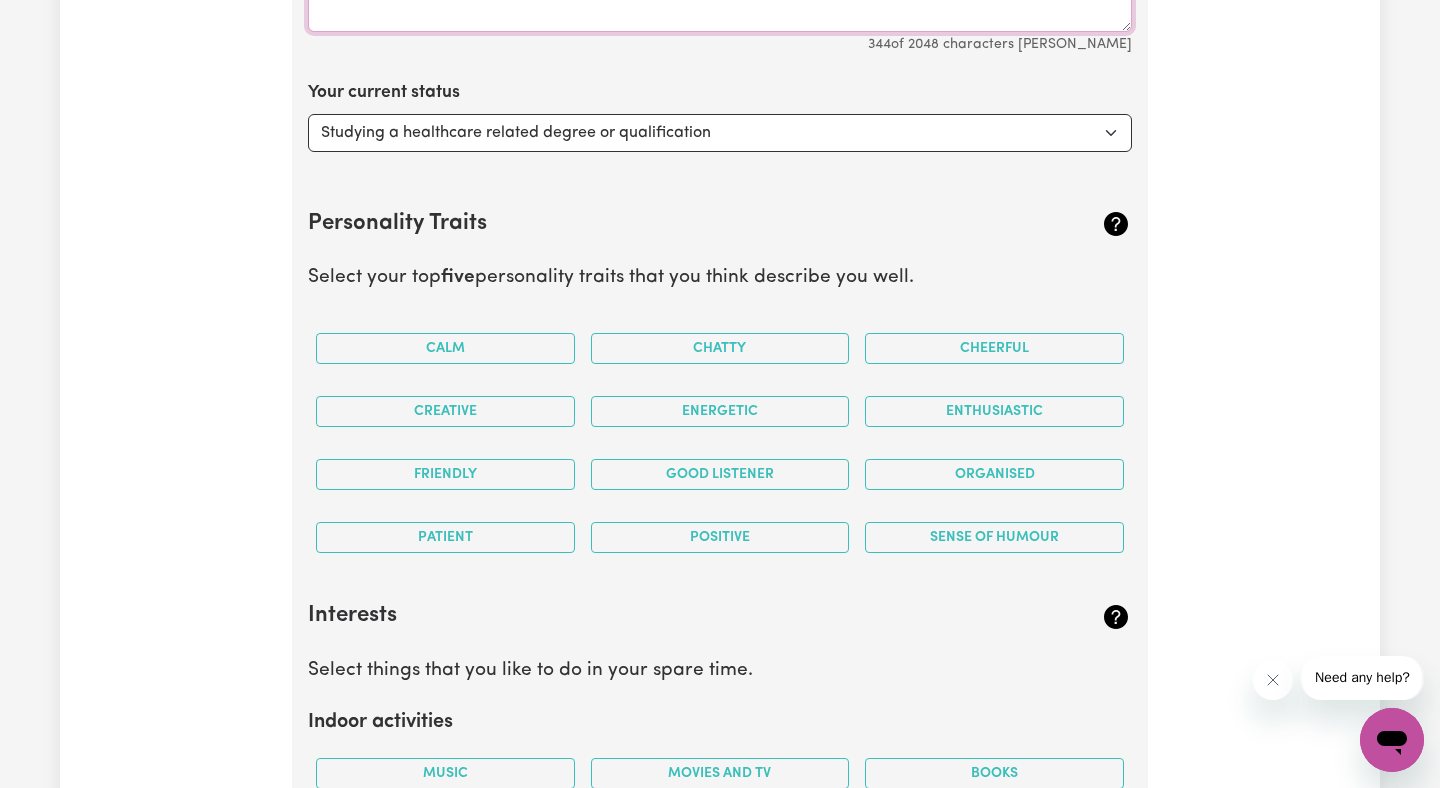 scroll, scrollTop: 3241, scrollLeft: 0, axis: vertical 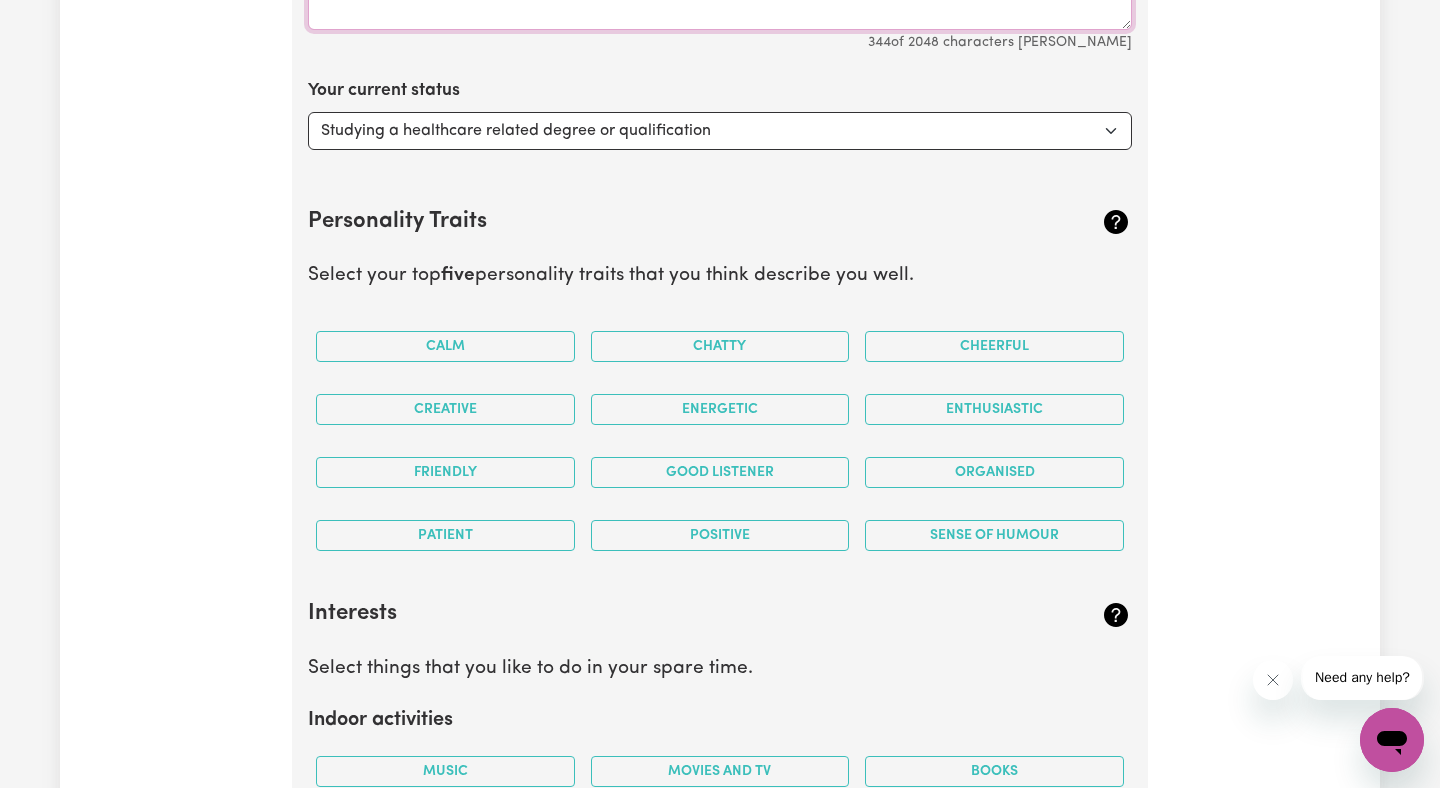 type on "Being a support worker is more than a job to me ,it is a reflection of who I am. I chose this path because I genuinely believe every person deserves to be treated with dignity, compassion, and care. Whether it is lending a helping hand, sharing a kind word, or simply showing up.I am committed to making a positive impact, one life at a time." 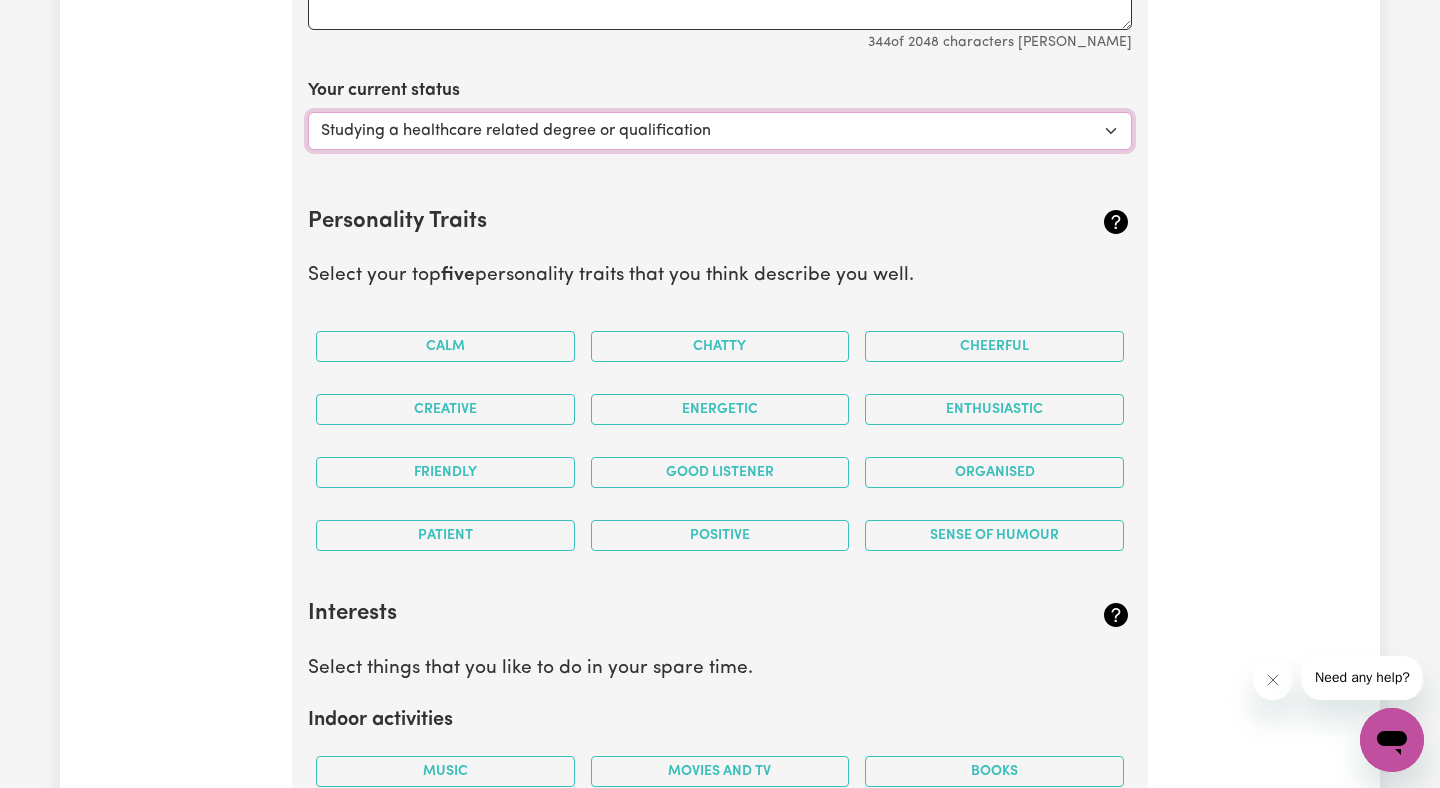 click on "Select... Studying a healthcare related degree or qualification Studying a non-healthcare related degree or qualification Looking for work - I just graduated Looking for extra work to fill my week and/or weekends Embarking on a career change into the care industry" at bounding box center (720, 131) 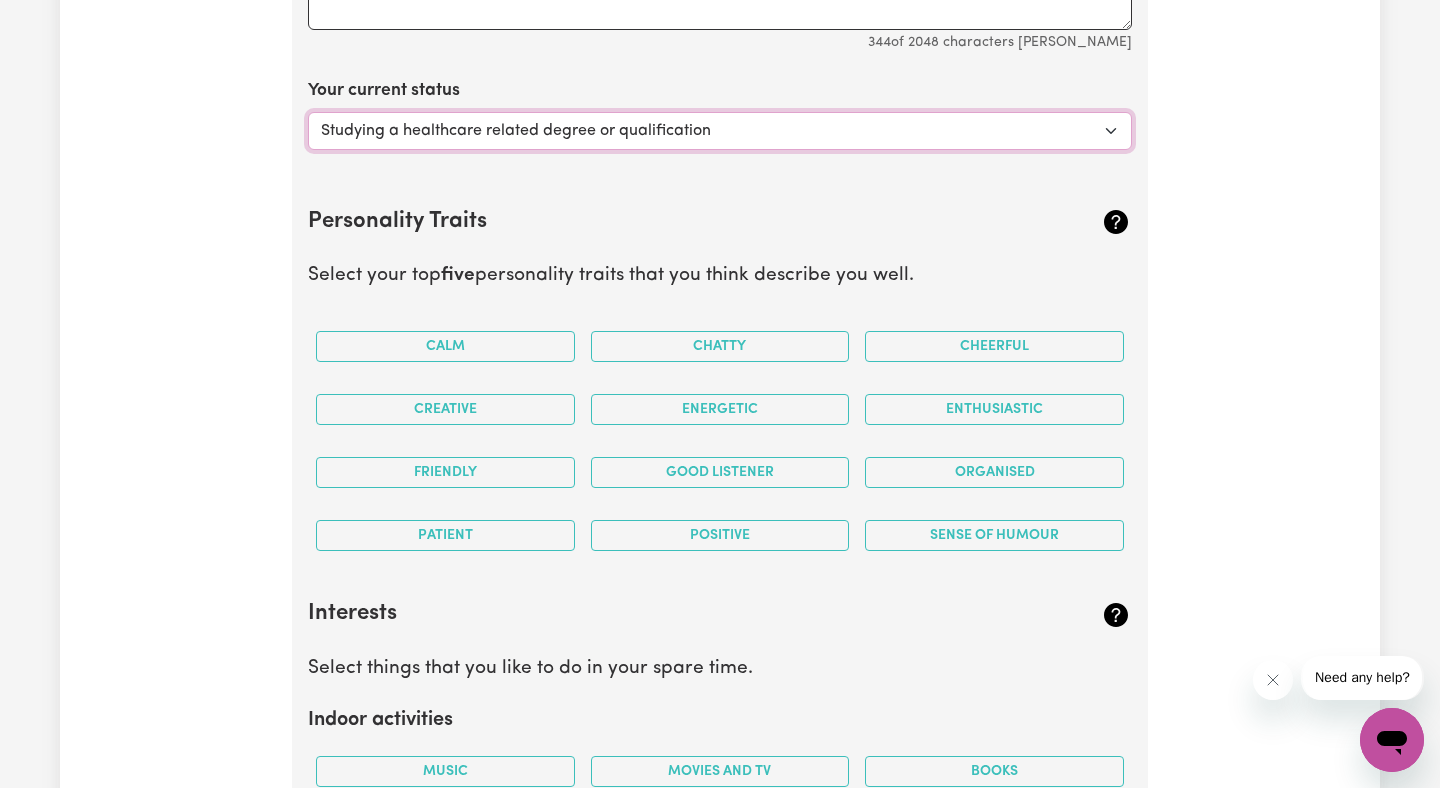 select on "Studying a non-healthcare related degree or qualification" 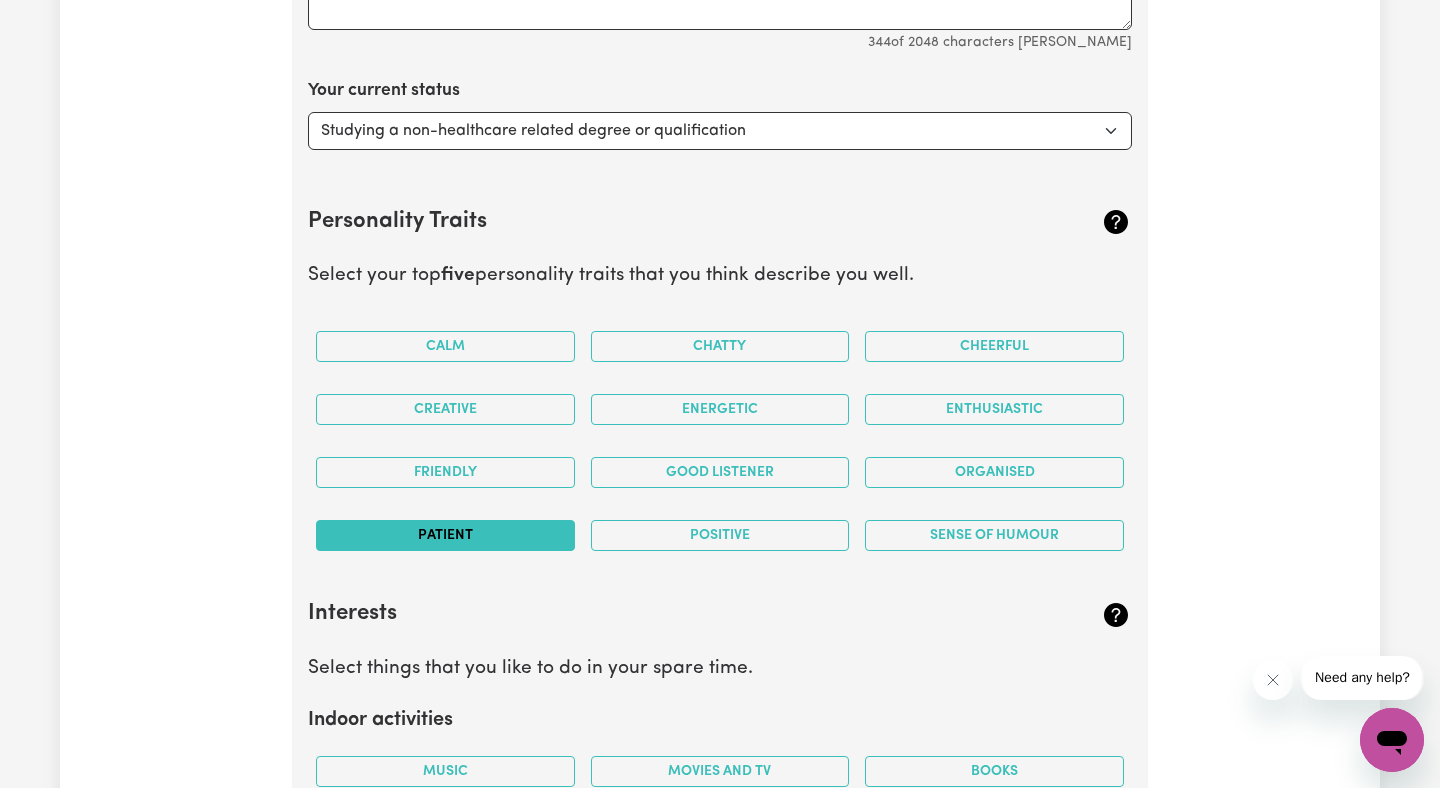 click on "Patient" at bounding box center (445, 535) 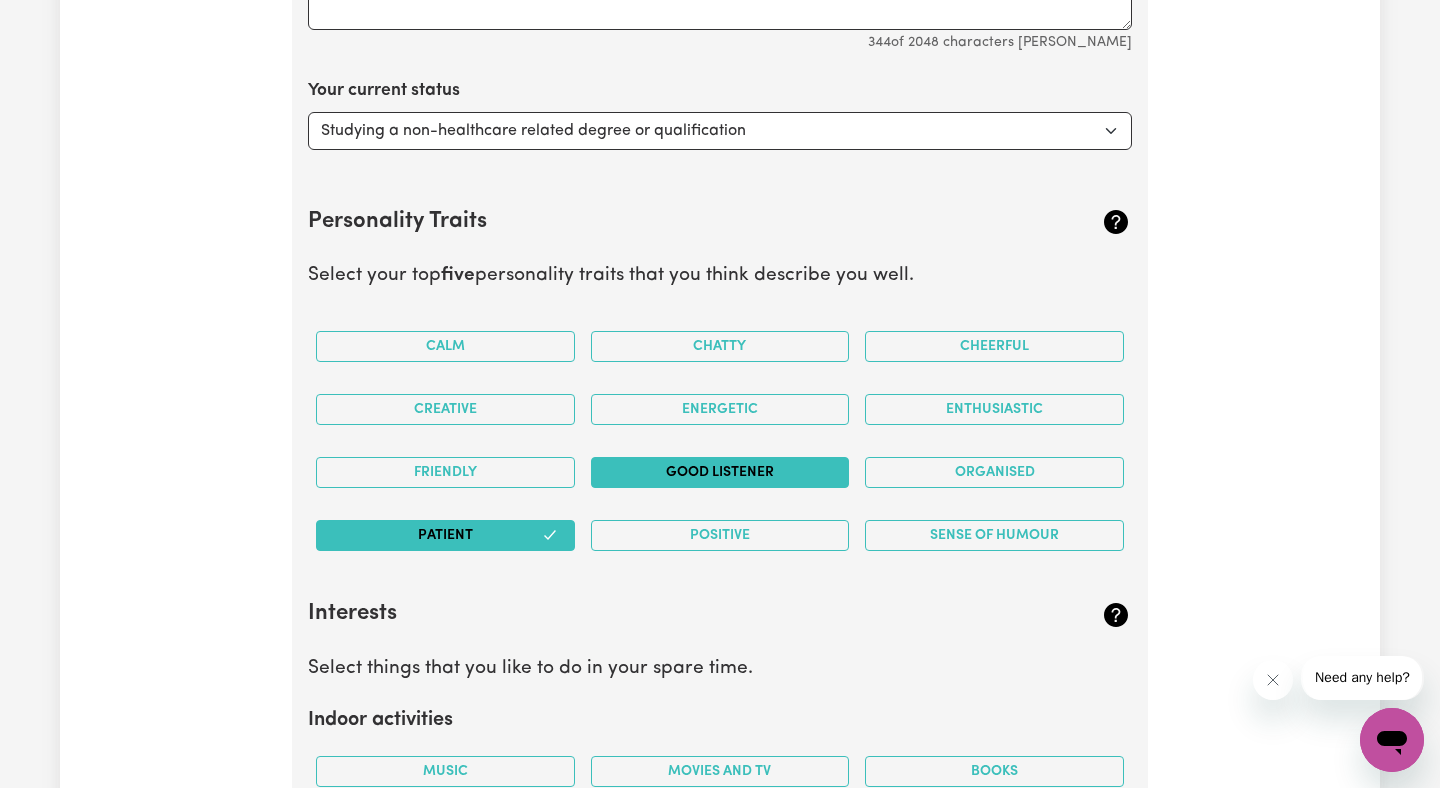 click on "Good Listener" at bounding box center [720, 472] 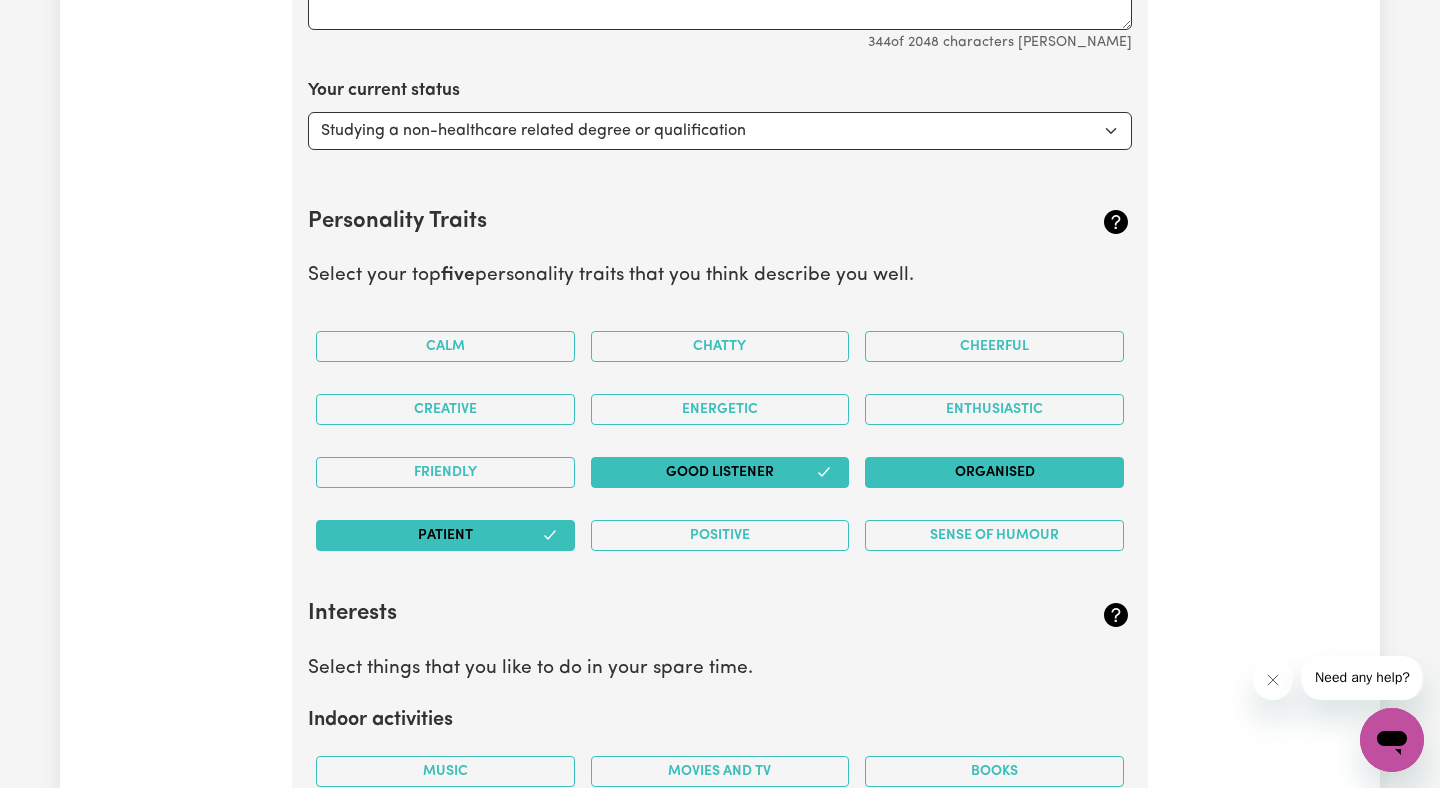 click on "Organised" at bounding box center [994, 472] 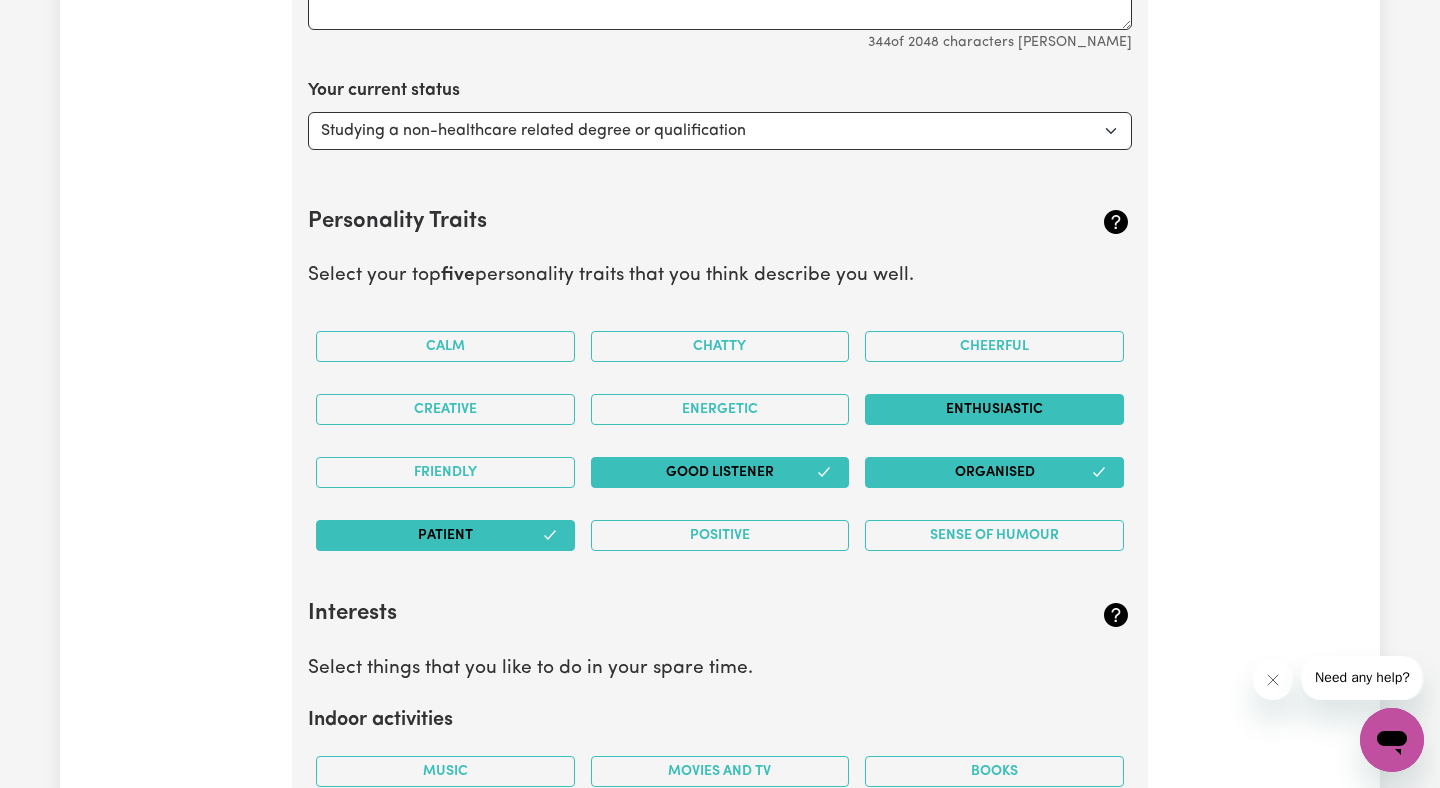 click on "Enthusiastic" at bounding box center (994, 409) 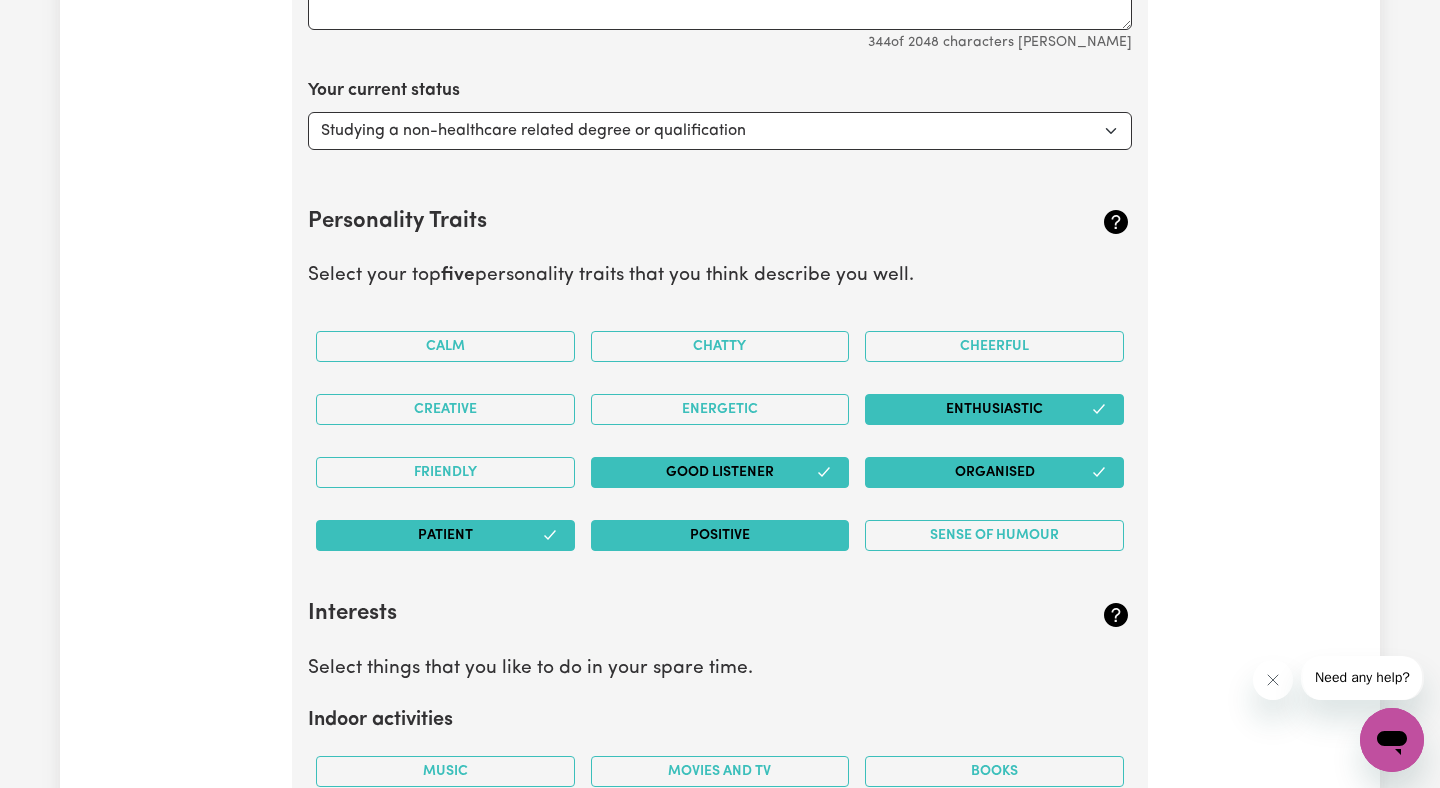 click on "Positive" at bounding box center (720, 535) 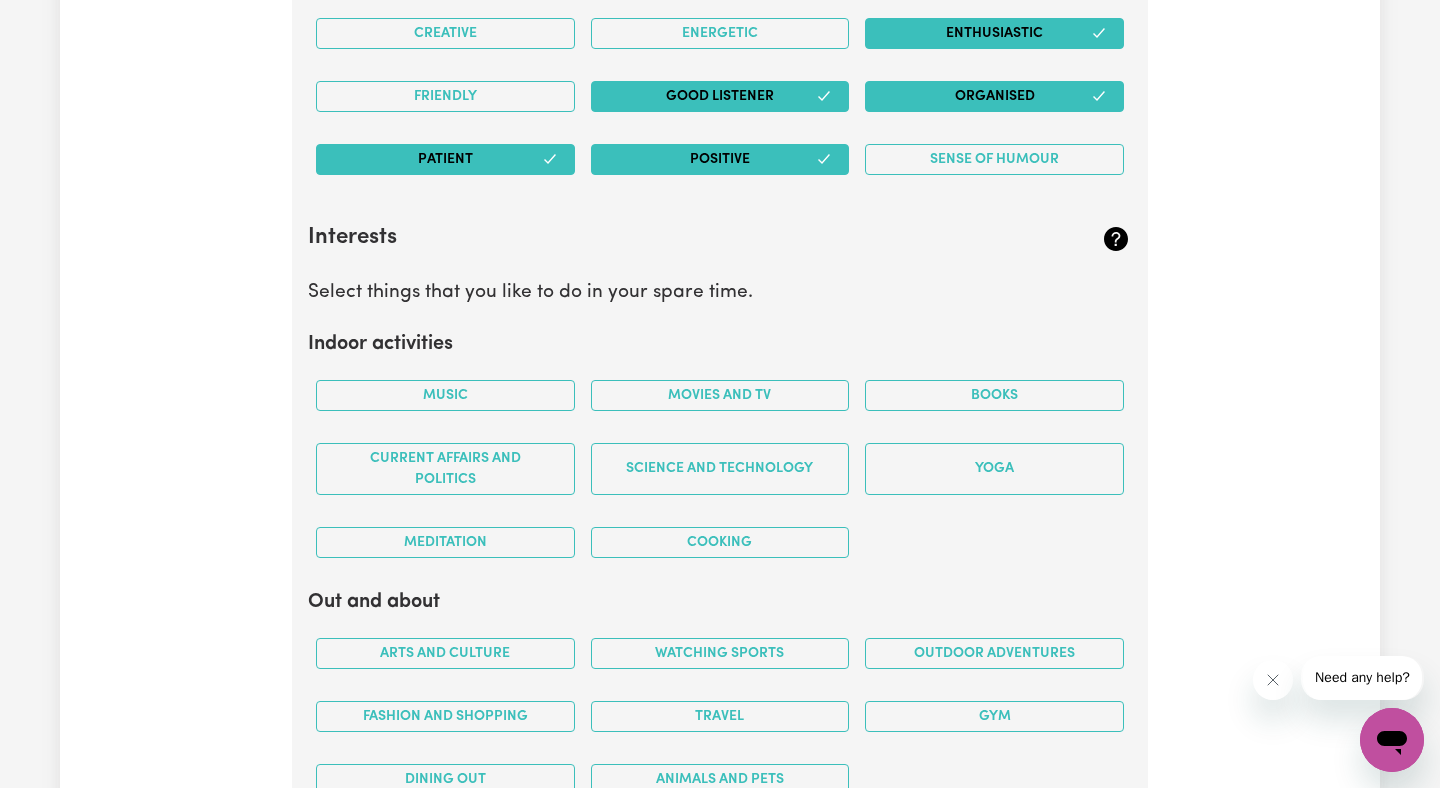 scroll, scrollTop: 3623, scrollLeft: 0, axis: vertical 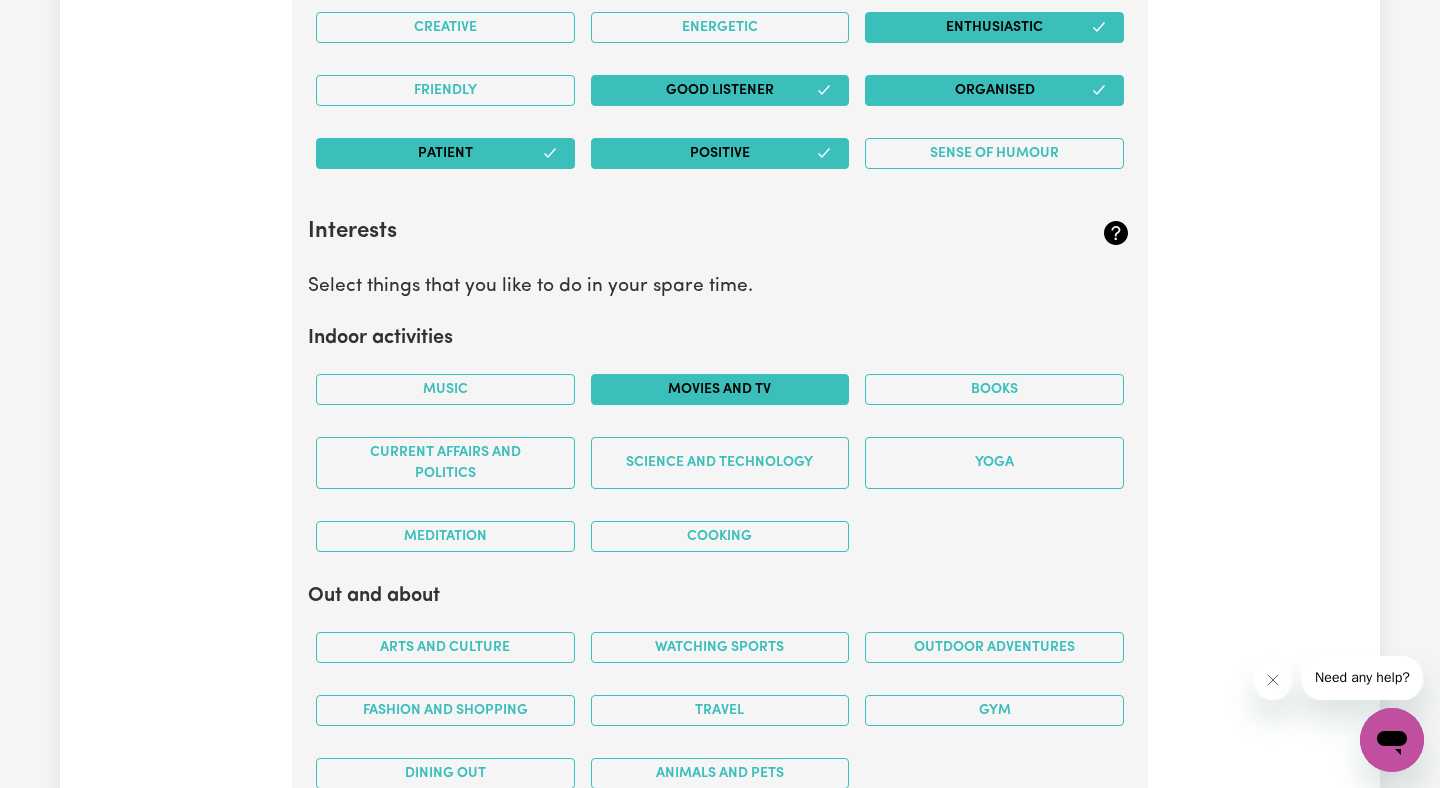 click on "Movies and TV" at bounding box center (720, 389) 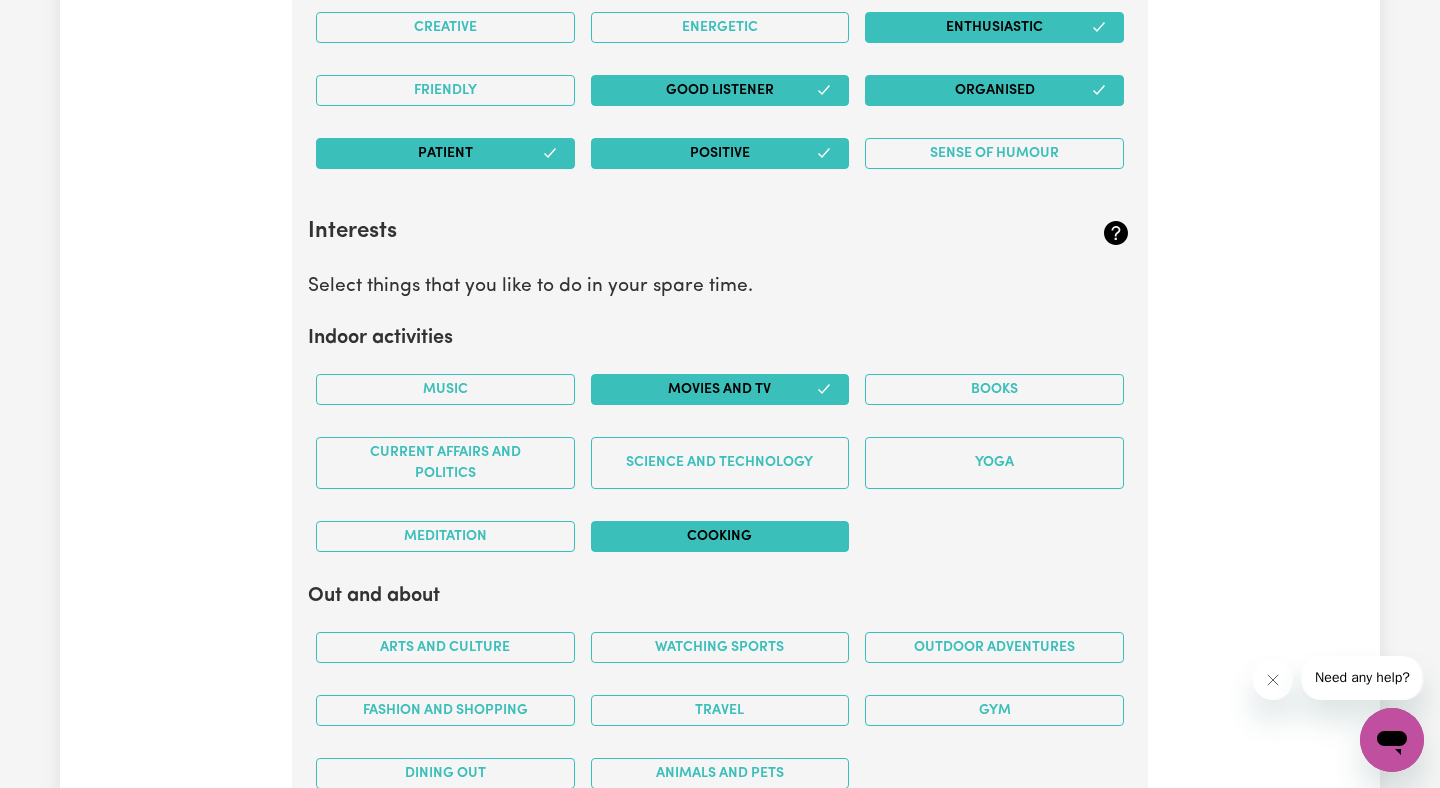 click on "Cooking" at bounding box center [720, 536] 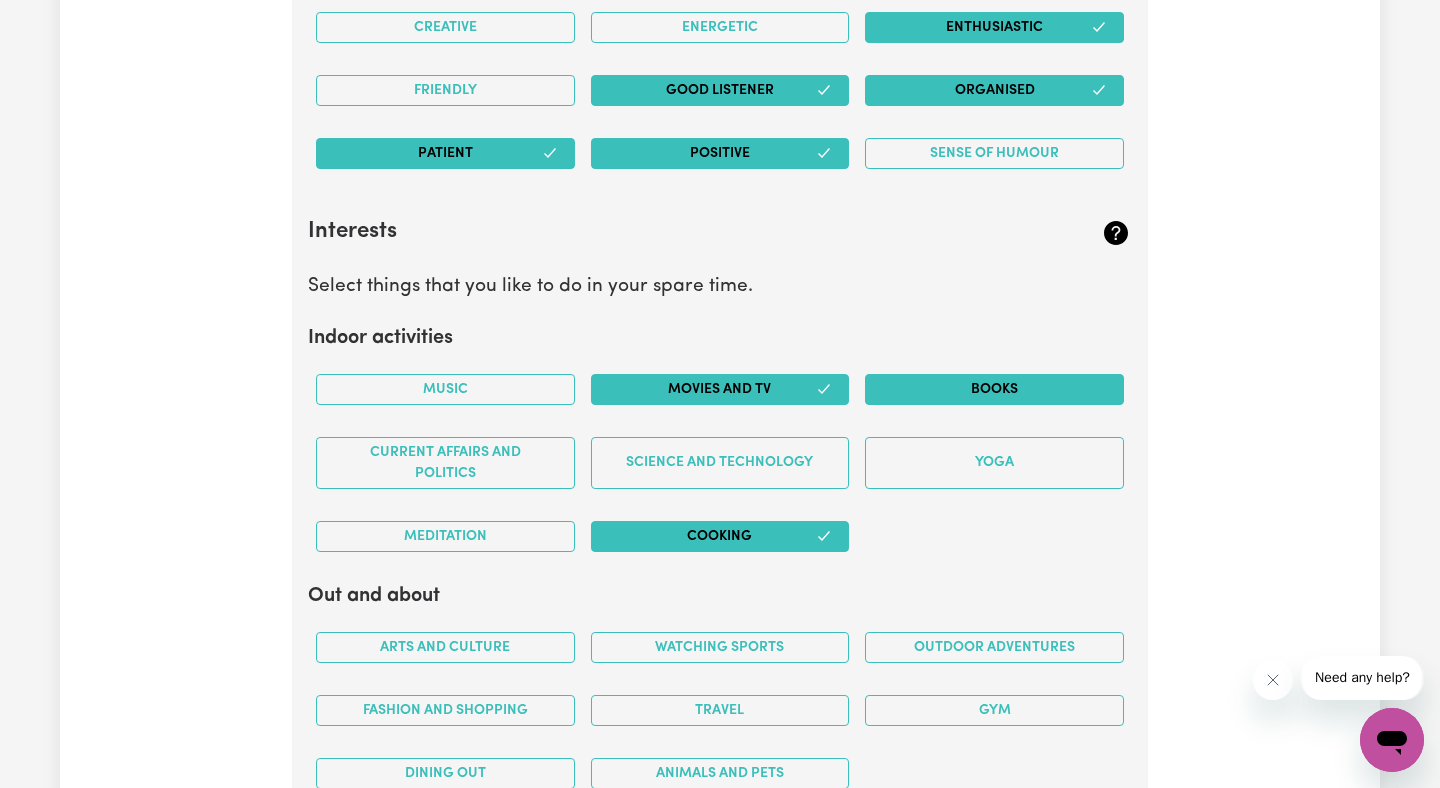 click on "Books" at bounding box center (994, 389) 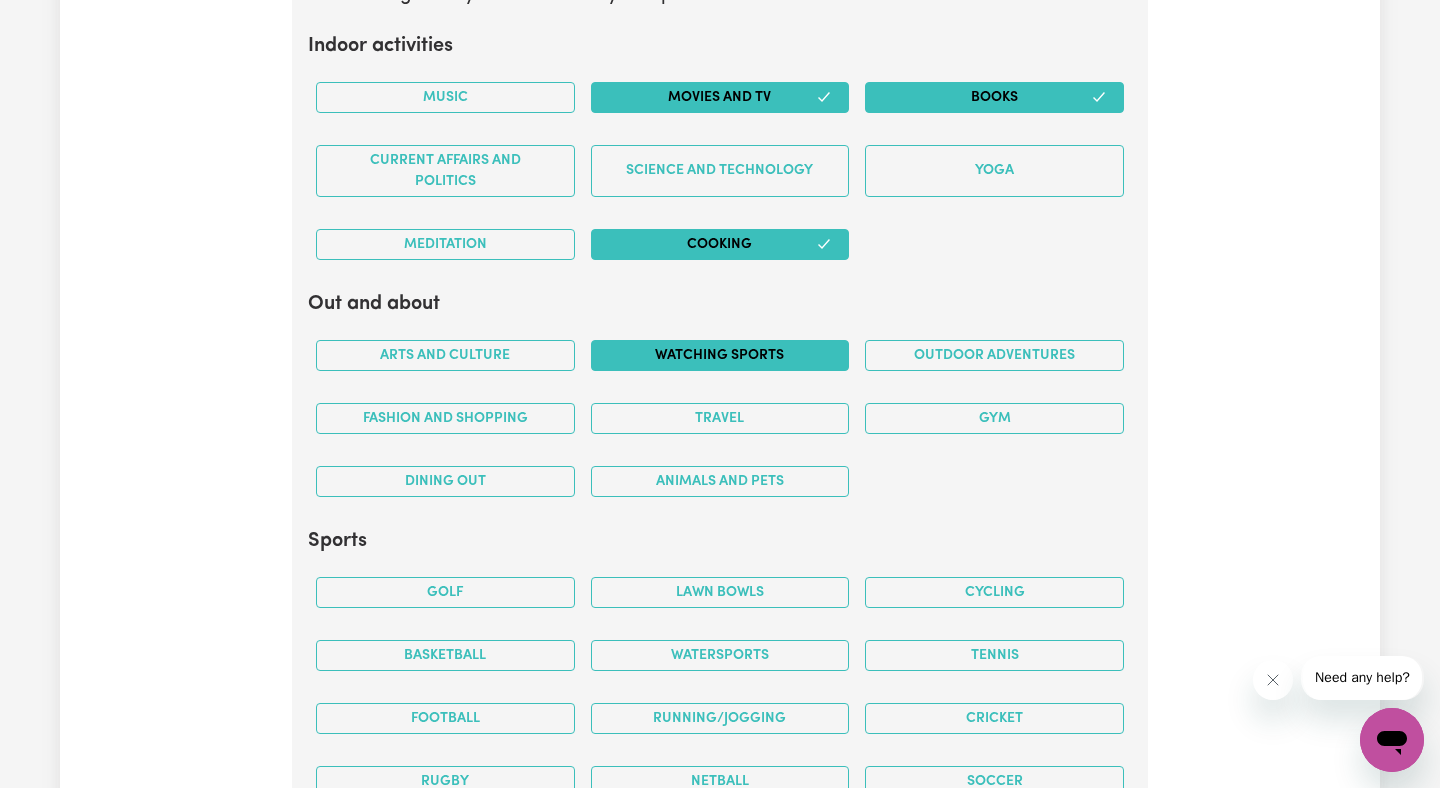 scroll, scrollTop: 3919, scrollLeft: 0, axis: vertical 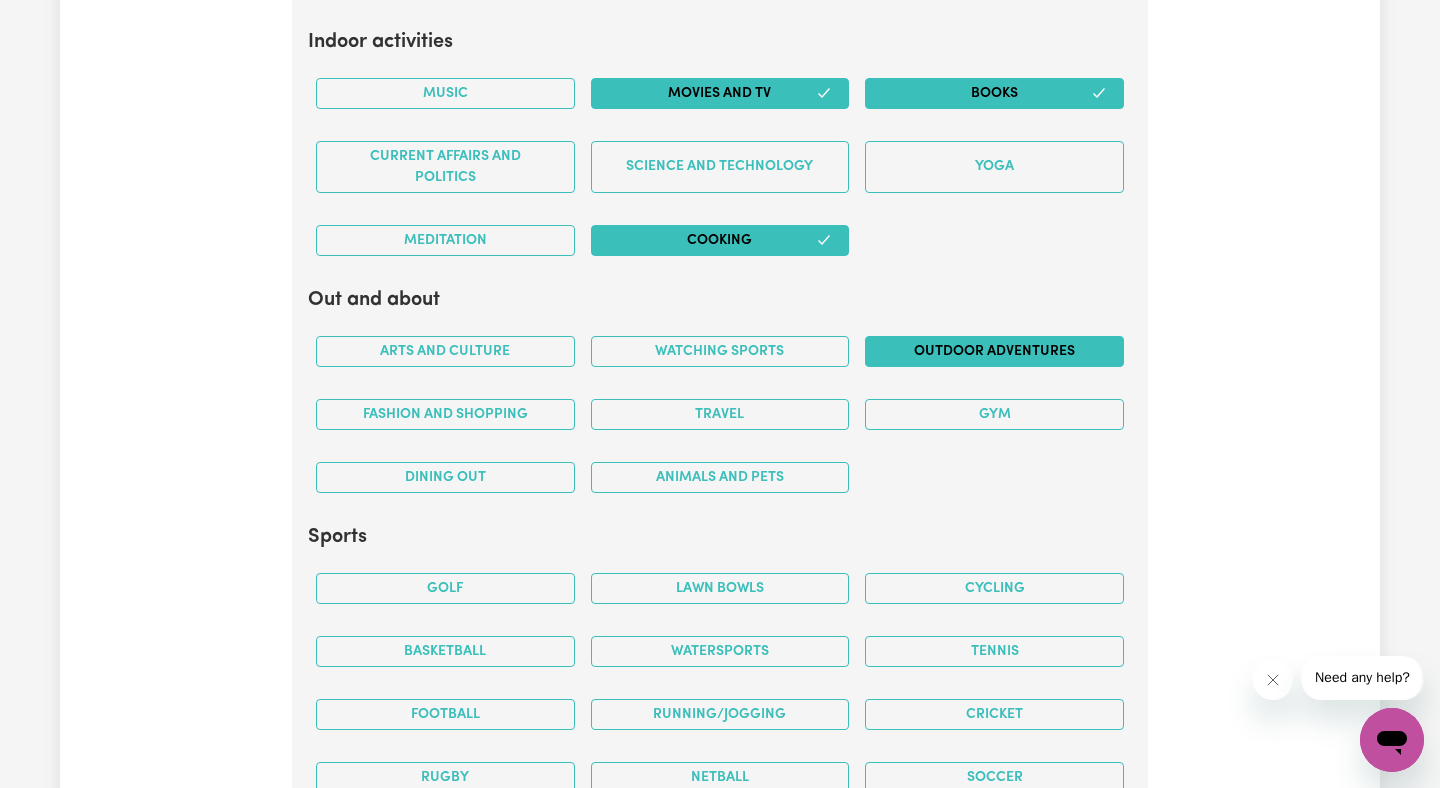 click on "Outdoor adventures" at bounding box center [994, 351] 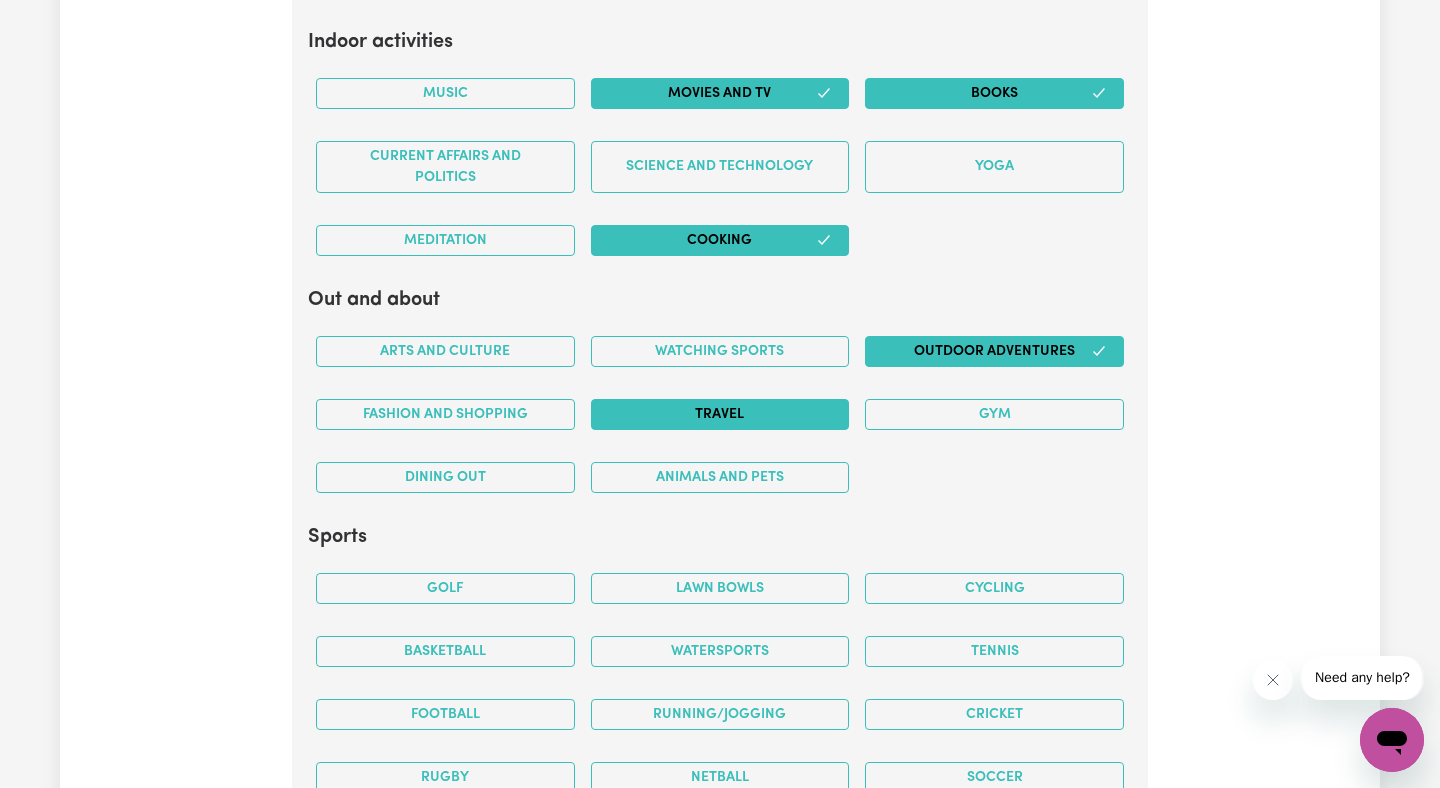 click on "Travel" at bounding box center (720, 414) 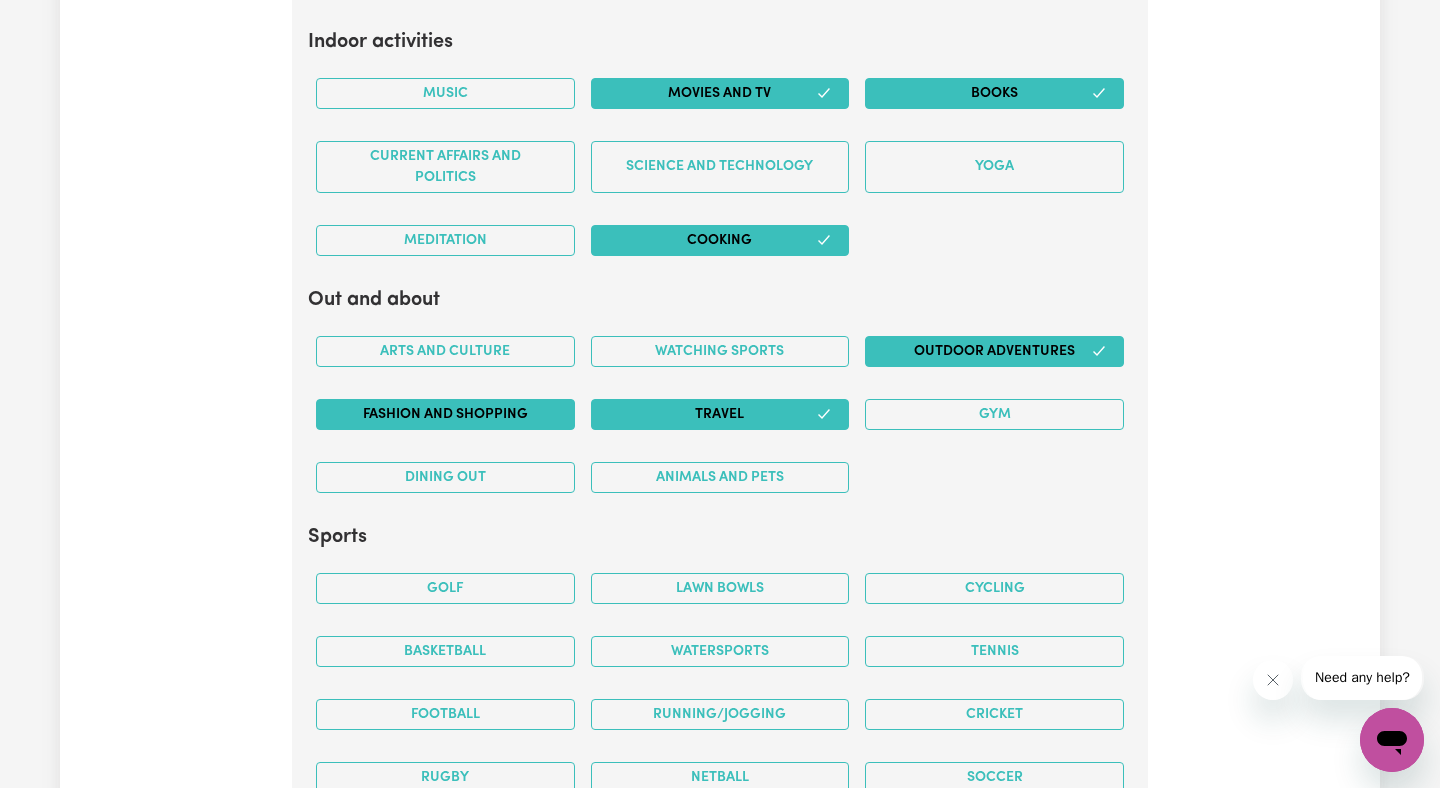 click on "Fashion and shopping" at bounding box center [445, 414] 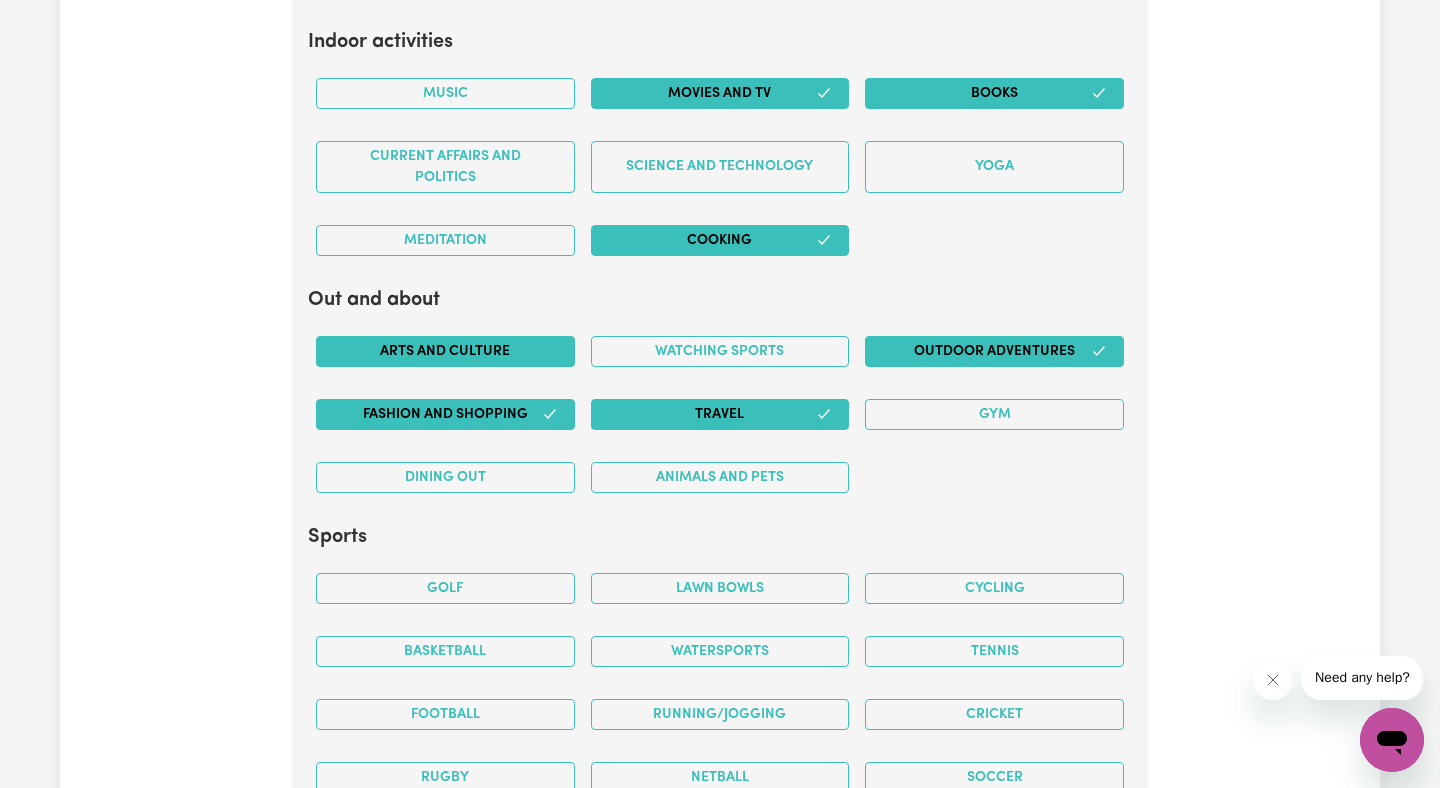 click on "Arts and Culture" at bounding box center (445, 351) 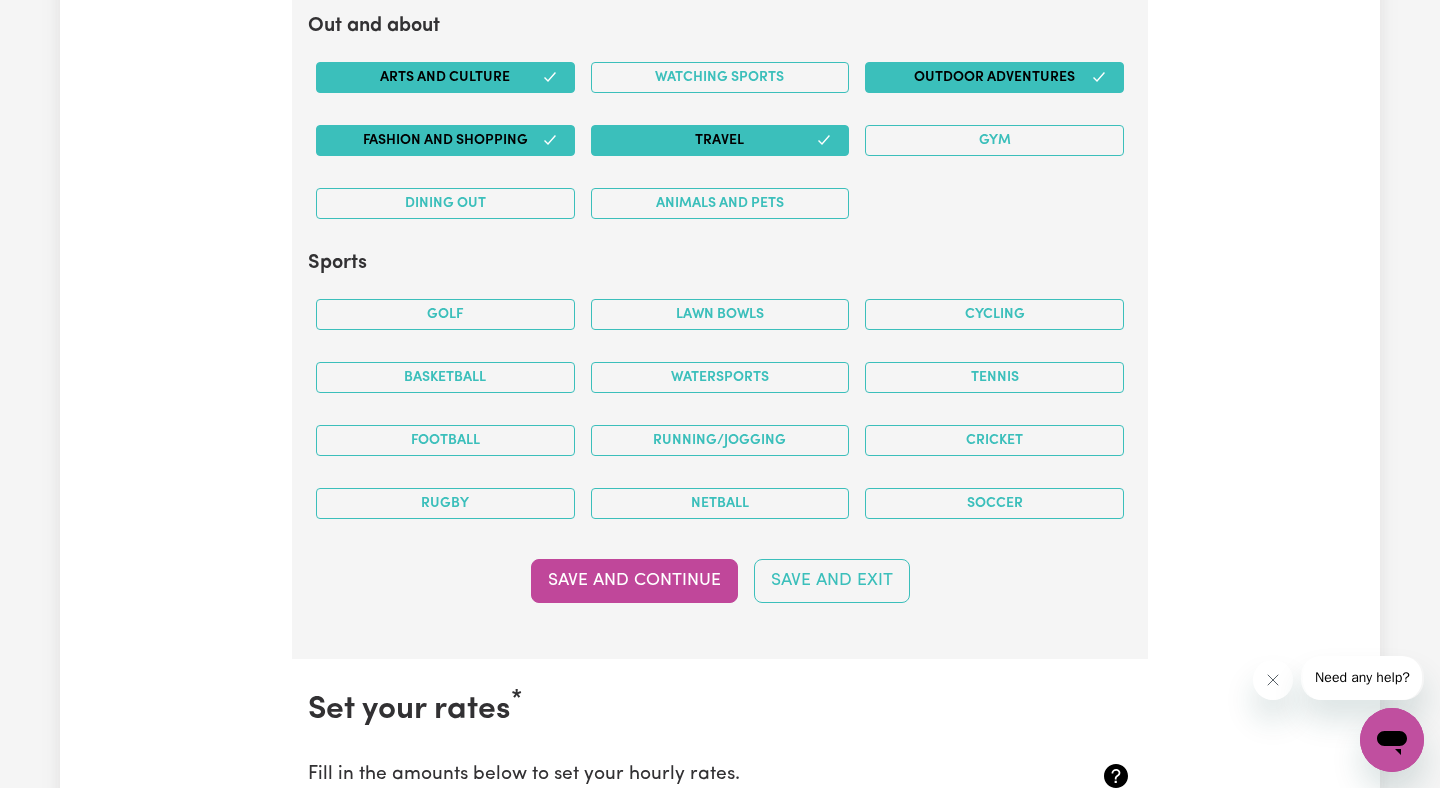 scroll, scrollTop: 4236, scrollLeft: 0, axis: vertical 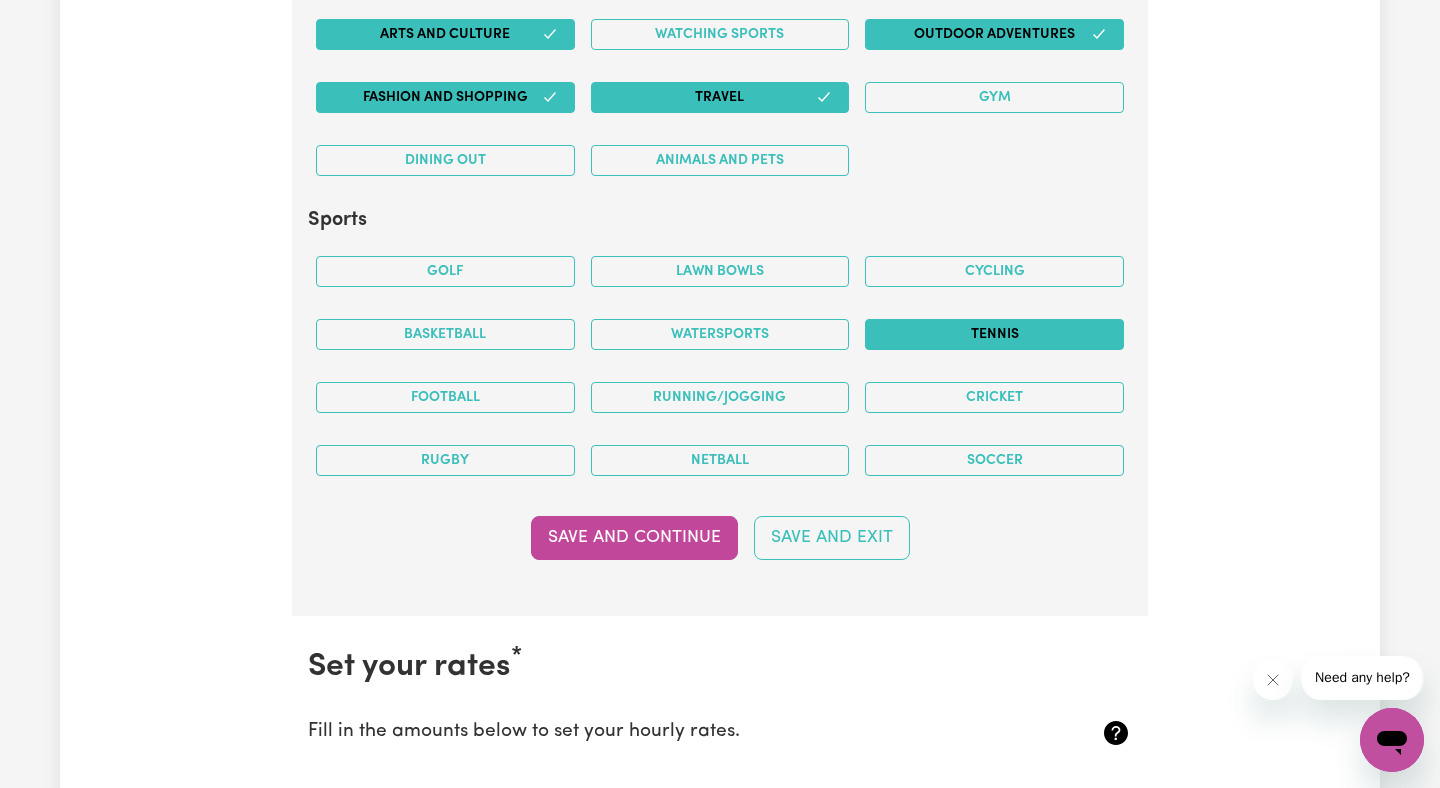 click on "Tennis" at bounding box center (994, 334) 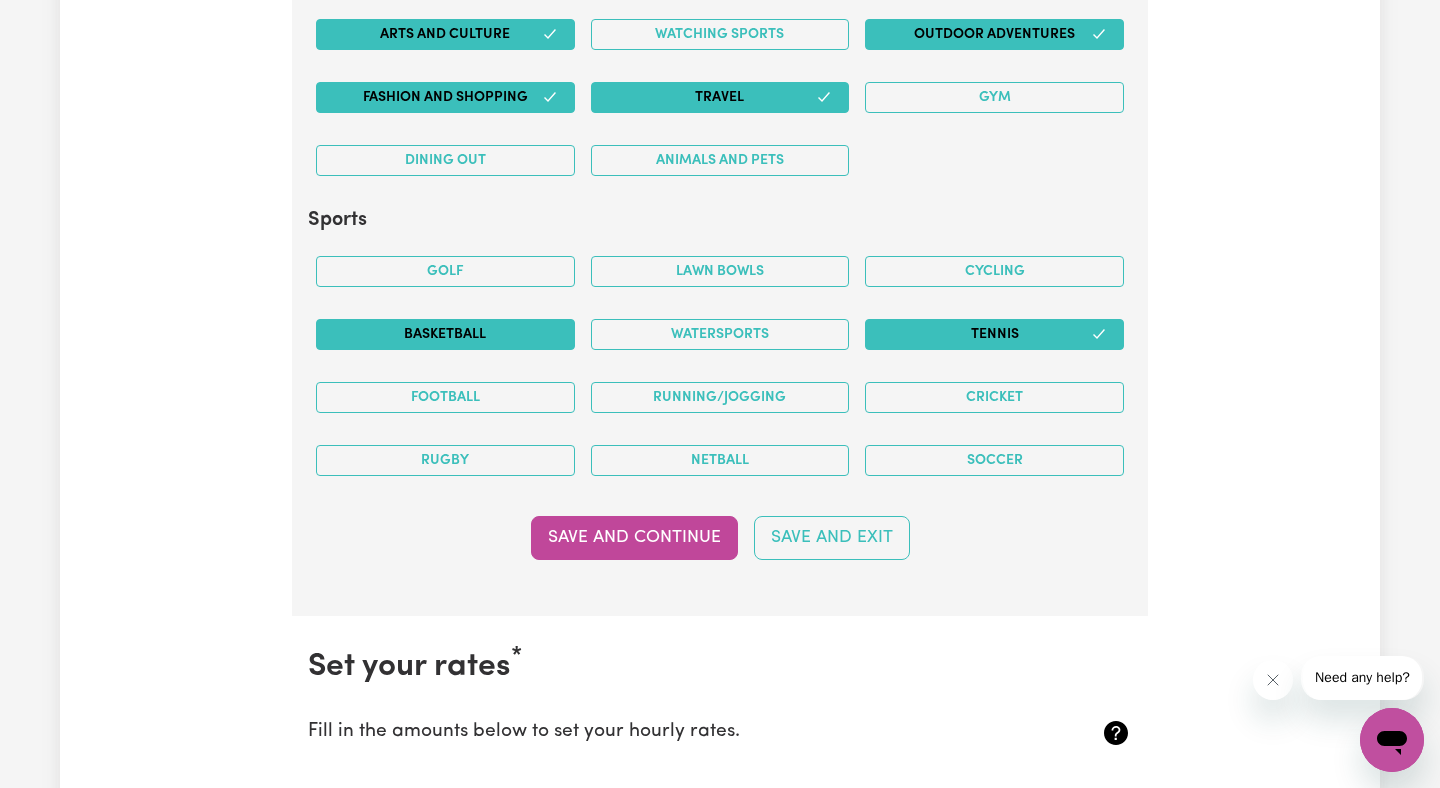click on "Basketball" at bounding box center (445, 334) 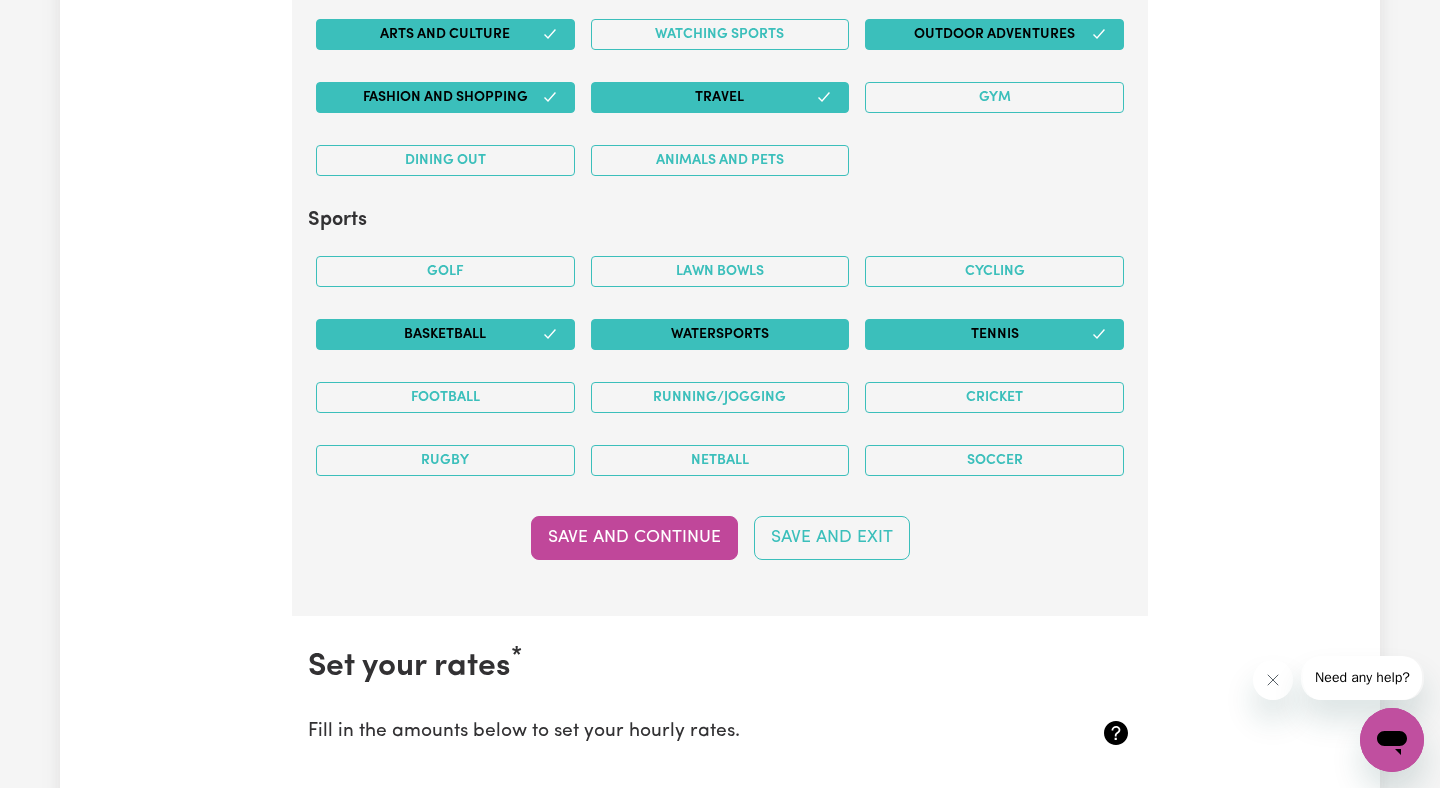 click on "Watersports" at bounding box center (720, 334) 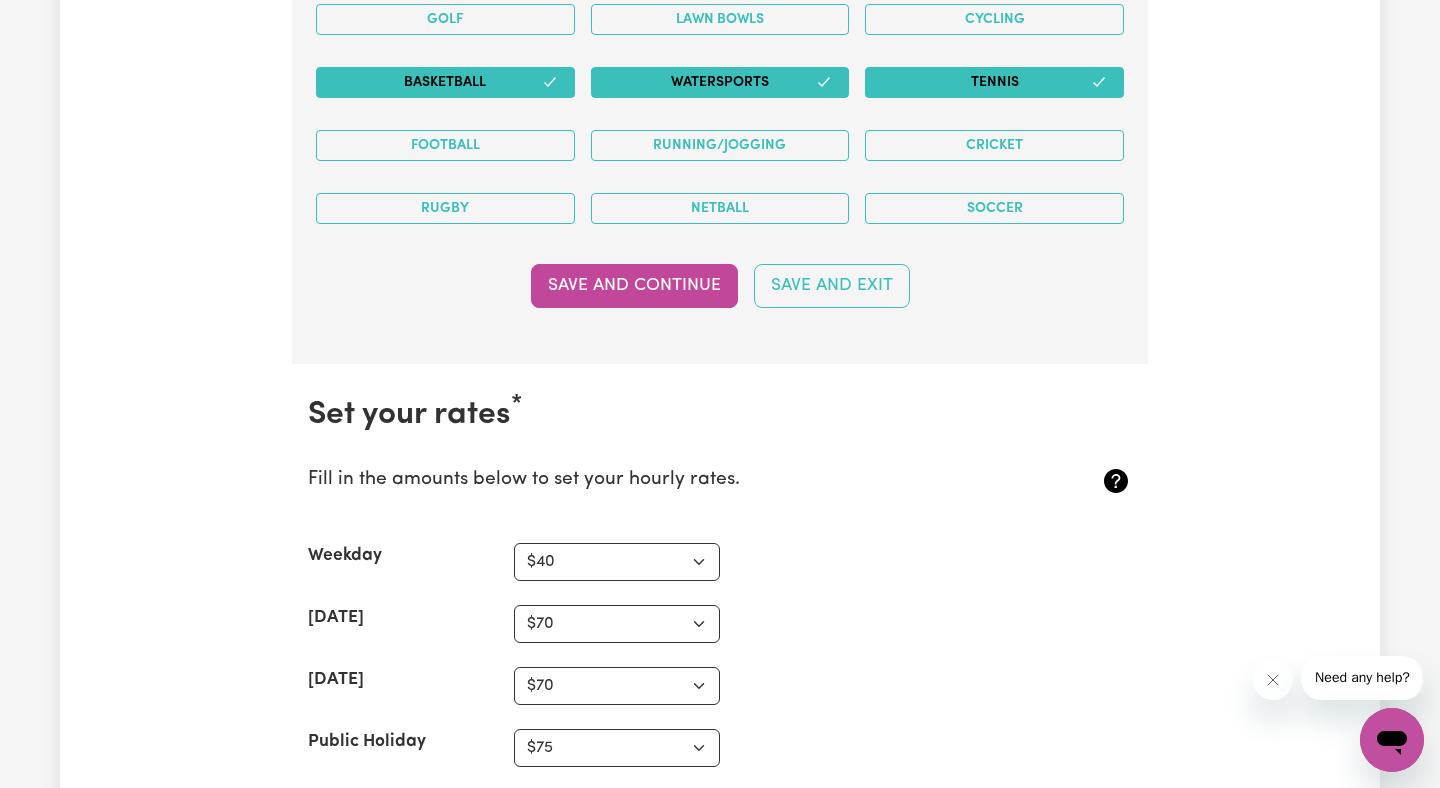 scroll, scrollTop: 4499, scrollLeft: 0, axis: vertical 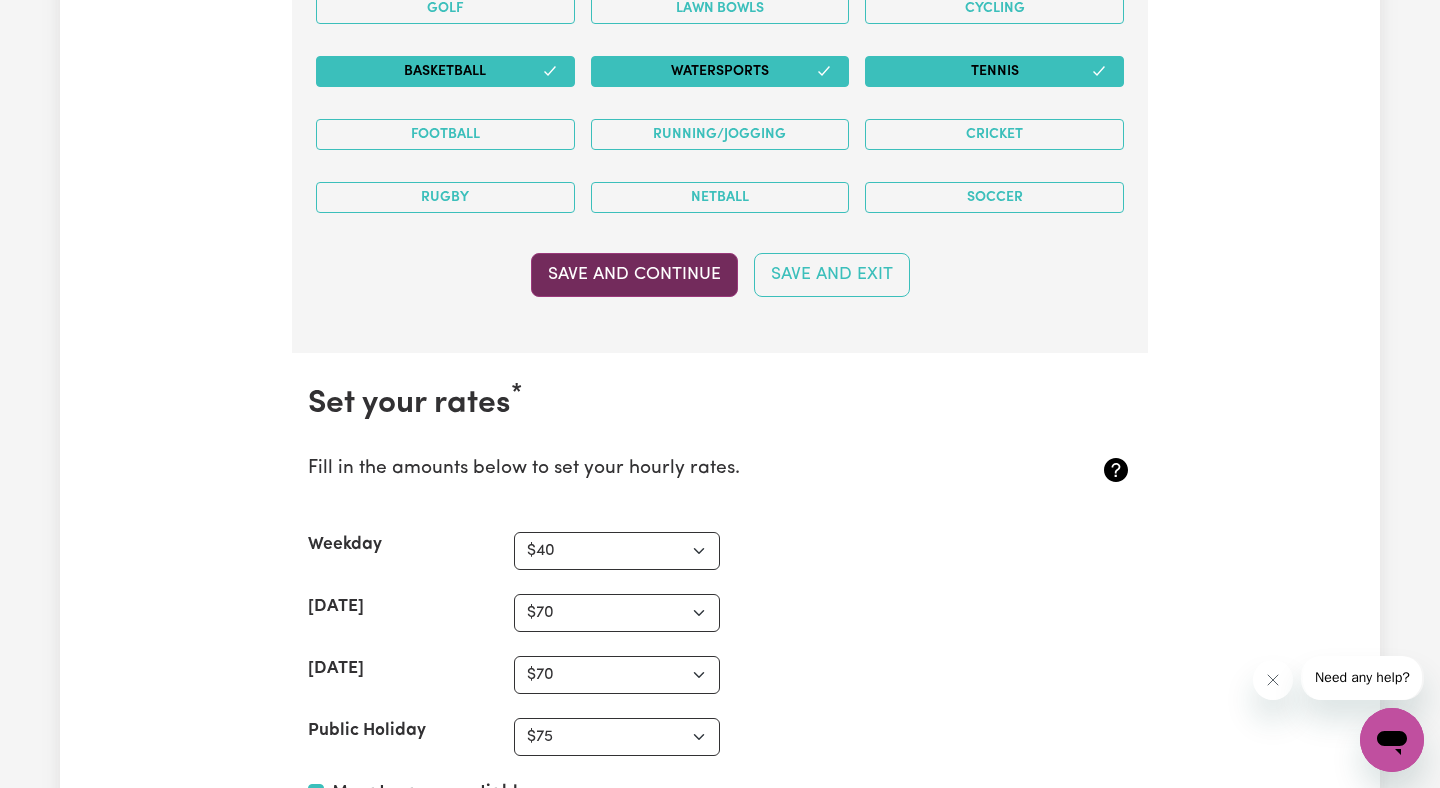 click on "Save and Continue" at bounding box center [634, 275] 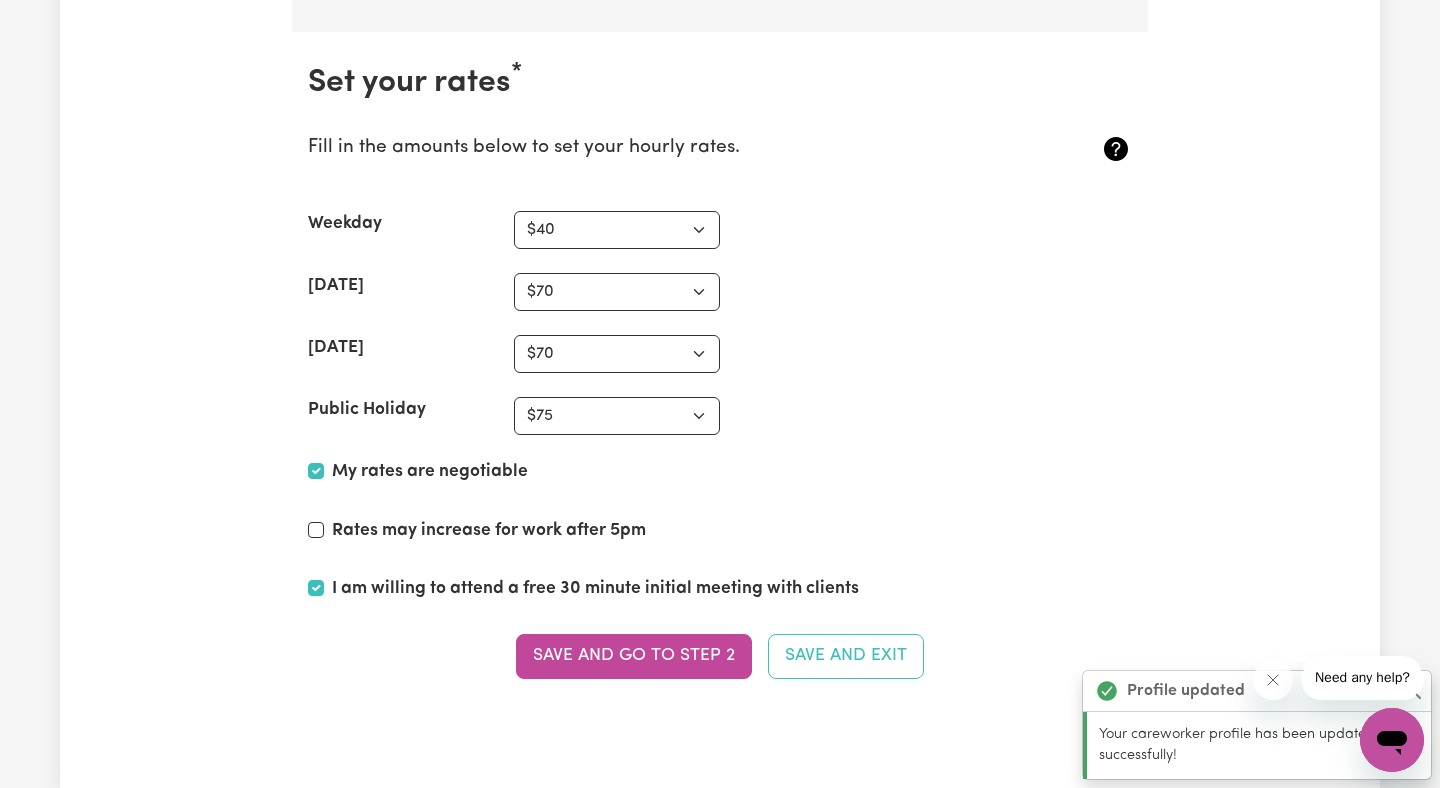 scroll, scrollTop: 4852, scrollLeft: 0, axis: vertical 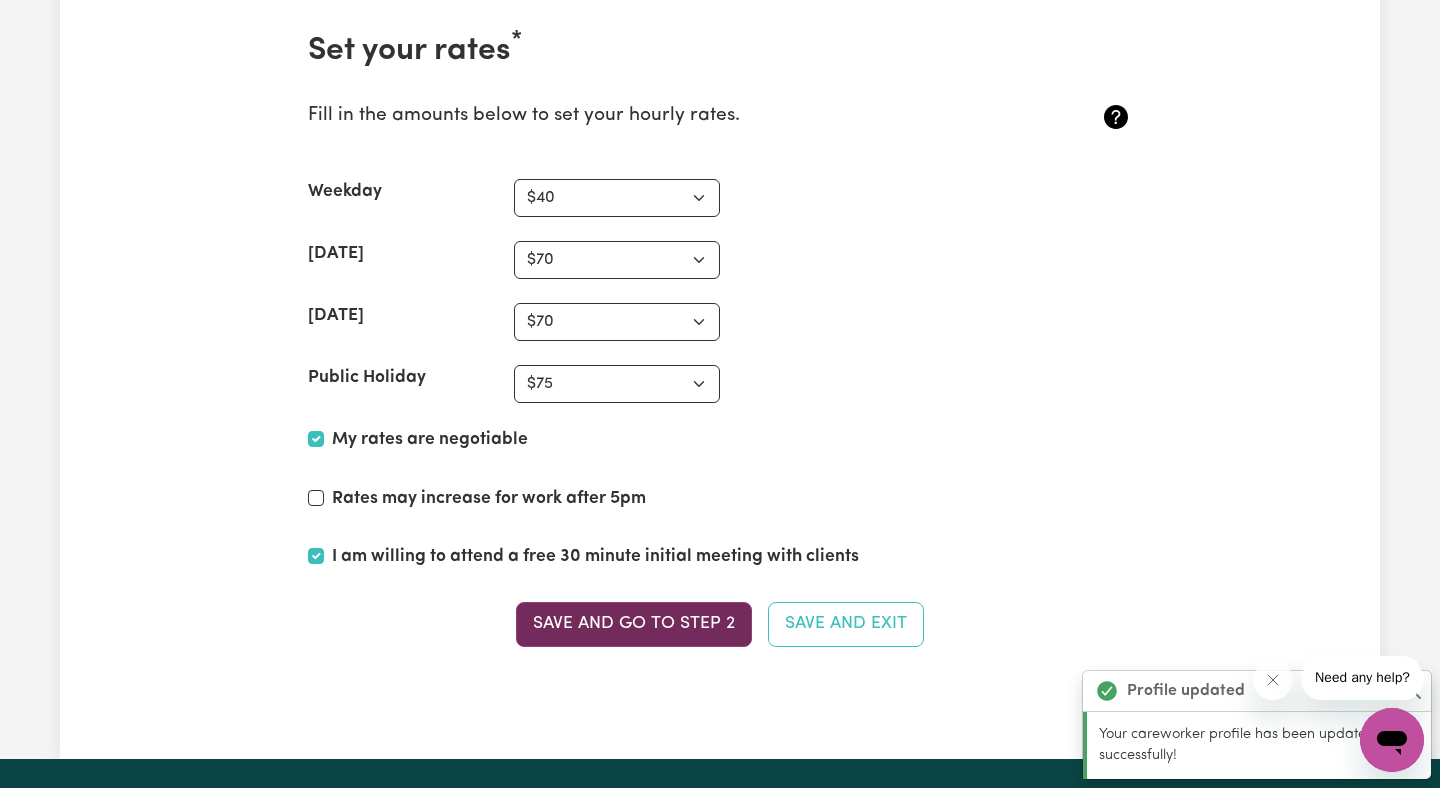 click on "Save and go to Step 2" at bounding box center (634, 624) 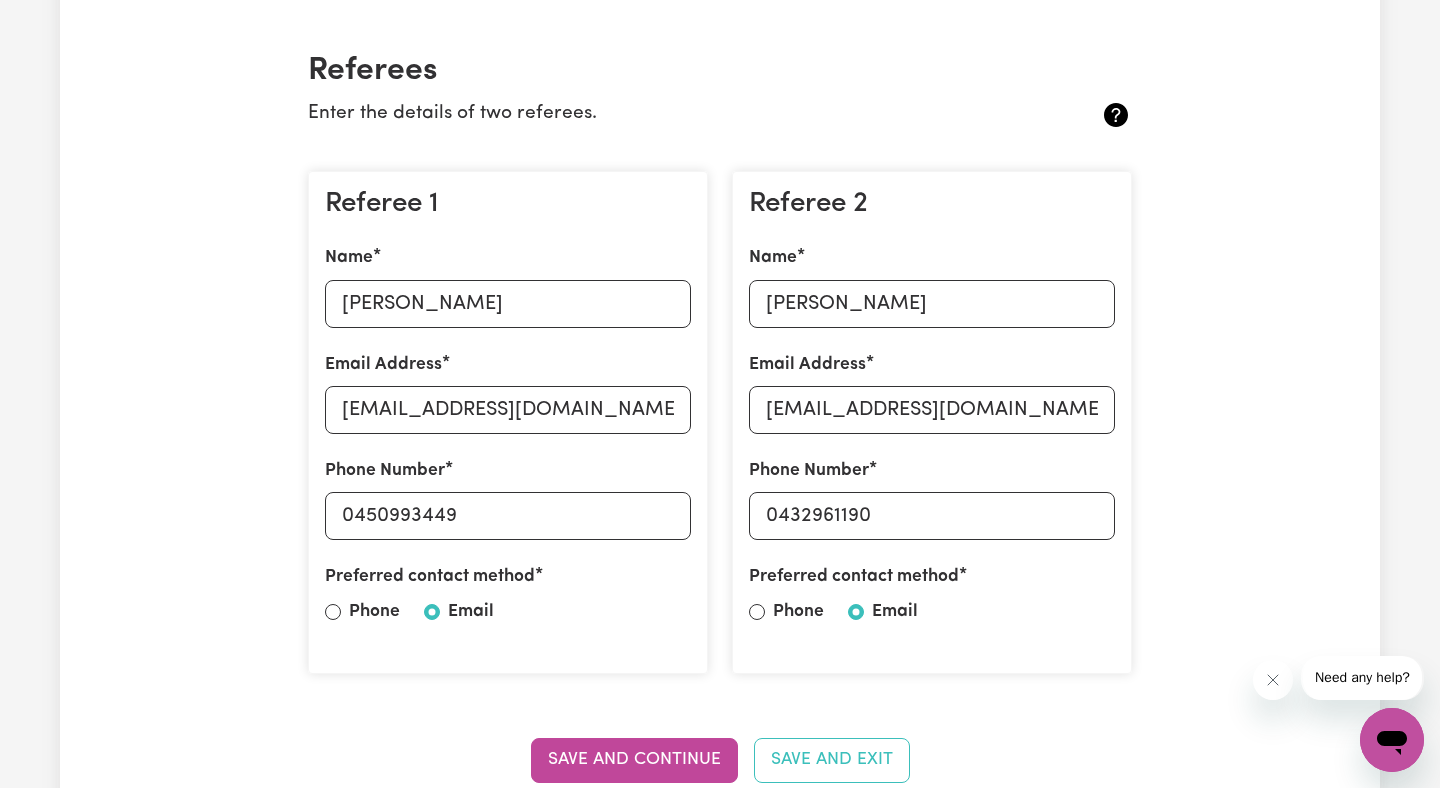 scroll, scrollTop: 446, scrollLeft: 0, axis: vertical 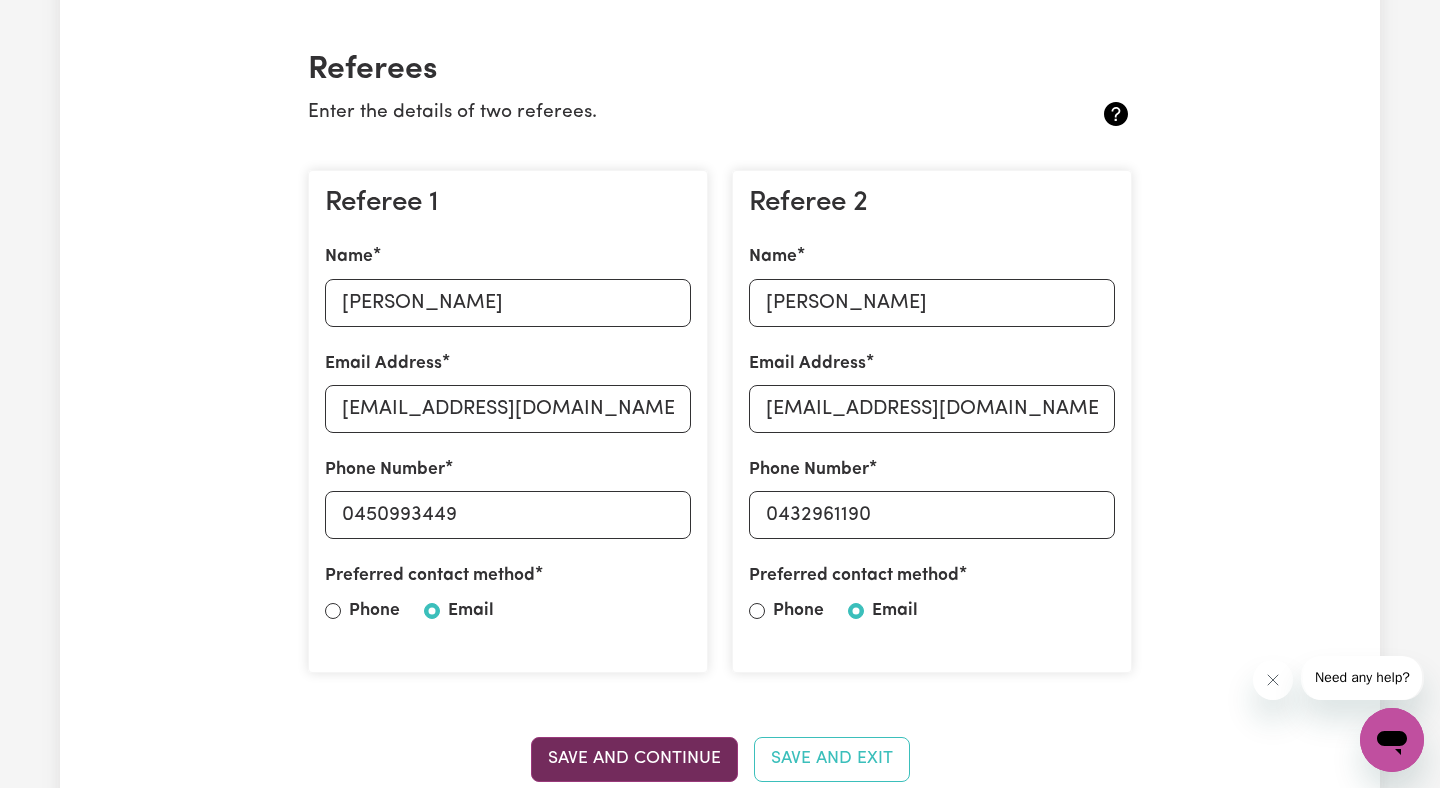 click on "Save and Continue" at bounding box center (634, 759) 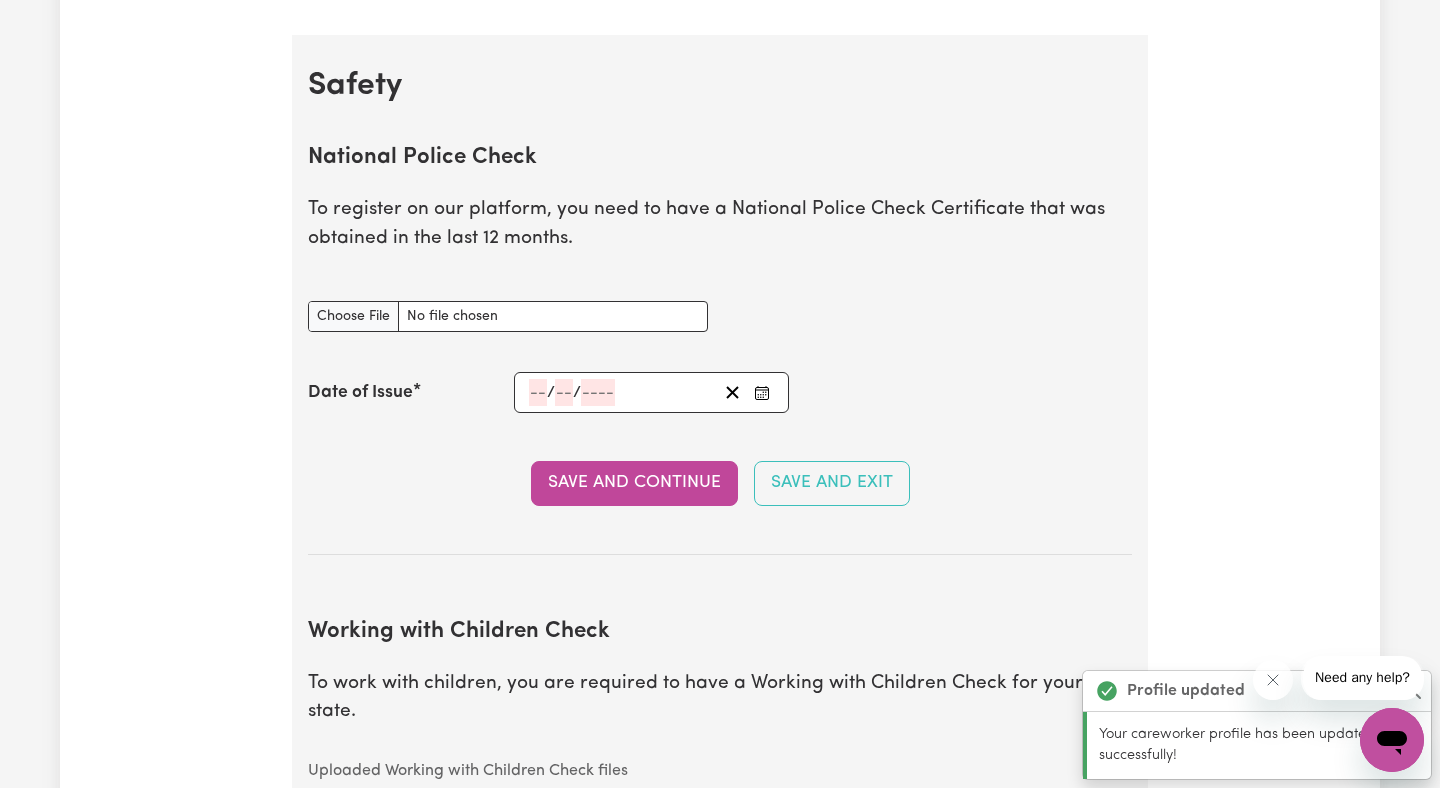 scroll, scrollTop: 1284, scrollLeft: 0, axis: vertical 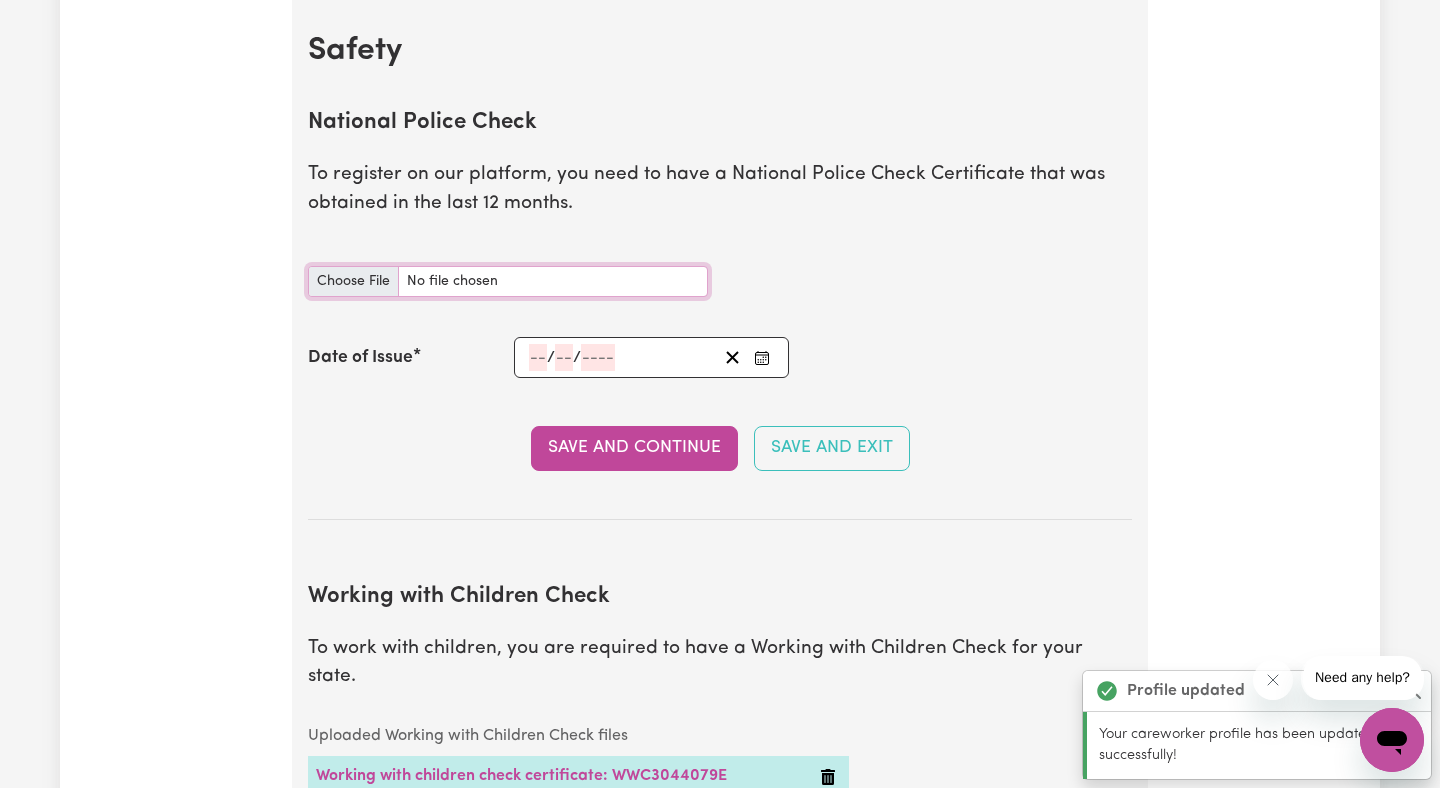 click on "National Police Check  document" at bounding box center (508, 281) 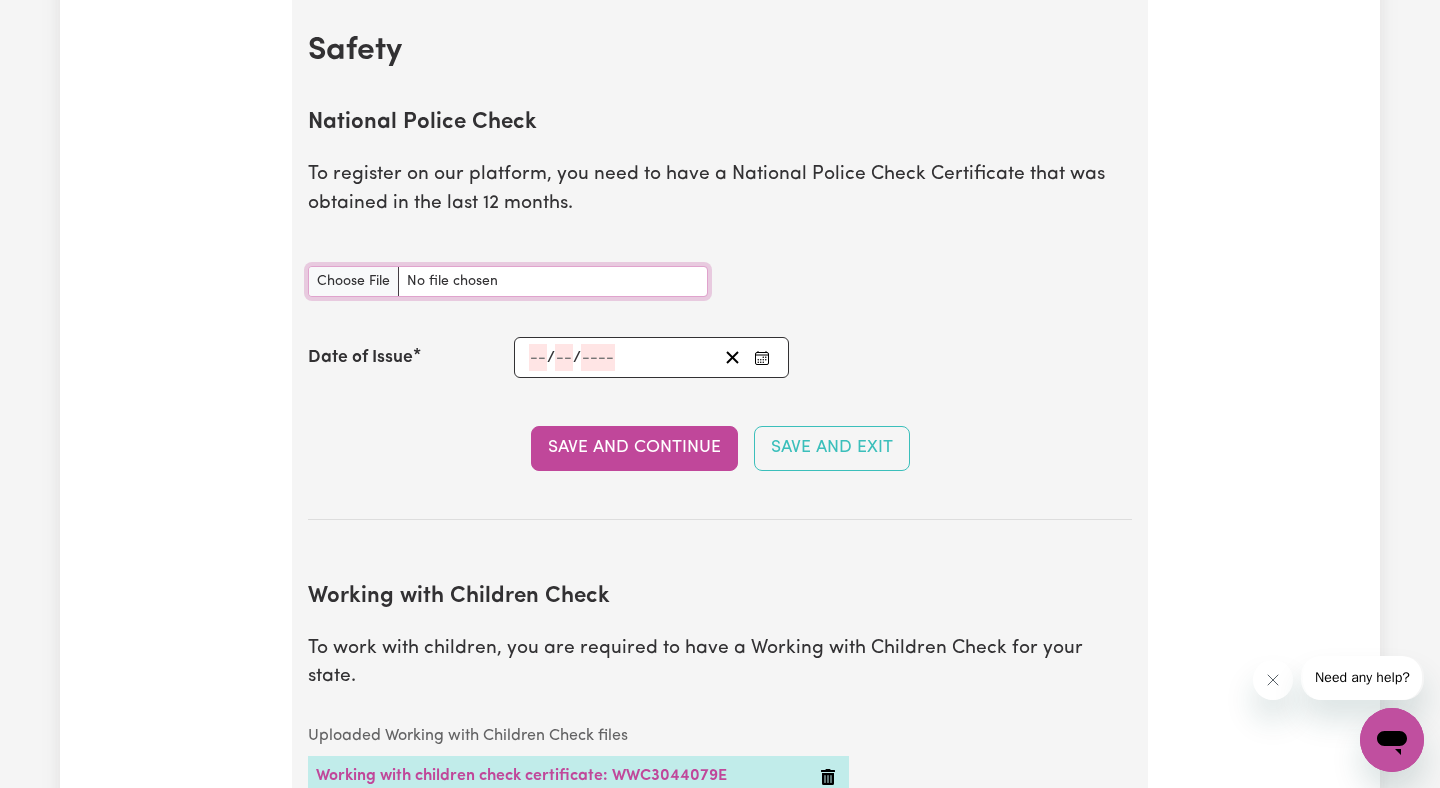 type on "C:\fakepath\Police criminal check.pdf" 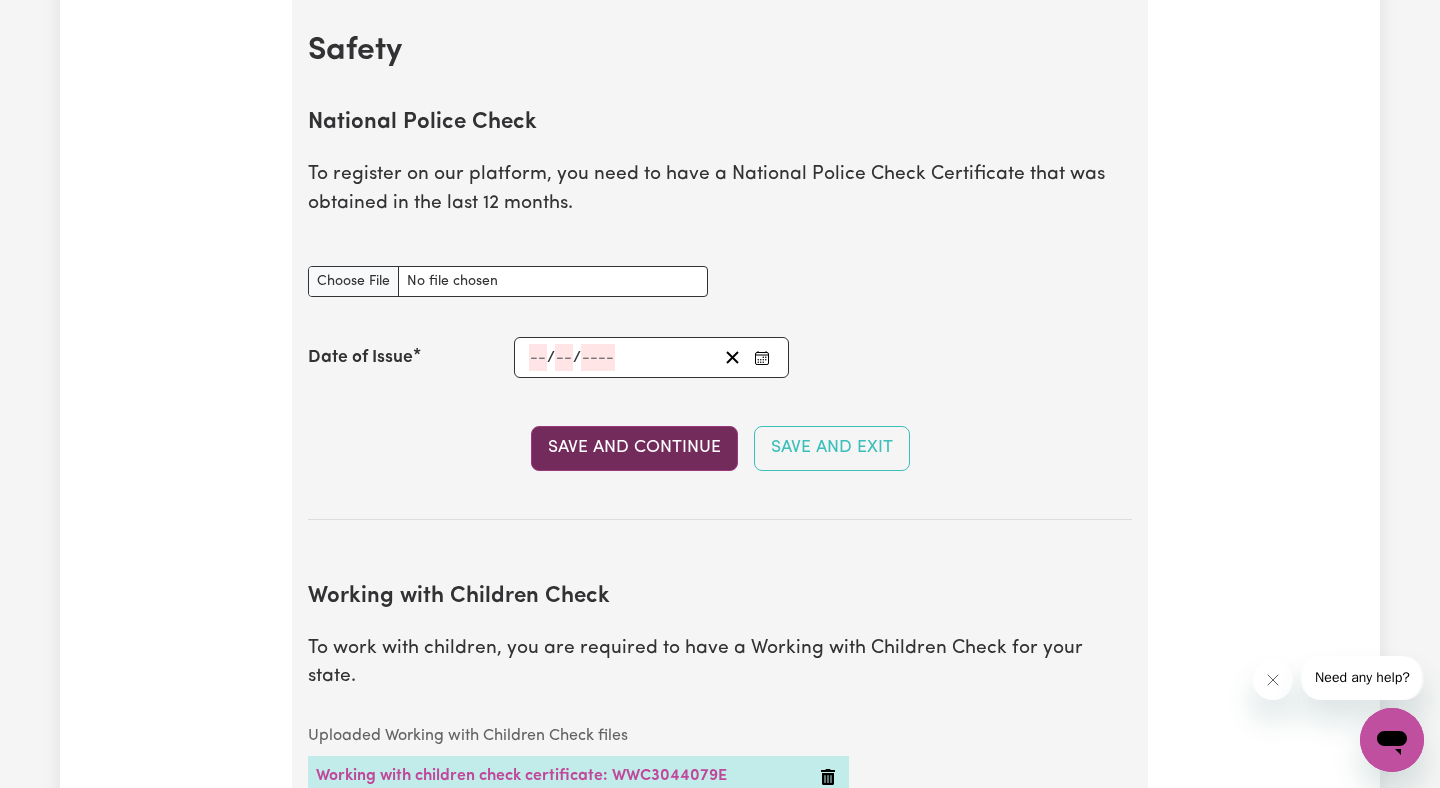 click on "Save and Continue" at bounding box center [634, 448] 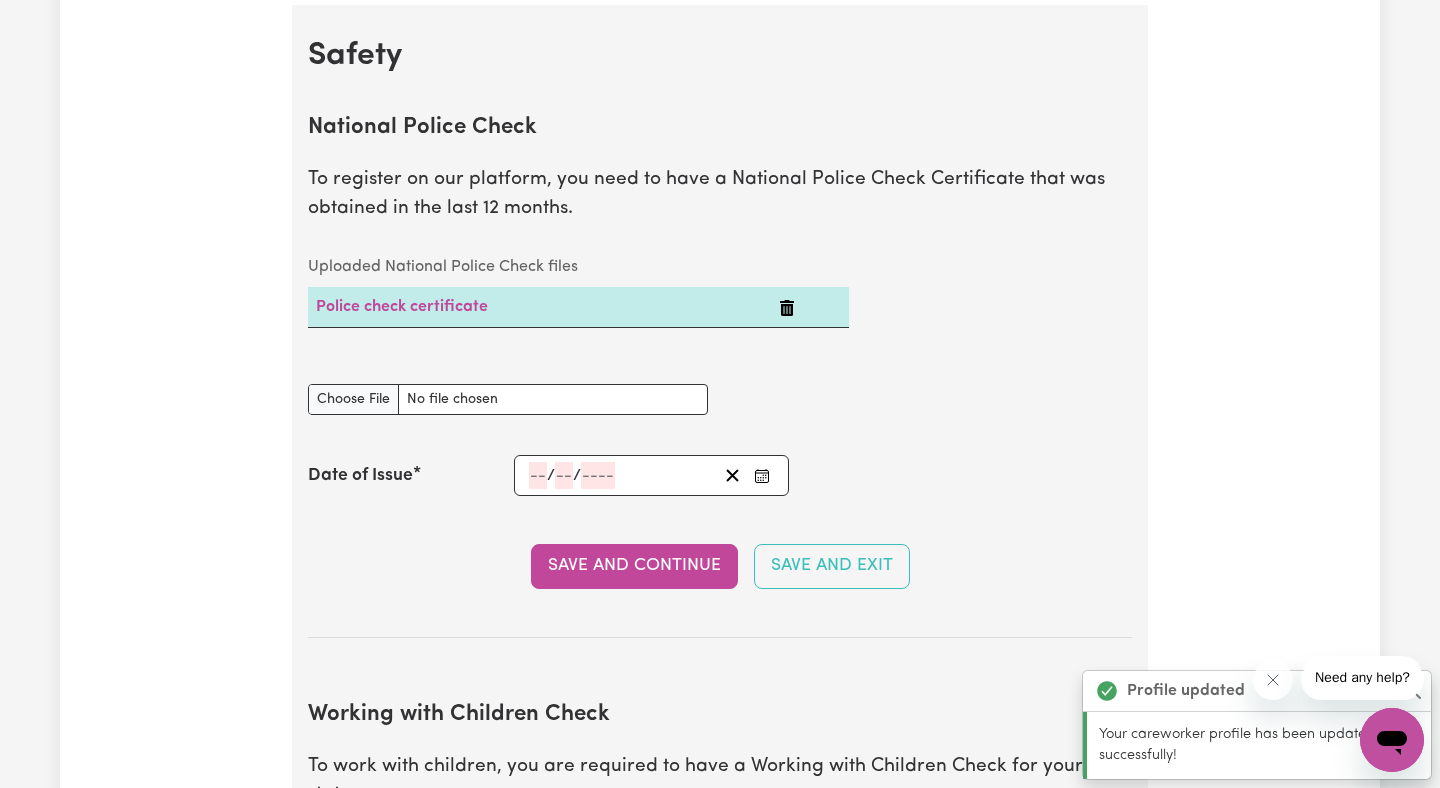 scroll, scrollTop: 1280, scrollLeft: 0, axis: vertical 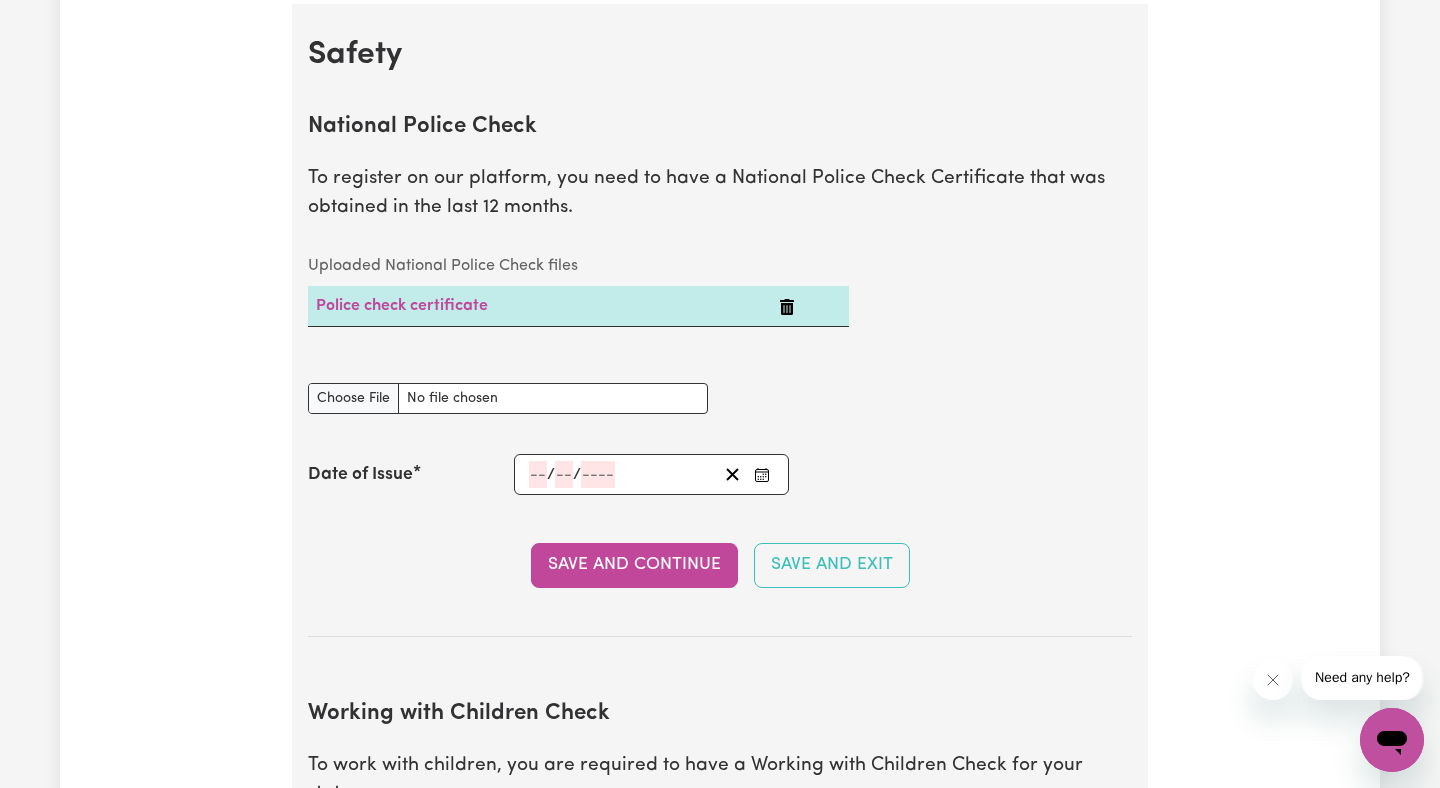 click on "Police check certificate" at bounding box center (539, 306) 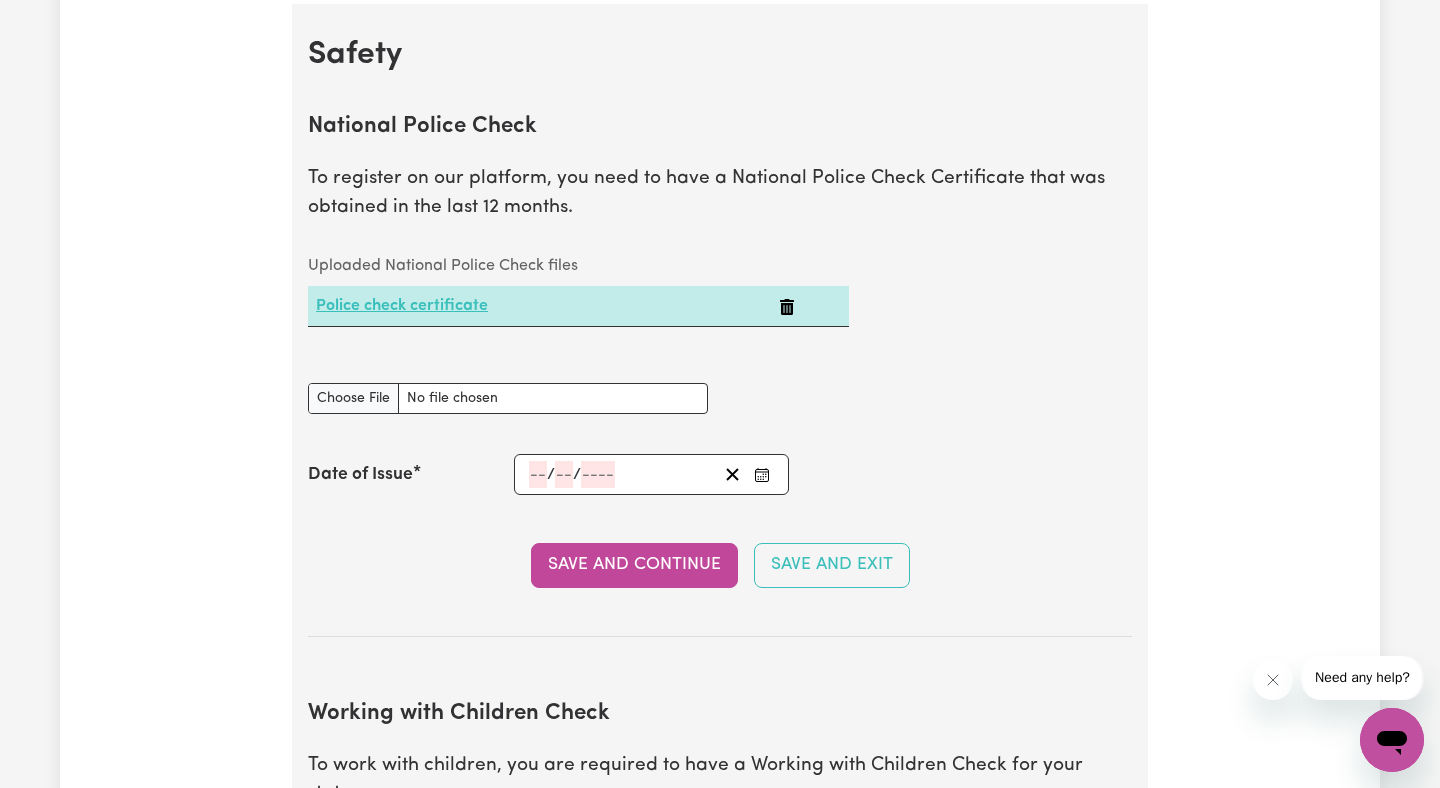 click on "Police check certificate" at bounding box center [402, 306] 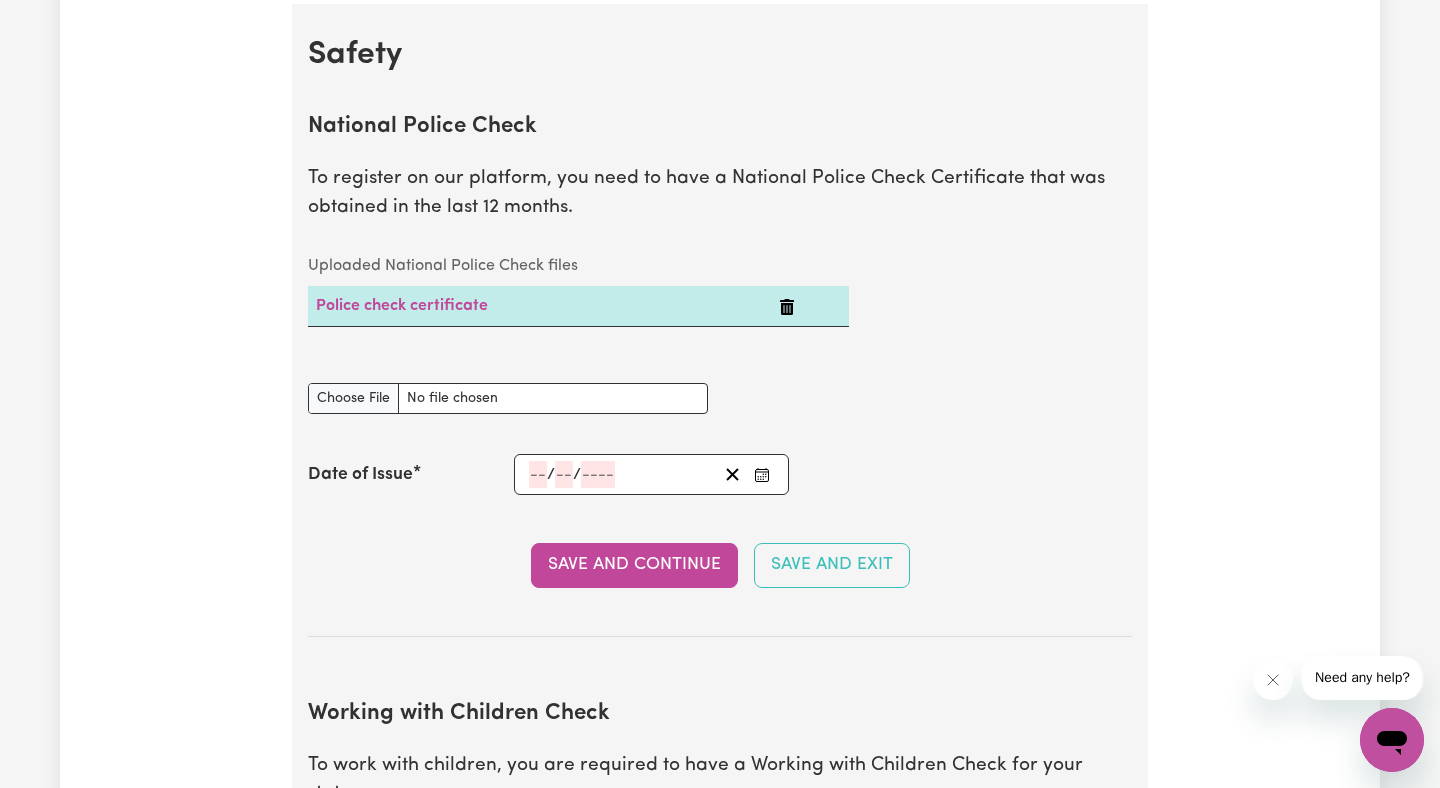 click on "/ /" at bounding box center [622, 474] 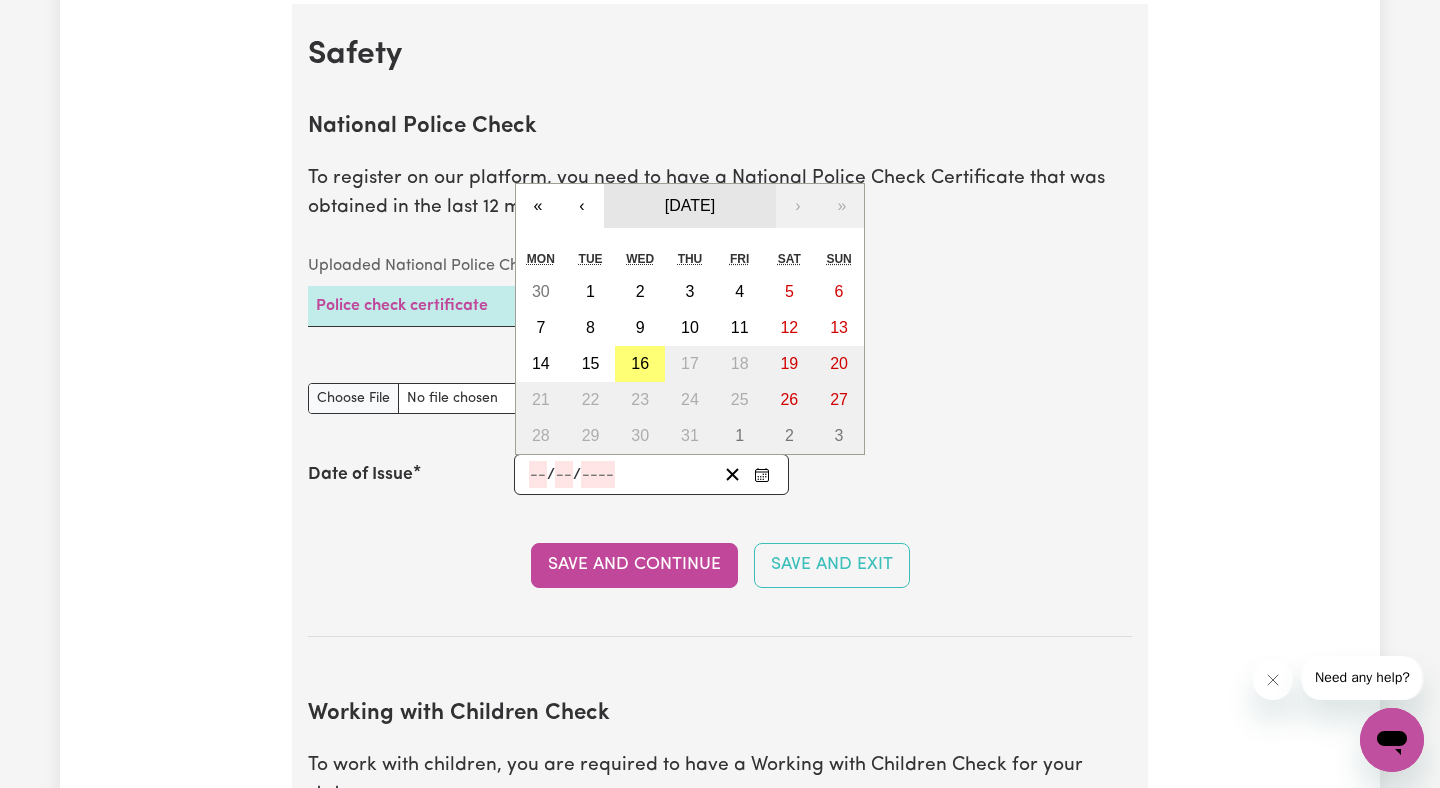 click on "[DATE]" at bounding box center [690, 205] 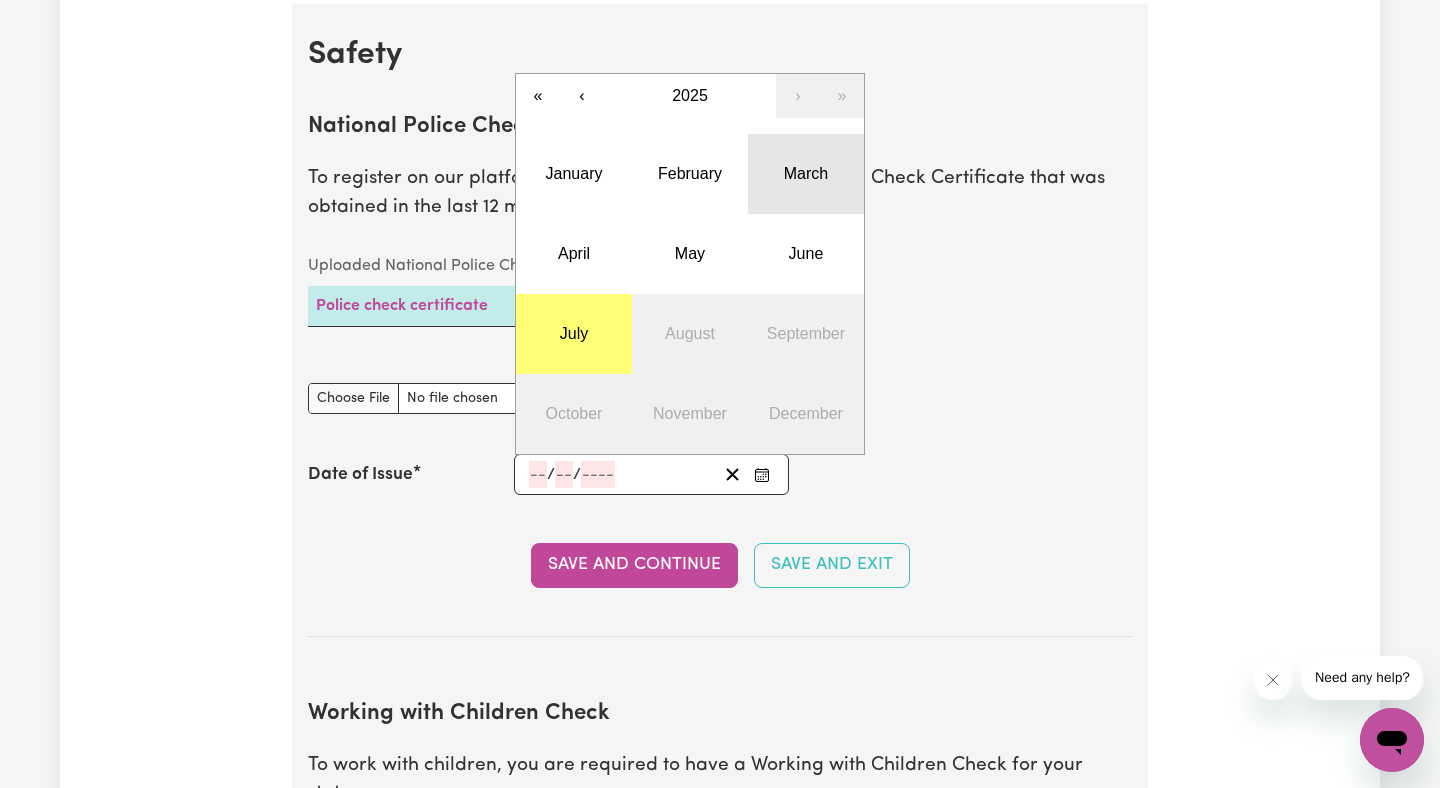 click on "March" at bounding box center [806, 174] 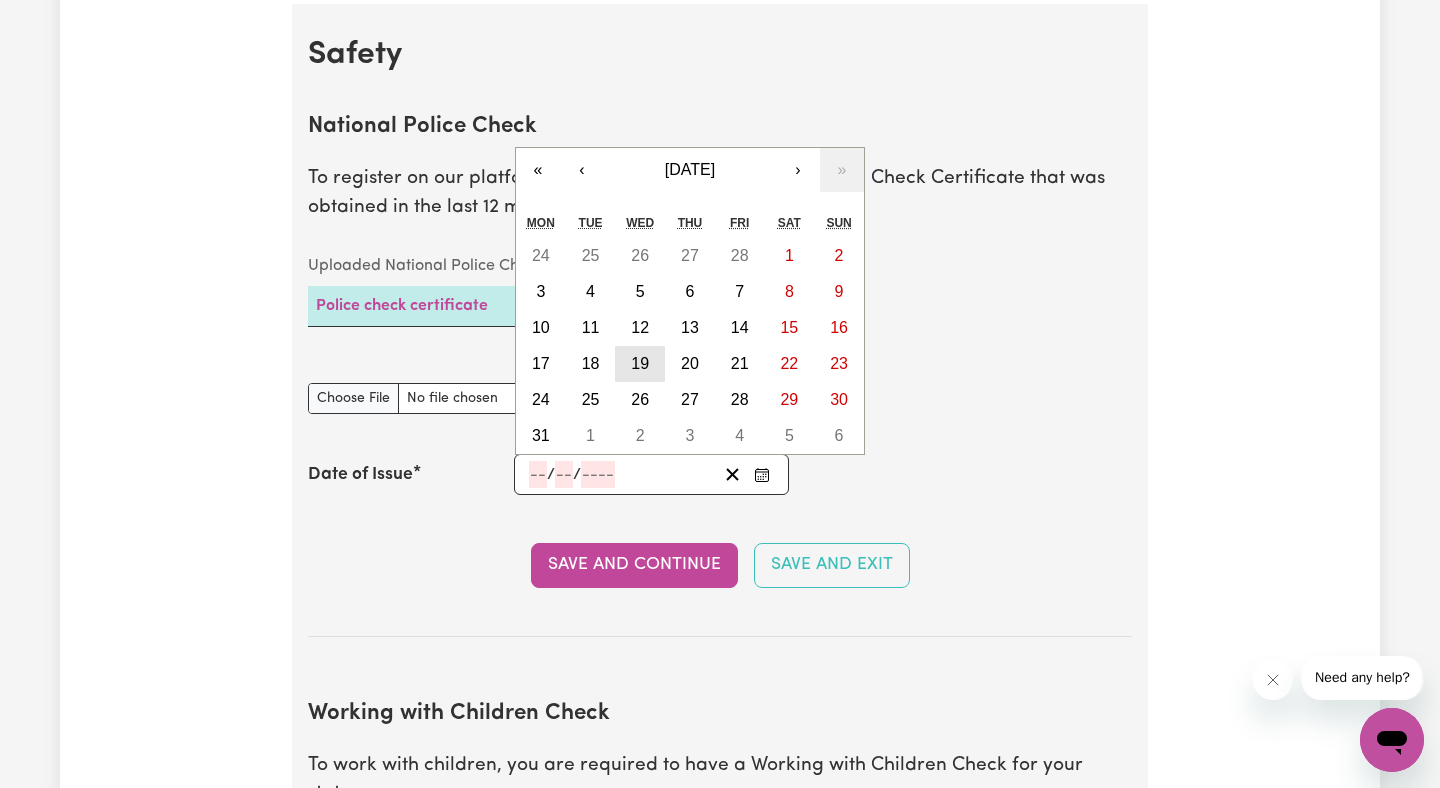 click on "19" at bounding box center (640, 364) 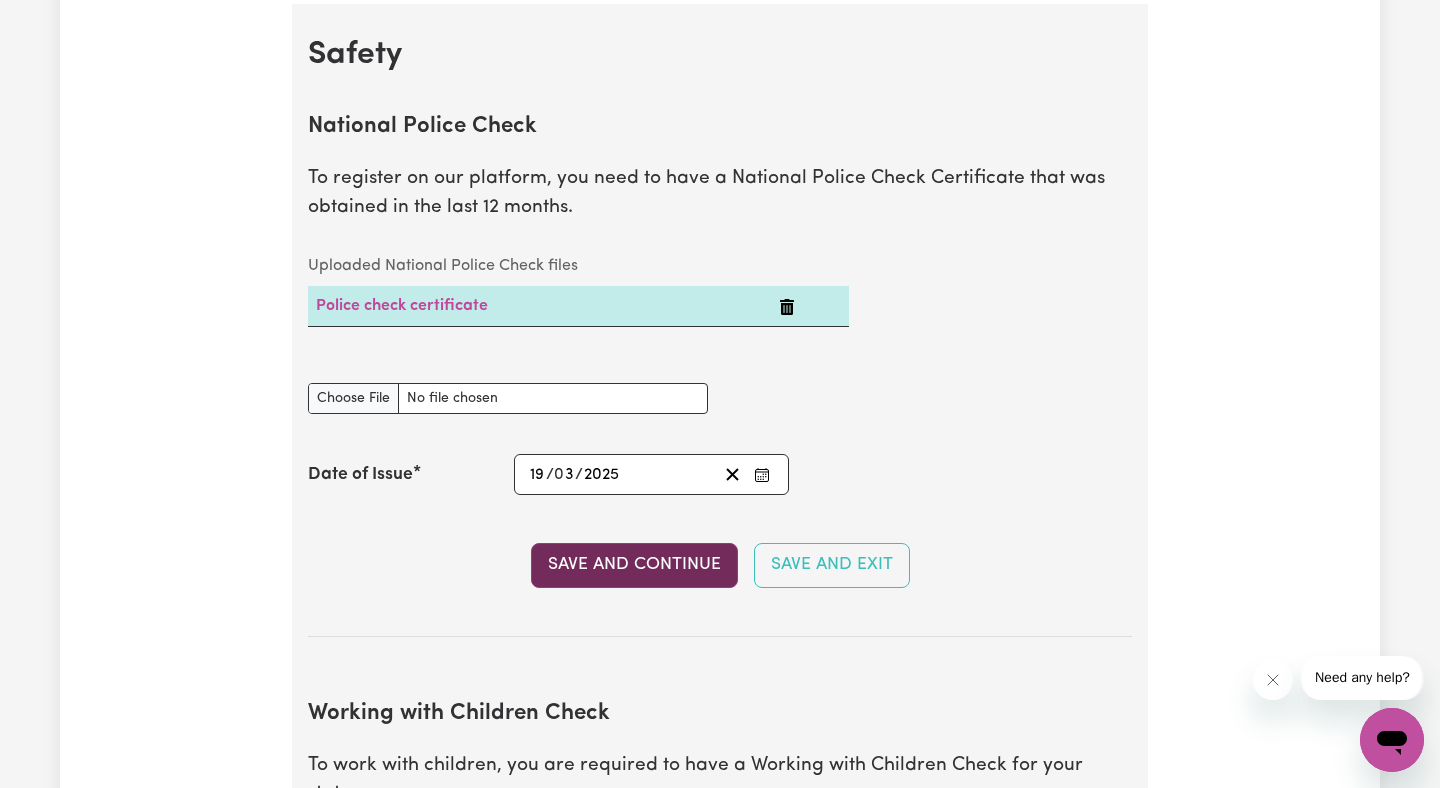 click on "Save and Continue" at bounding box center [634, 565] 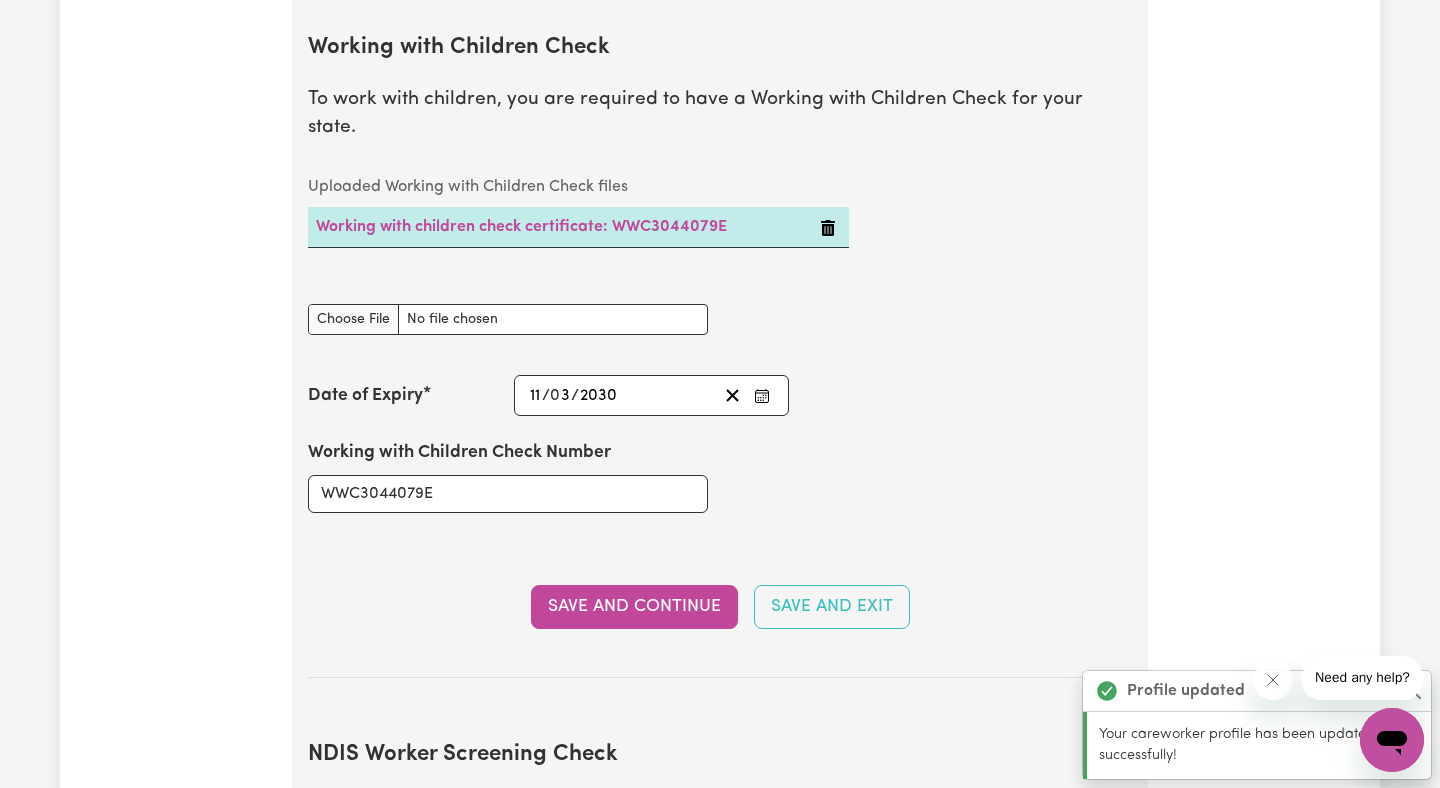 scroll, scrollTop: 1949, scrollLeft: 0, axis: vertical 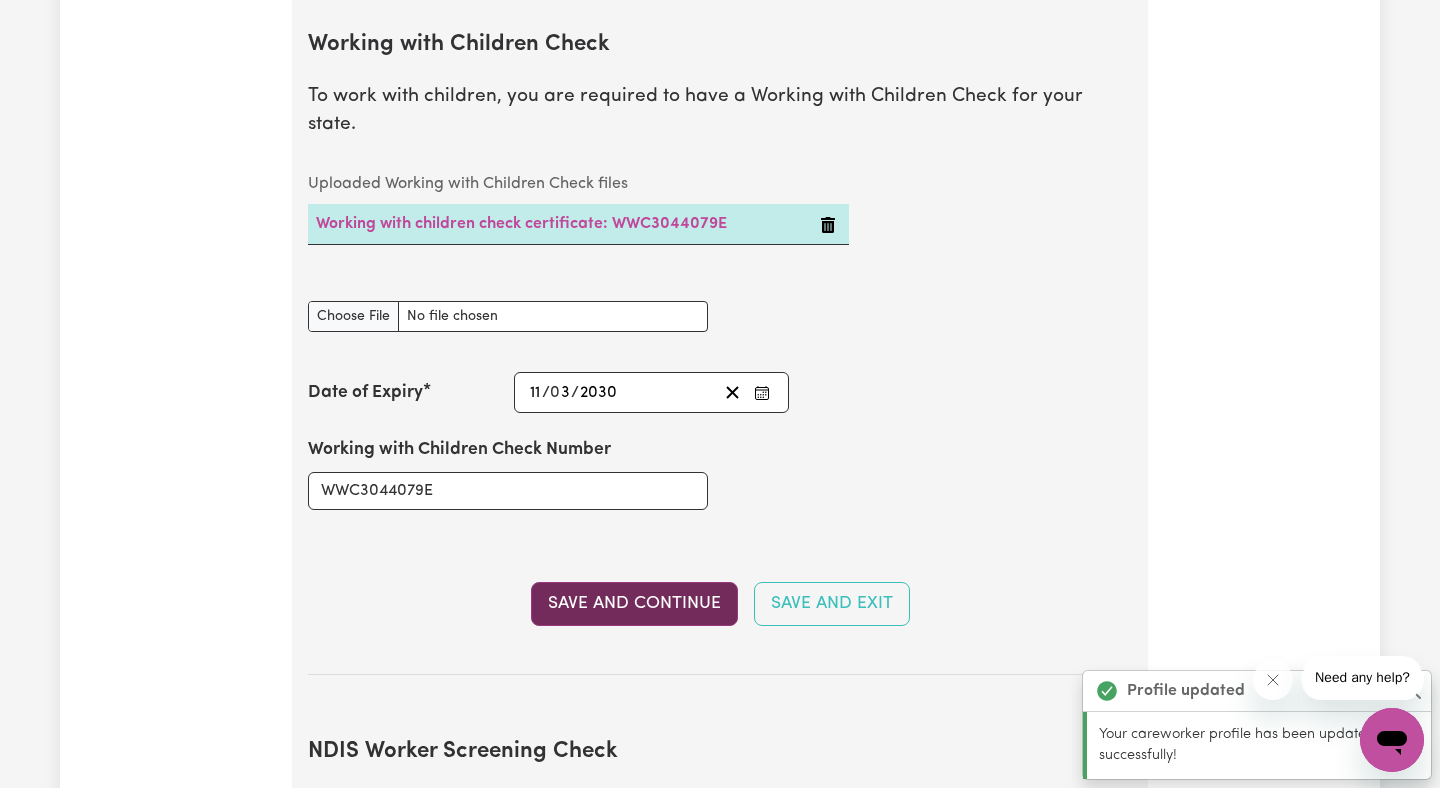 click on "Save and Continue" at bounding box center [634, 604] 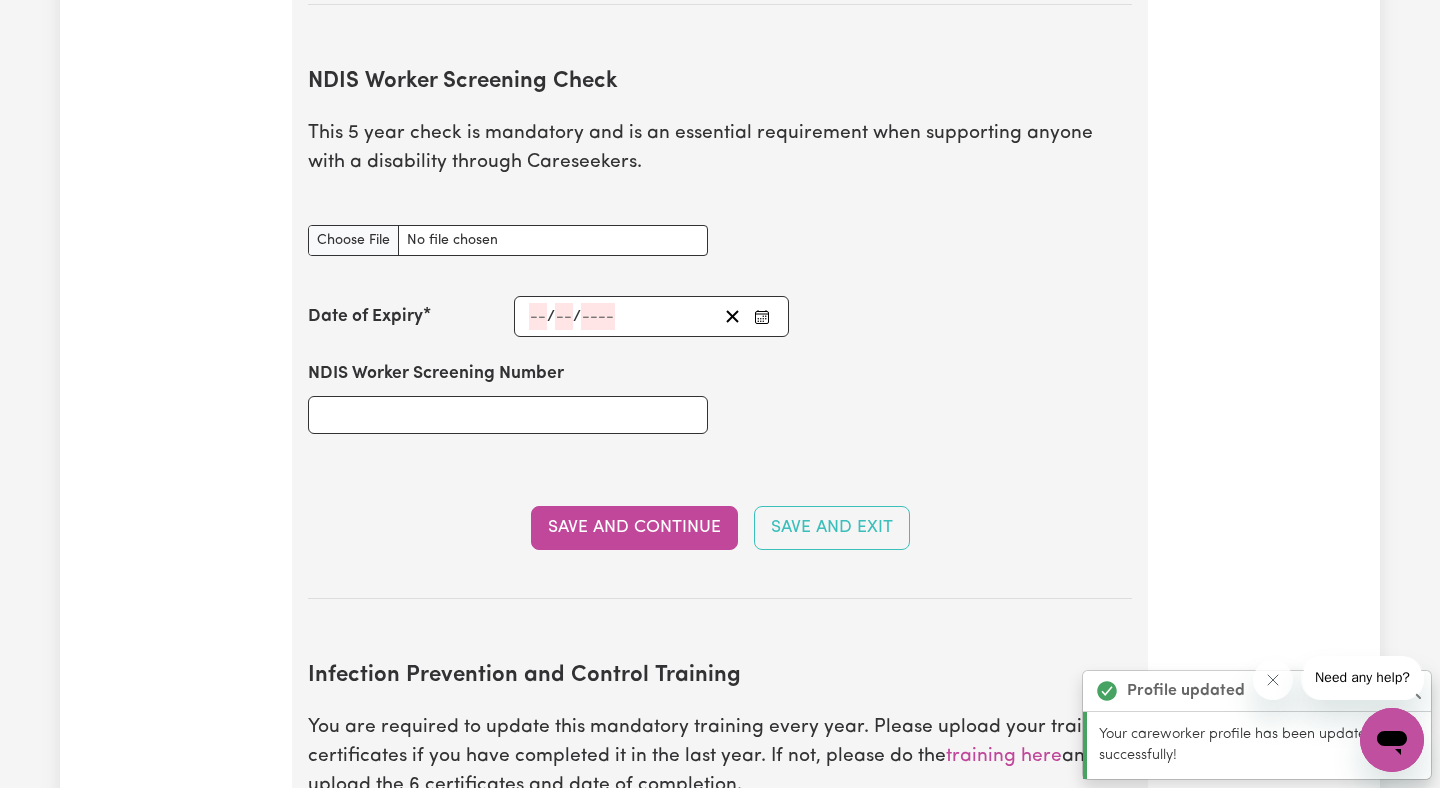 scroll, scrollTop: 2627, scrollLeft: 0, axis: vertical 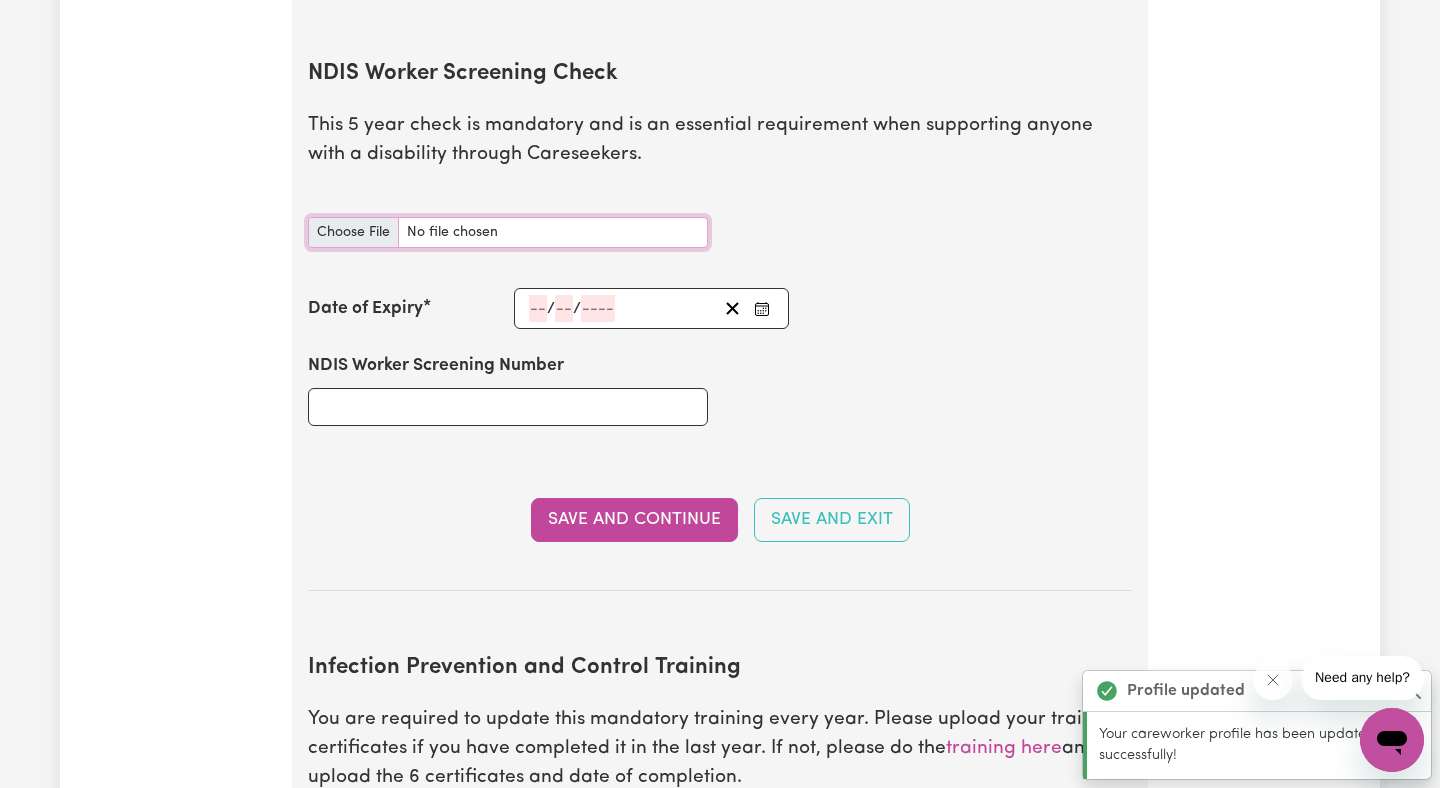 click on "NDIS Worker Screening Check  document" at bounding box center (508, 232) 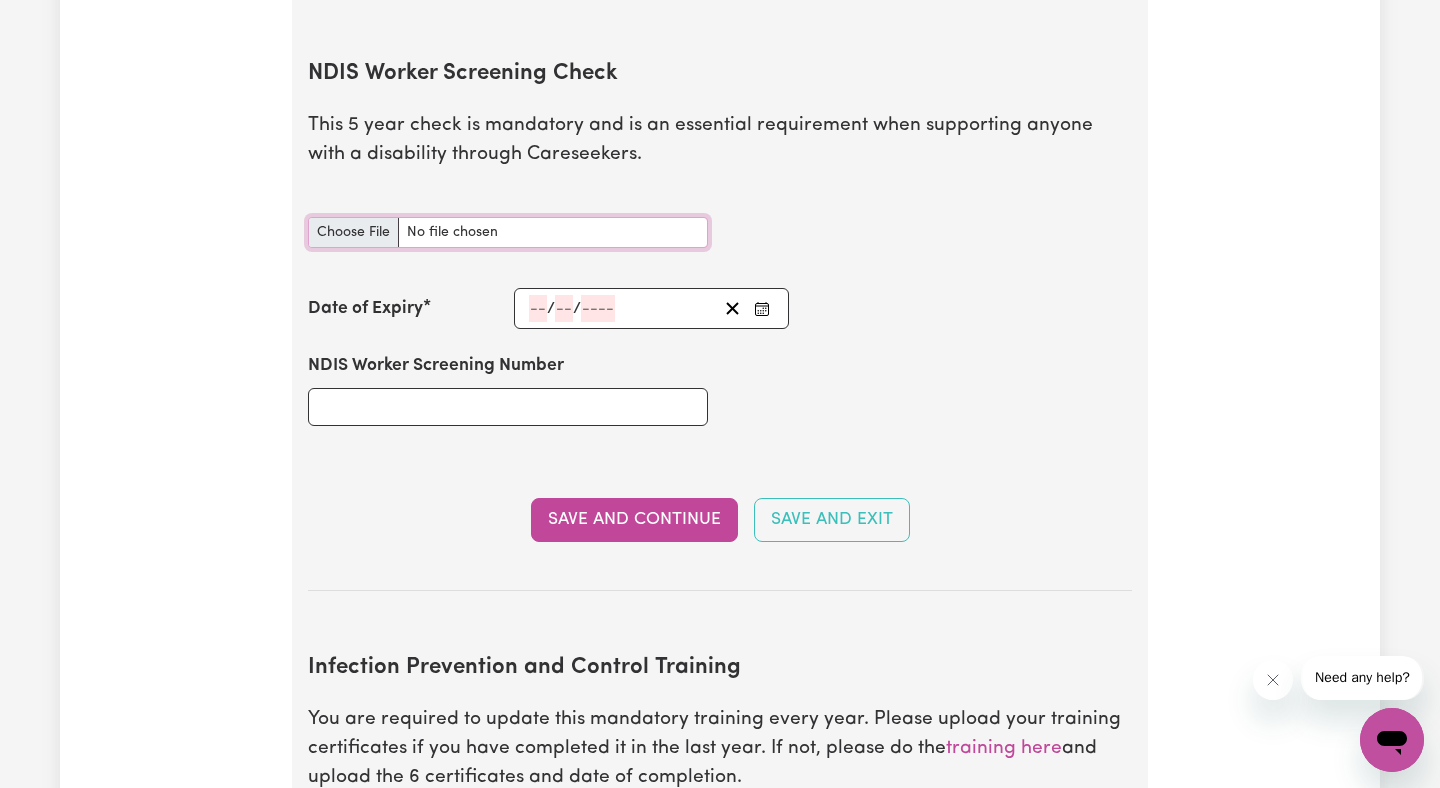type on "C:\fakepath\NDISWC.jpeg" 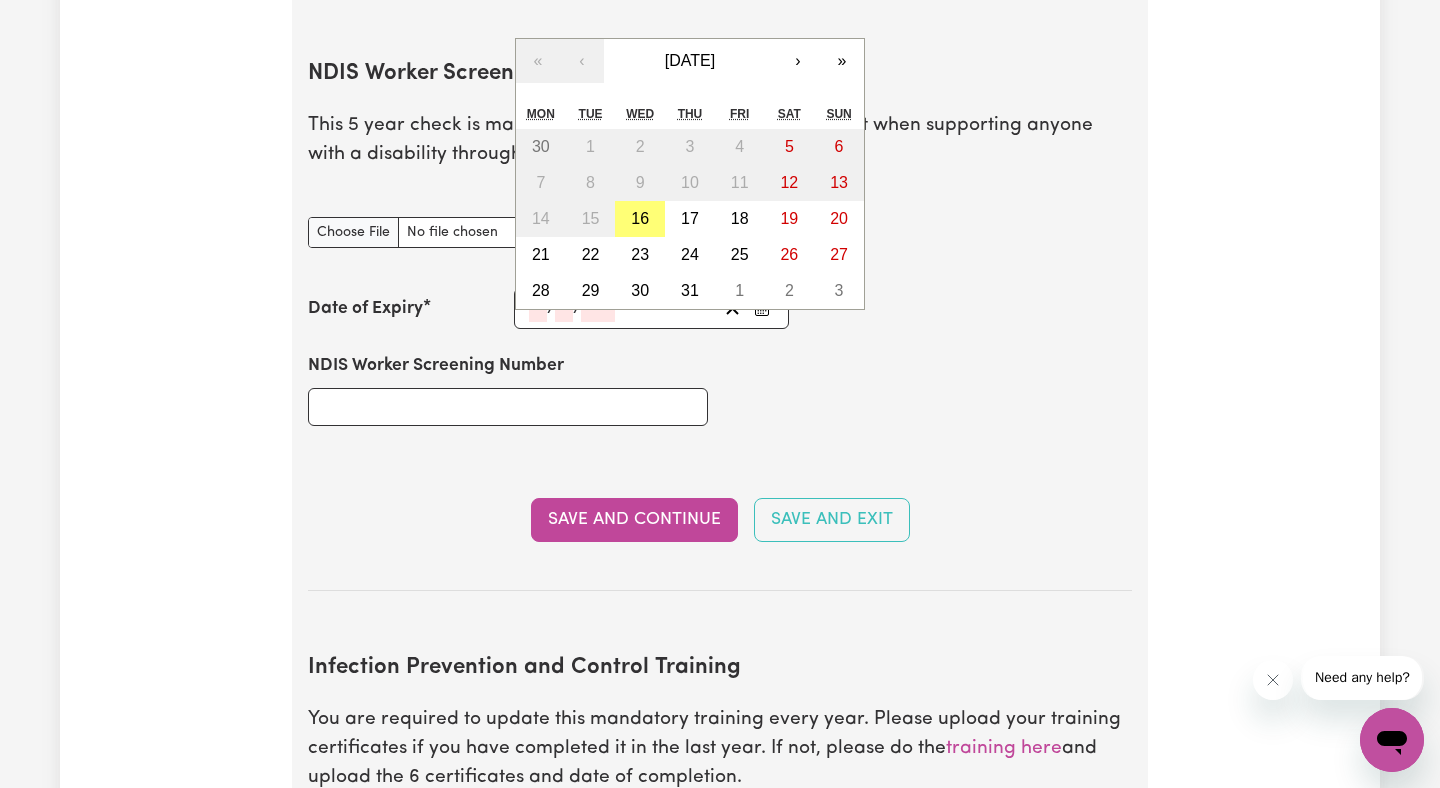 click on "/ / « ‹ [DATE] › » Mon Tue Wed Thu Fri Sat Sun 30 1 2 3 4 5 6 7 8 9 10 11 12 13 14 15 16 17 18 19 20 21 22 23 24 25 26 27 28 29 30 31 1 2 3" at bounding box center (651, 308) 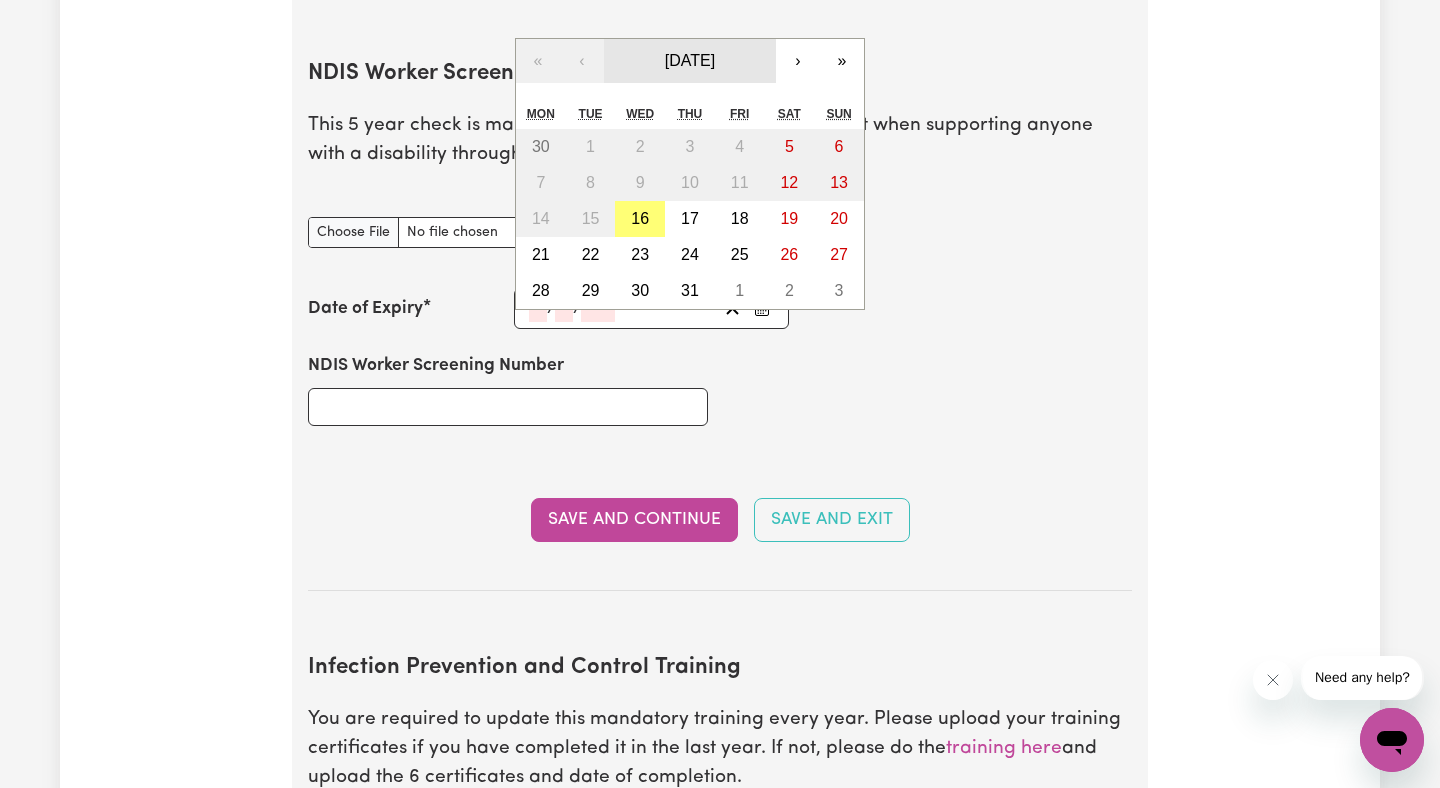 click on "[DATE]" at bounding box center [690, 61] 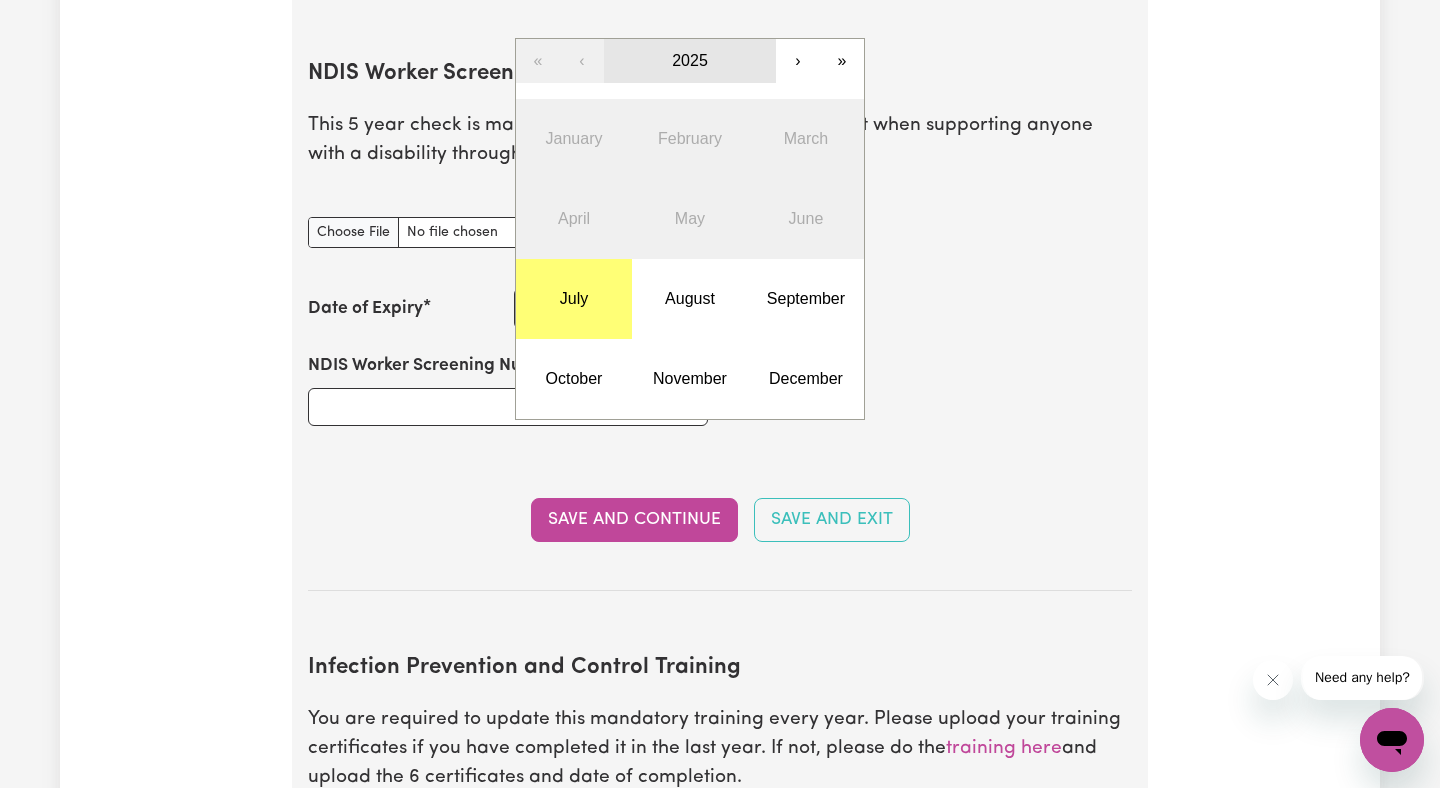 click on "2025" at bounding box center [690, 60] 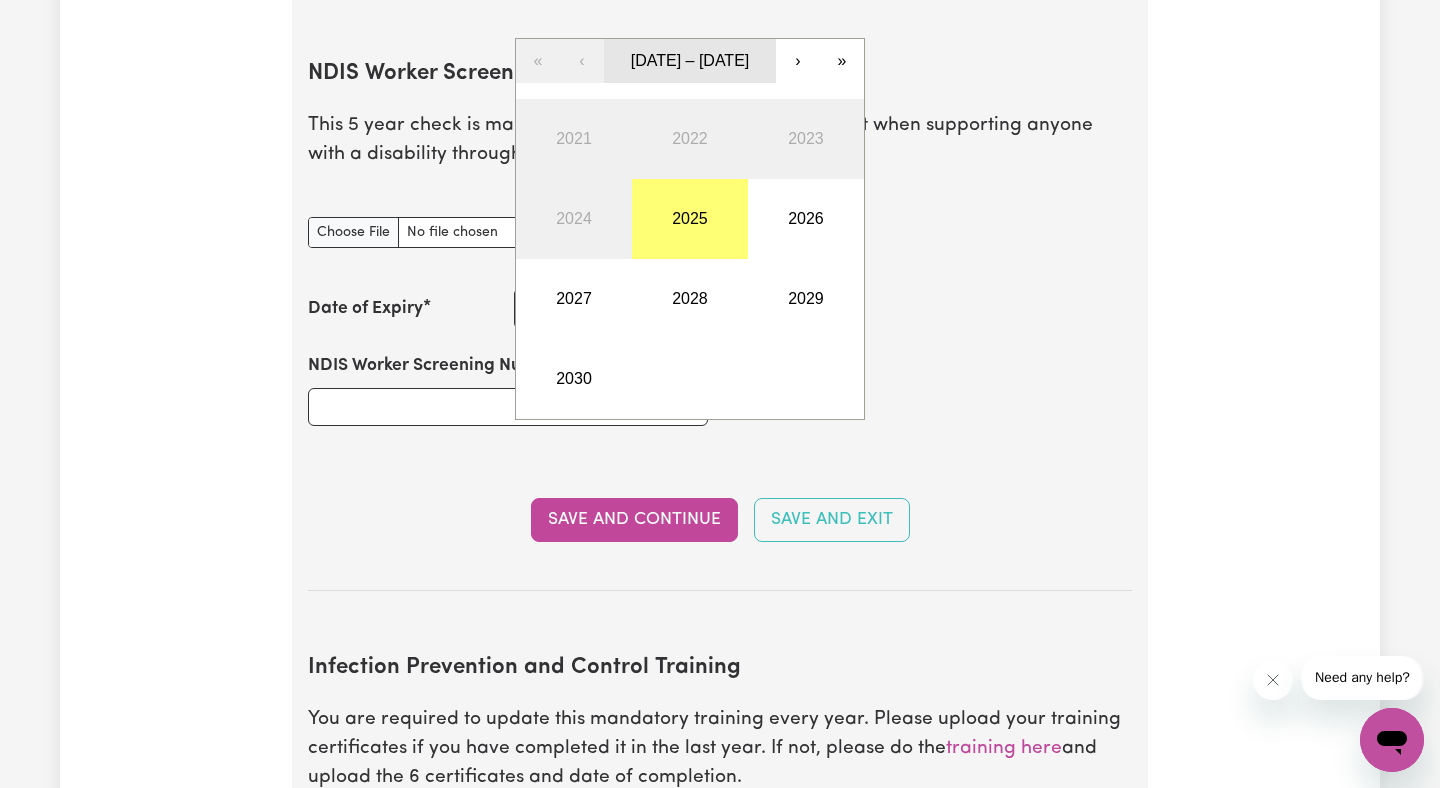 click on "[DATE] – [DATE]" at bounding box center [690, 60] 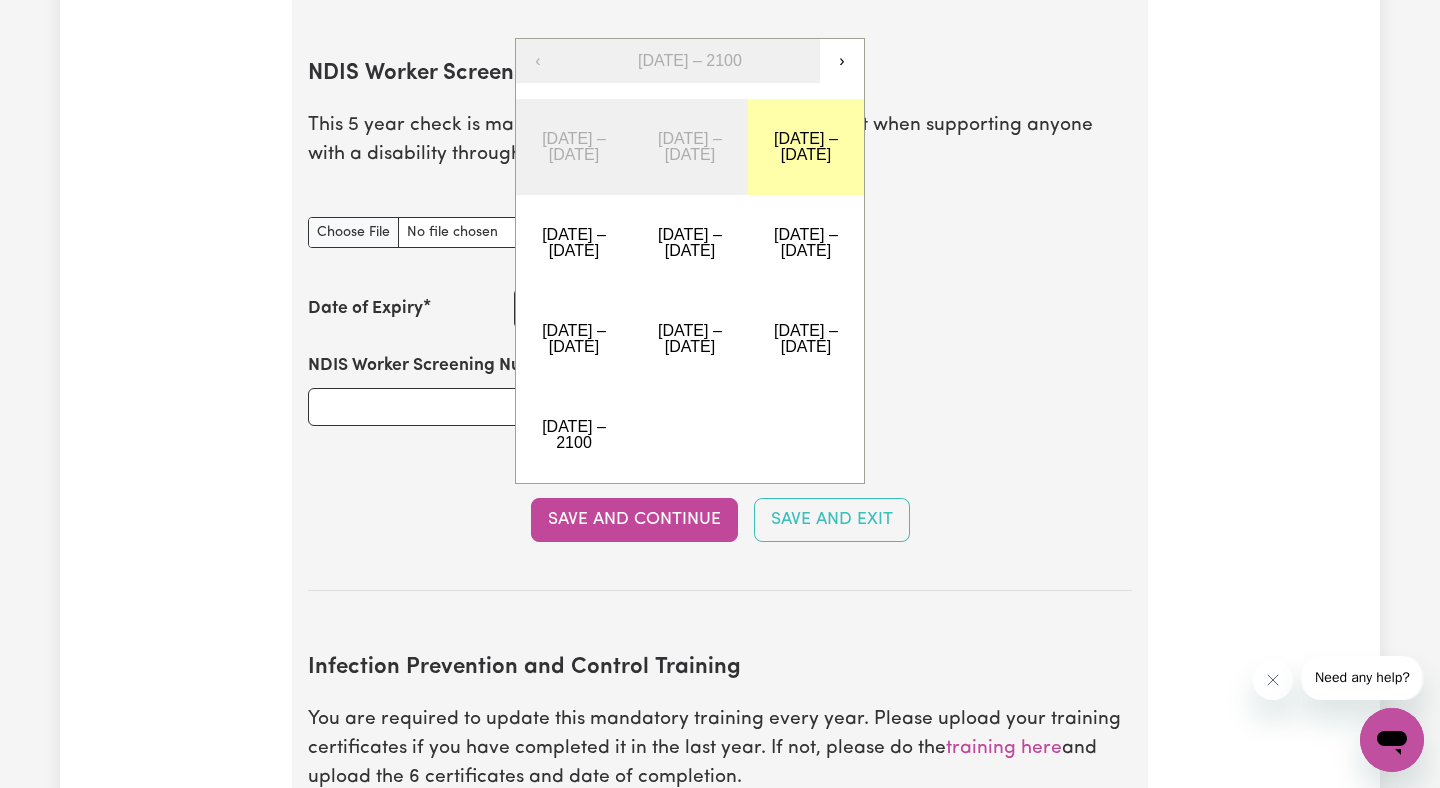 click on "[DATE] – [DATE]" at bounding box center [806, 147] 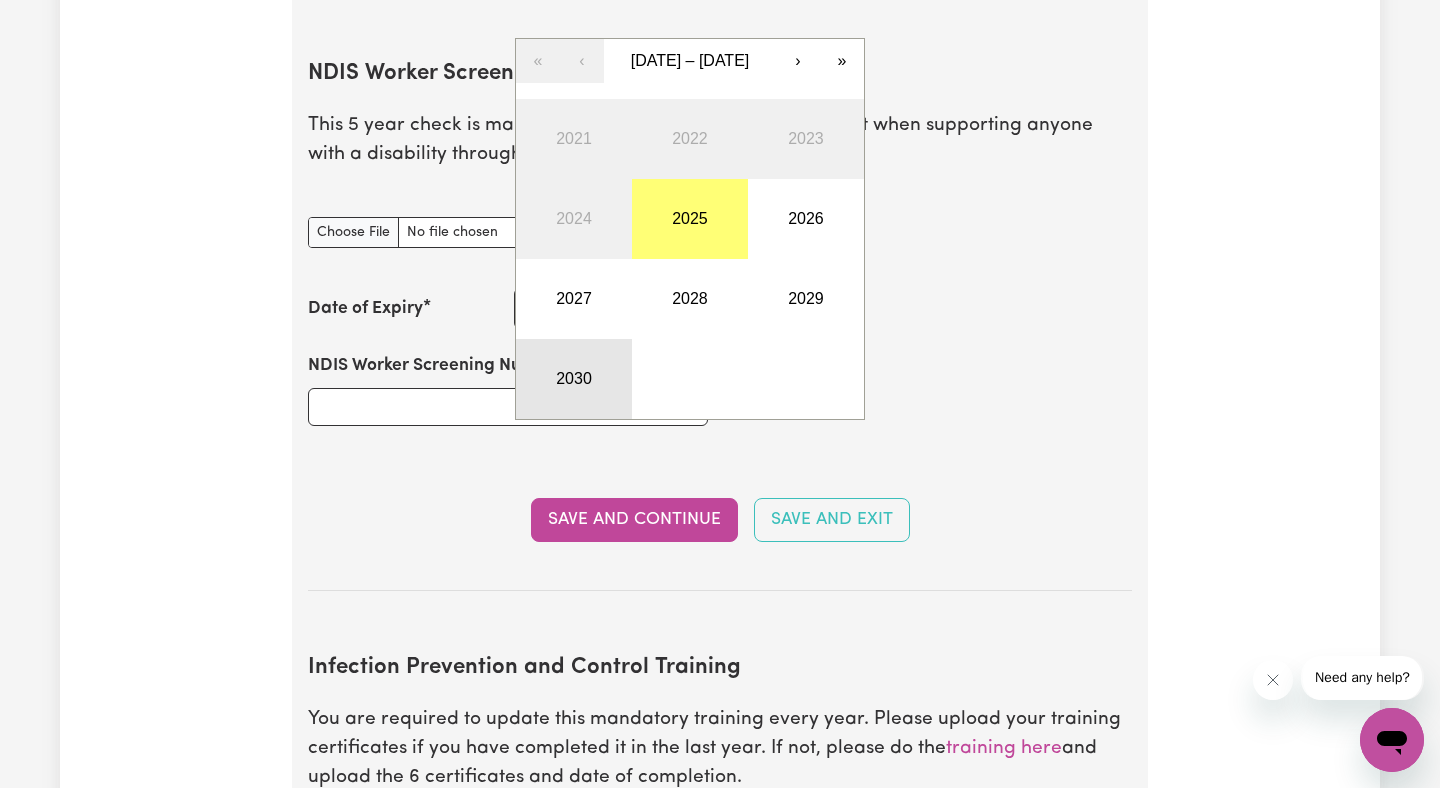 click on "2030" at bounding box center (574, 379) 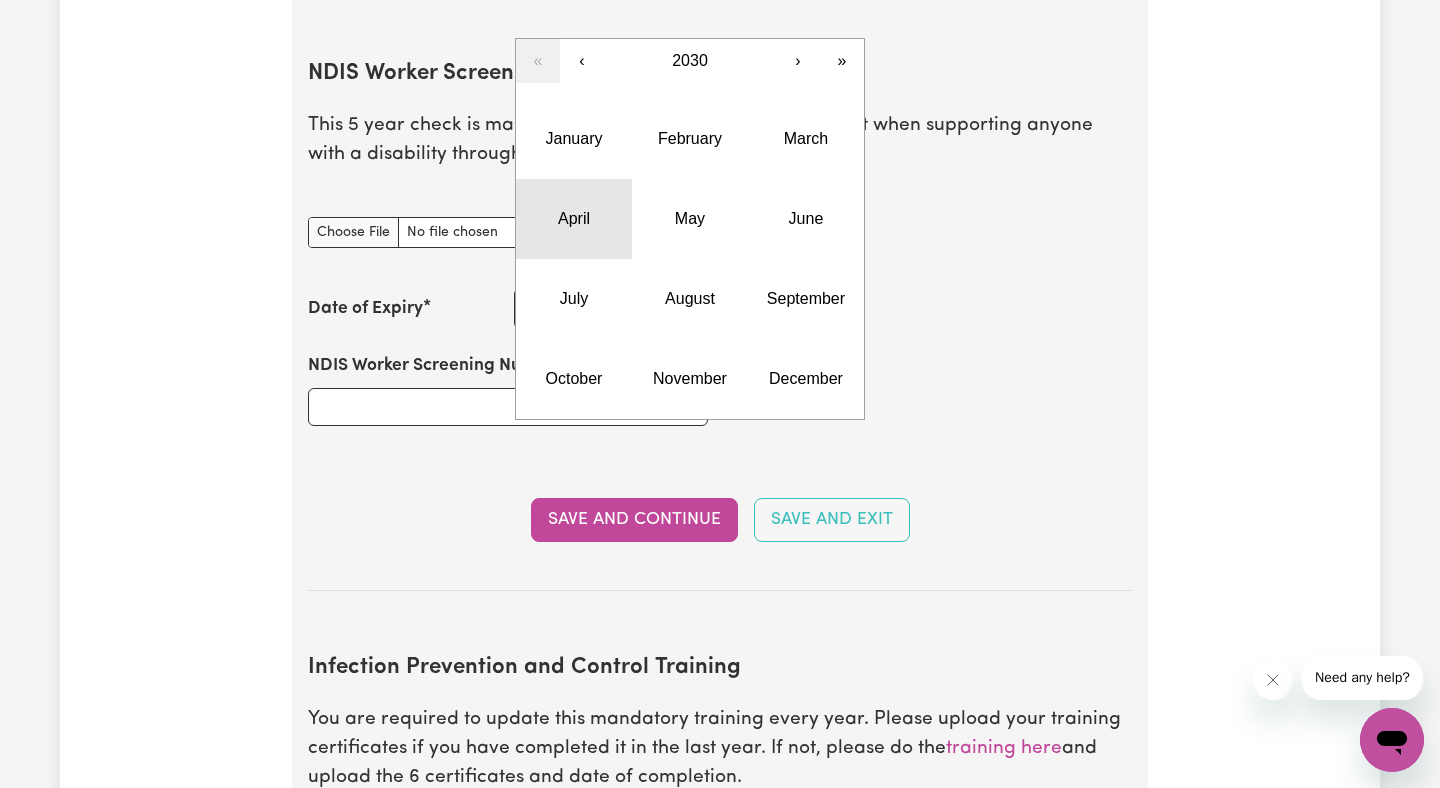 click on "April" at bounding box center (574, 219) 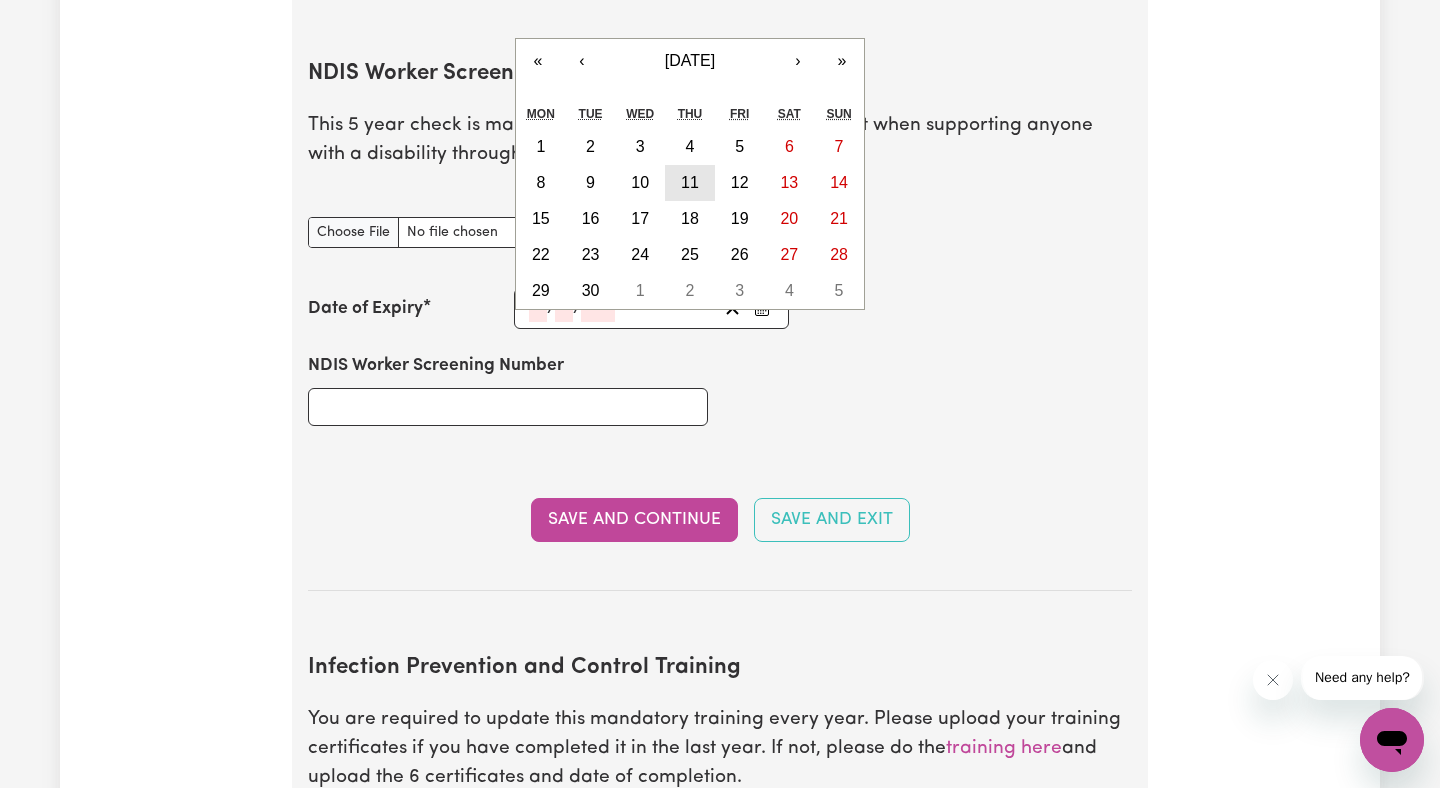 click on "11" at bounding box center (690, 182) 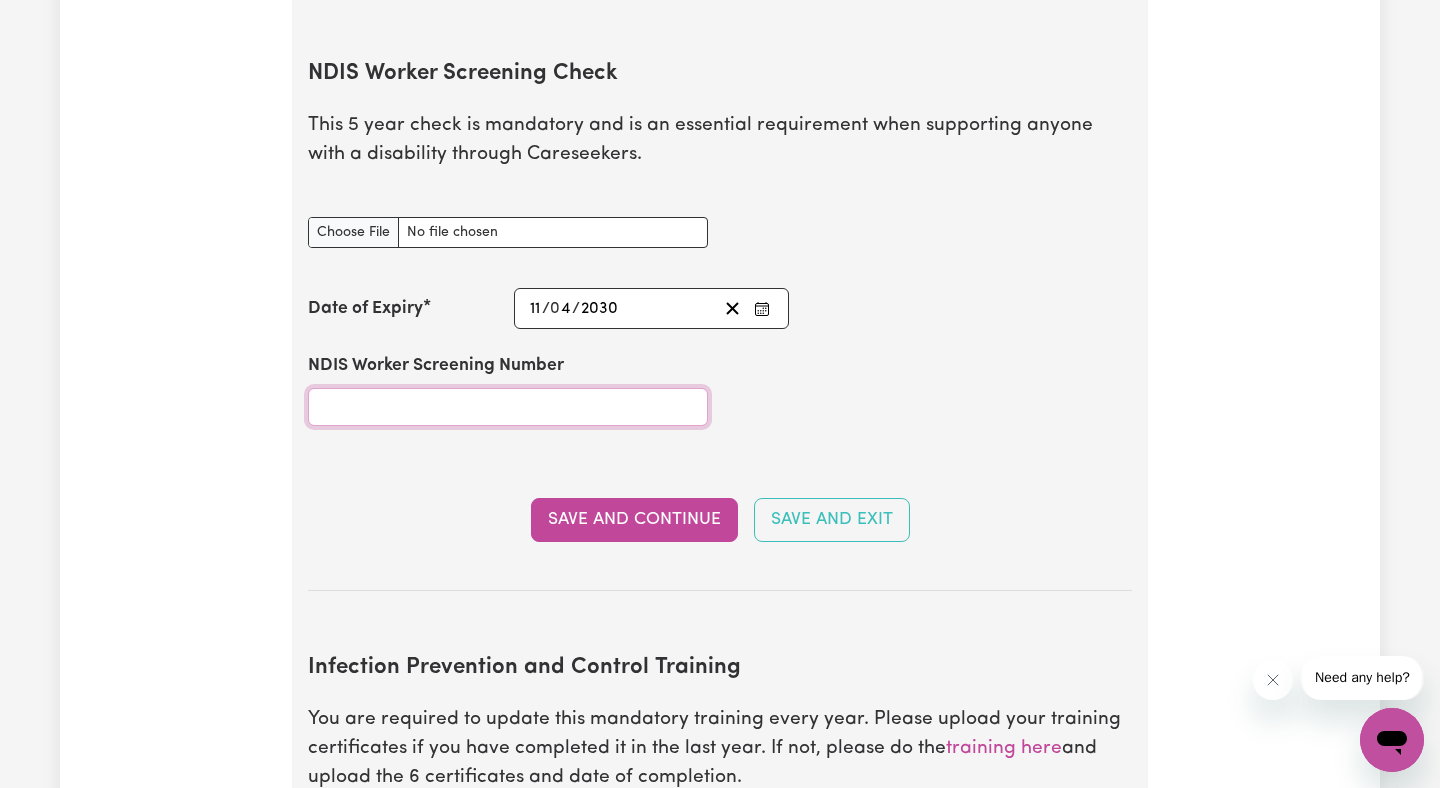 click on "NDIS Worker Screening Number" at bounding box center [508, 407] 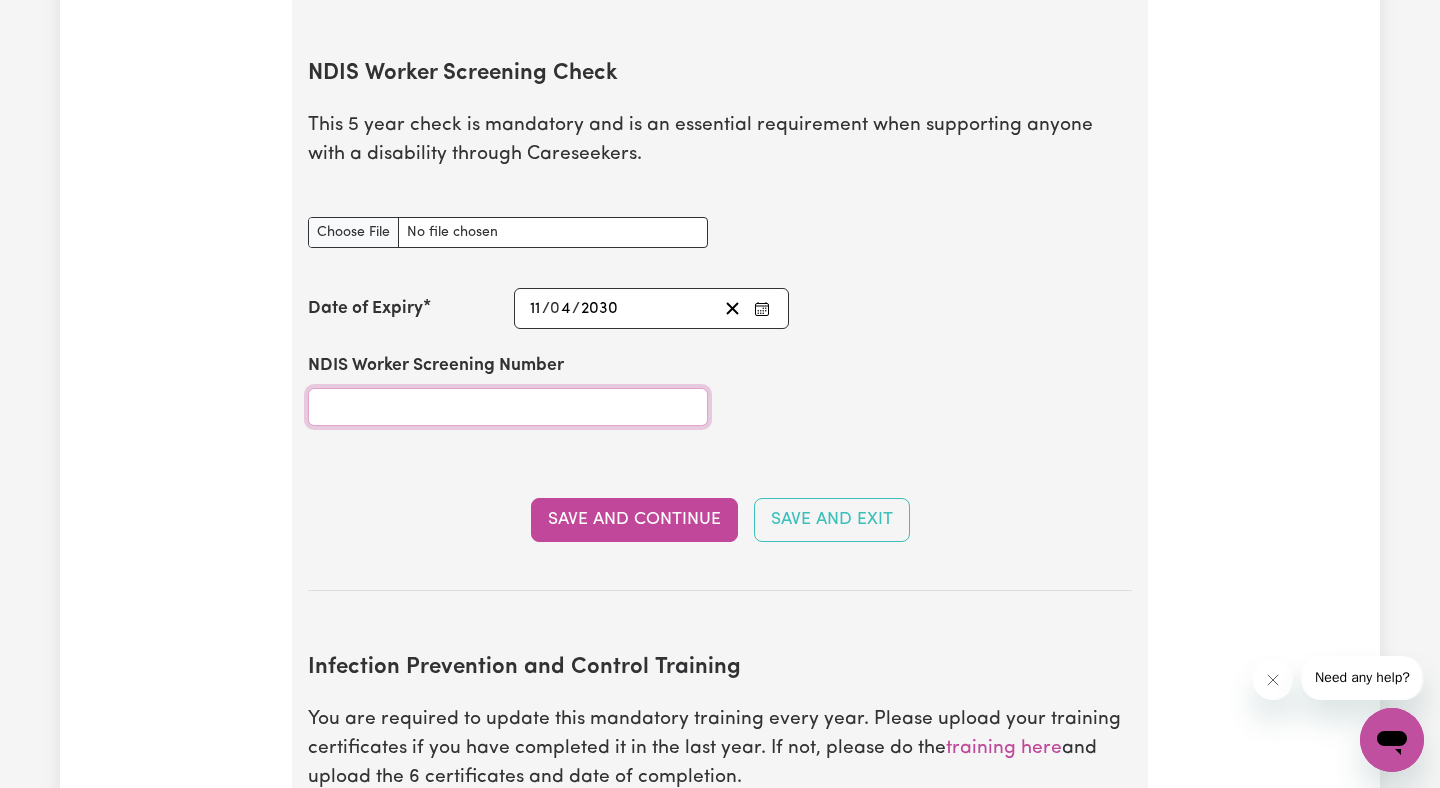 type on "96431752" 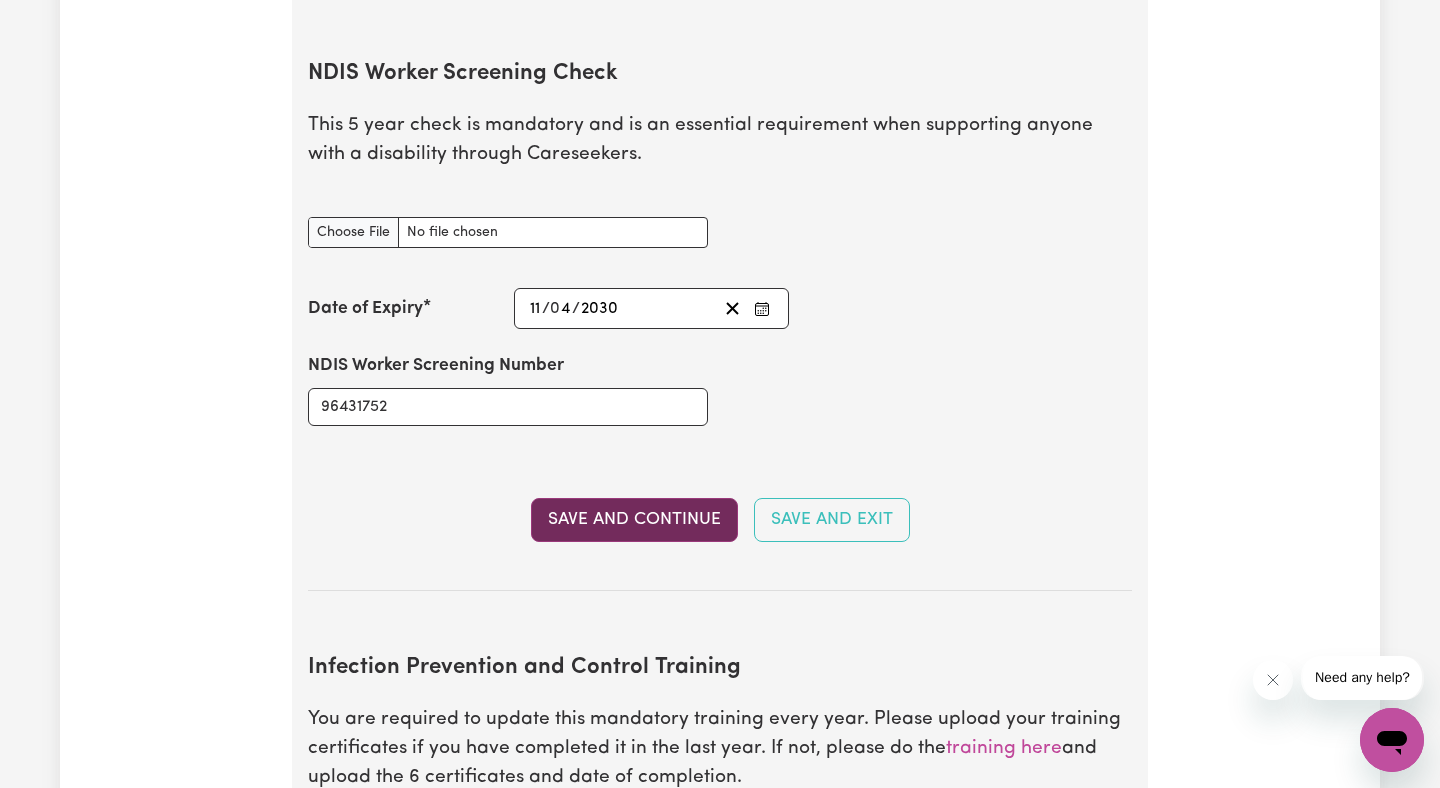 click on "Save and Continue" at bounding box center [634, 520] 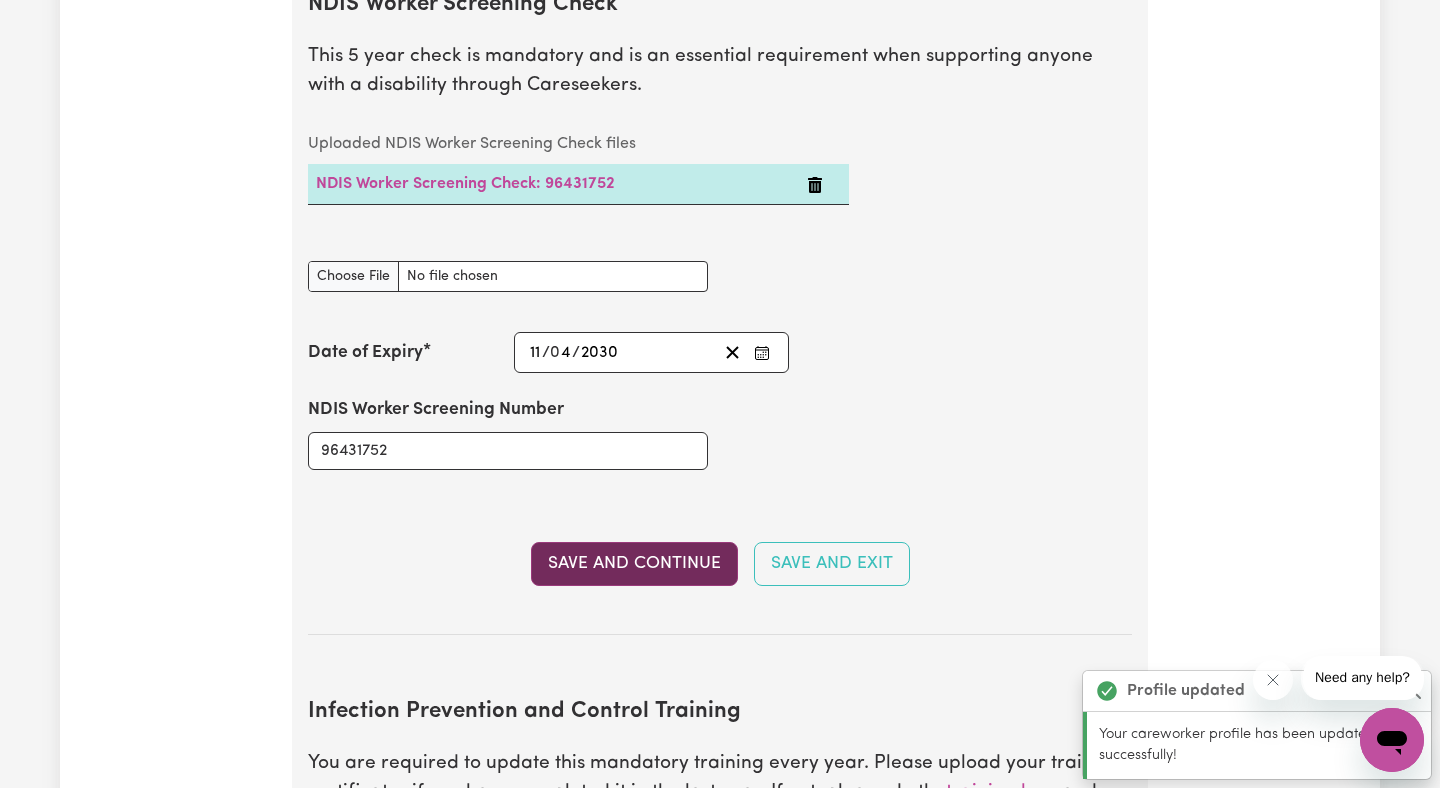 scroll, scrollTop: 2695, scrollLeft: 0, axis: vertical 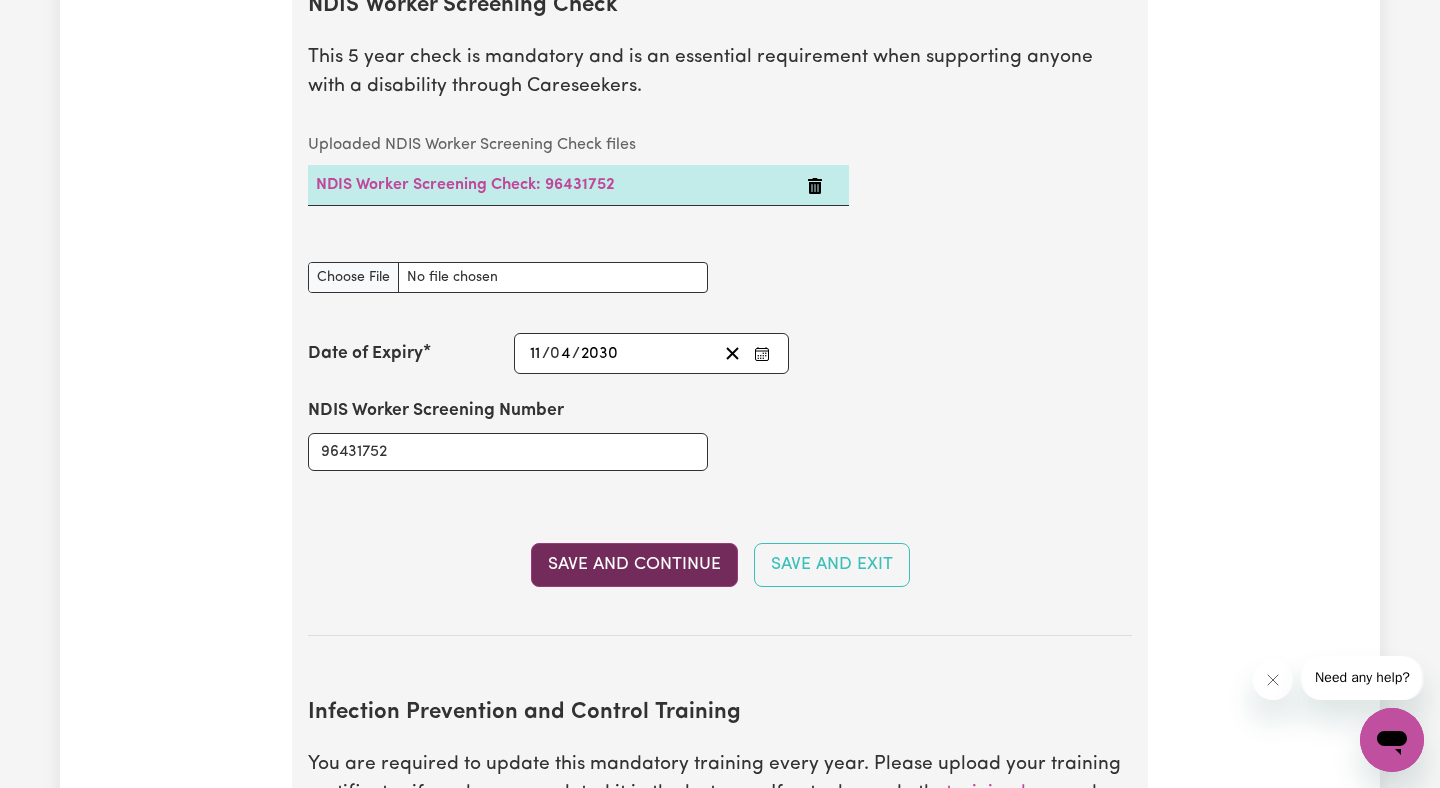 click on "Save and Continue" at bounding box center (634, 565) 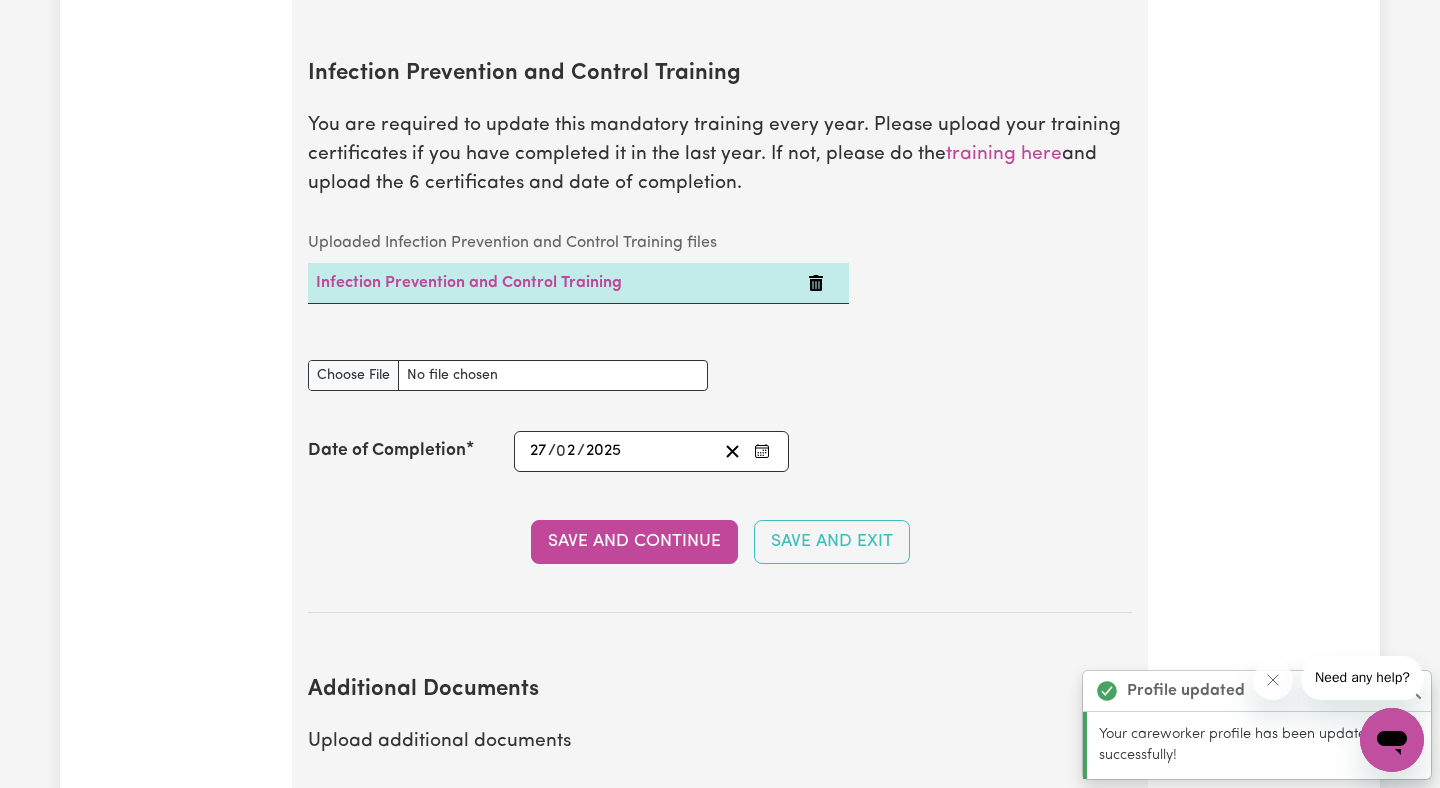 scroll, scrollTop: 3335, scrollLeft: 0, axis: vertical 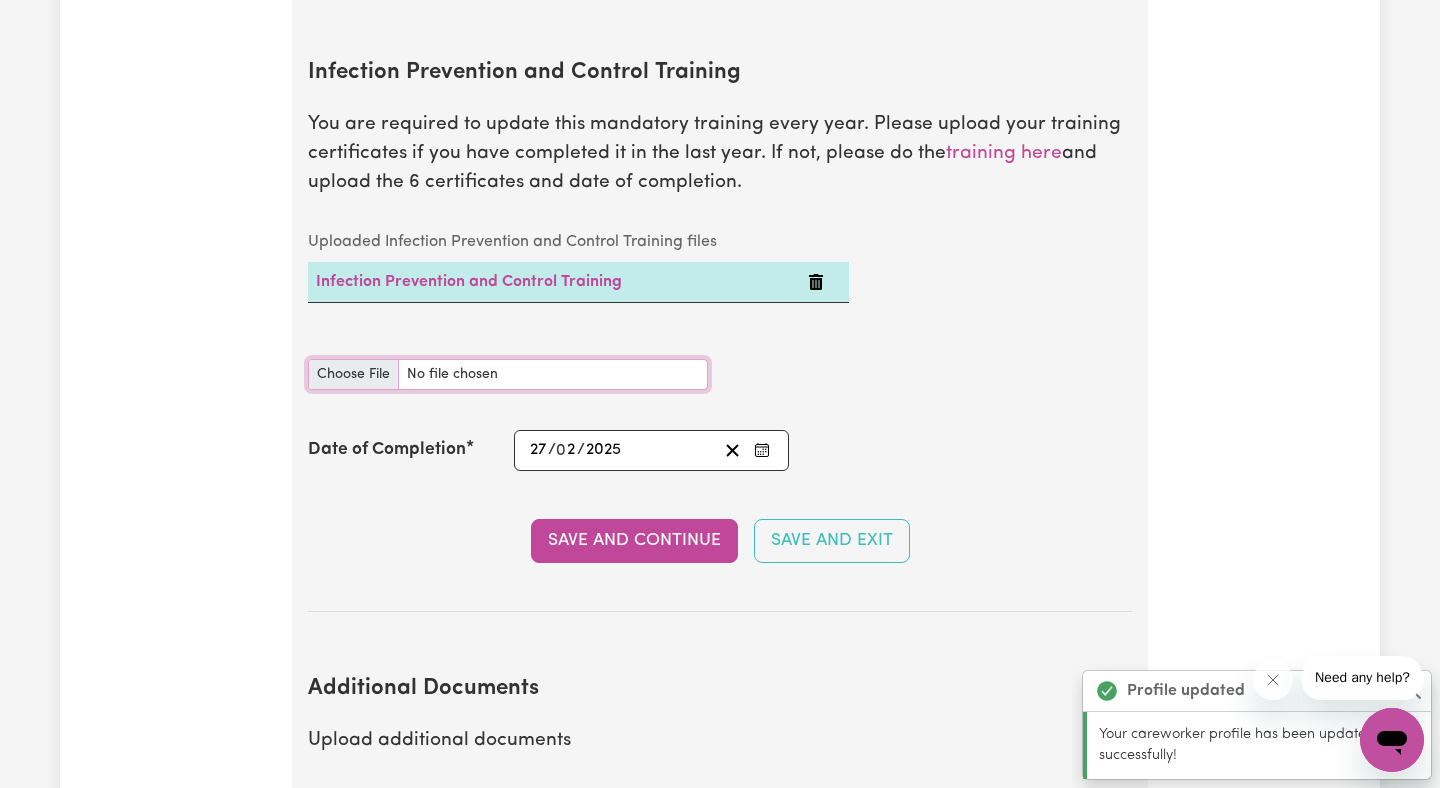 click on "Infection Prevention and Control Training  document" at bounding box center (508, 374) 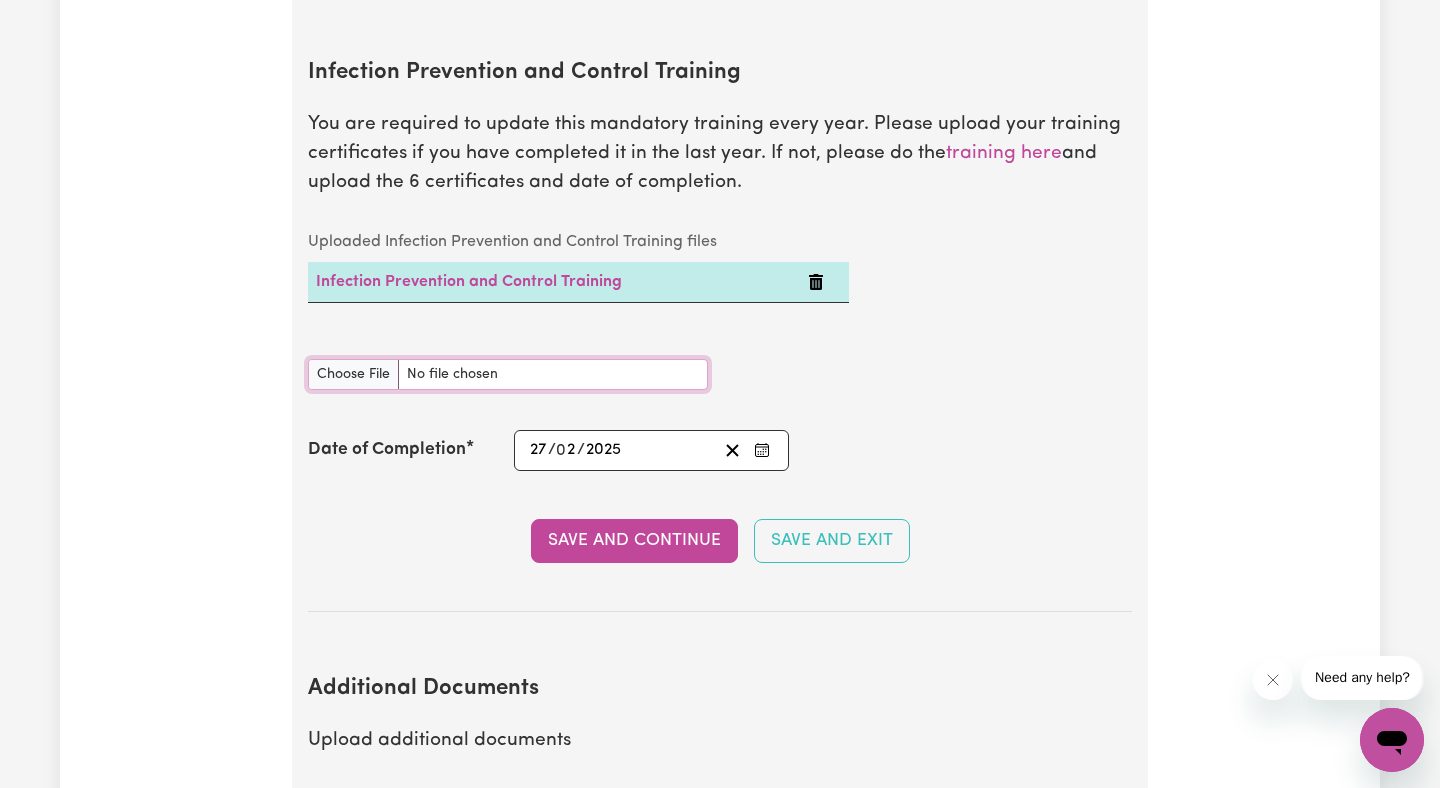 type on "C:\fakepath\55209_1752553559769_NDIS OLABISI _OYEBAMIJI 2 (1).png" 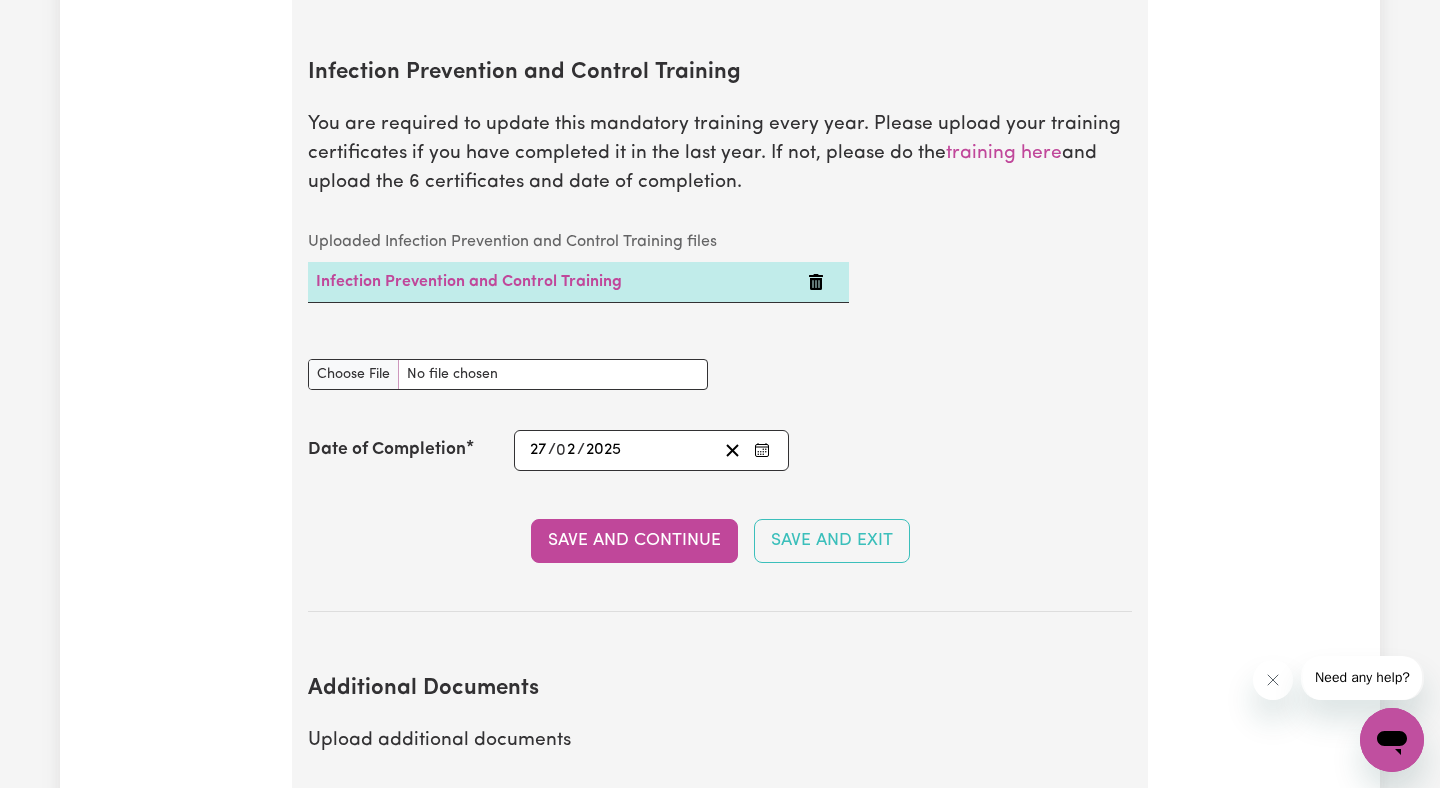 type 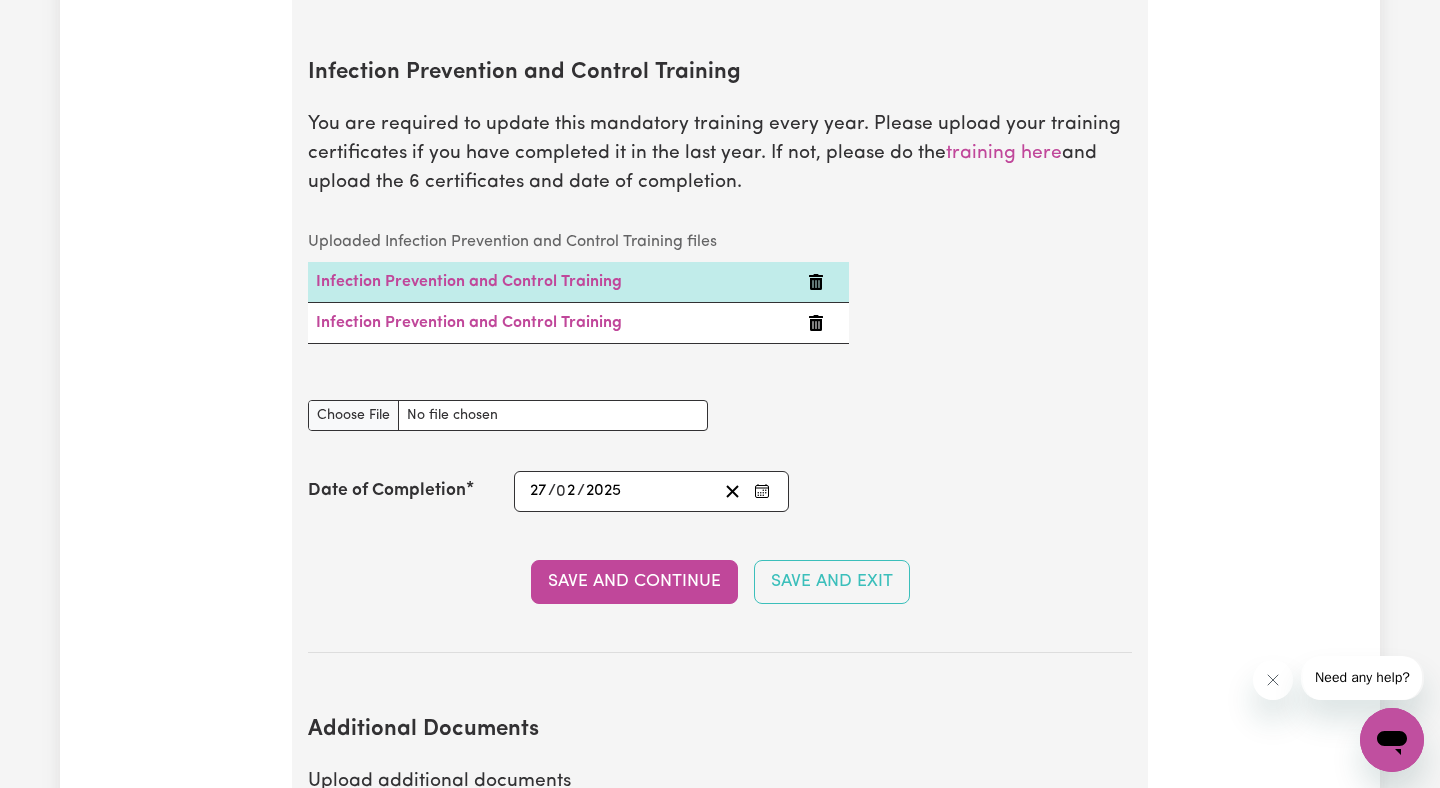 click 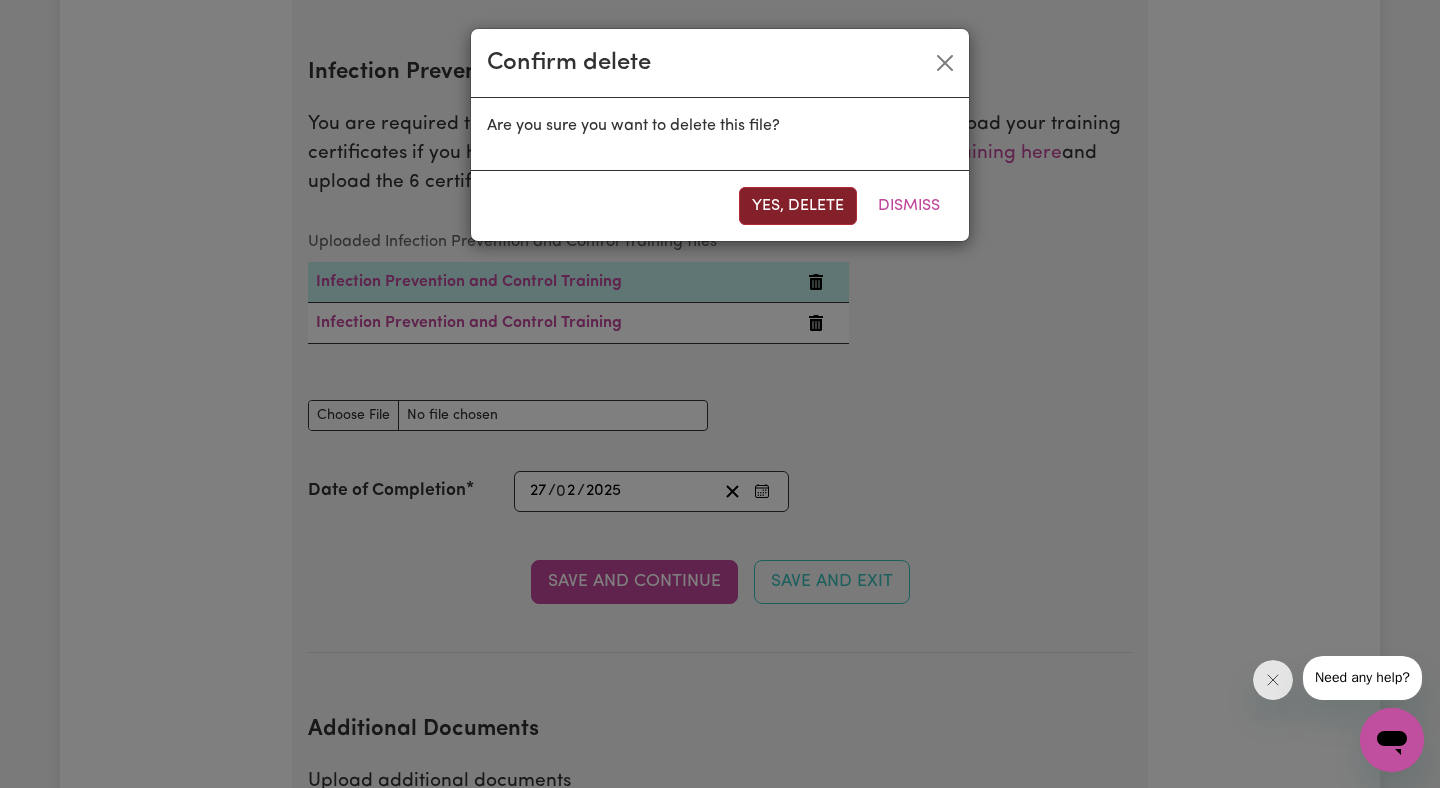 click on "Yes, delete" at bounding box center (798, 206) 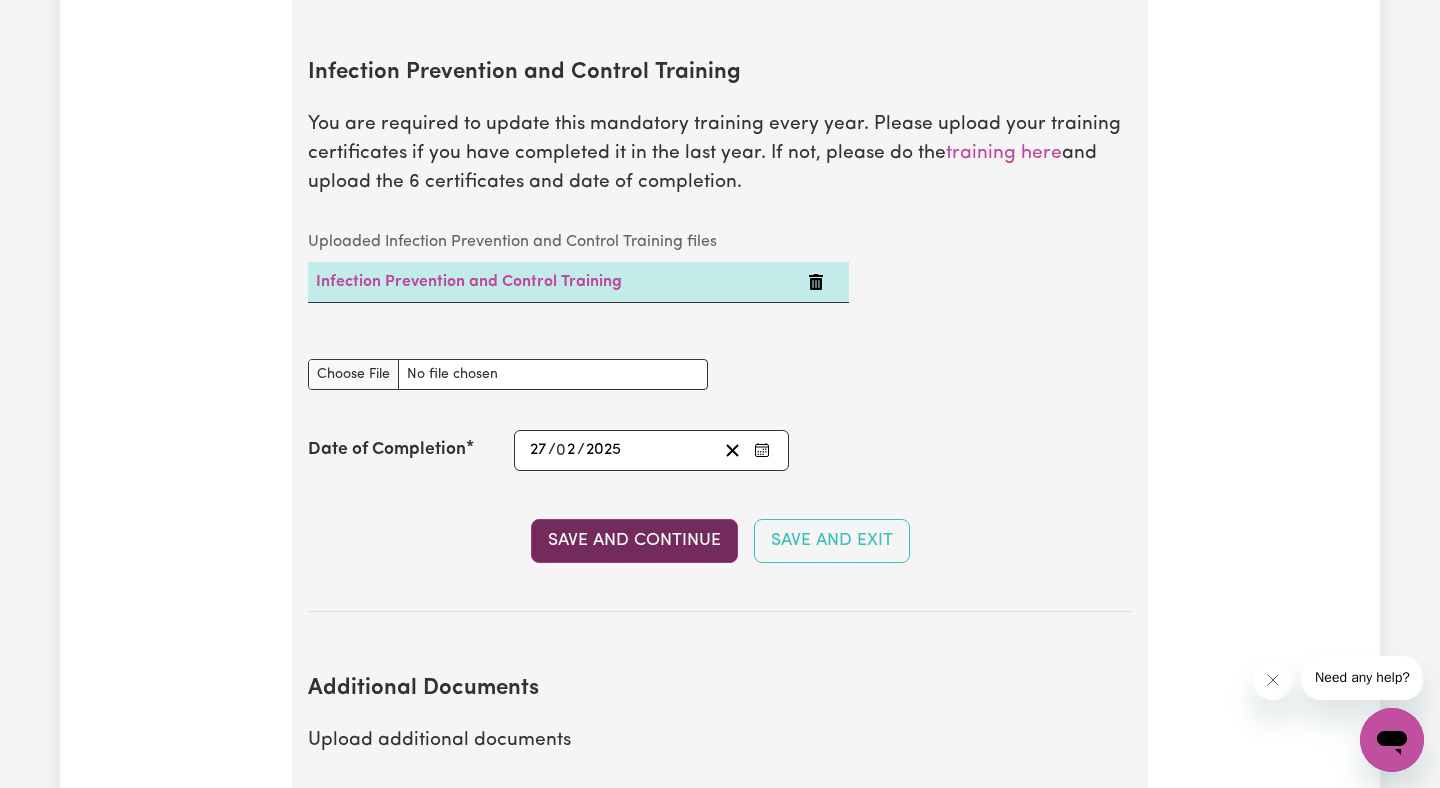 click on "Save and Continue" at bounding box center (634, 541) 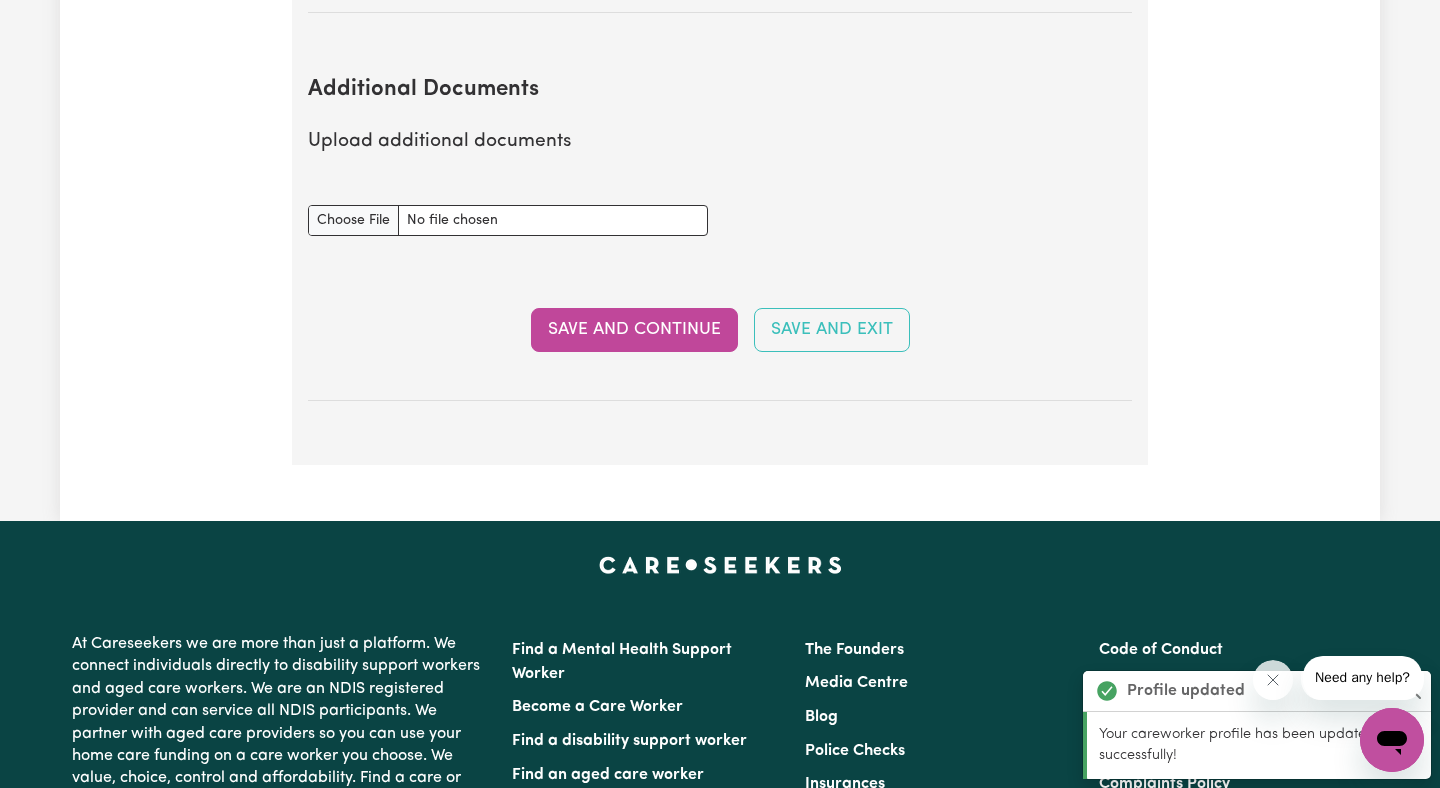 scroll, scrollTop: 3944, scrollLeft: 0, axis: vertical 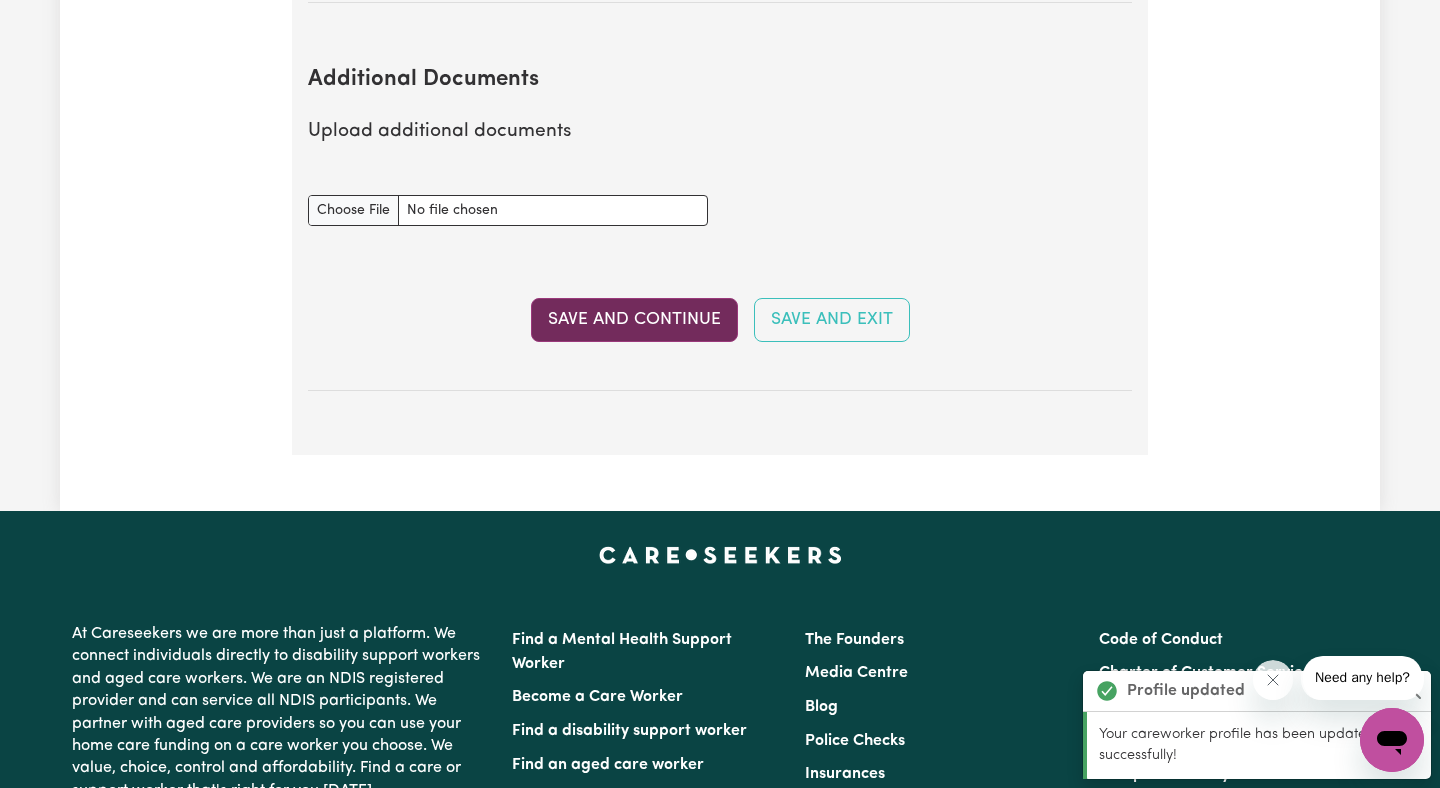 click on "Save and Continue" at bounding box center (634, 320) 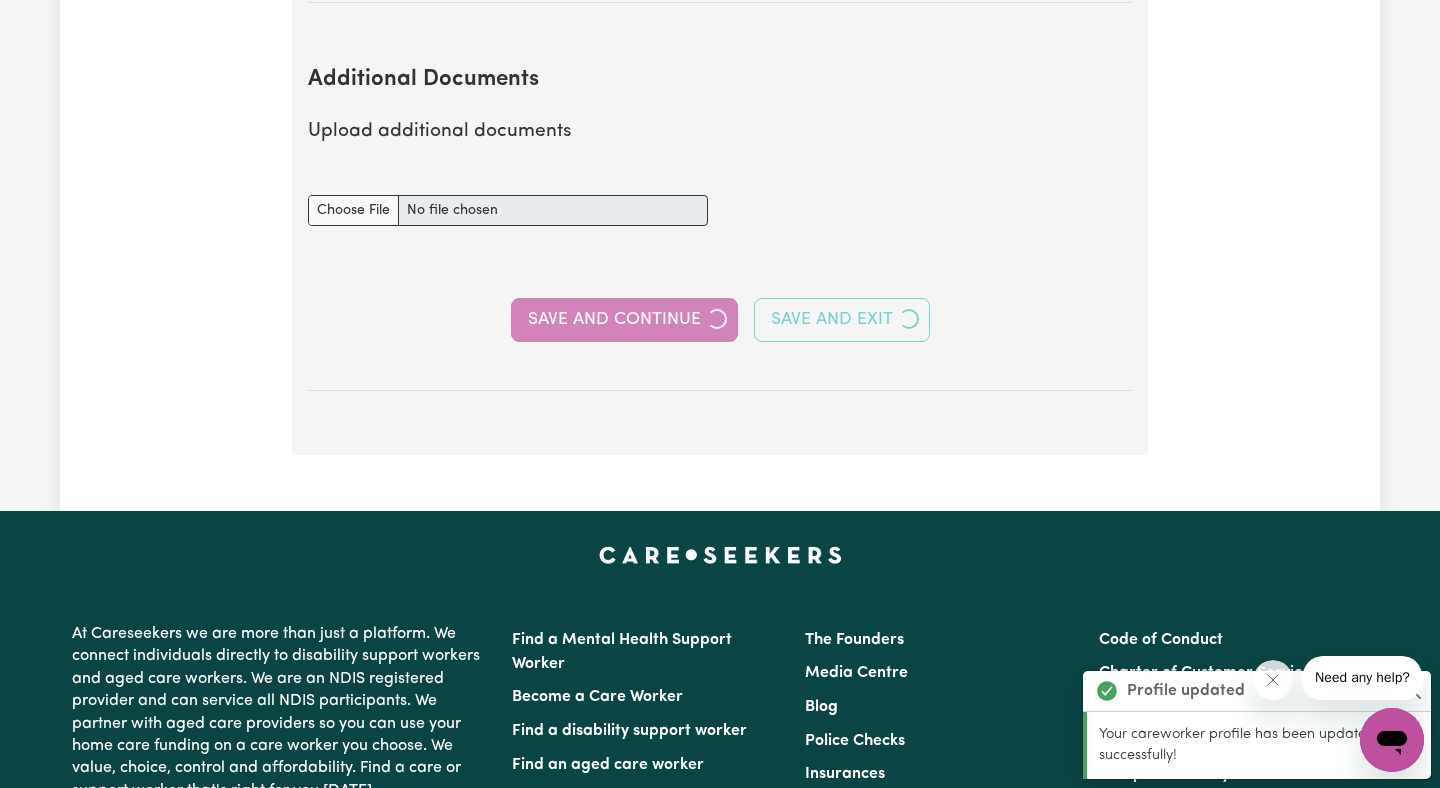 select on "2025" 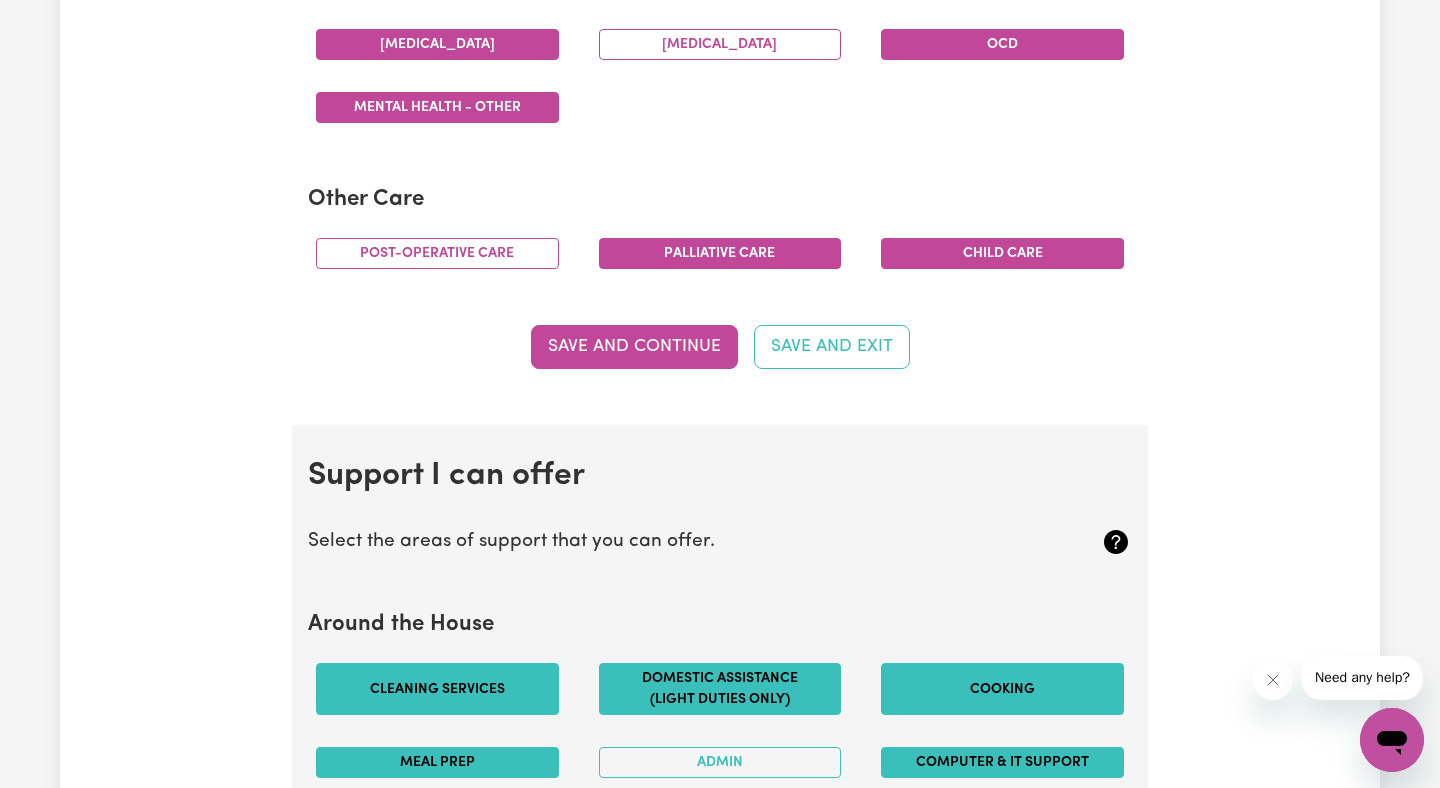 scroll, scrollTop: 1499, scrollLeft: 0, axis: vertical 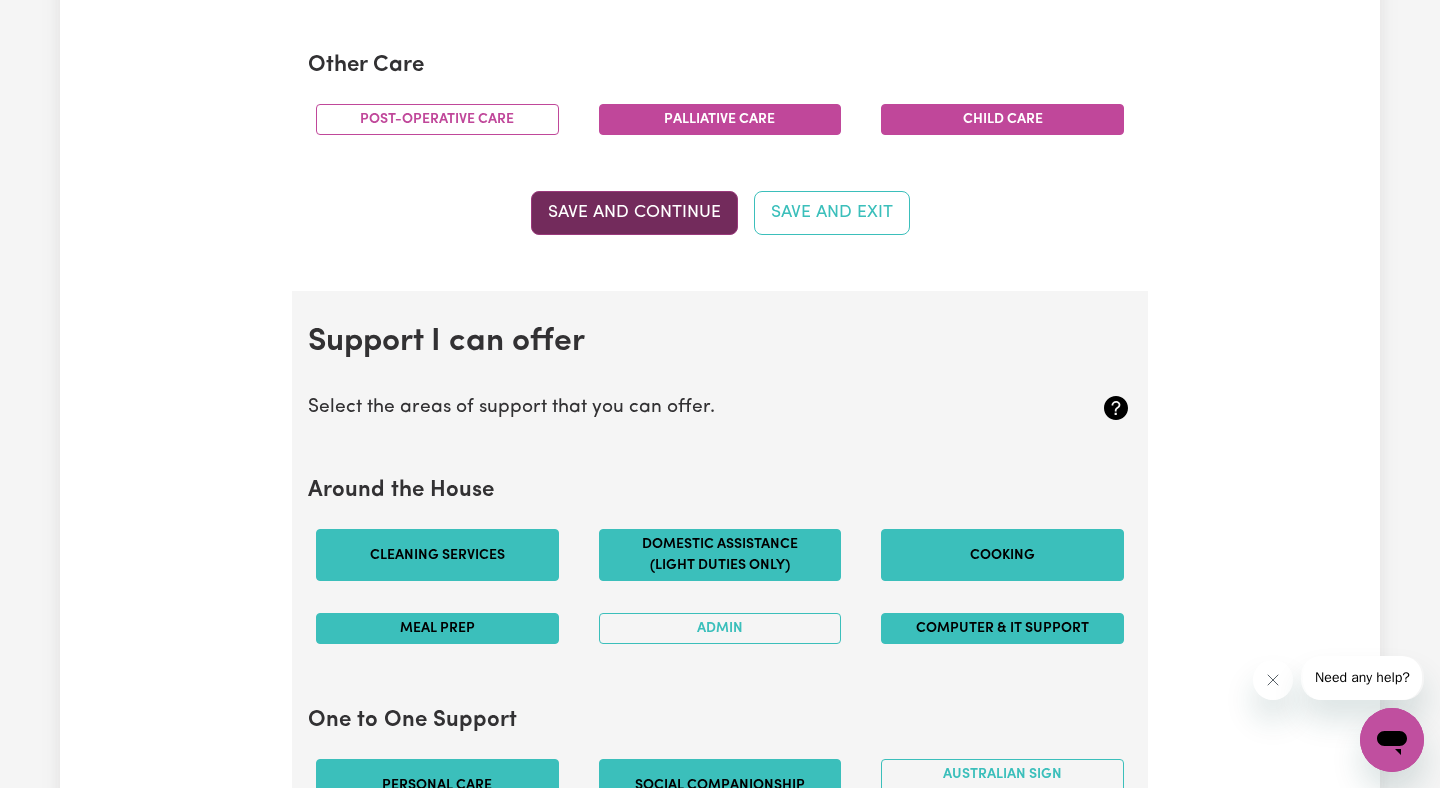 click on "Save and Continue" at bounding box center (634, 213) 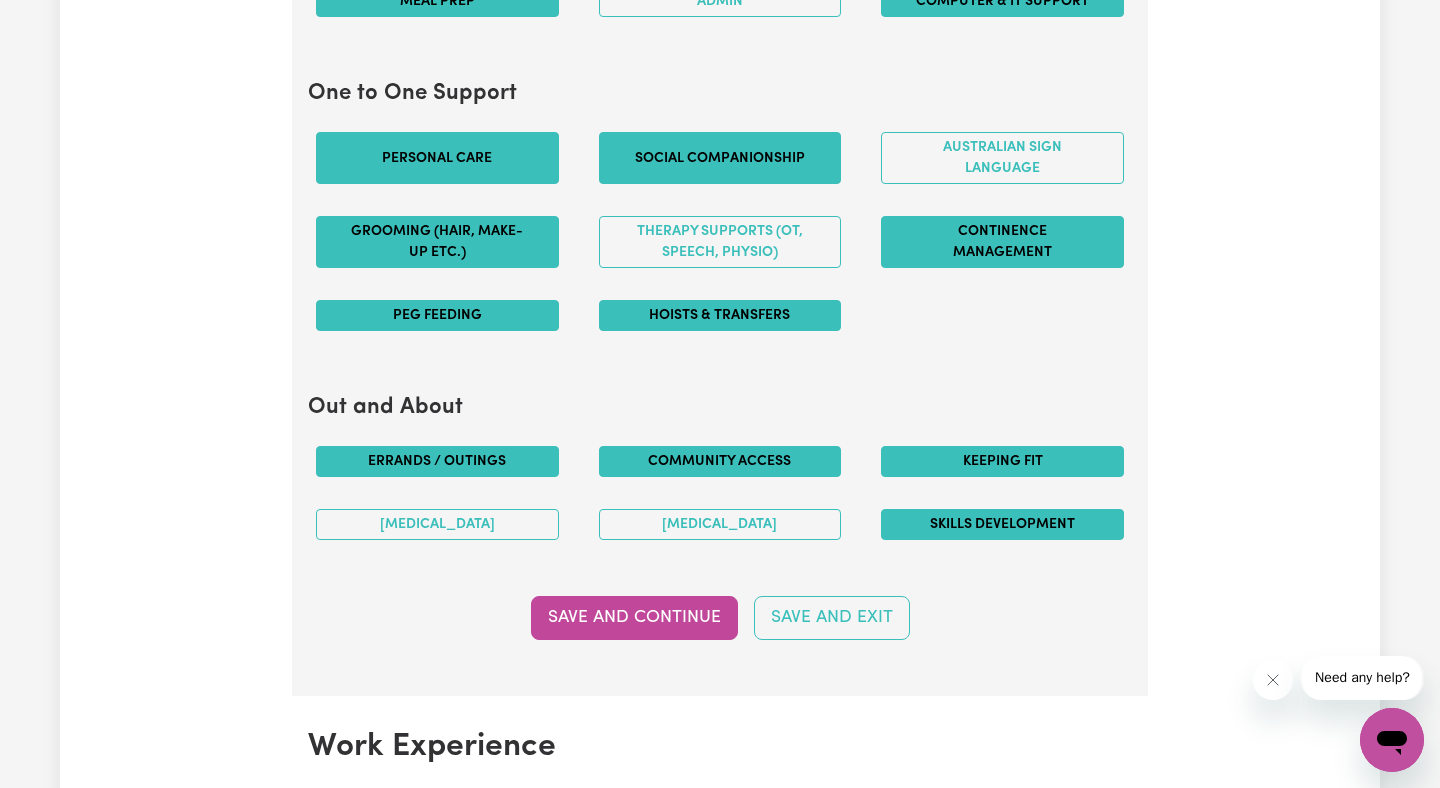 scroll, scrollTop: 2198, scrollLeft: 0, axis: vertical 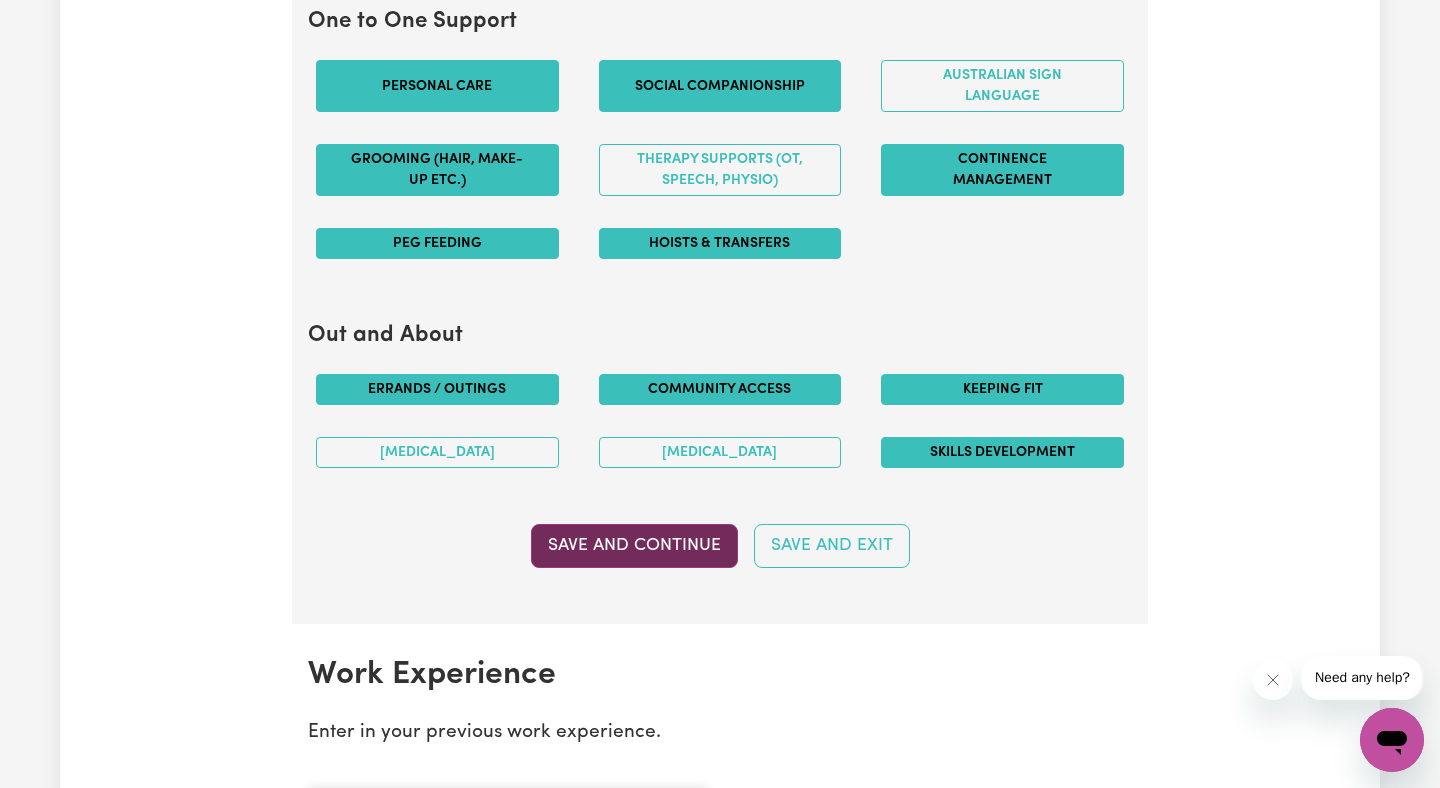 click on "Save and Continue" at bounding box center [634, 546] 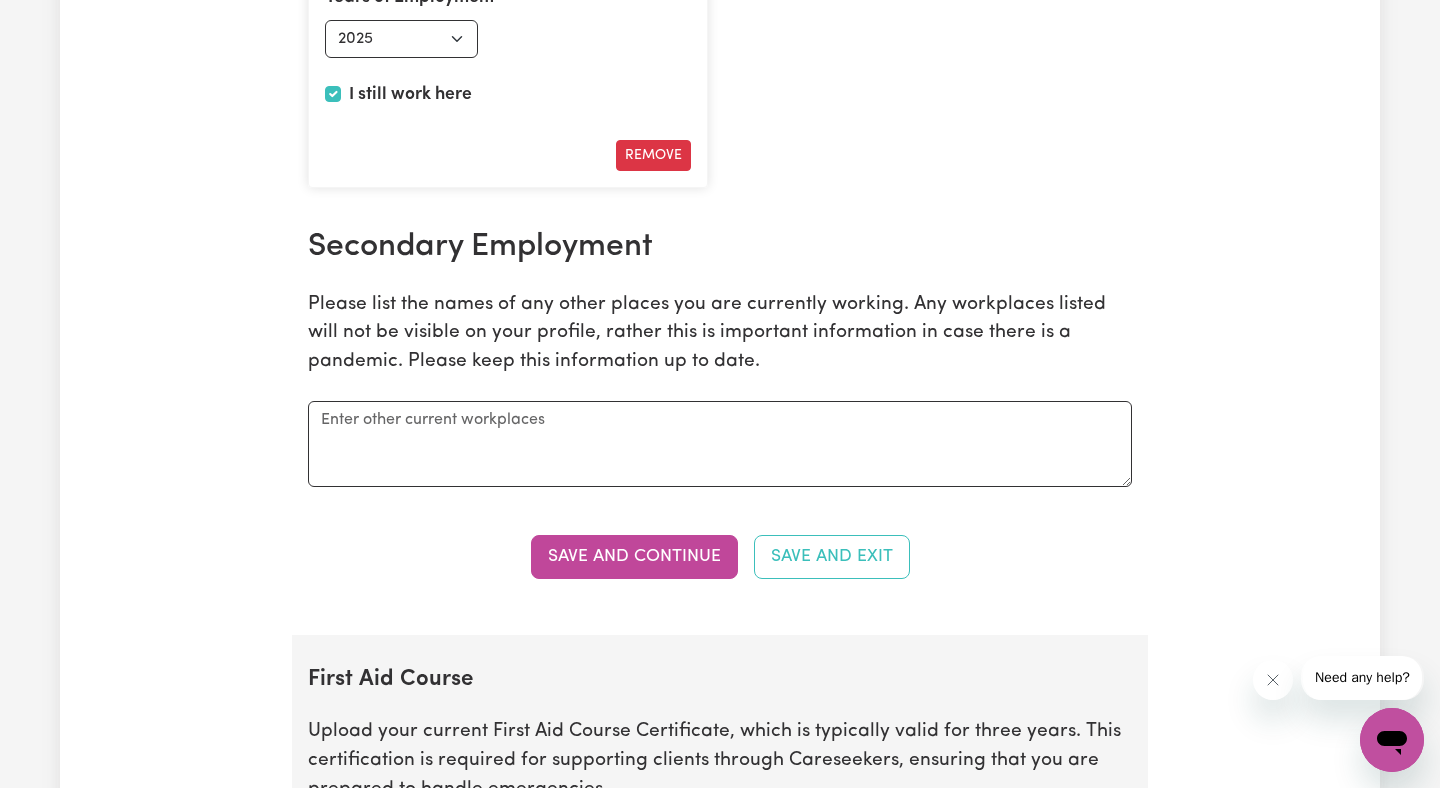 scroll, scrollTop: 3250, scrollLeft: 0, axis: vertical 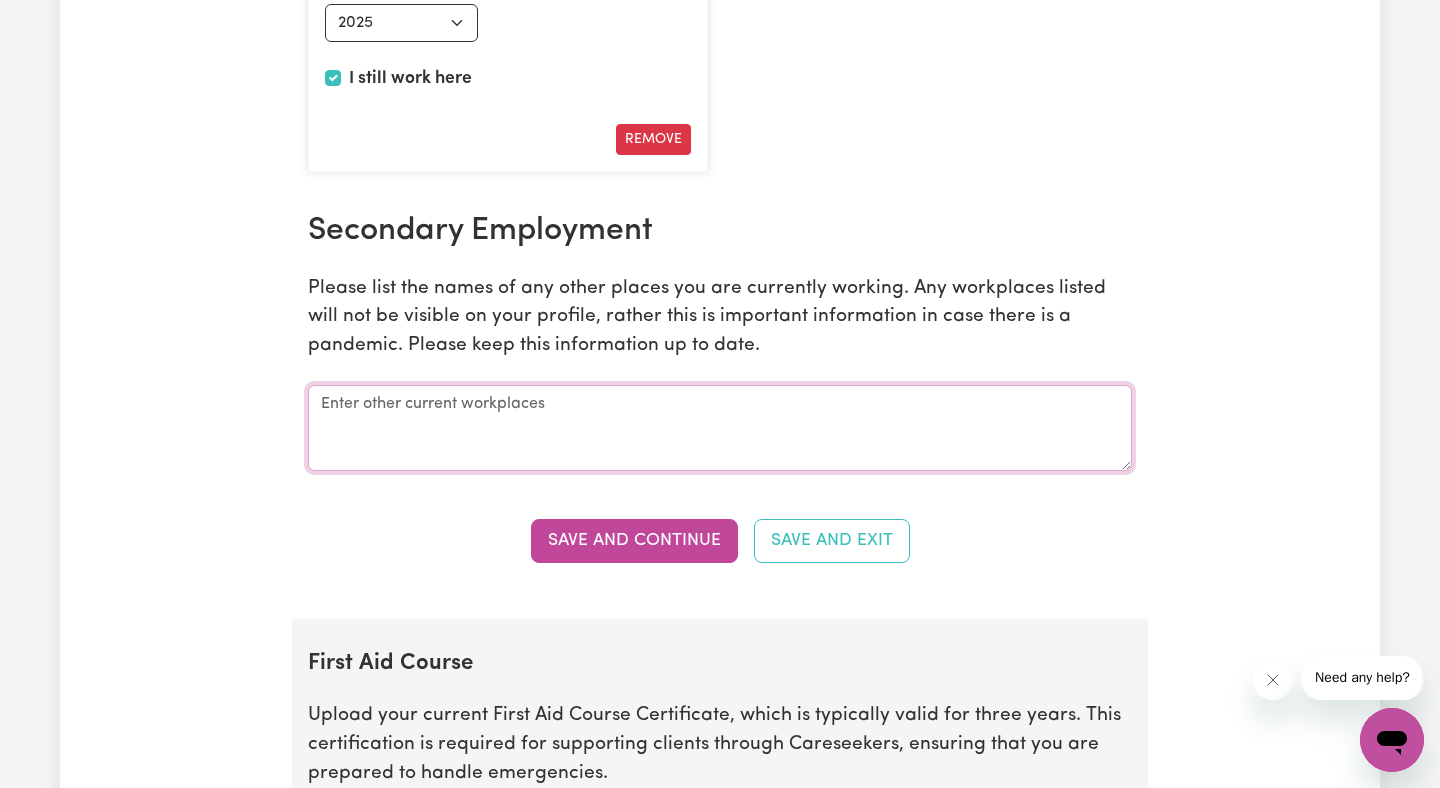 click at bounding box center (720, 428) 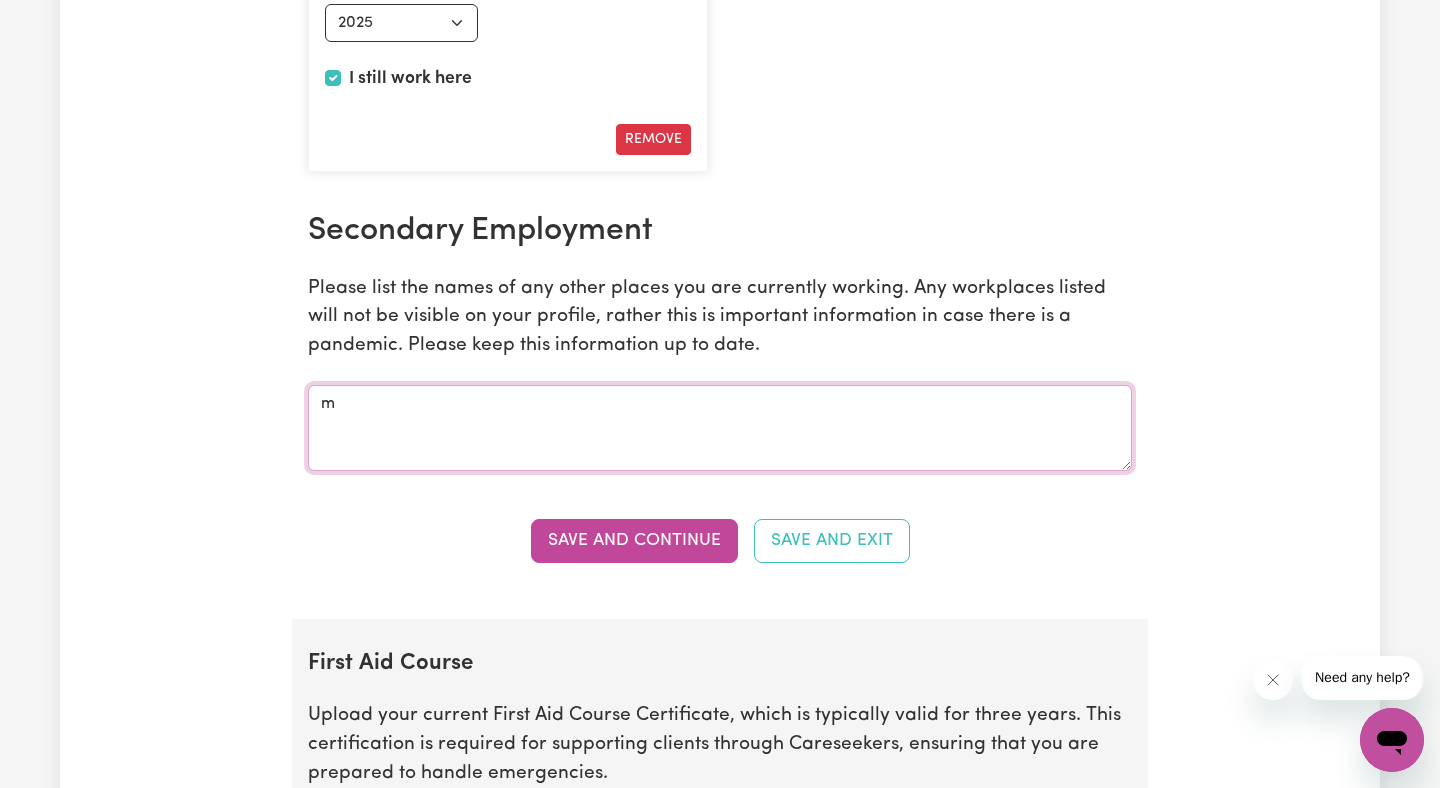 type on "m" 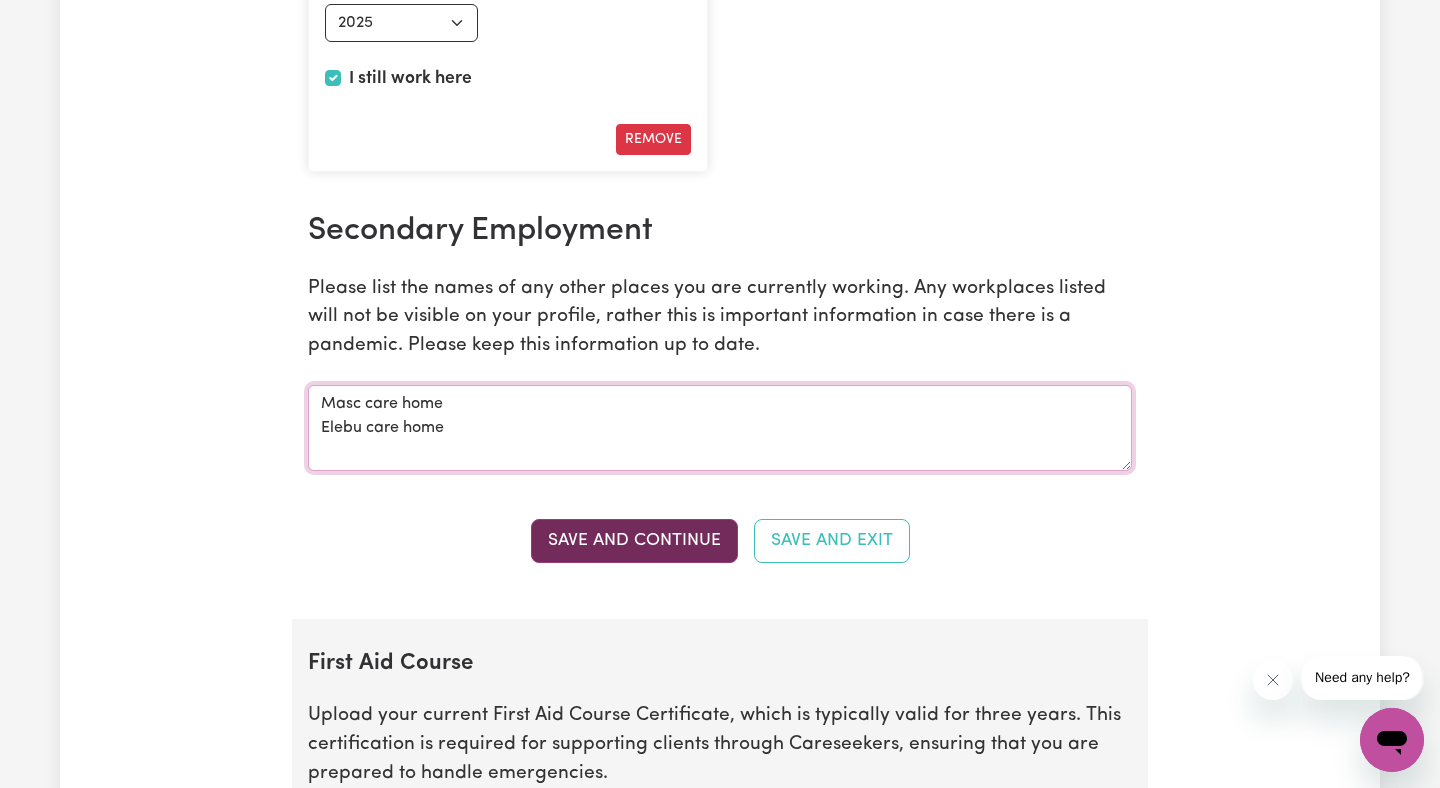type on "Masc care home
Elebu care home" 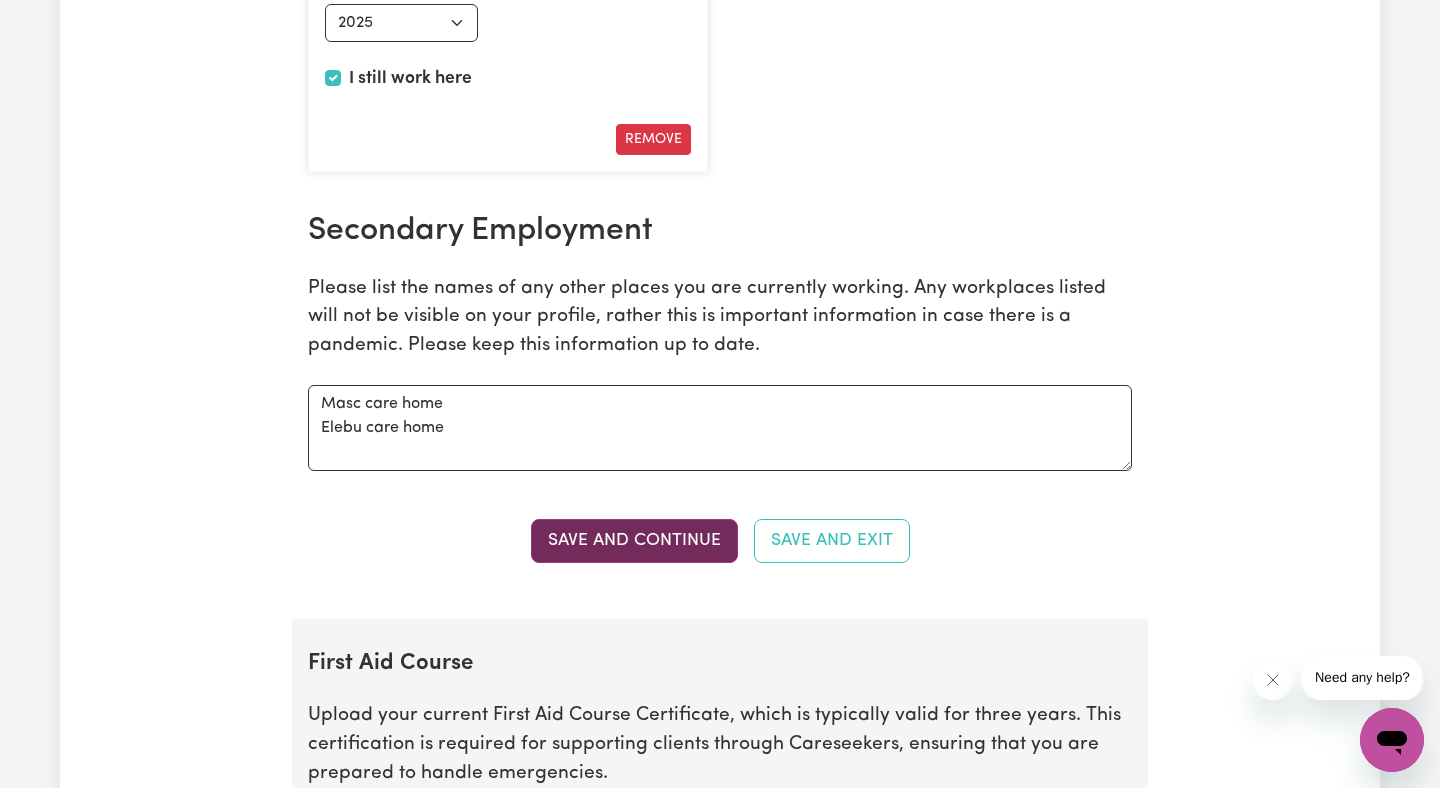 click on "Save and Continue" at bounding box center (634, 541) 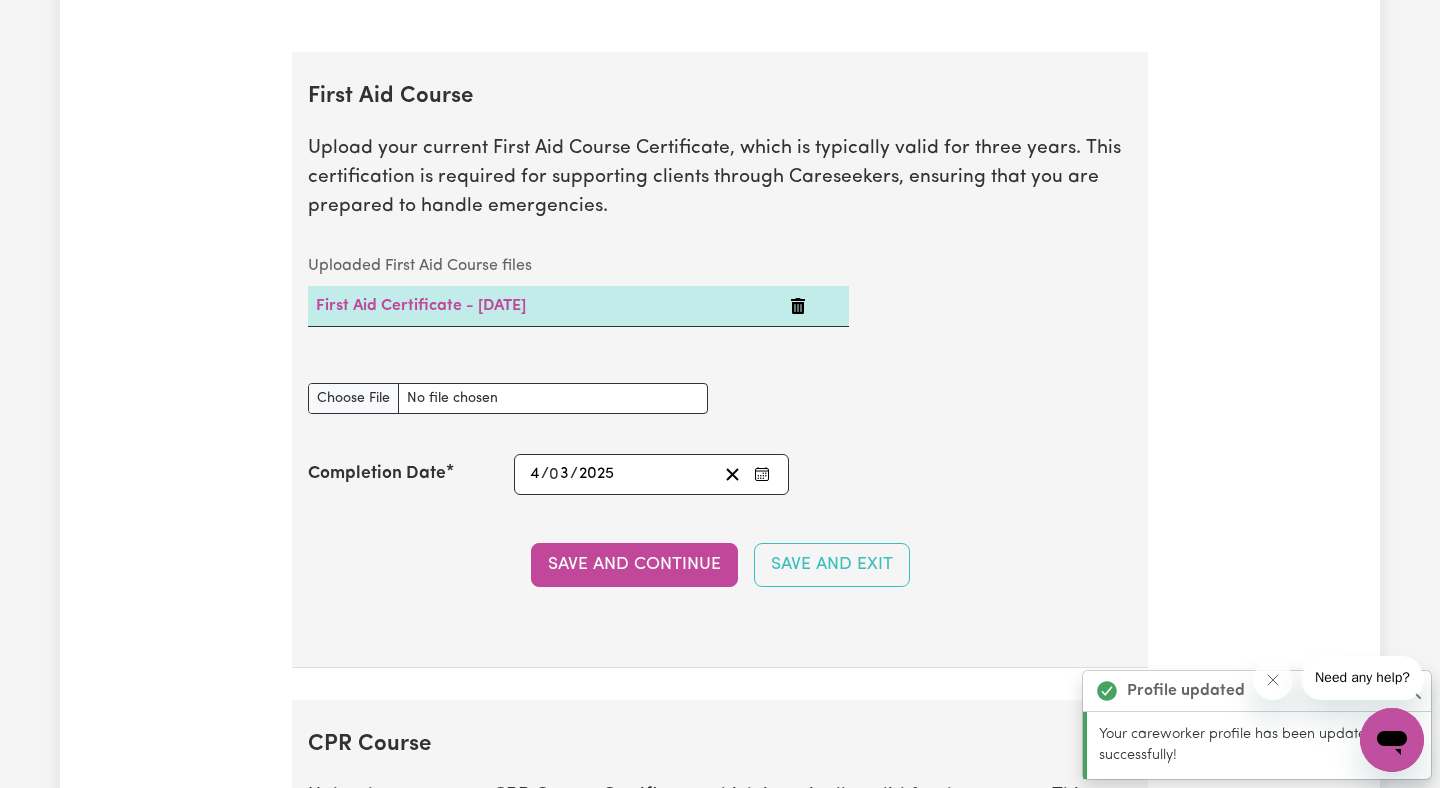 scroll, scrollTop: 3870, scrollLeft: 0, axis: vertical 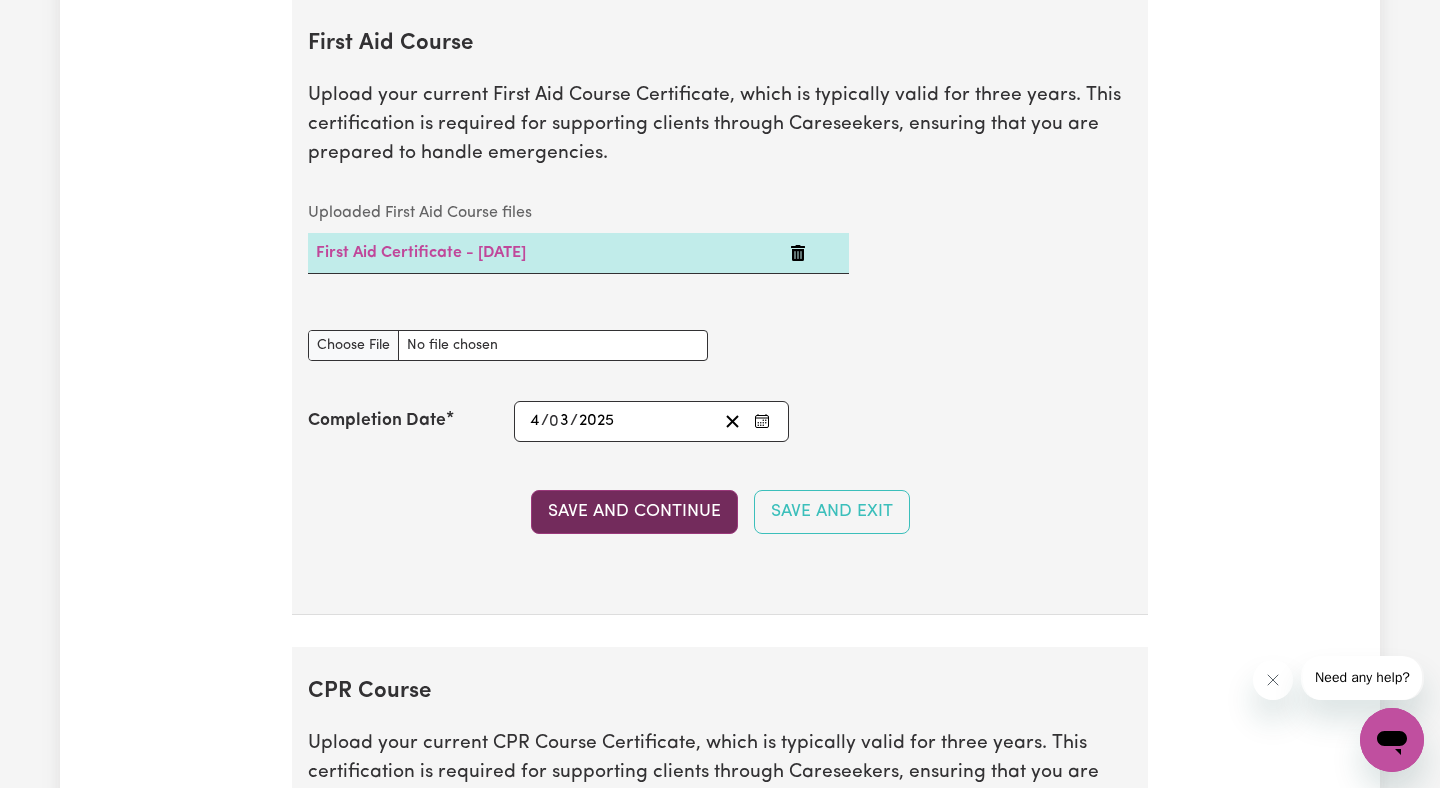 click on "Save and Continue" at bounding box center [634, 512] 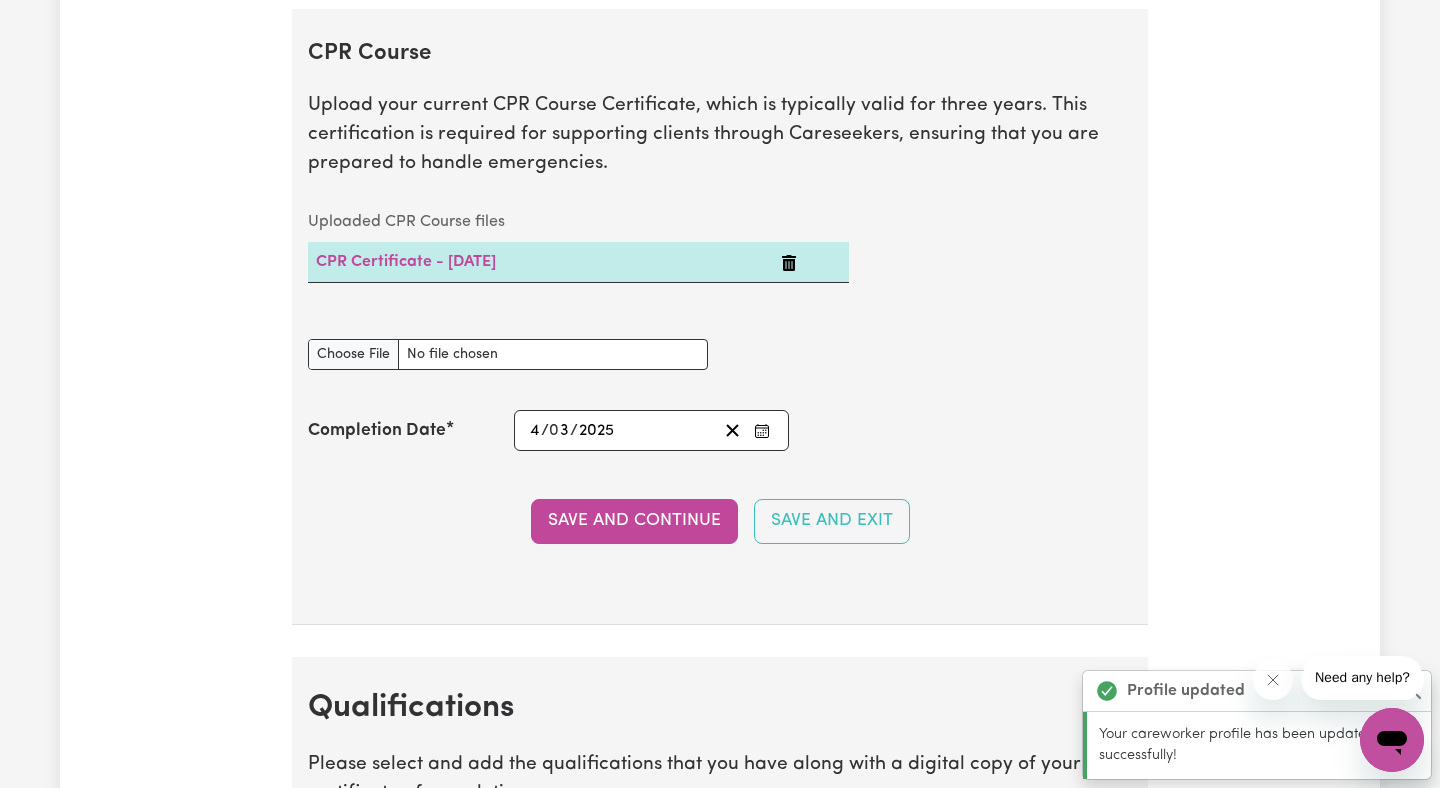 scroll, scrollTop: 4517, scrollLeft: 0, axis: vertical 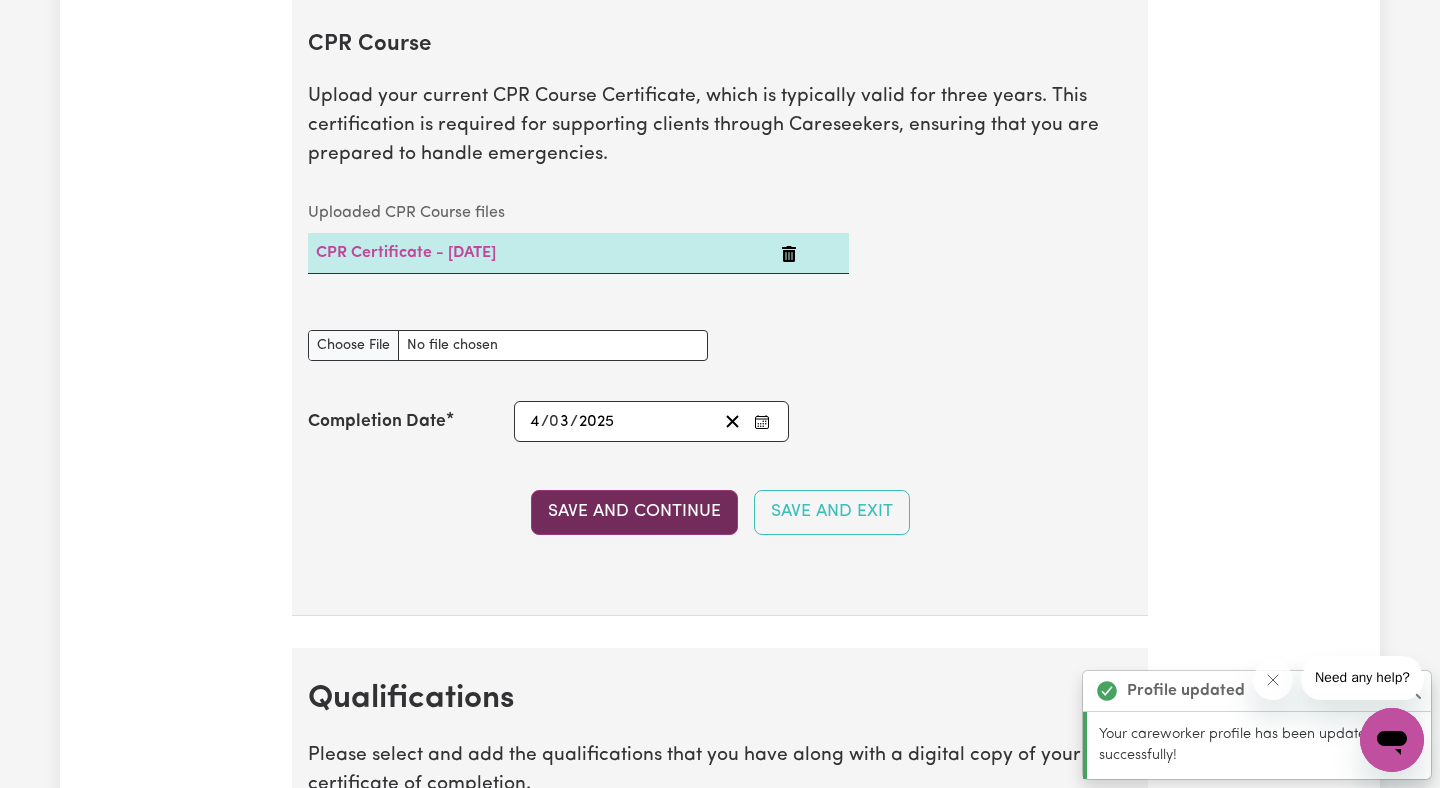 click on "Save and Continue" at bounding box center (634, 512) 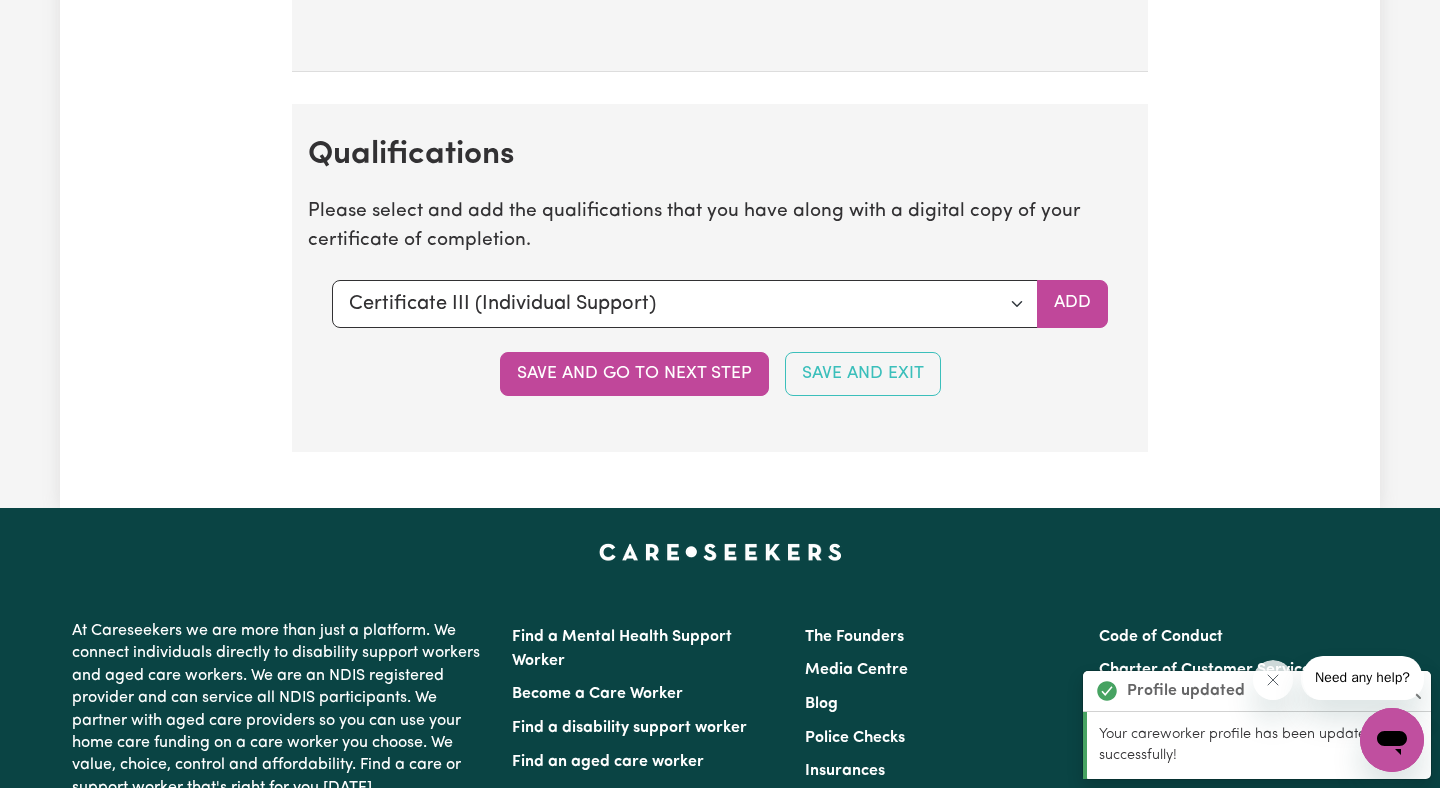 scroll, scrollTop: 5165, scrollLeft: 0, axis: vertical 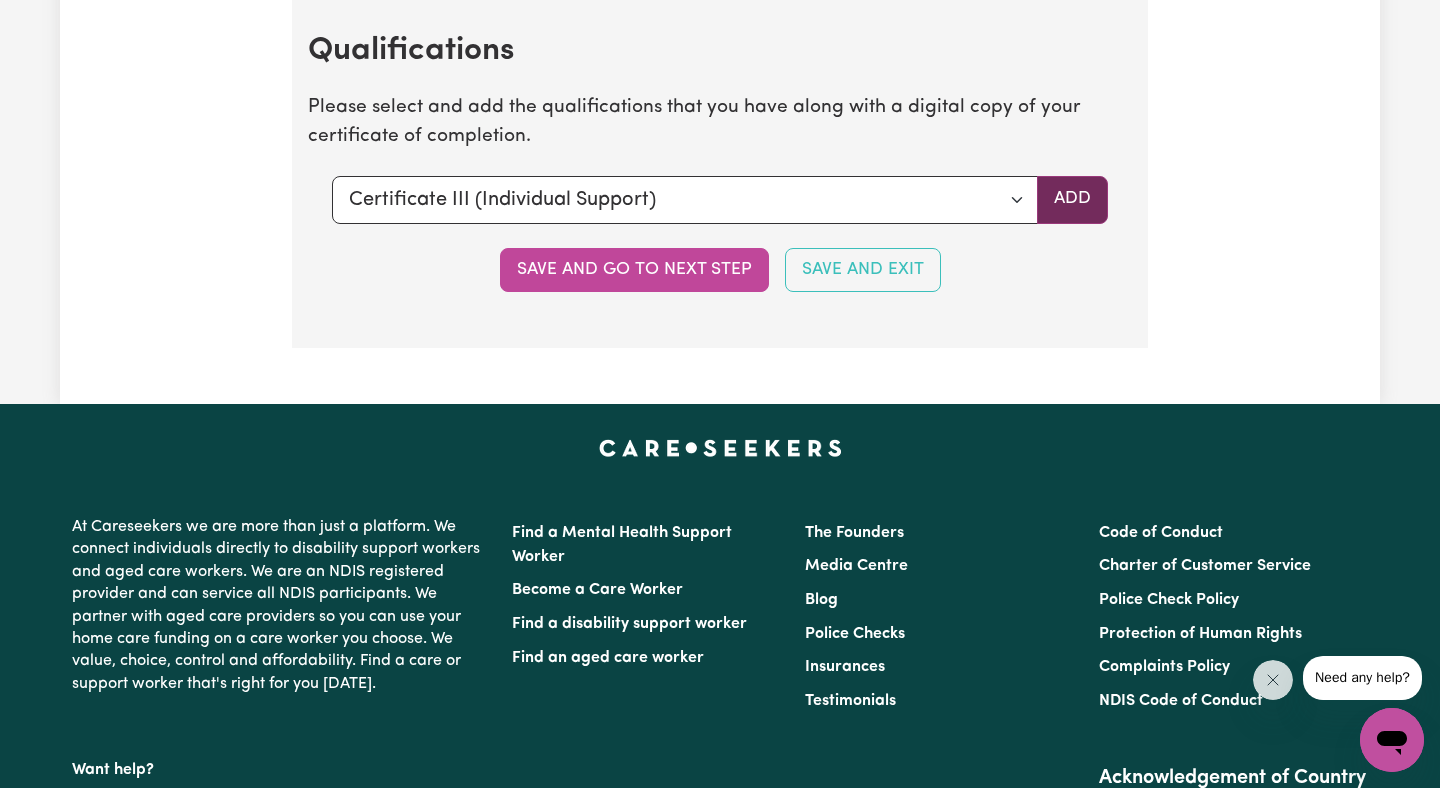 click on "Add" at bounding box center [1072, 200] 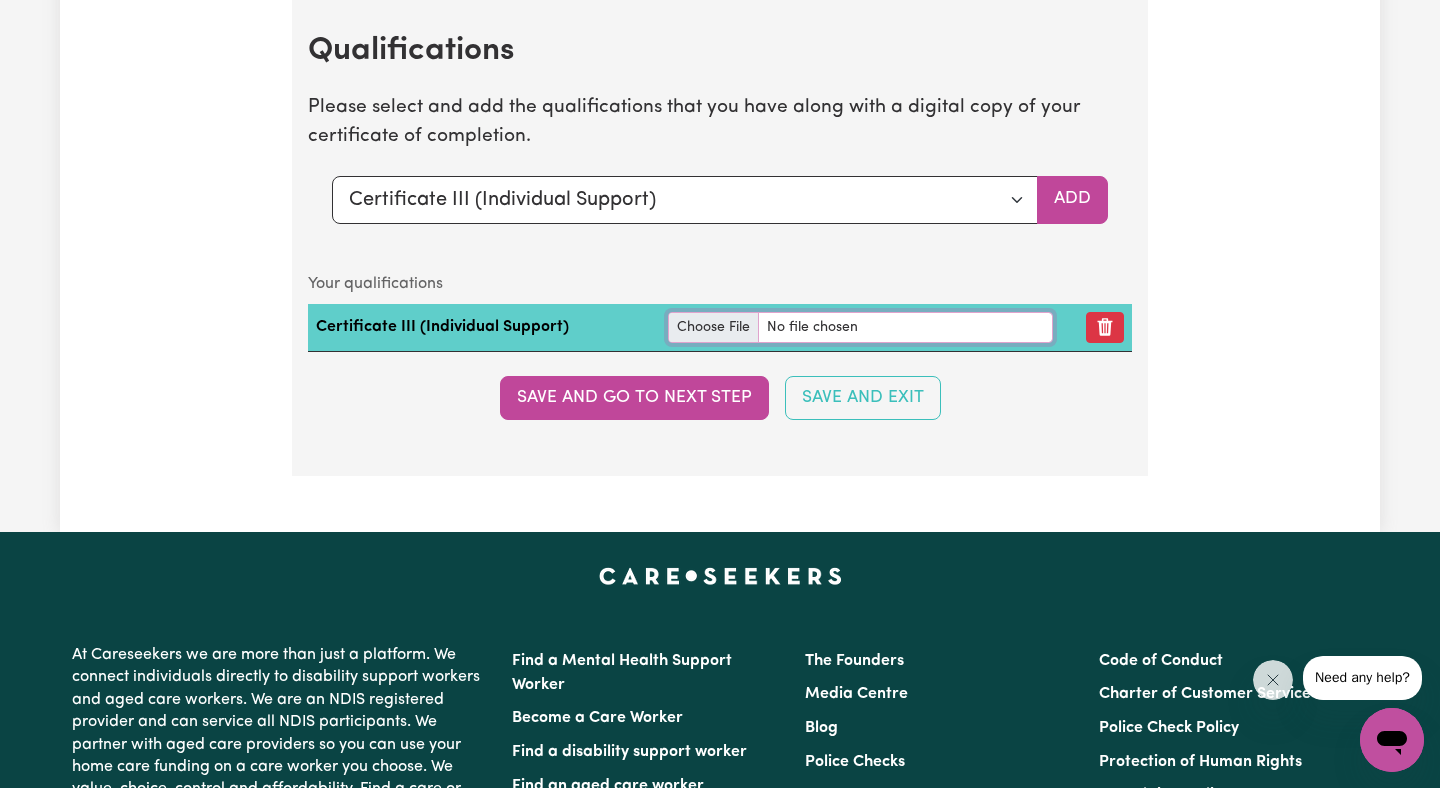 click at bounding box center [860, 327] 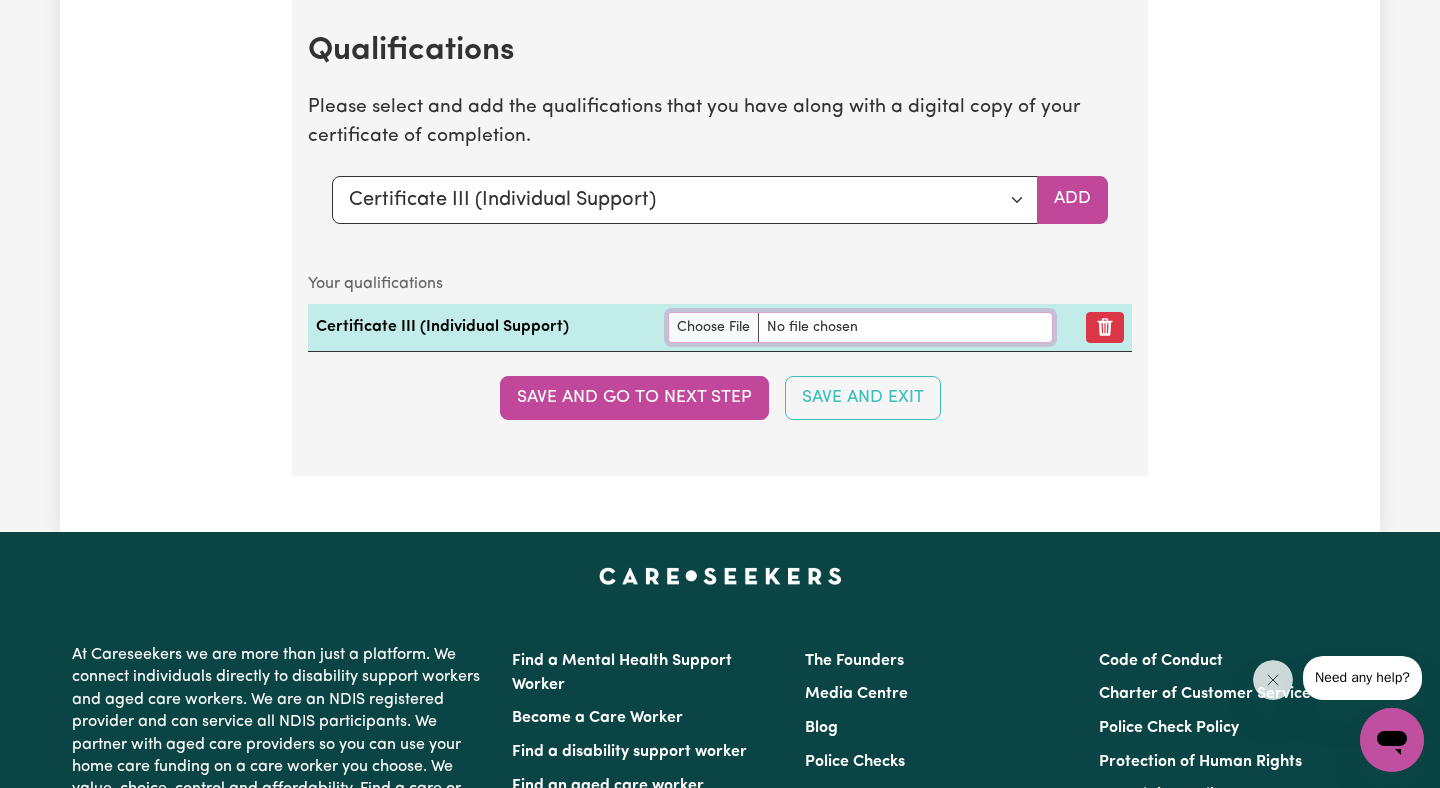 type on "C:\fakepath\Olabisi [PERSON_NAME] CHC33021 - Certificate III in  Individual Support (Ageing  Disability) 6.pdf" 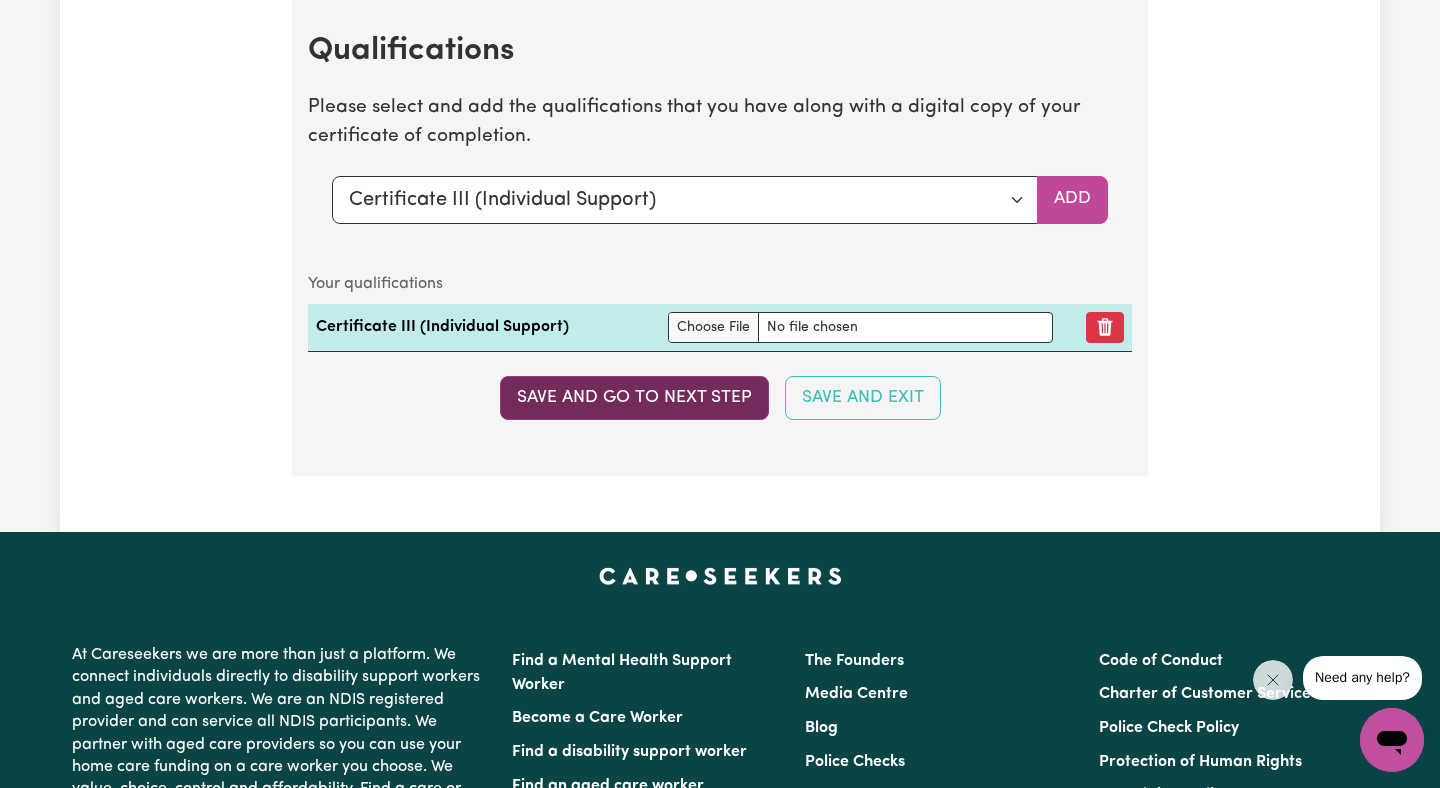 click on "Save and go to next step" at bounding box center (634, 398) 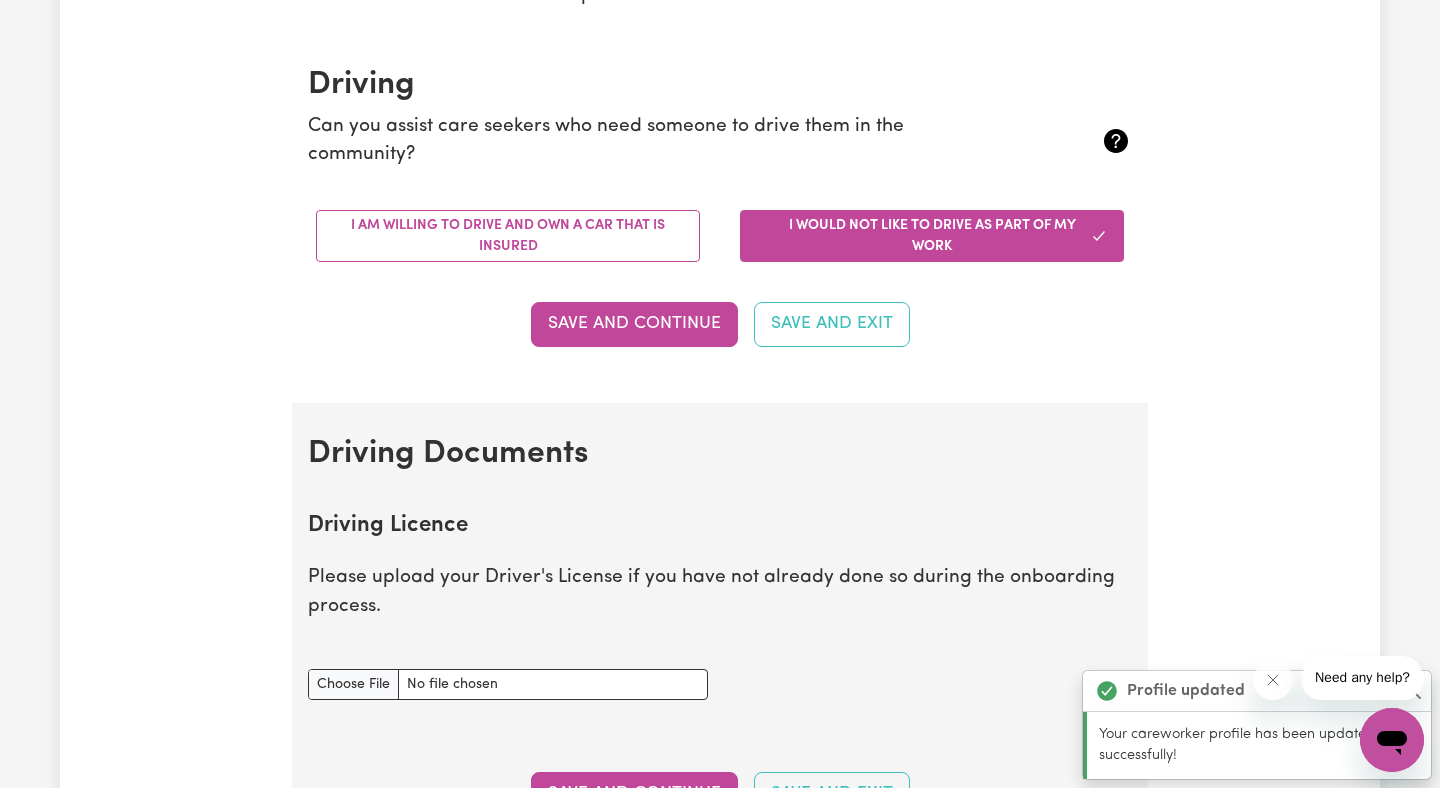 scroll, scrollTop: 434, scrollLeft: 0, axis: vertical 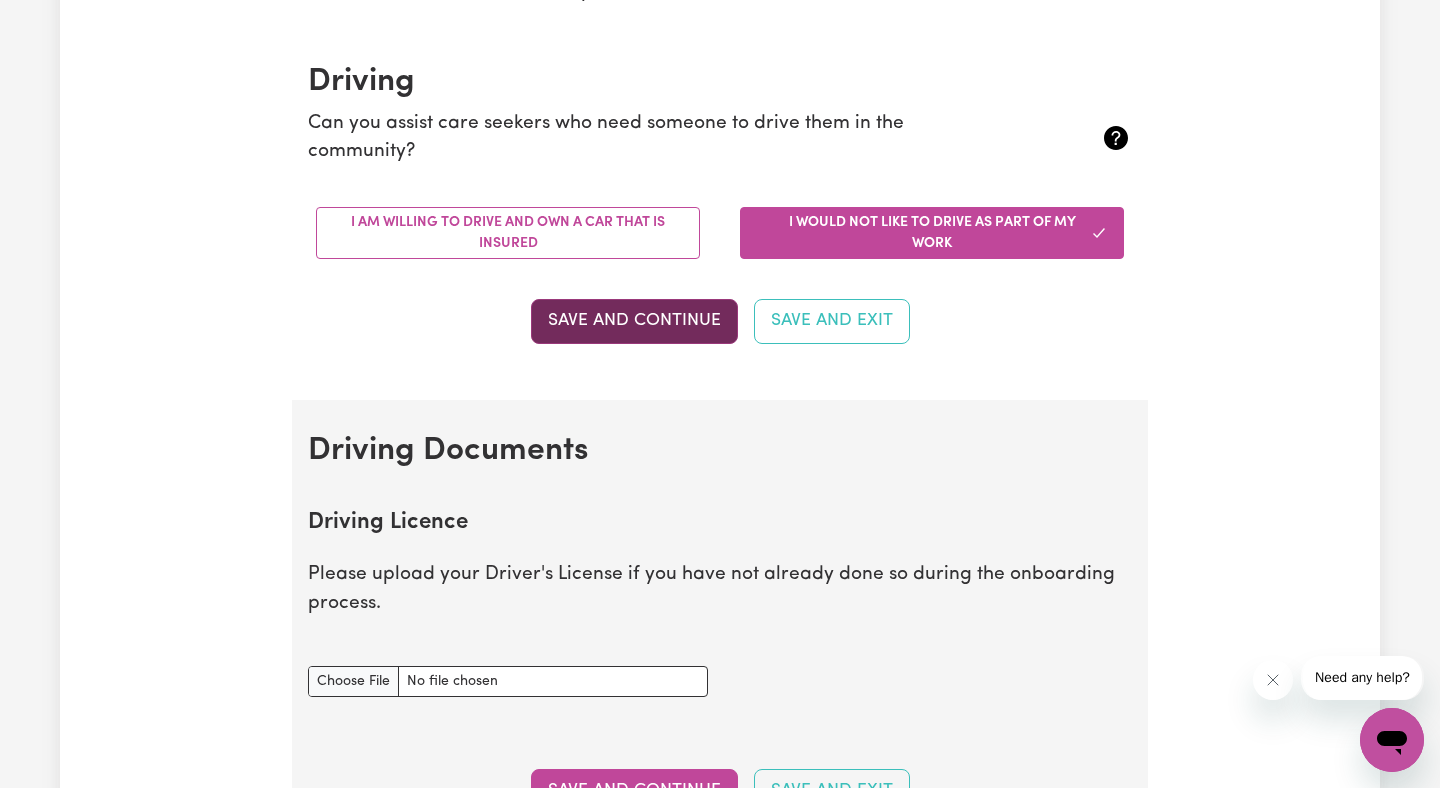 click on "Save and Continue" at bounding box center [634, 321] 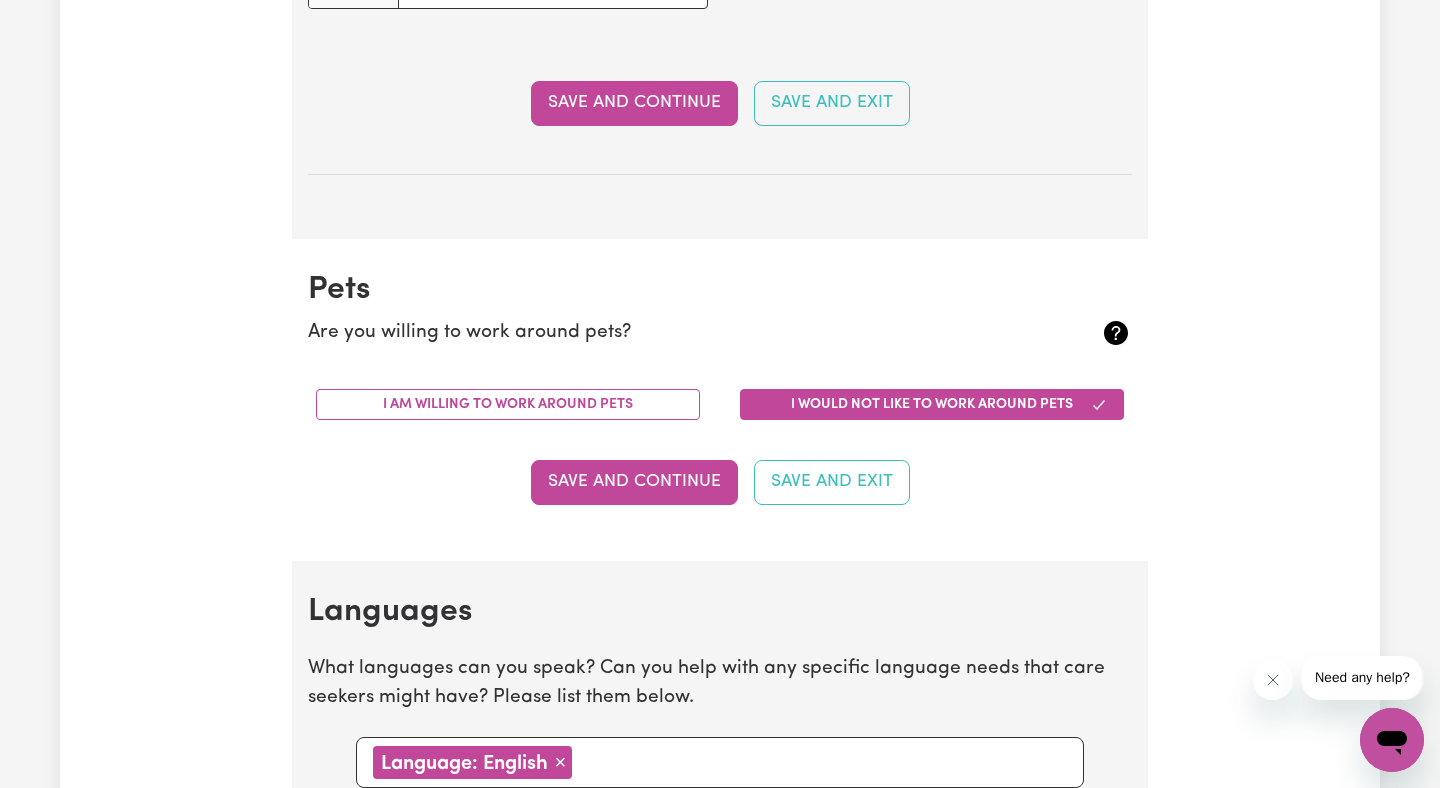 scroll, scrollTop: 1514, scrollLeft: 0, axis: vertical 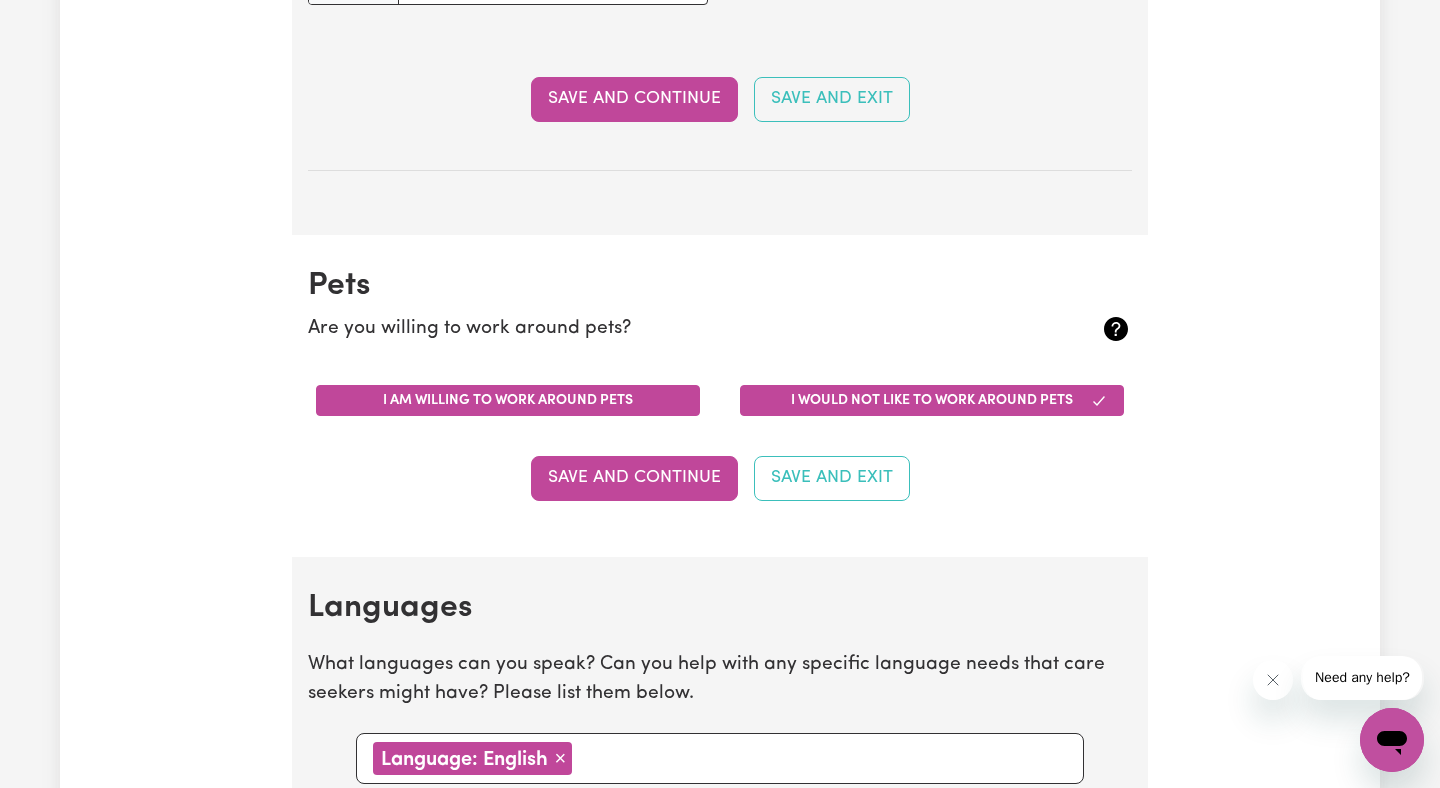 click on "I am willing to work around pets" at bounding box center [508, 400] 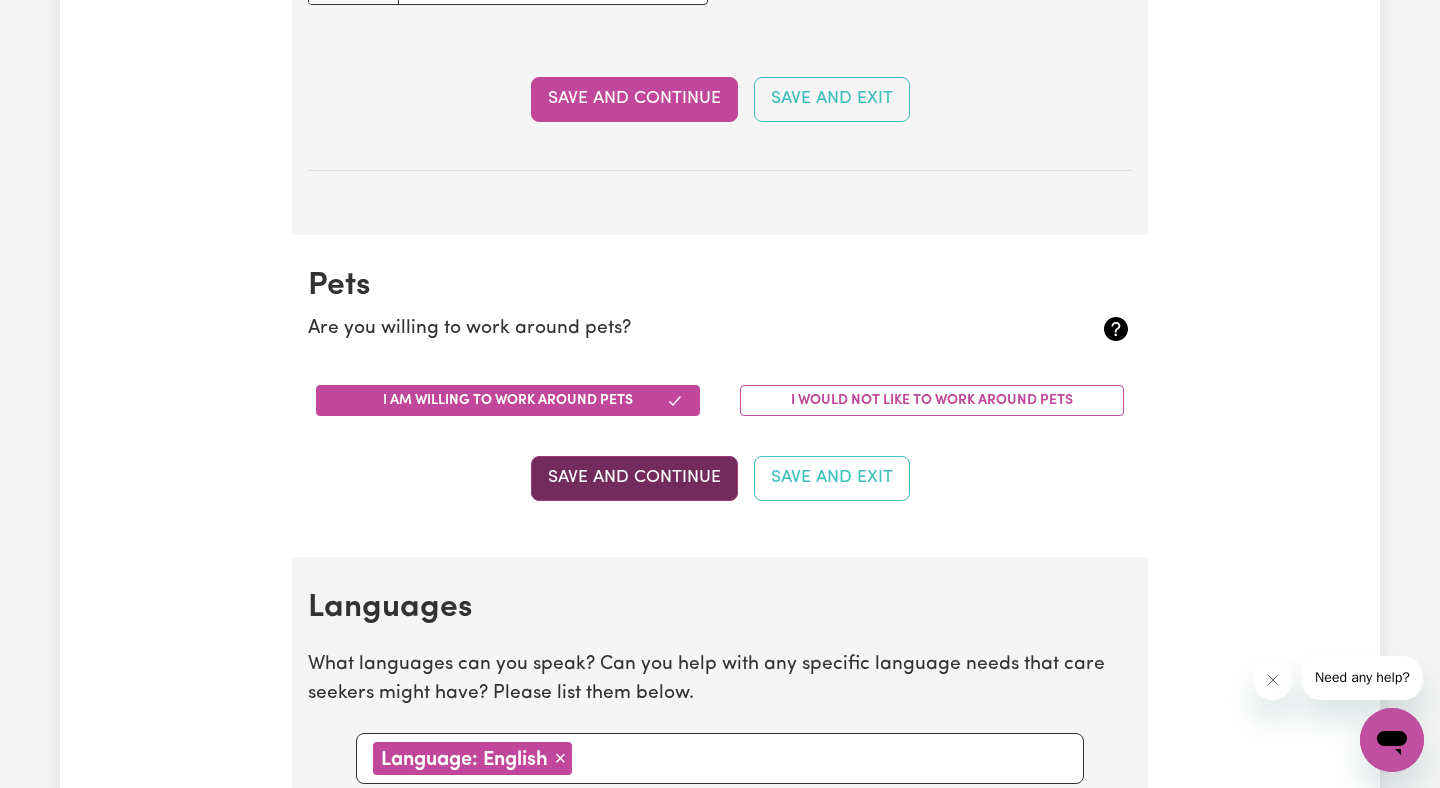 click on "Save and Continue" at bounding box center (634, 478) 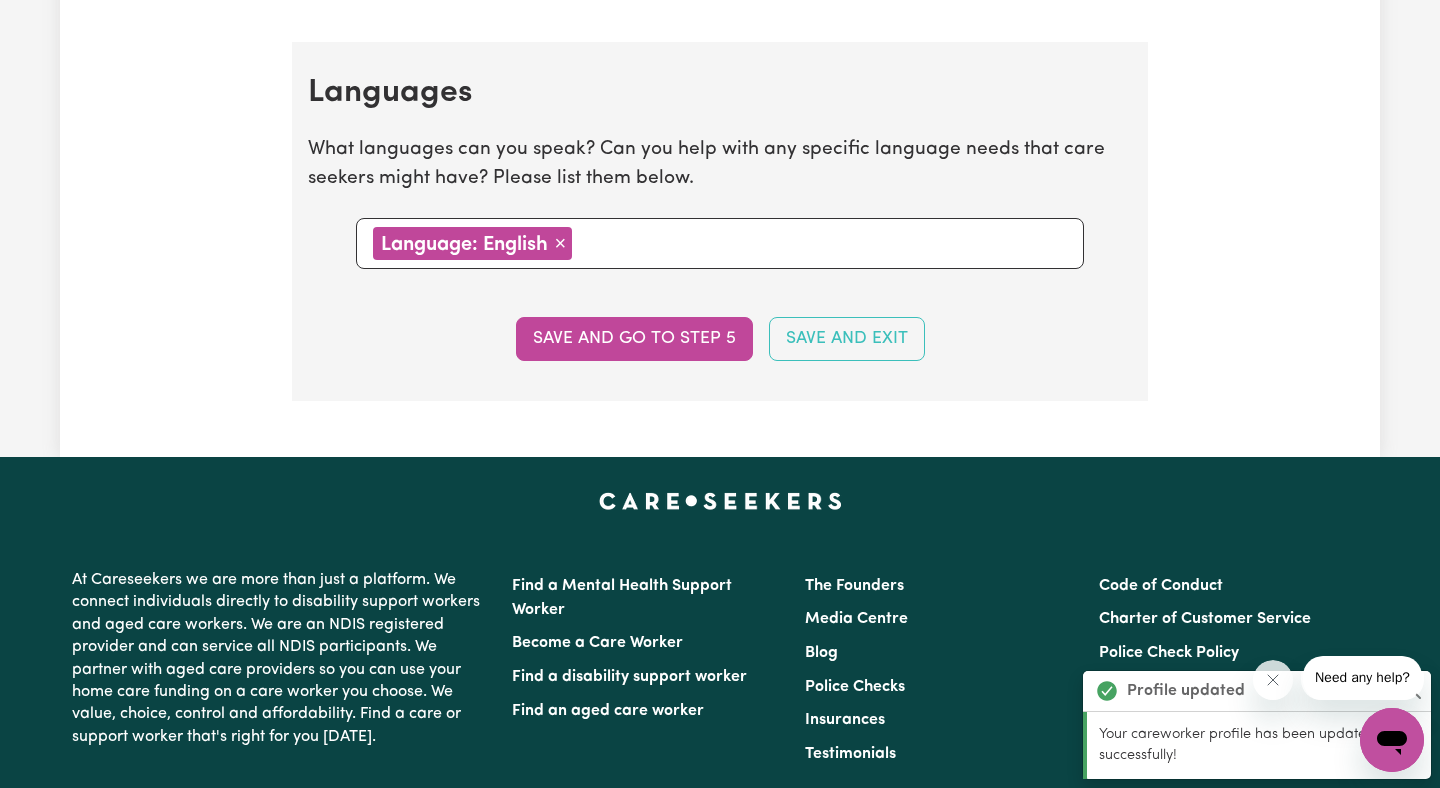scroll, scrollTop: 2071, scrollLeft: 0, axis: vertical 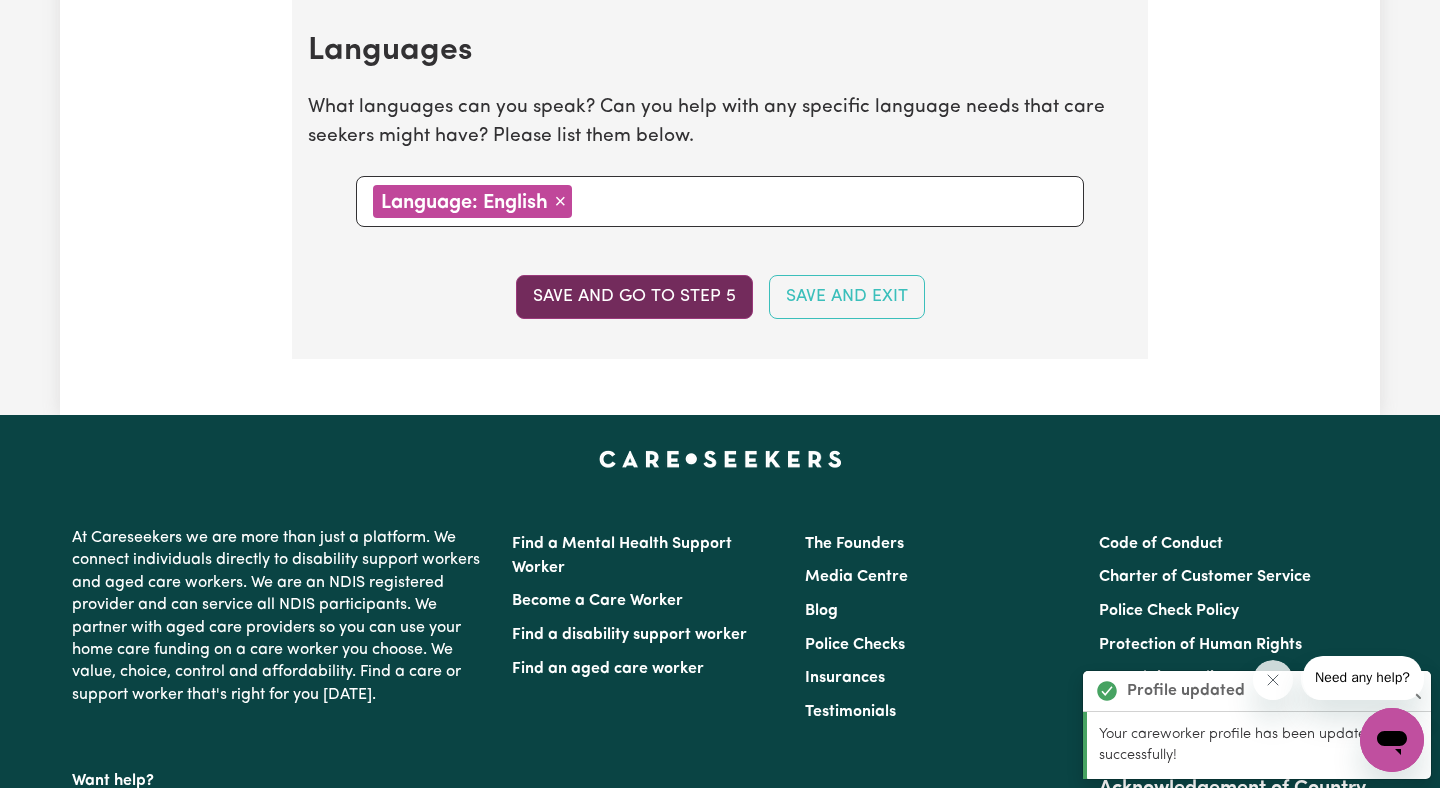 click on "Save and go to step 5" at bounding box center (634, 297) 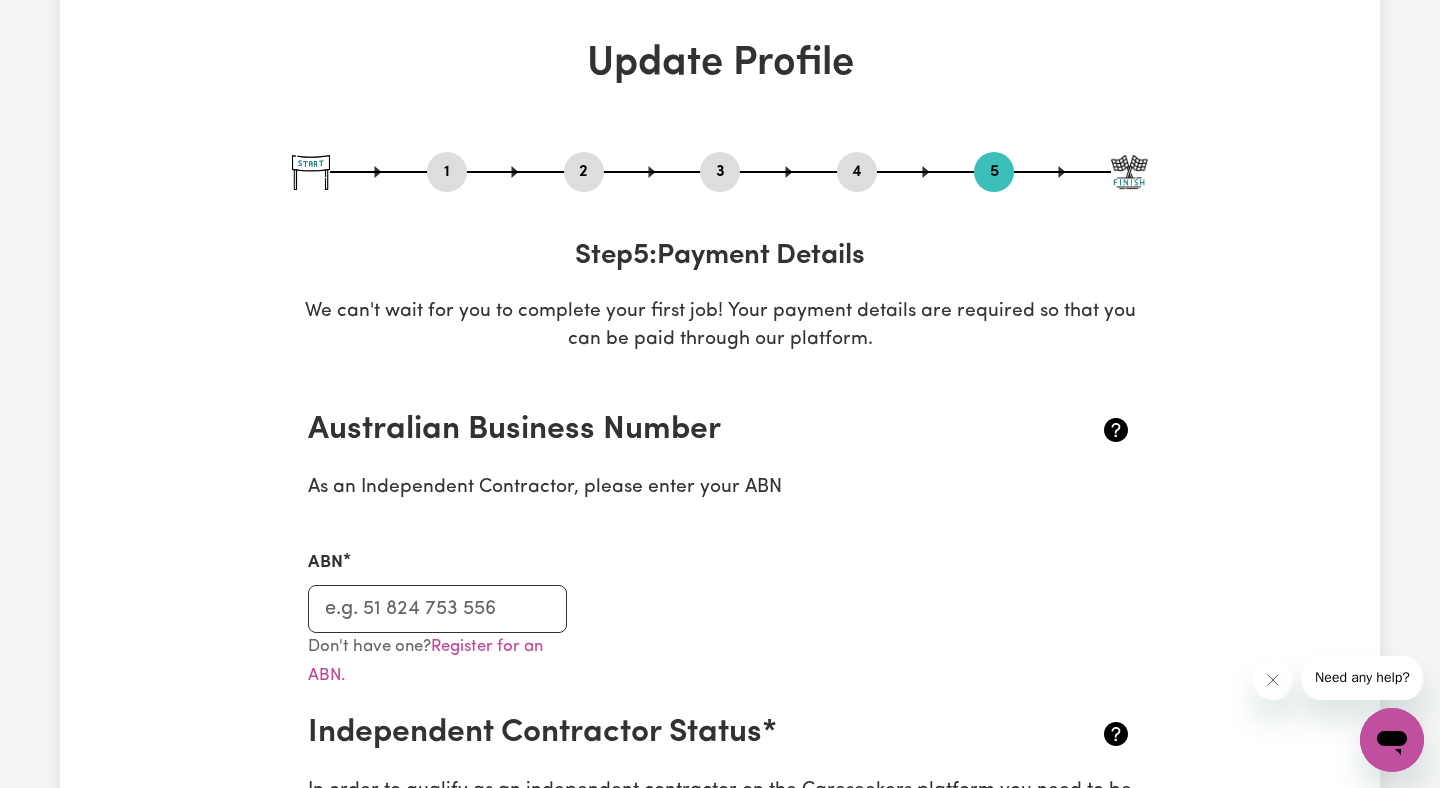 scroll, scrollTop: 131, scrollLeft: 0, axis: vertical 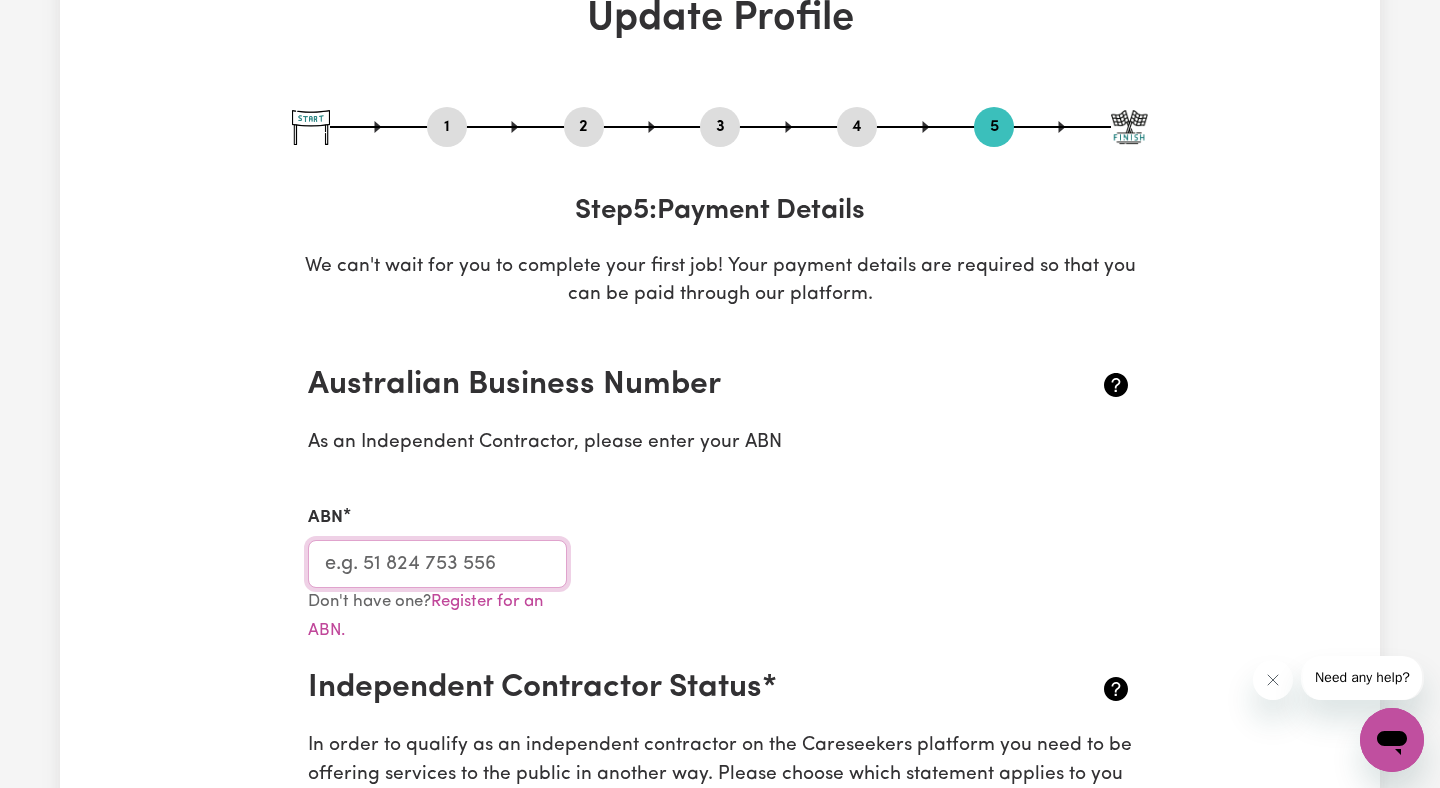 click on "ABN" at bounding box center [437, 564] 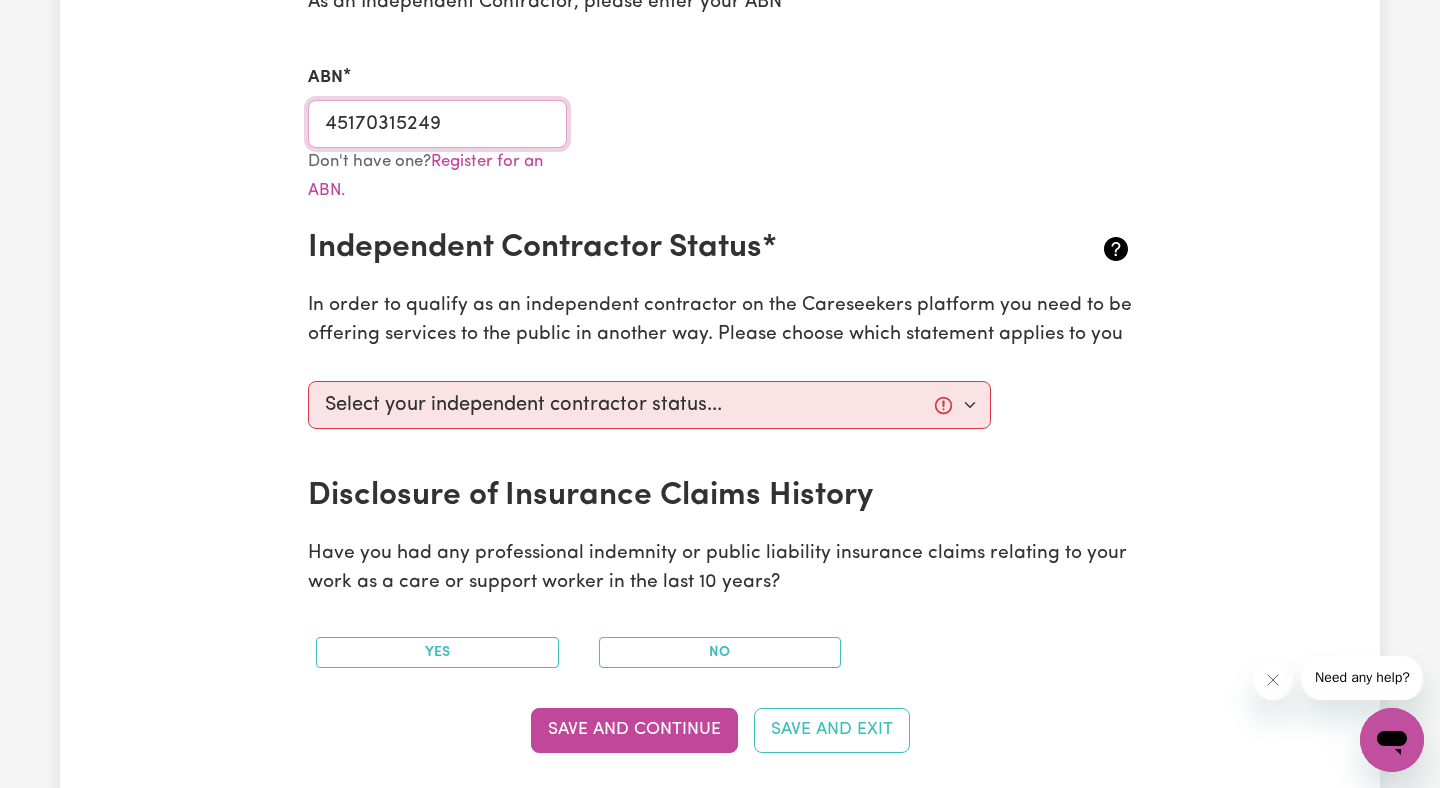 scroll, scrollTop: 583, scrollLeft: 0, axis: vertical 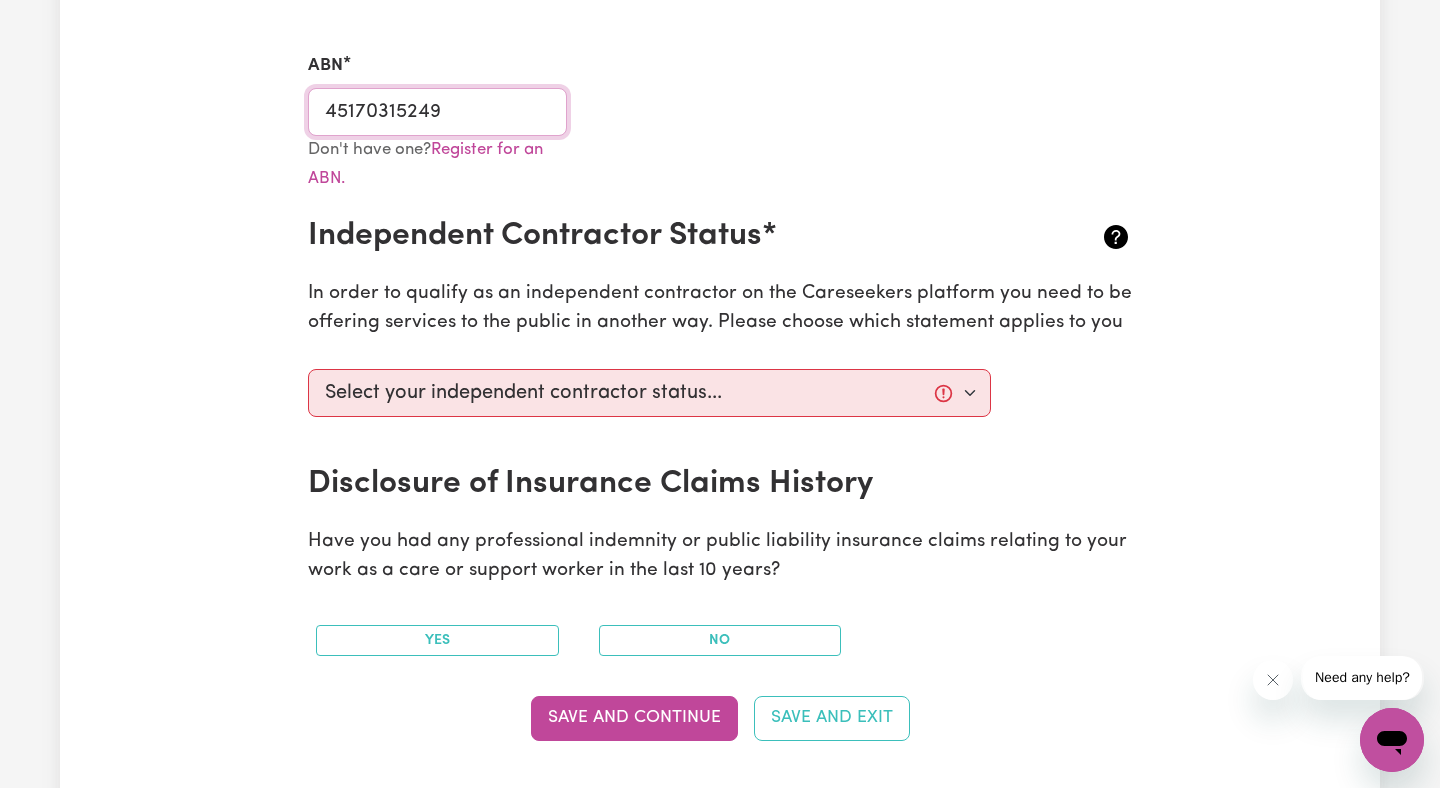 type on "45170315249" 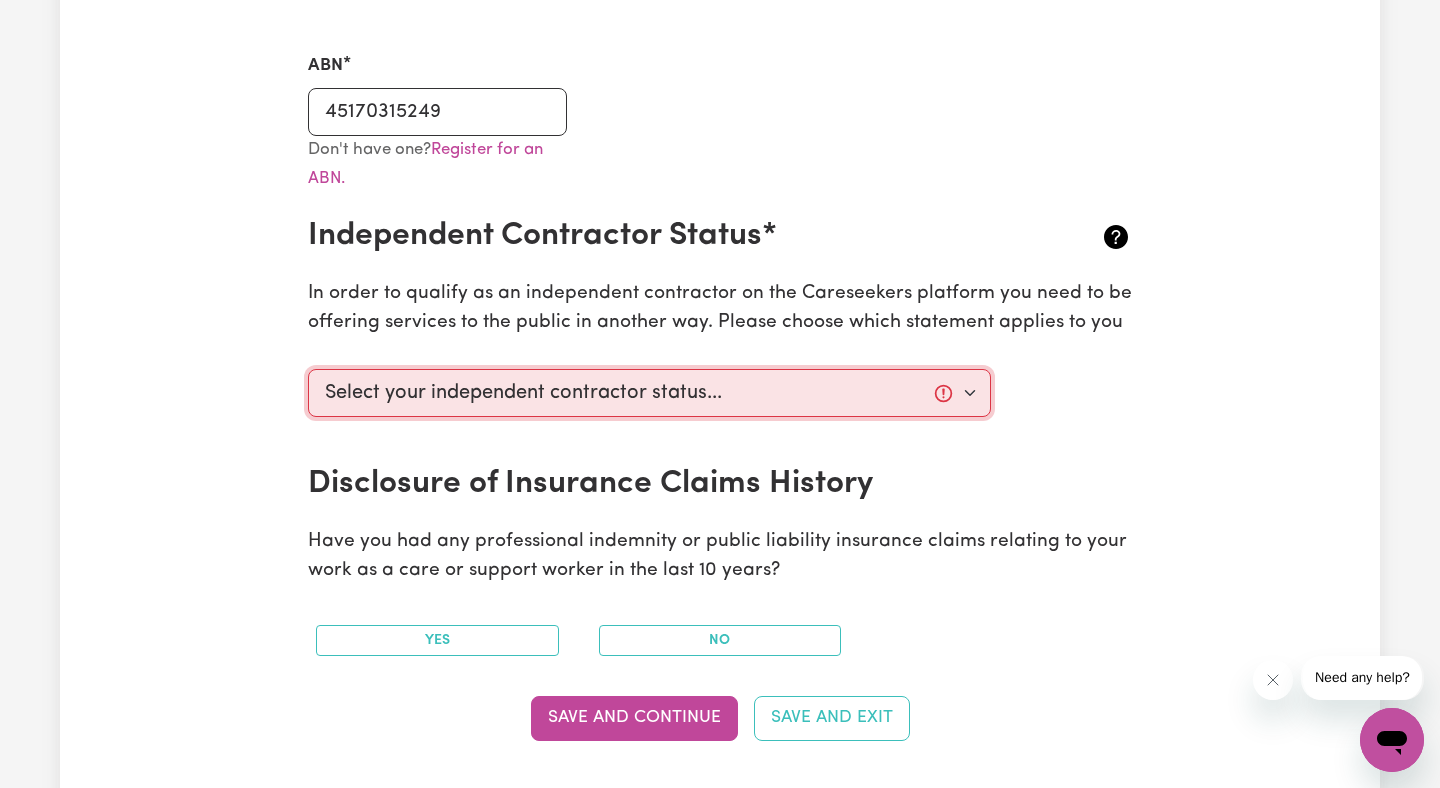 click on "Select your independent contractor status... I am providing services through another platform I am providing services privately on my own I am providing services by being employed by an organisation I am working in another industry" at bounding box center [649, 393] 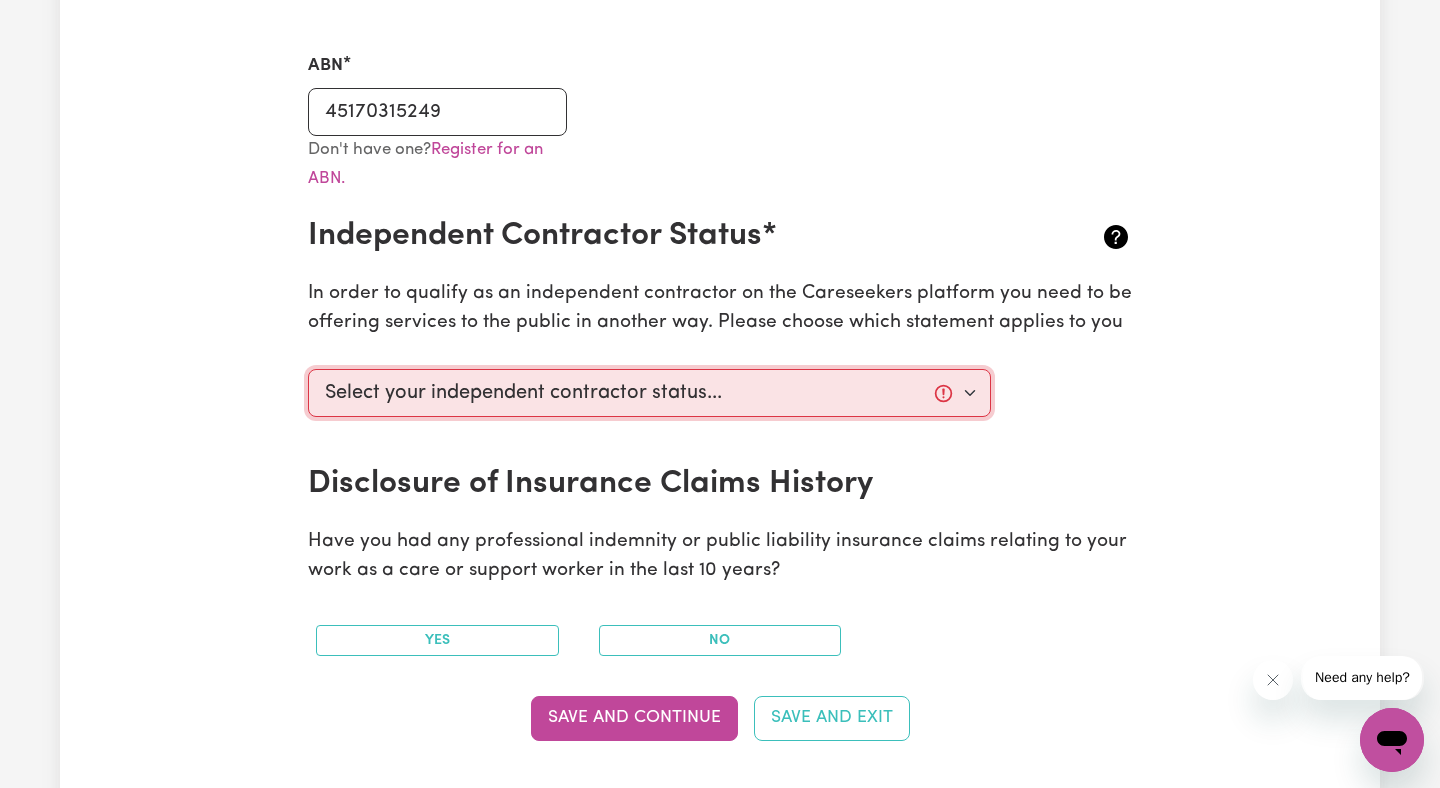 select on "I am providing services through another platform" 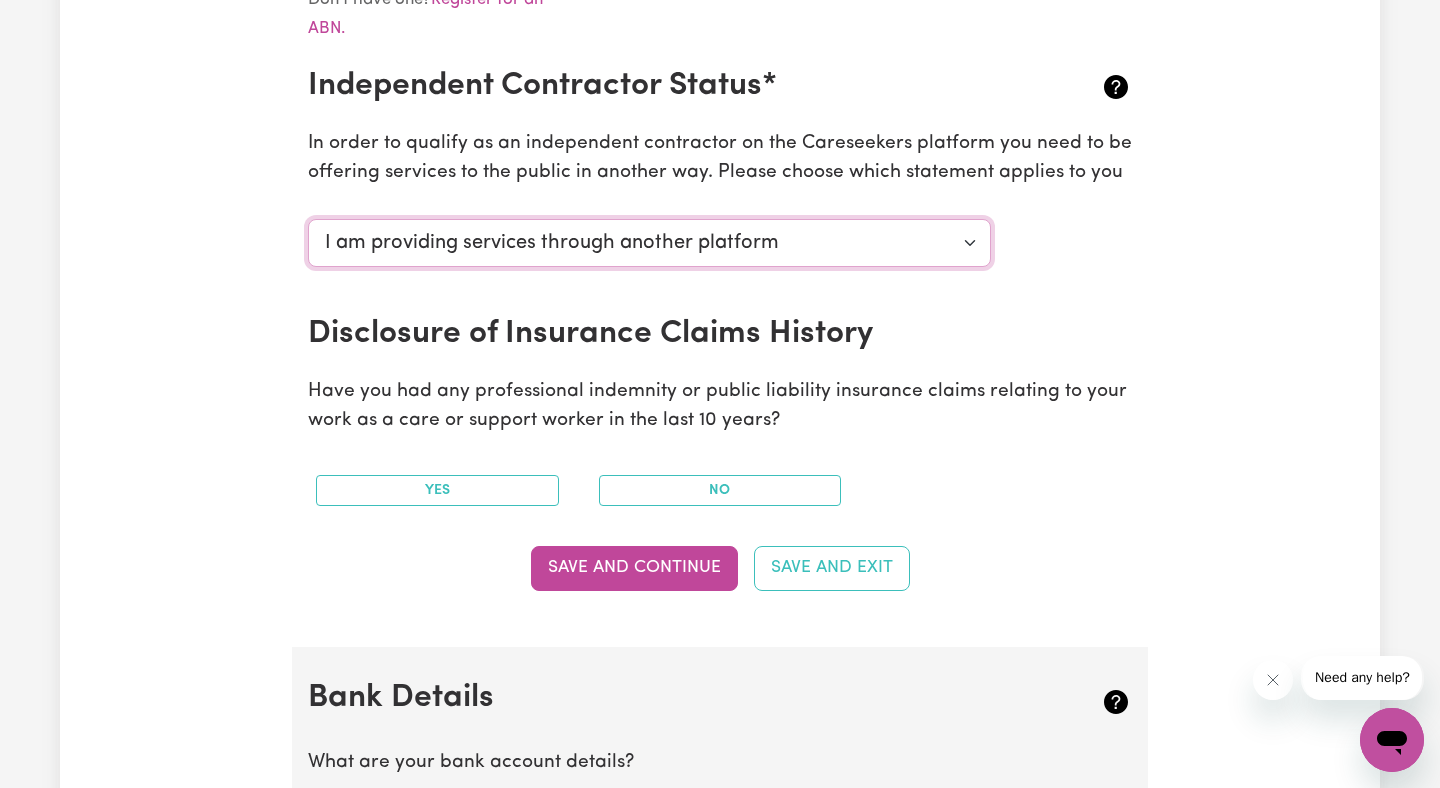 scroll, scrollTop: 744, scrollLeft: 0, axis: vertical 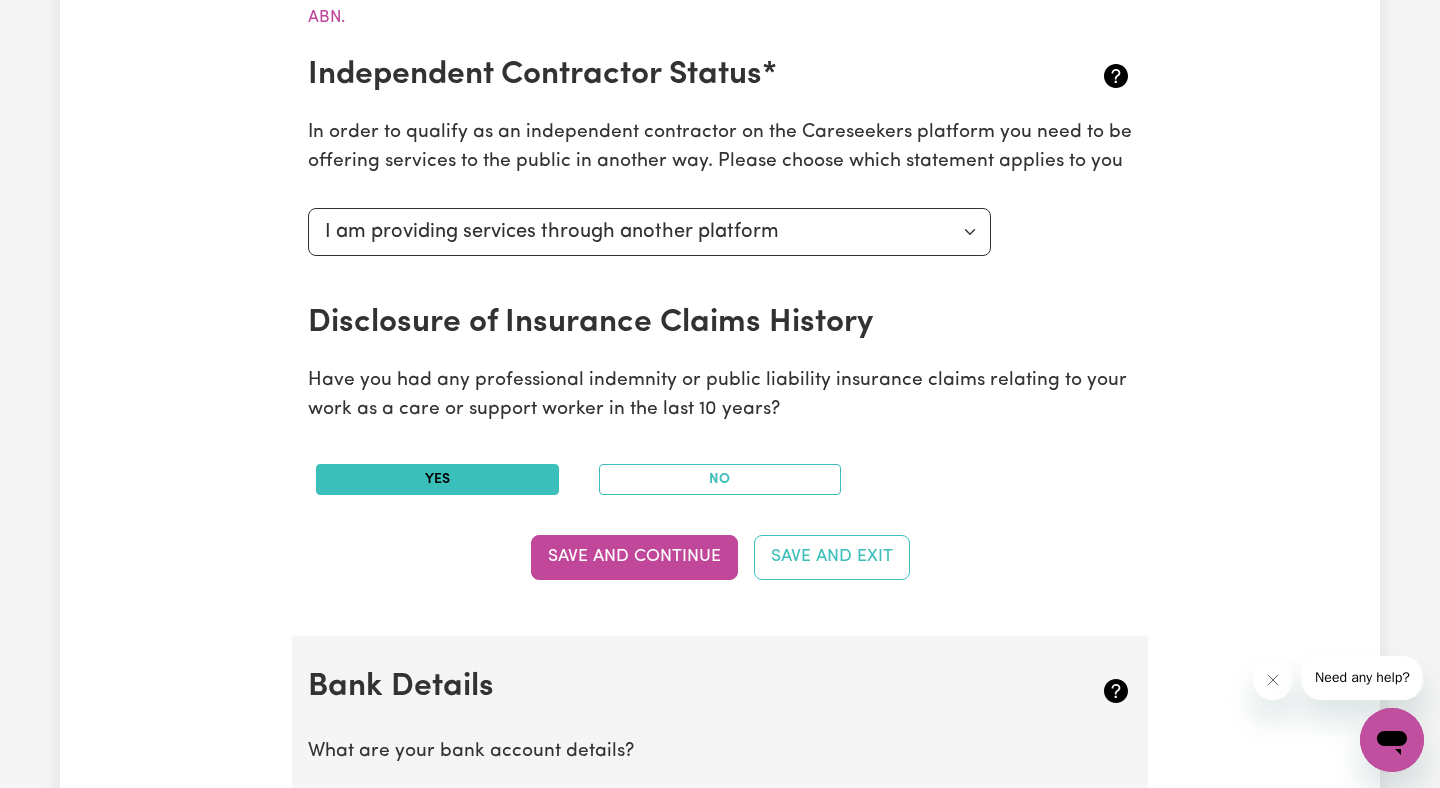 click on "Yes" at bounding box center (437, 479) 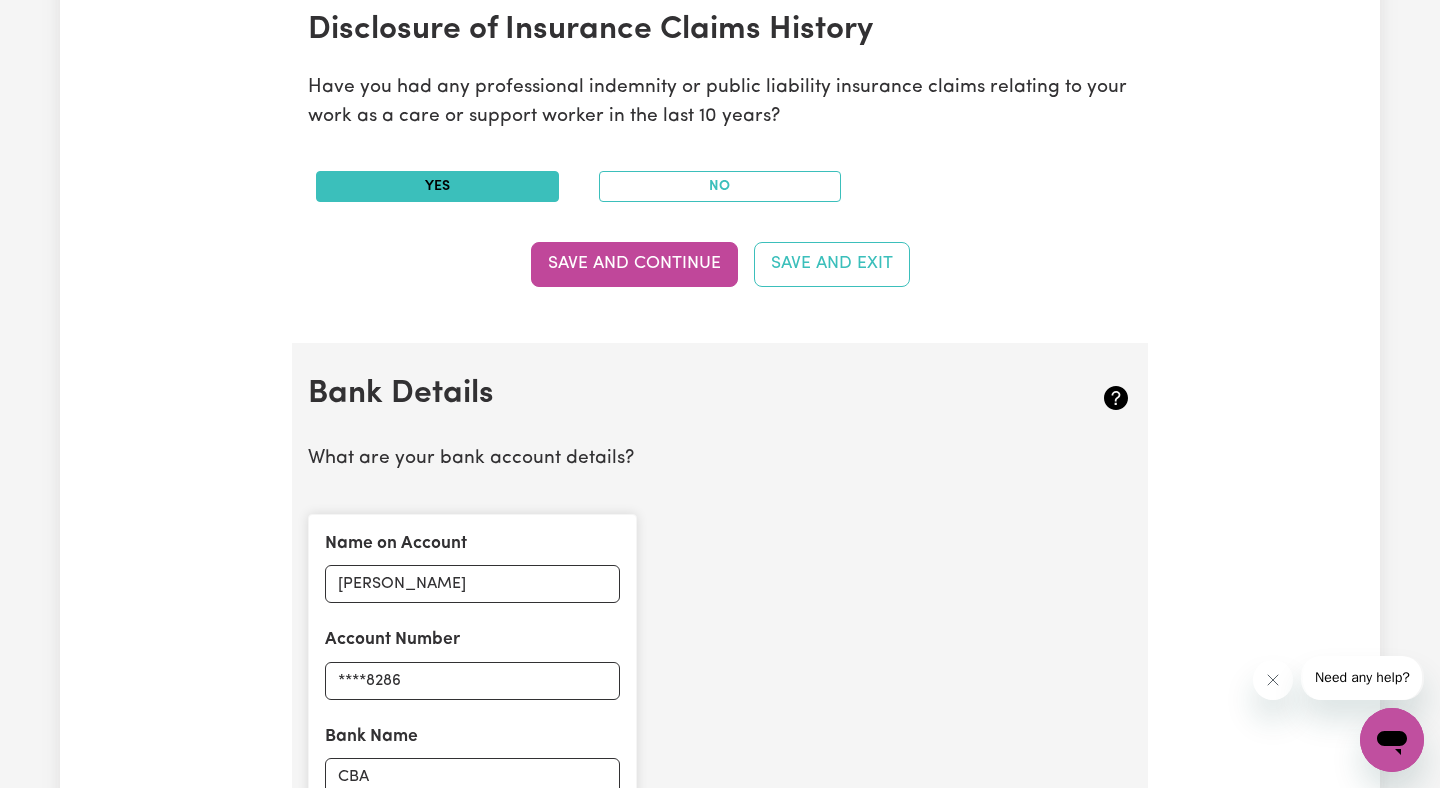 scroll, scrollTop: 1044, scrollLeft: 0, axis: vertical 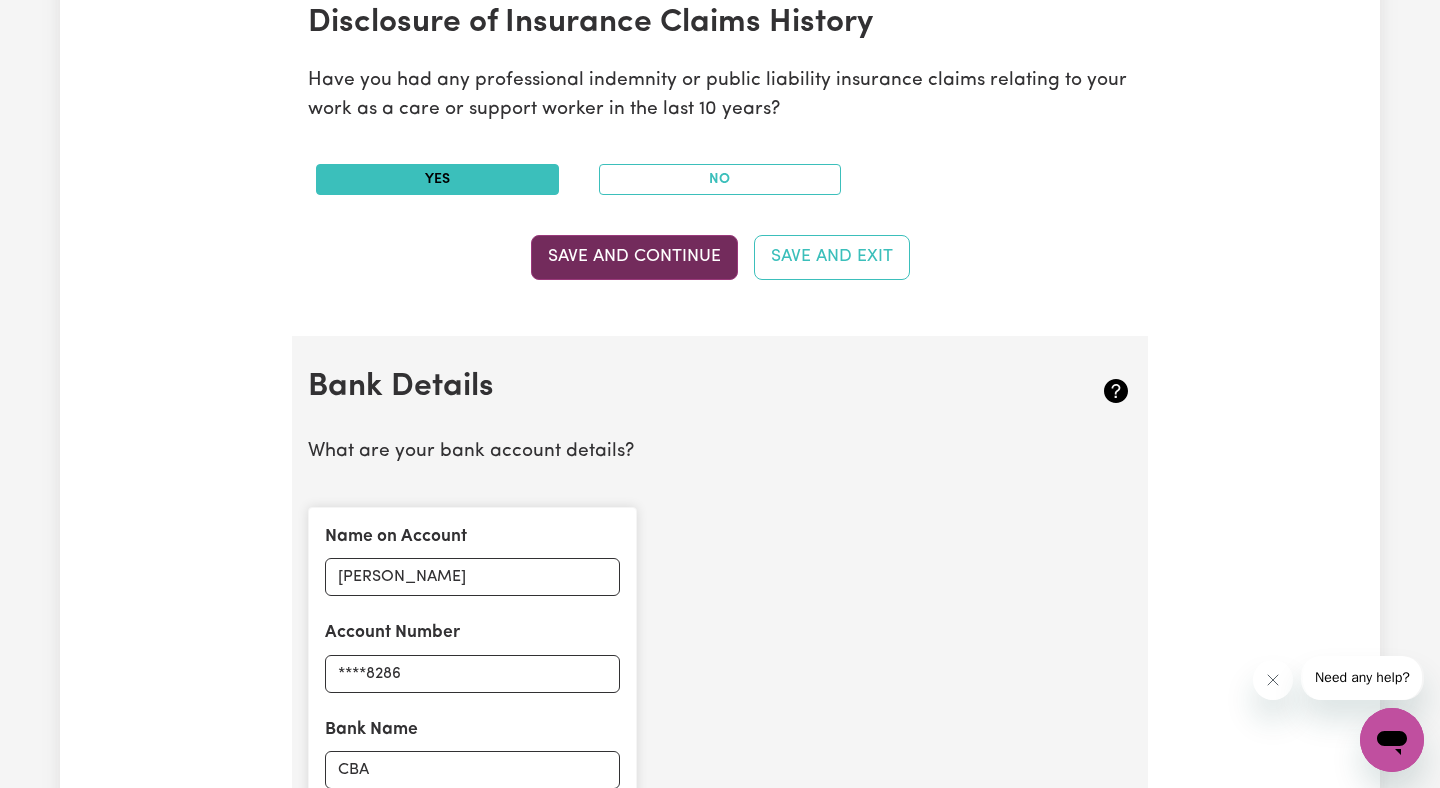 click on "Save and Continue" at bounding box center [634, 257] 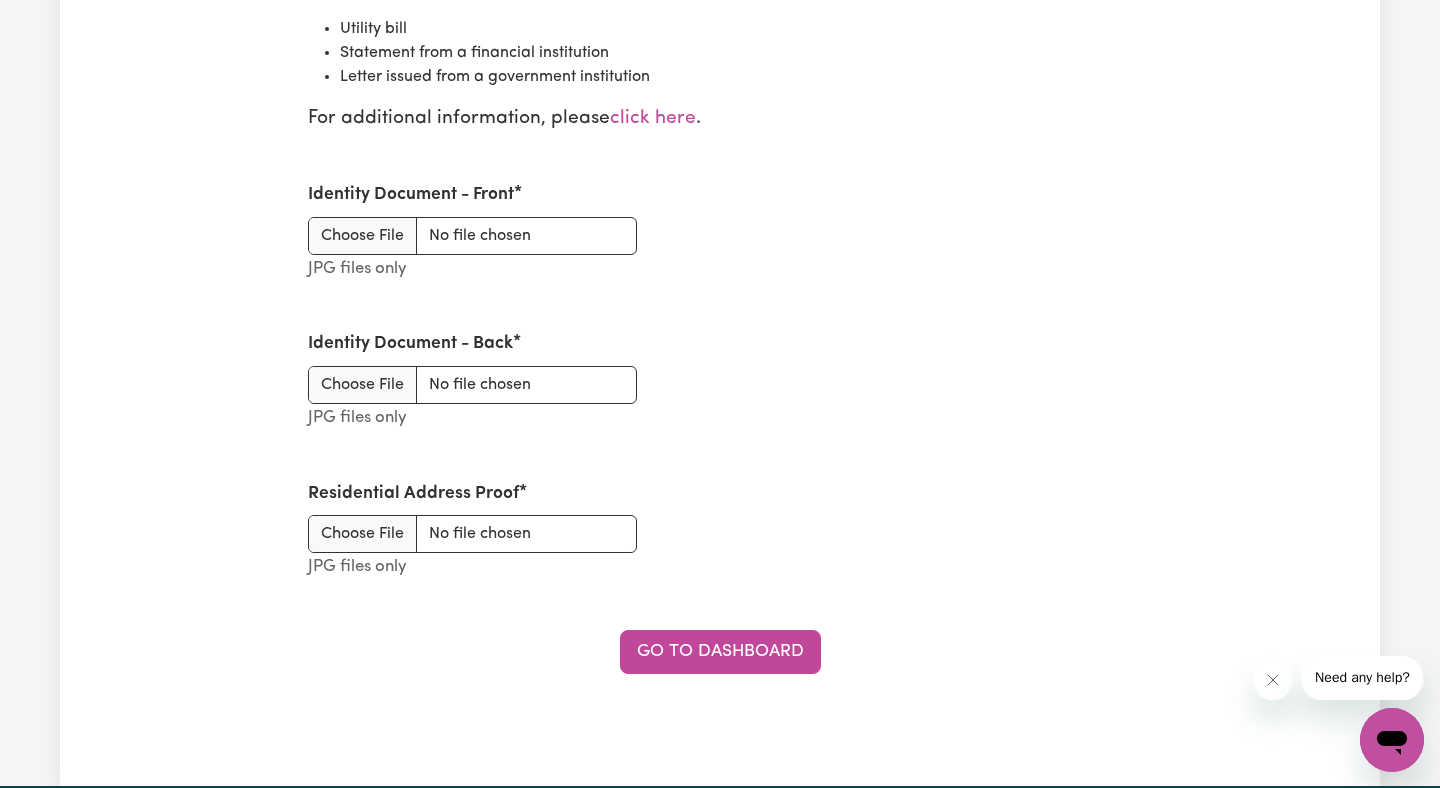 scroll, scrollTop: 2563, scrollLeft: 0, axis: vertical 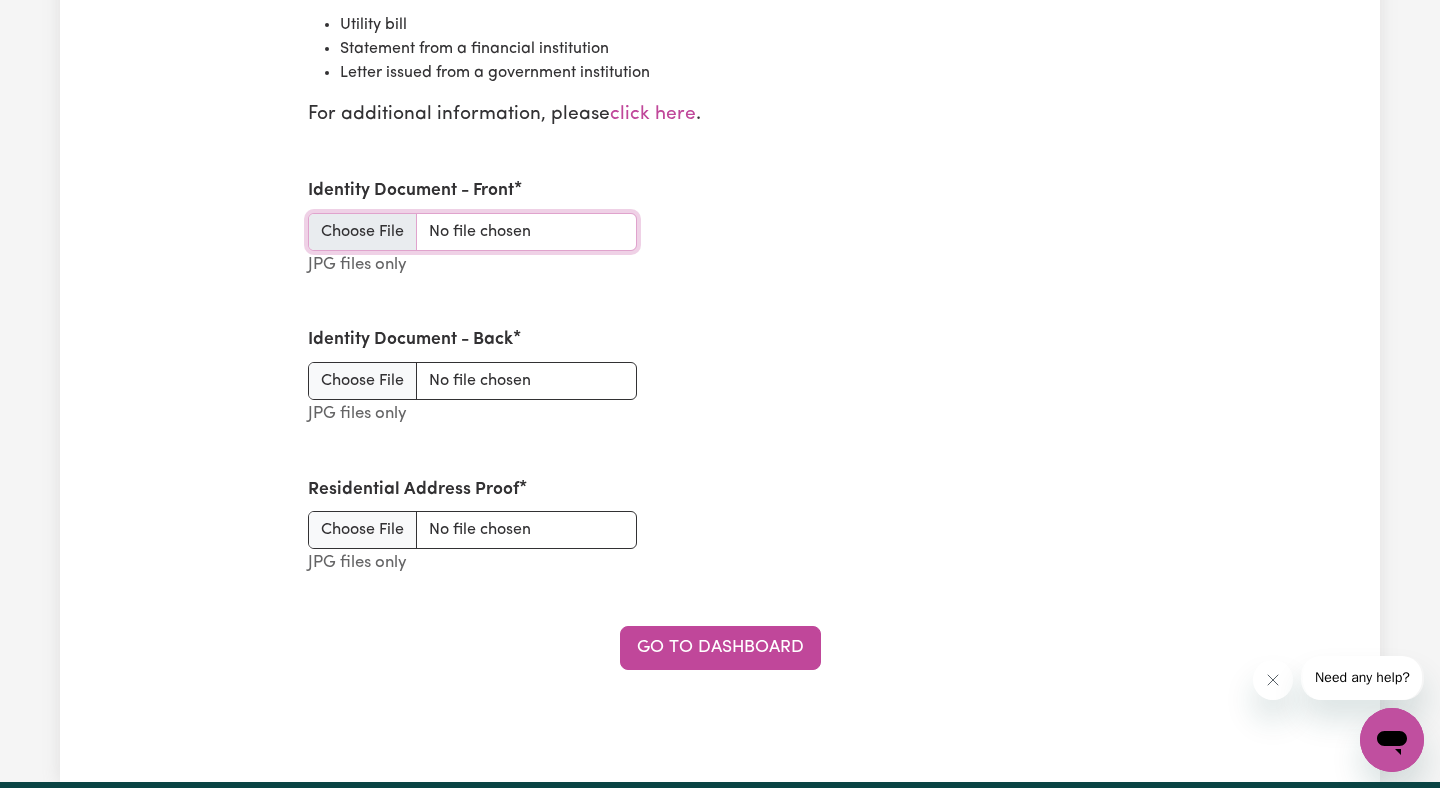 click on "Identity Document - Front" at bounding box center (472, 232) 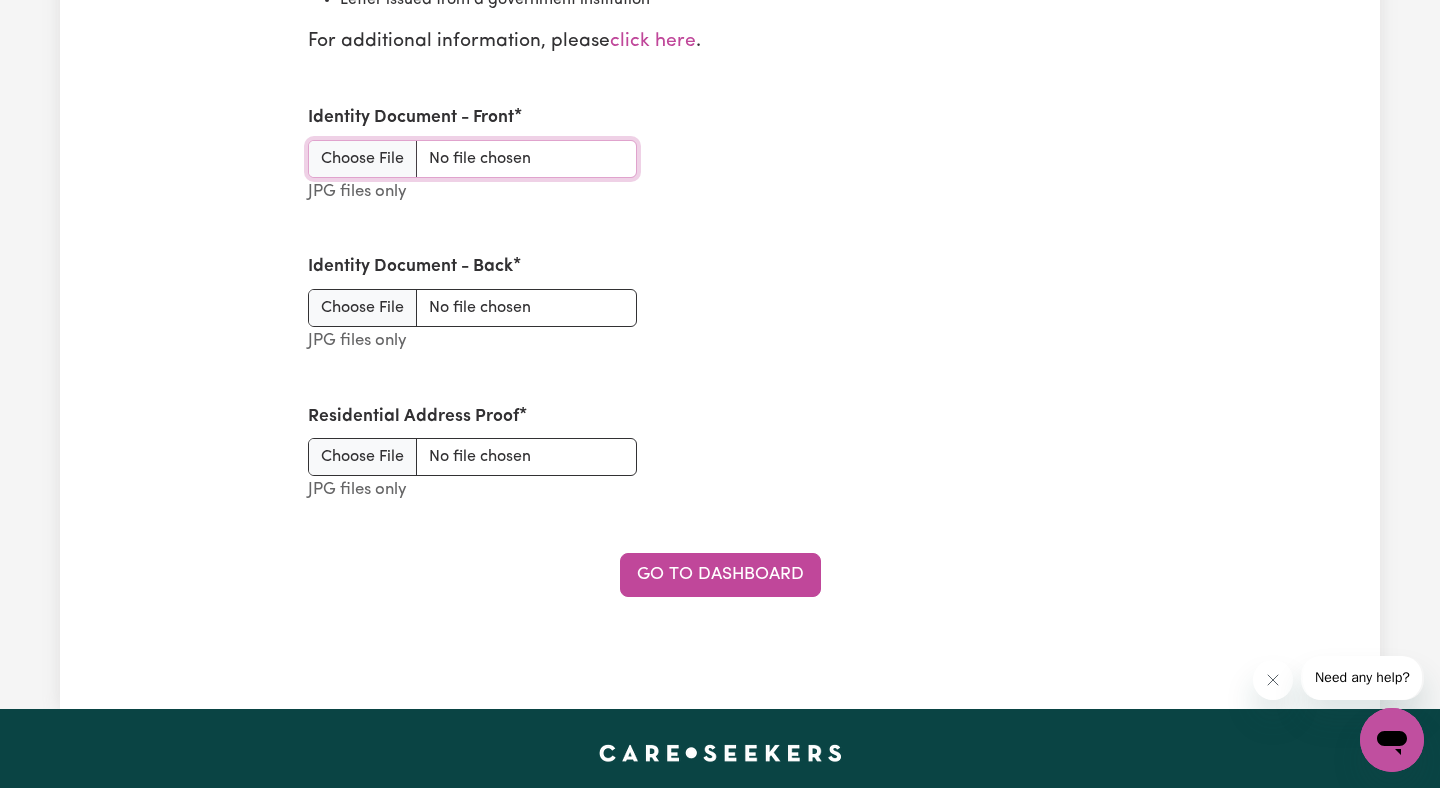 scroll, scrollTop: 2639, scrollLeft: 0, axis: vertical 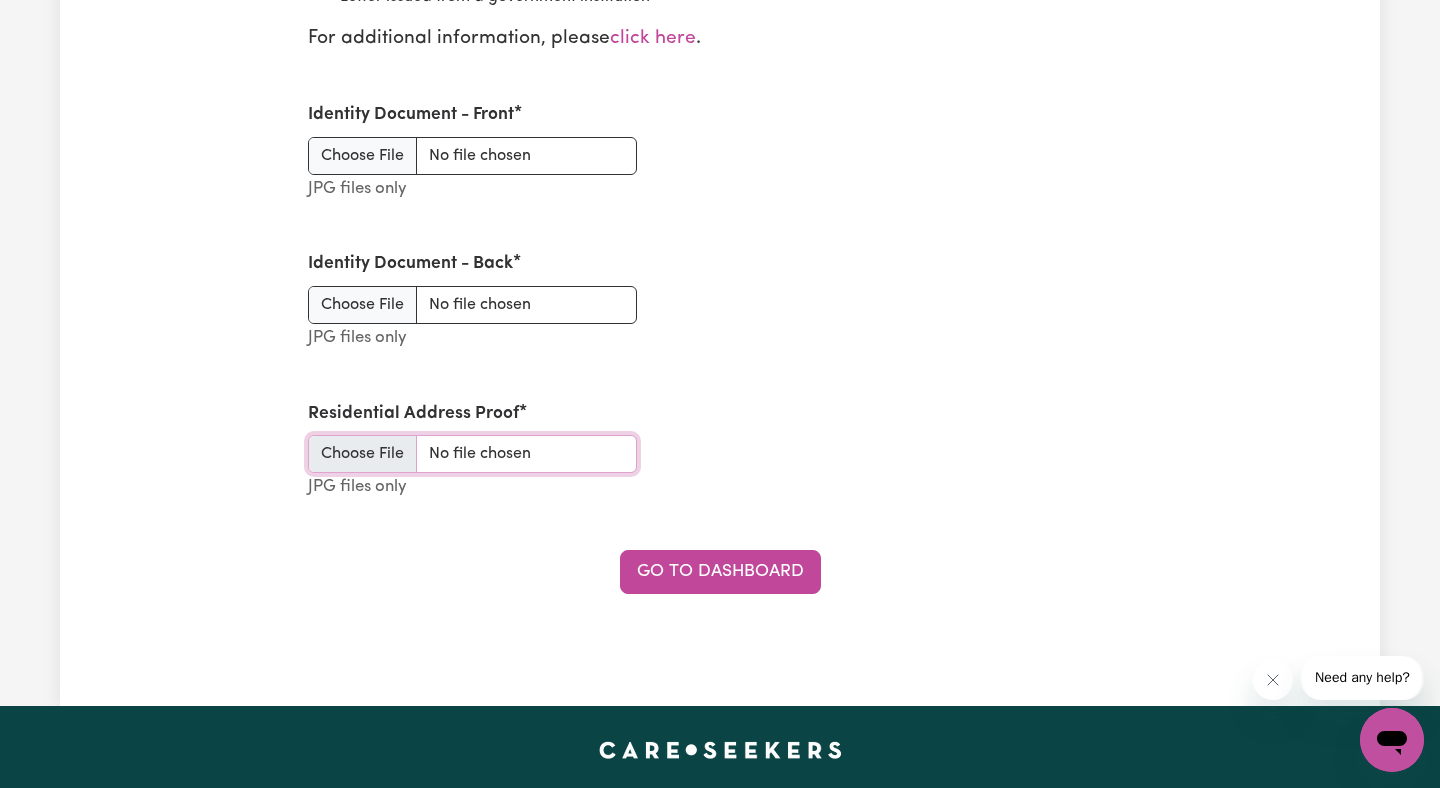 click on "Residential Address Proof" at bounding box center [472, 454] 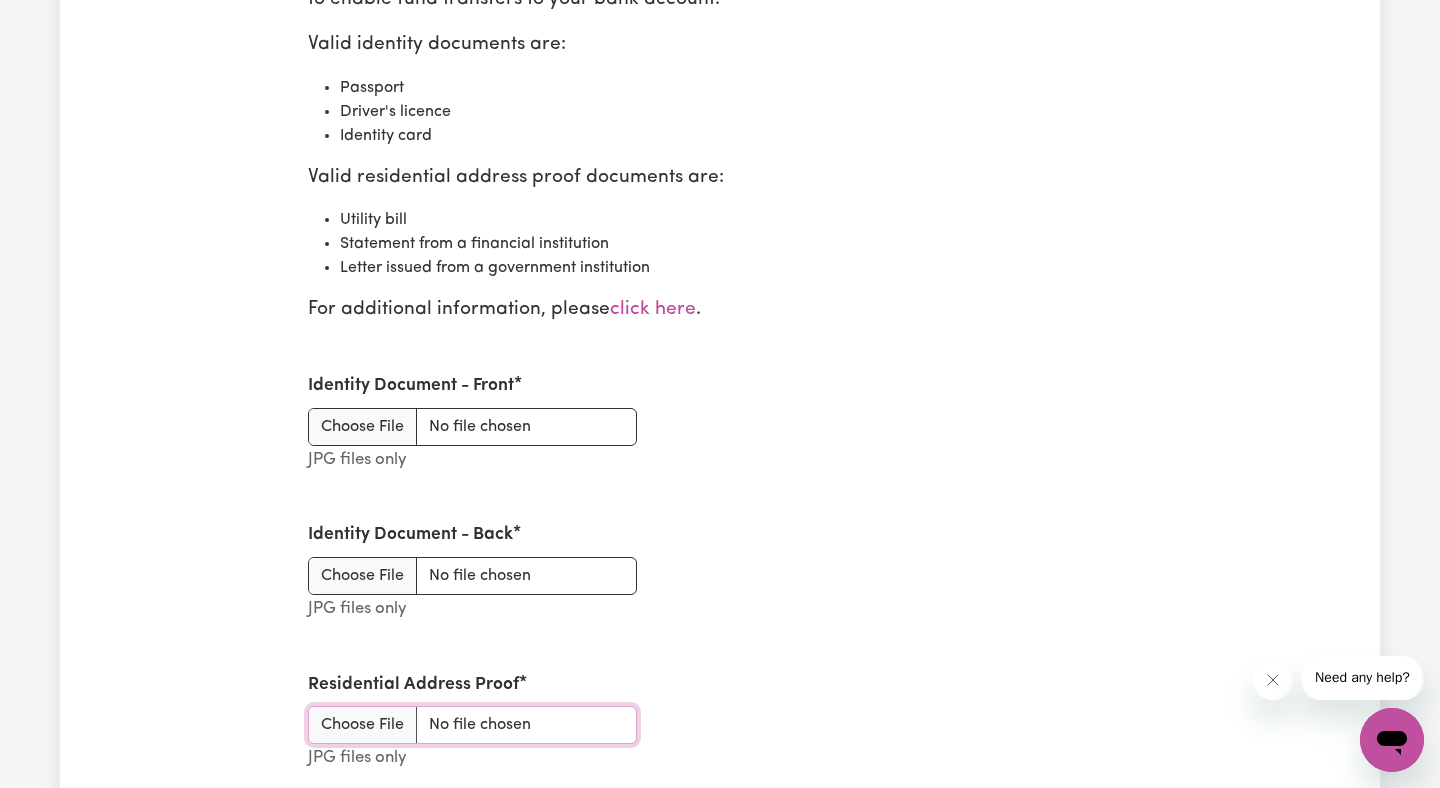 scroll, scrollTop: 2409, scrollLeft: 0, axis: vertical 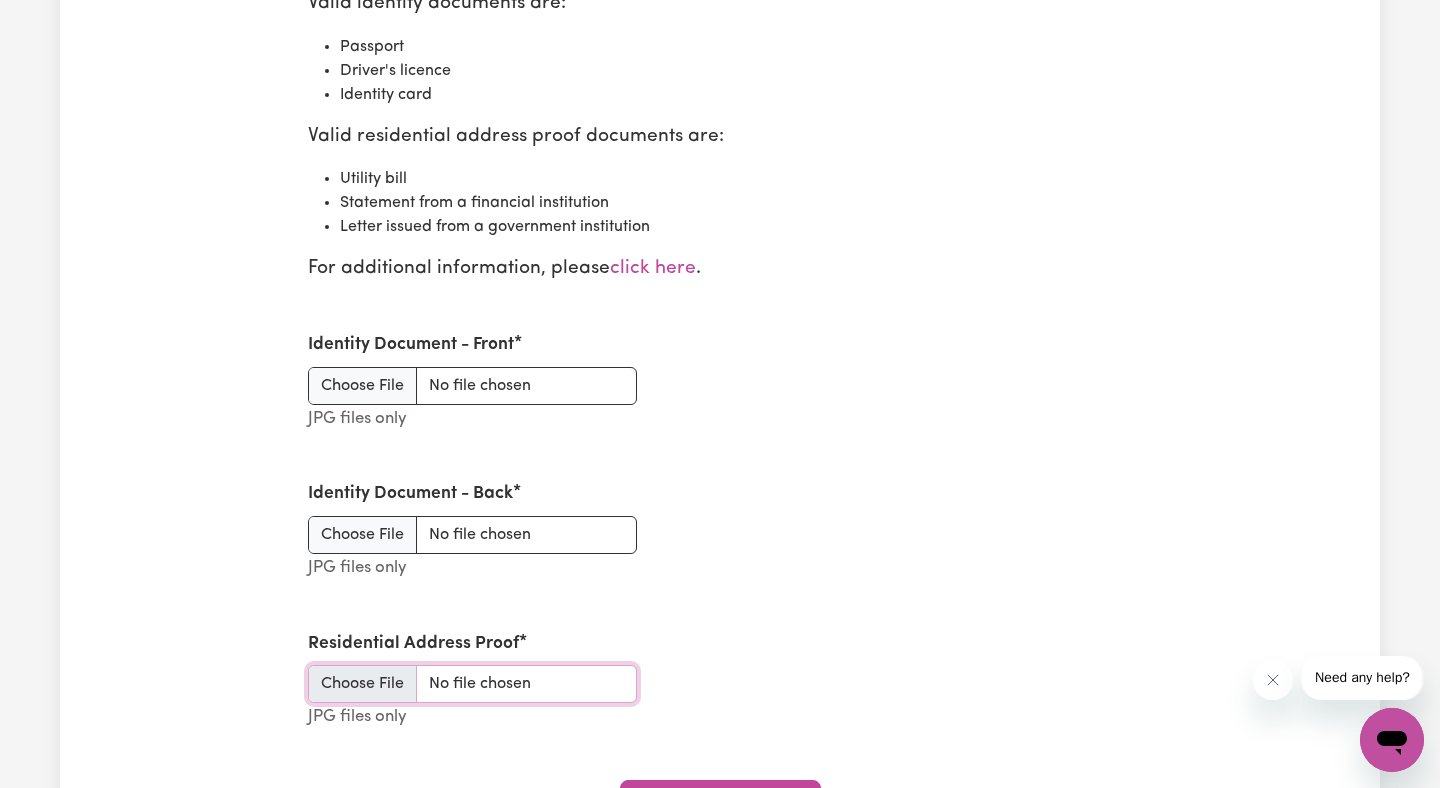 click on "Residential Address Proof" at bounding box center [472, 684] 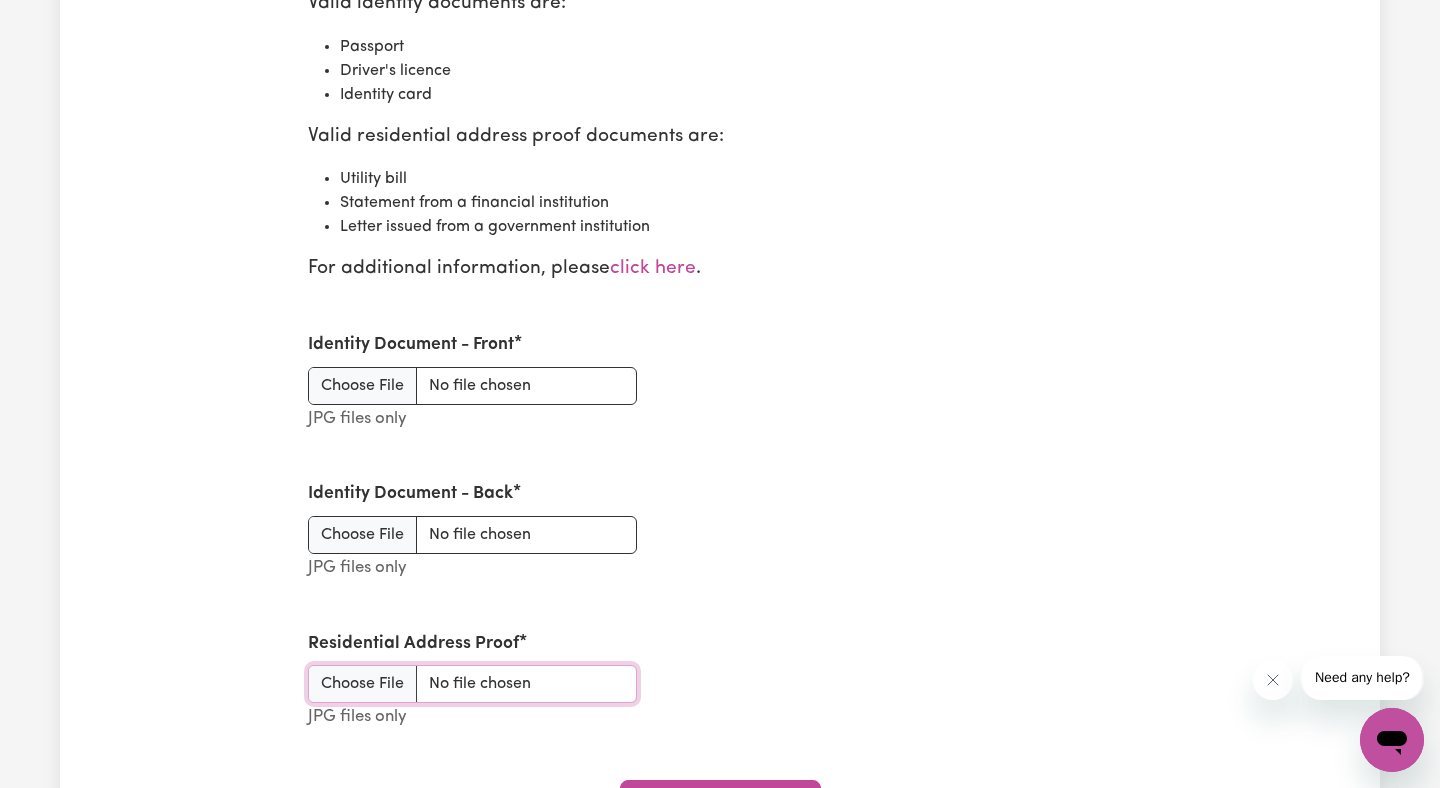 type on "C:\fakepath\Phone bill.pdf" 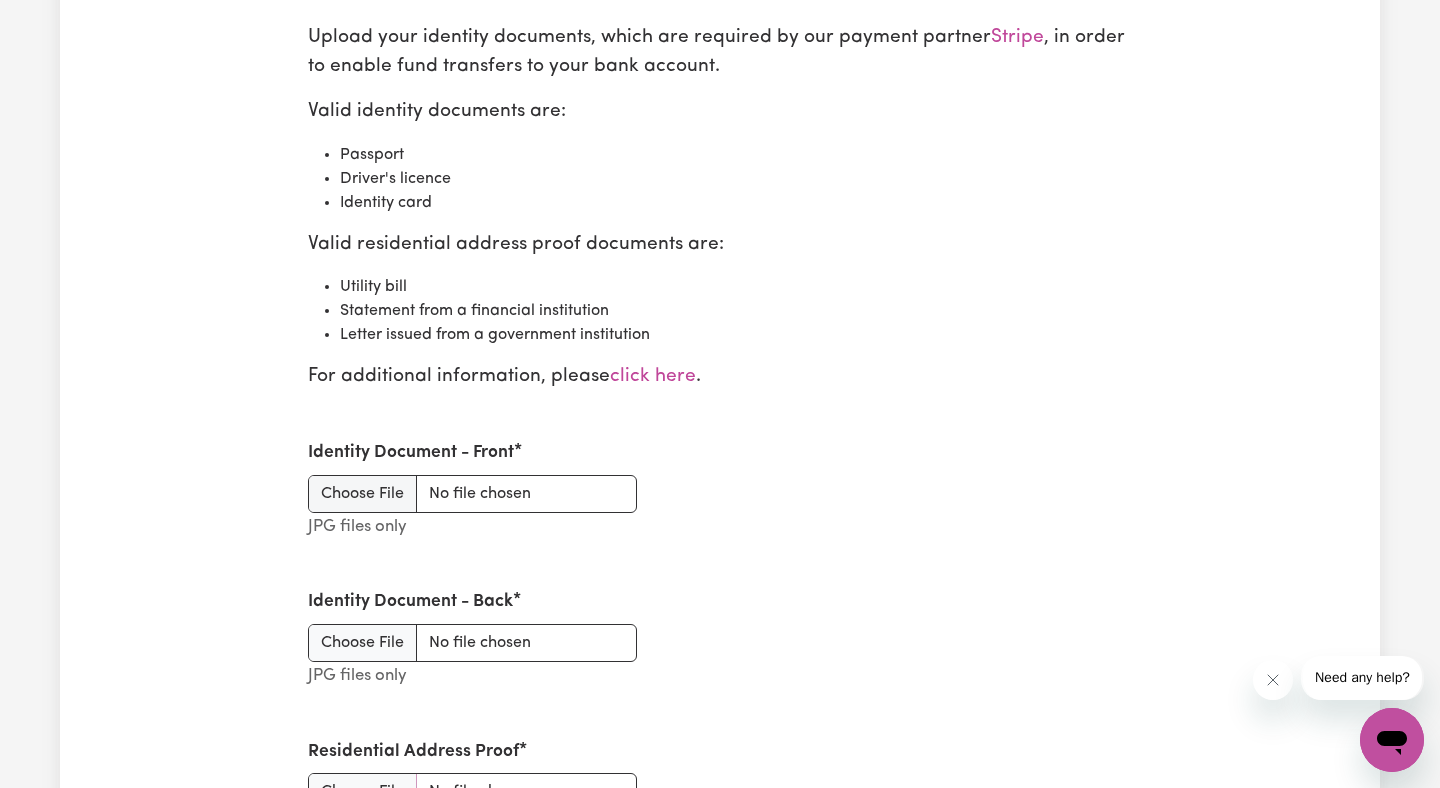 scroll, scrollTop: 2305, scrollLeft: 0, axis: vertical 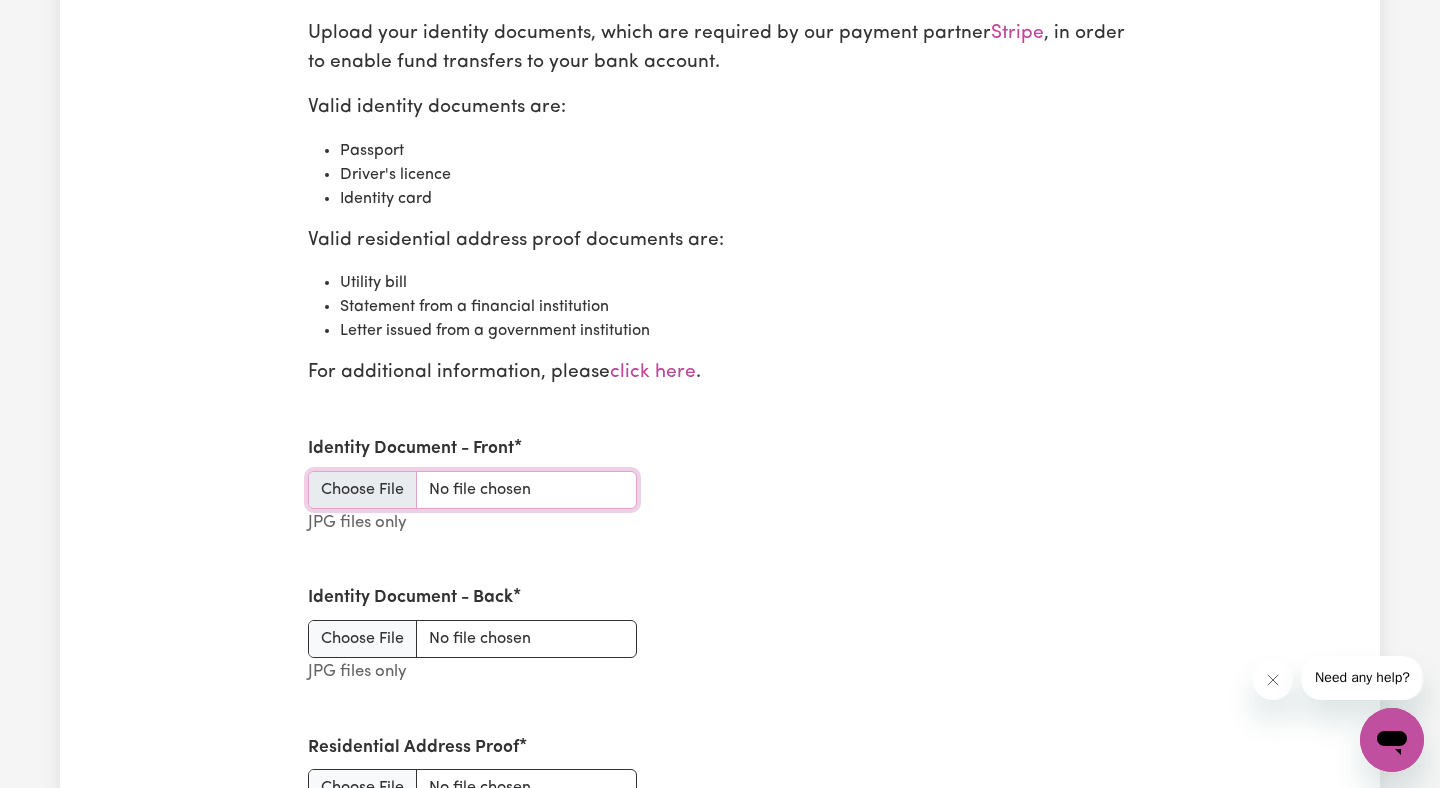 click on "Identity Document - Front" at bounding box center [472, 490] 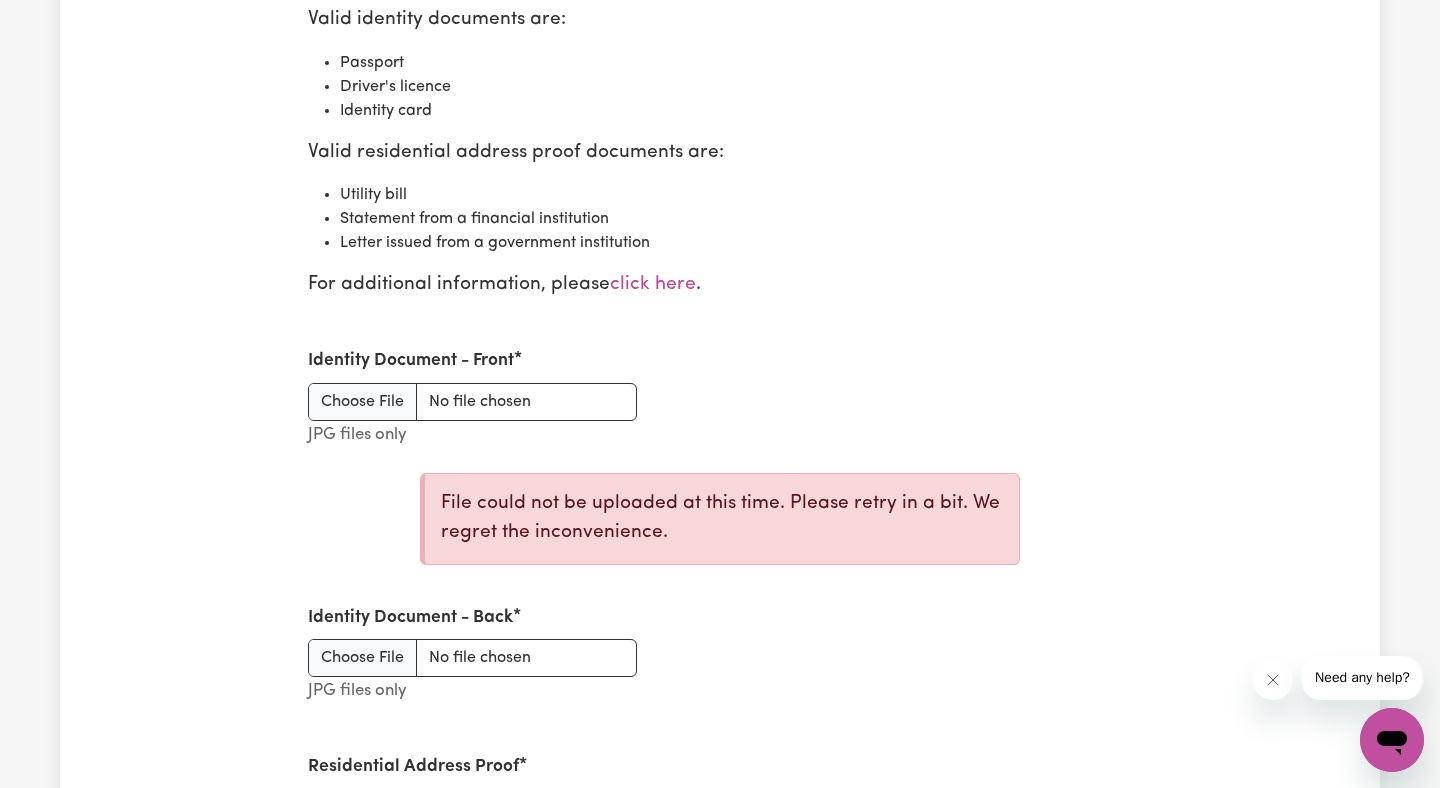 scroll, scrollTop: 2396, scrollLeft: 0, axis: vertical 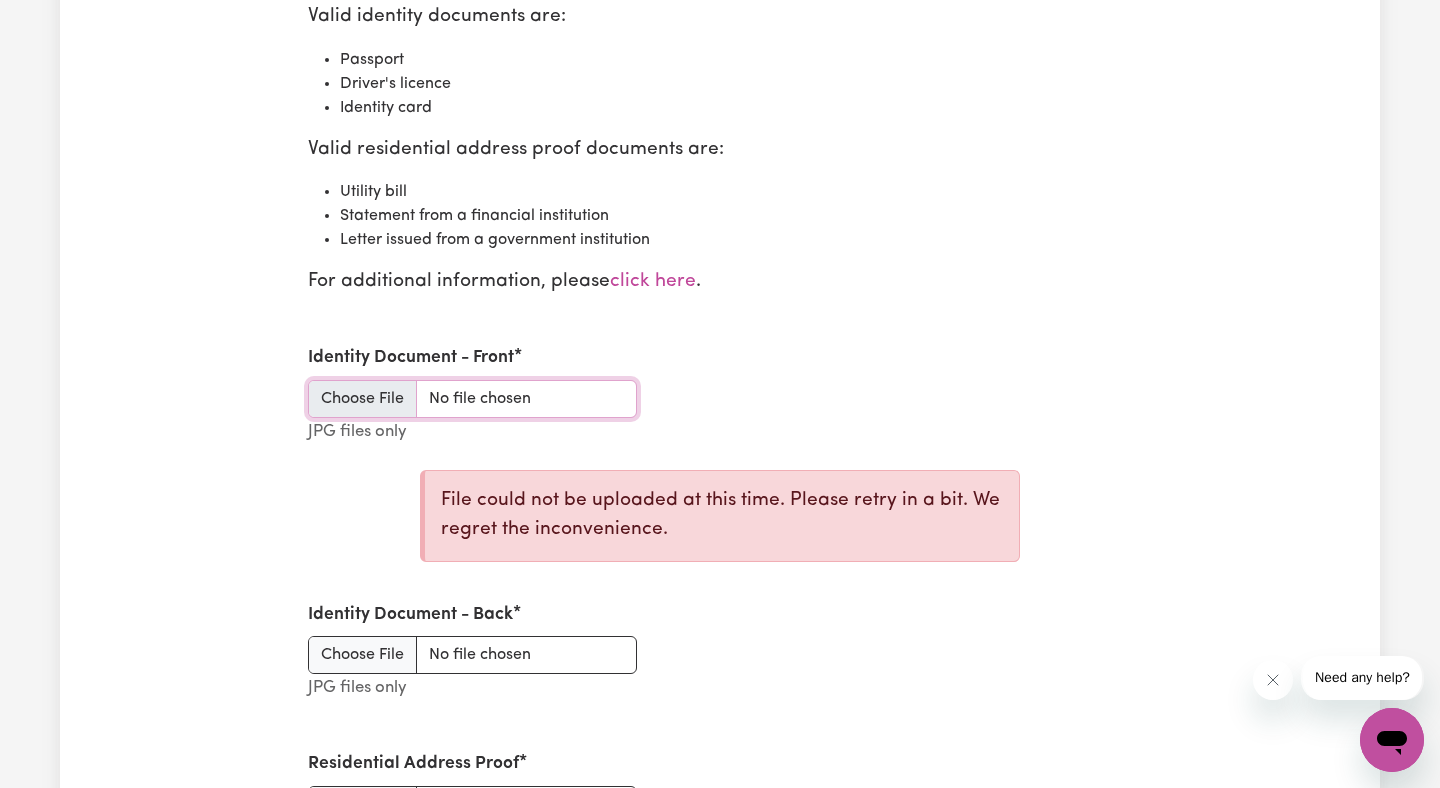 click on "Identity Document - Front" at bounding box center (472, 399) 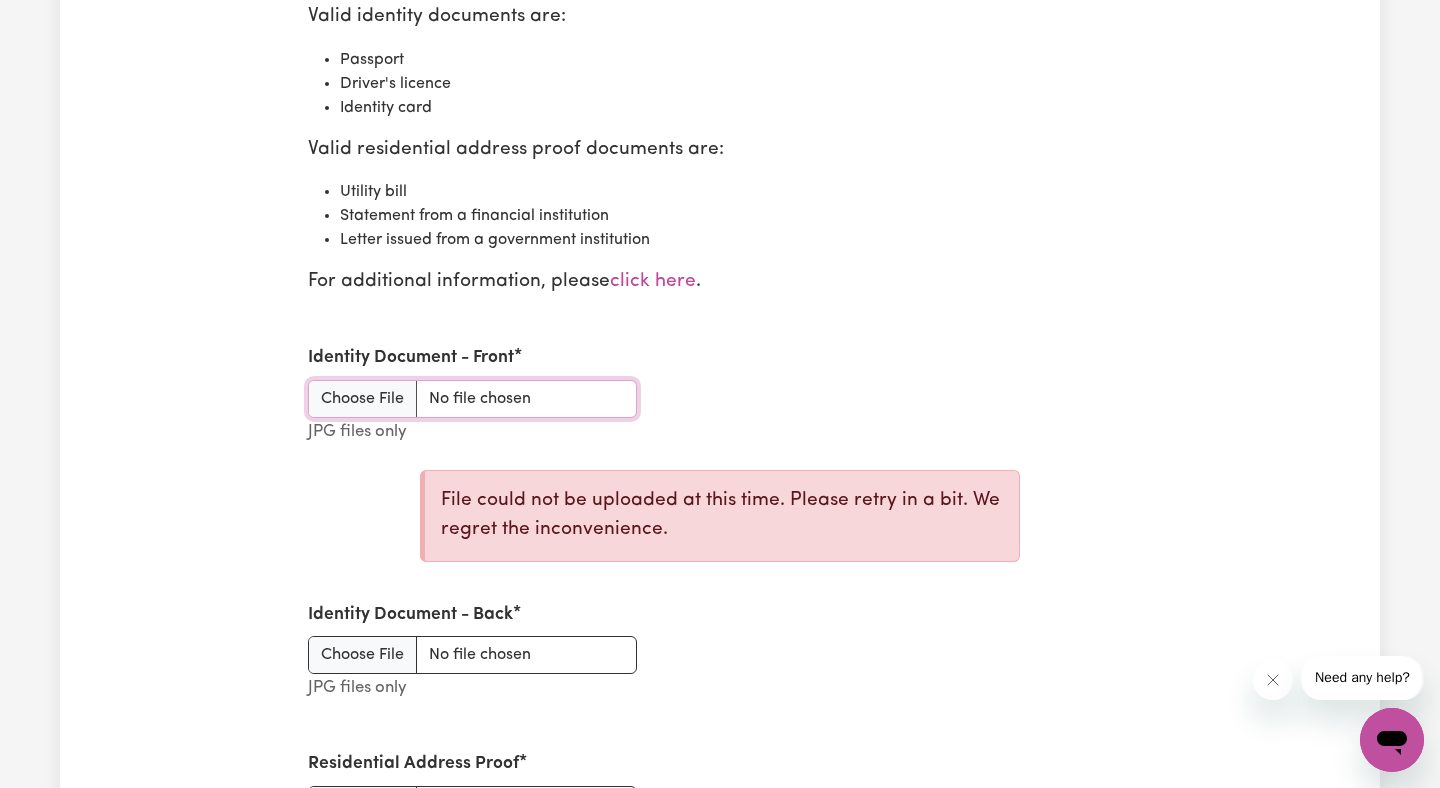 type on "C:\fakepath\Bisi Oye Passport.jpg" 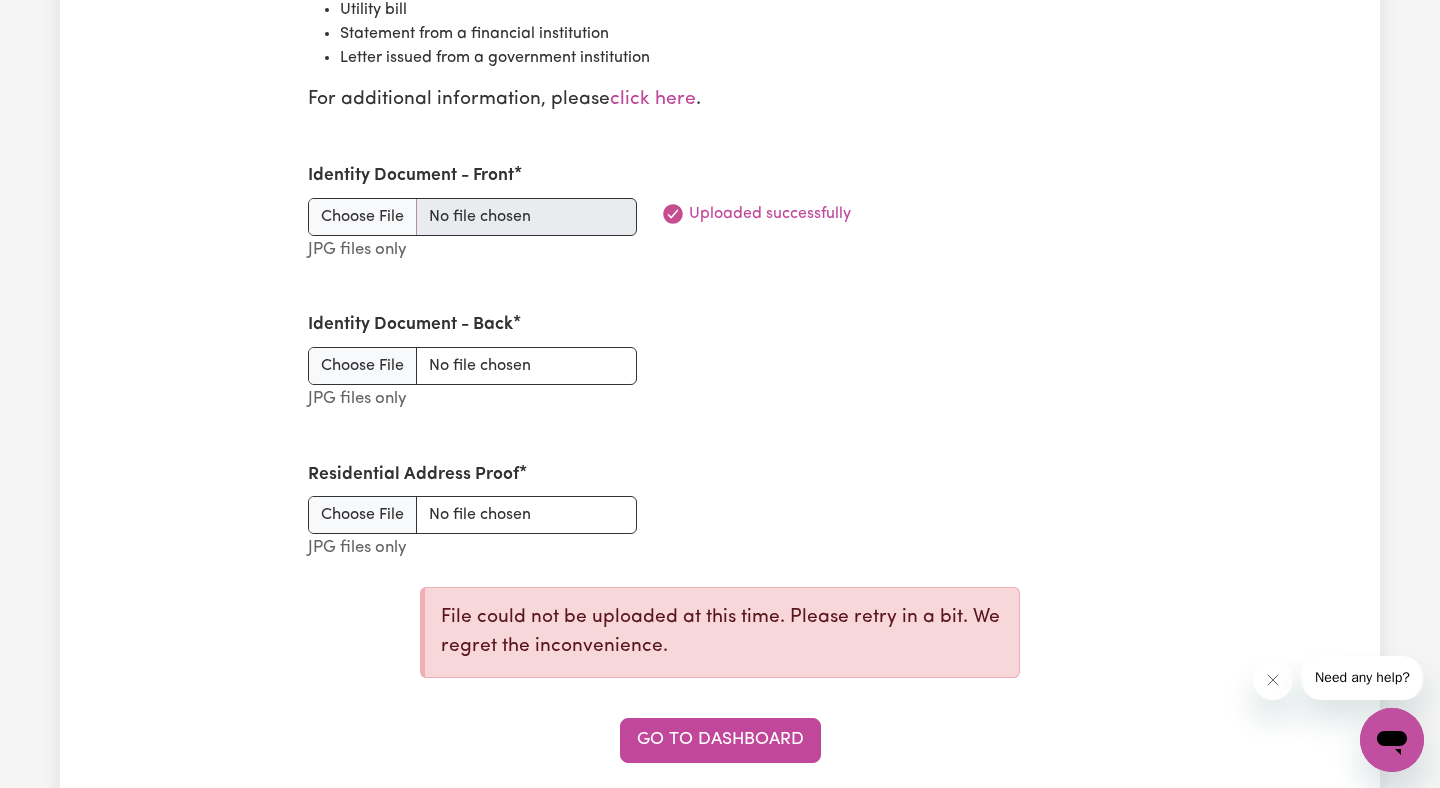 scroll, scrollTop: 2579, scrollLeft: 0, axis: vertical 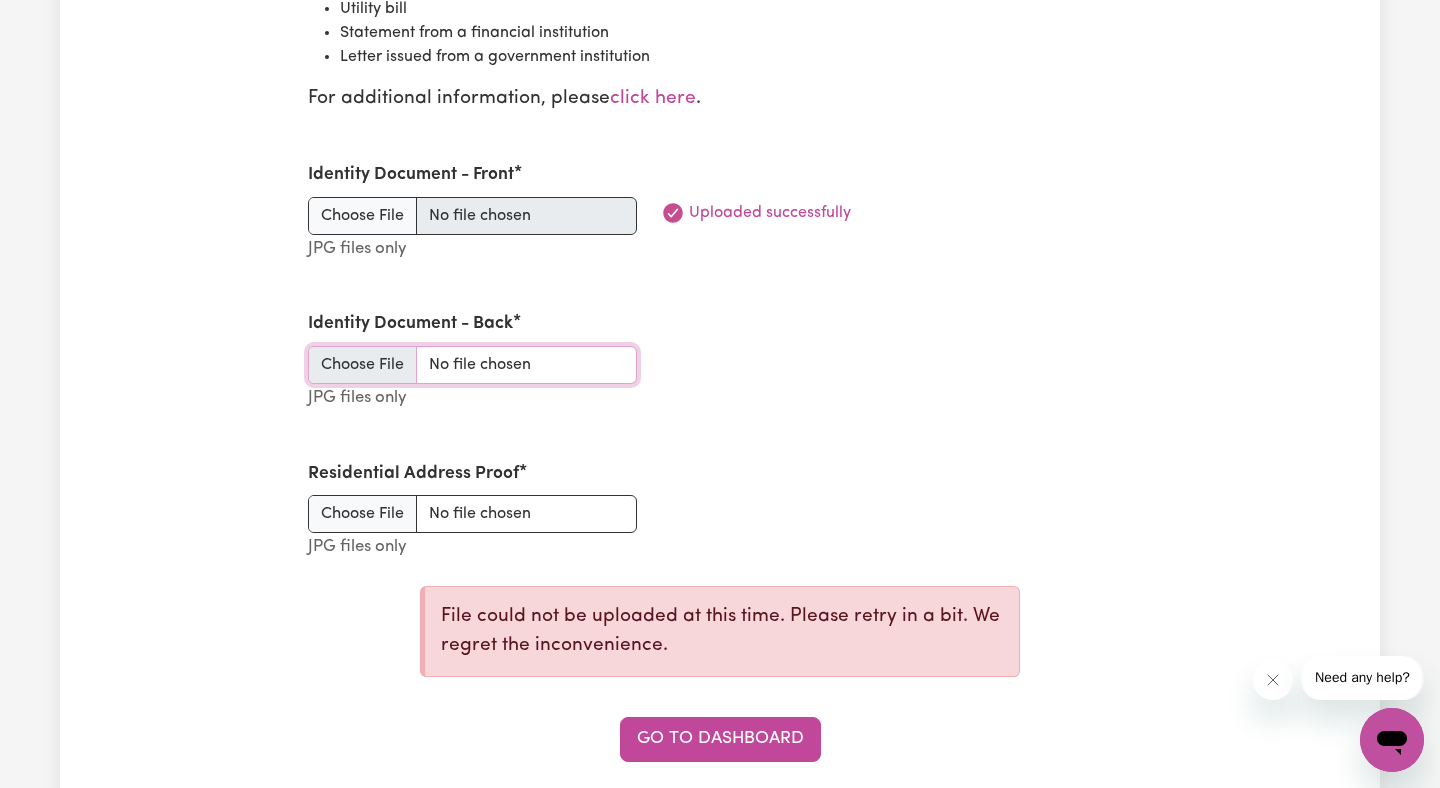 click on "Identity Document - Back" at bounding box center [472, 365] 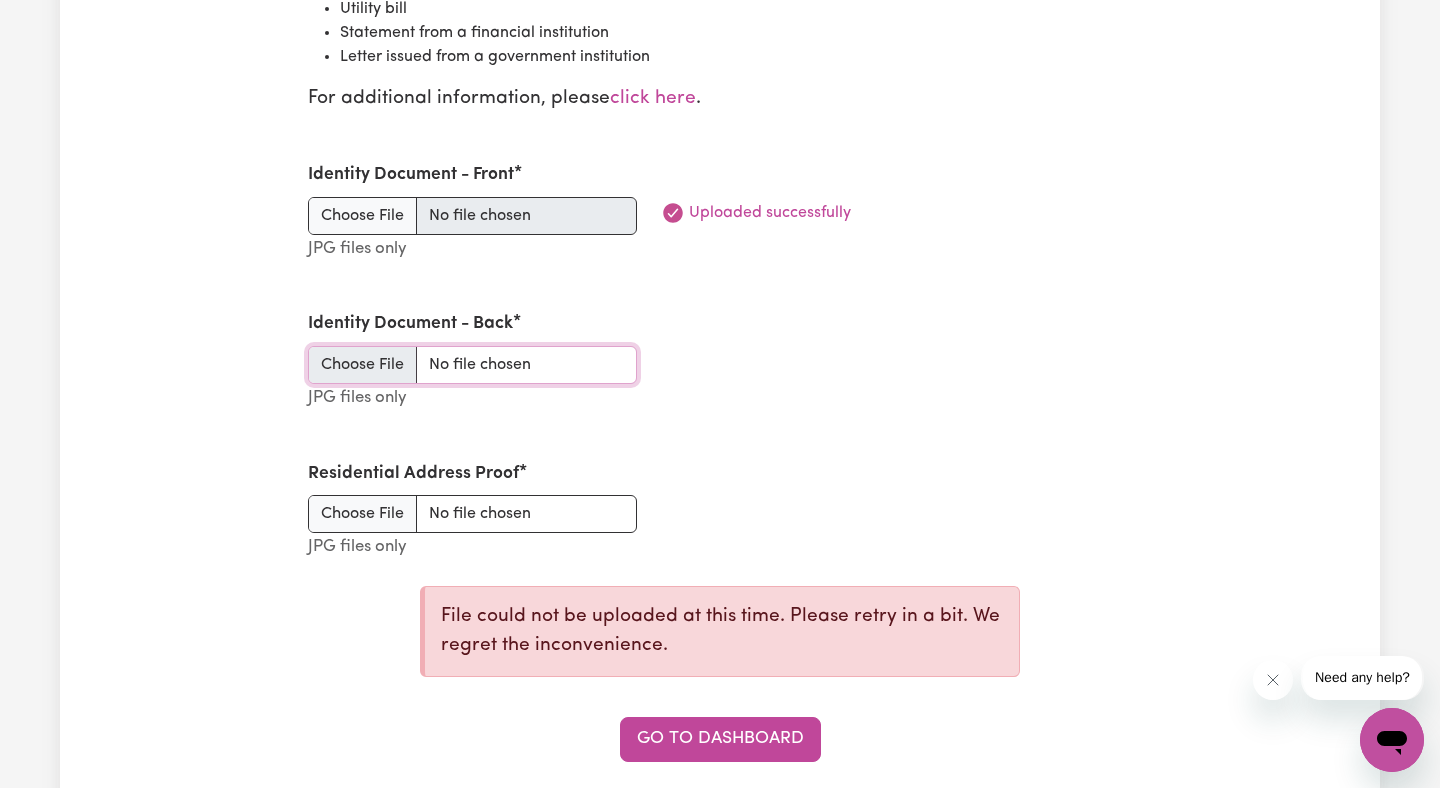 type on "C:\fakepath\Bisi Oye Passport.jpg" 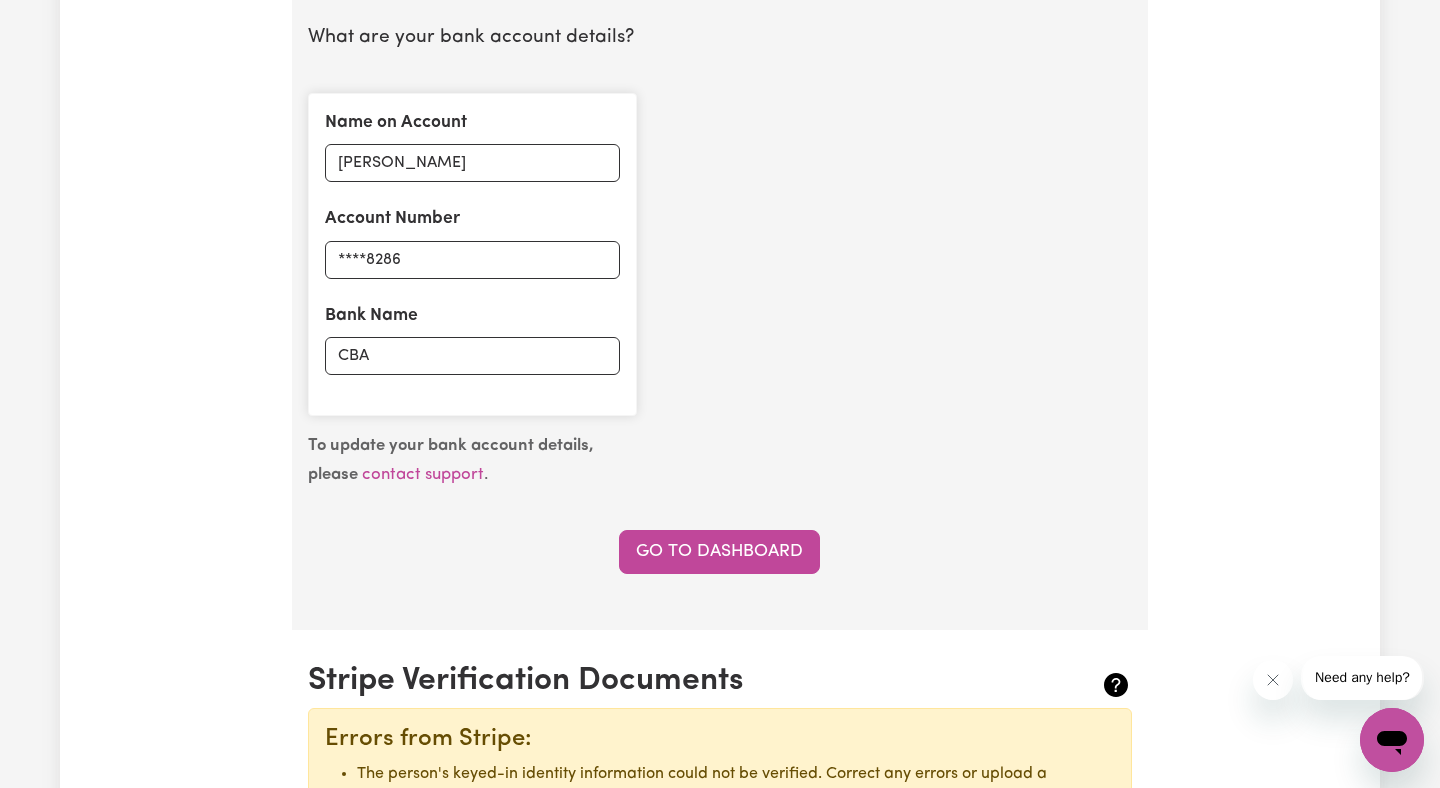 scroll, scrollTop: 1456, scrollLeft: 0, axis: vertical 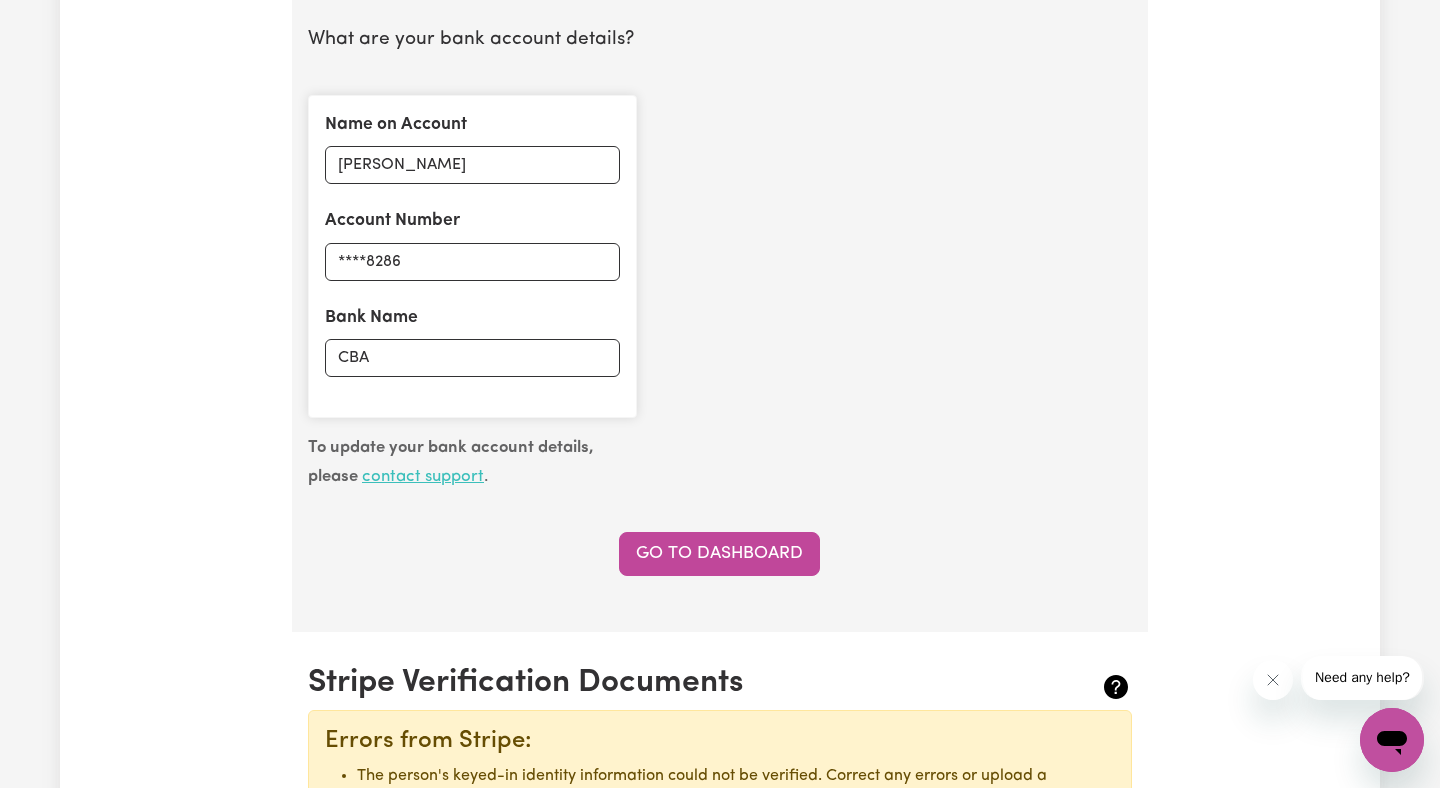 click on "contact support" at bounding box center (423, 476) 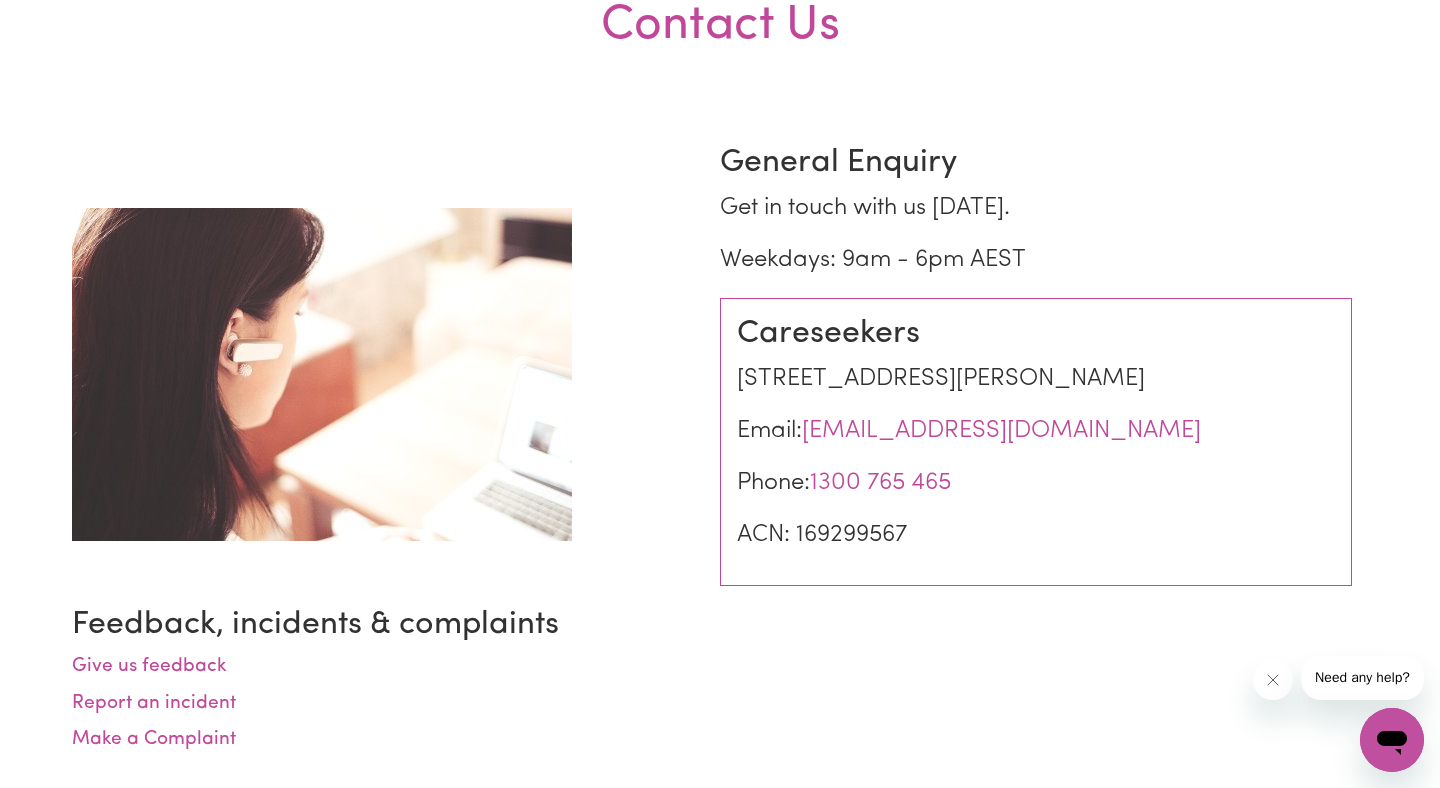 scroll, scrollTop: 0, scrollLeft: 0, axis: both 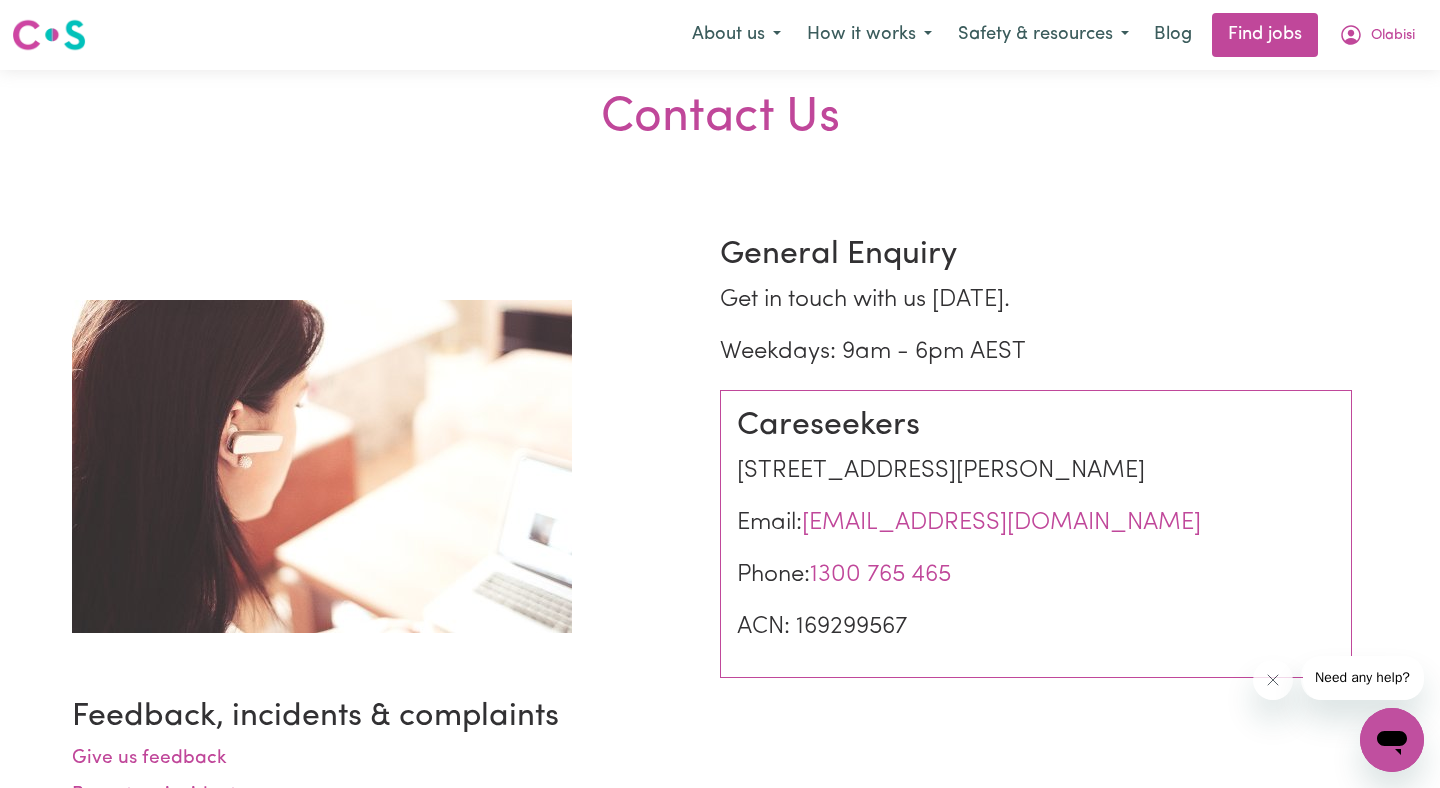 select on "[DEMOGRAPHIC_DATA]" 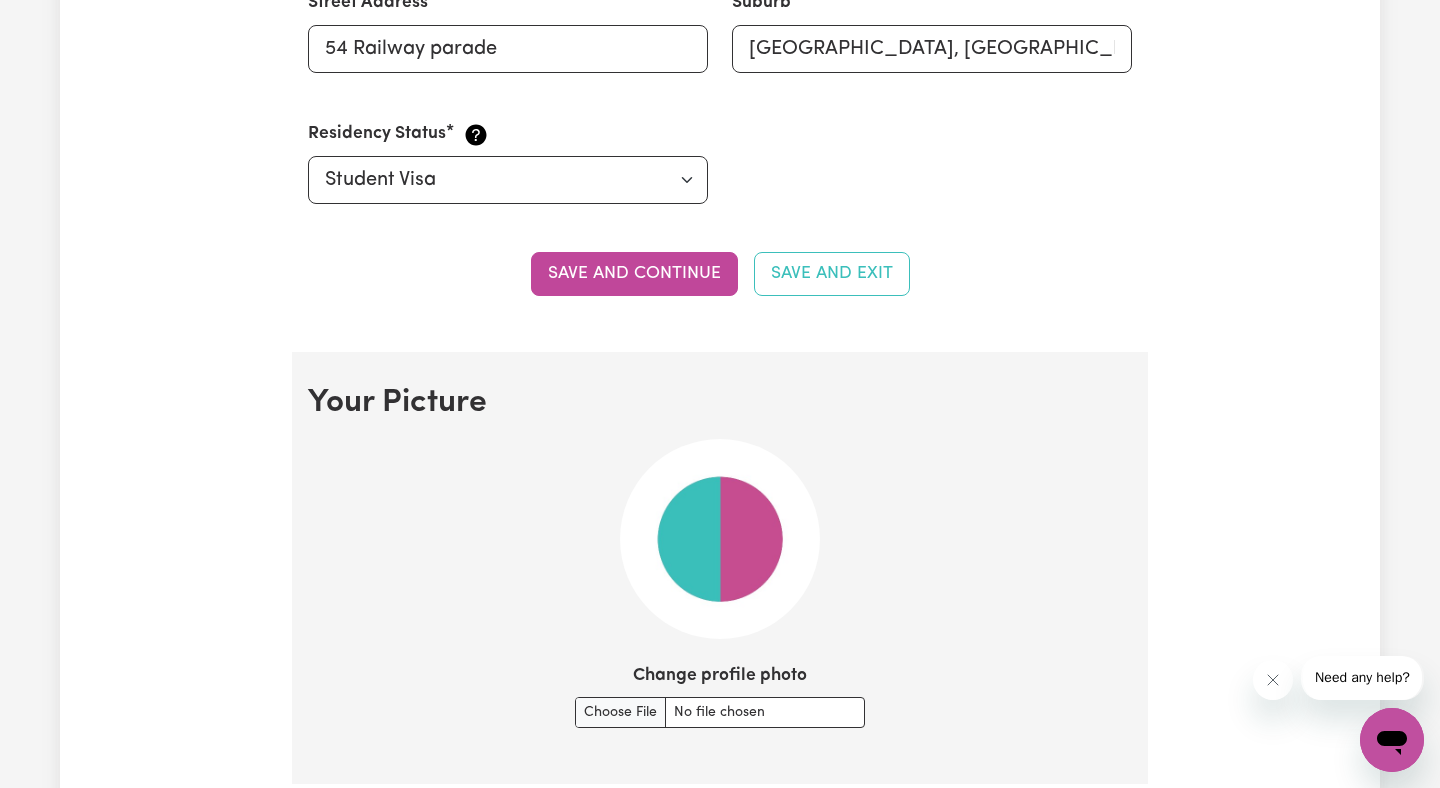 scroll, scrollTop: 1093, scrollLeft: 0, axis: vertical 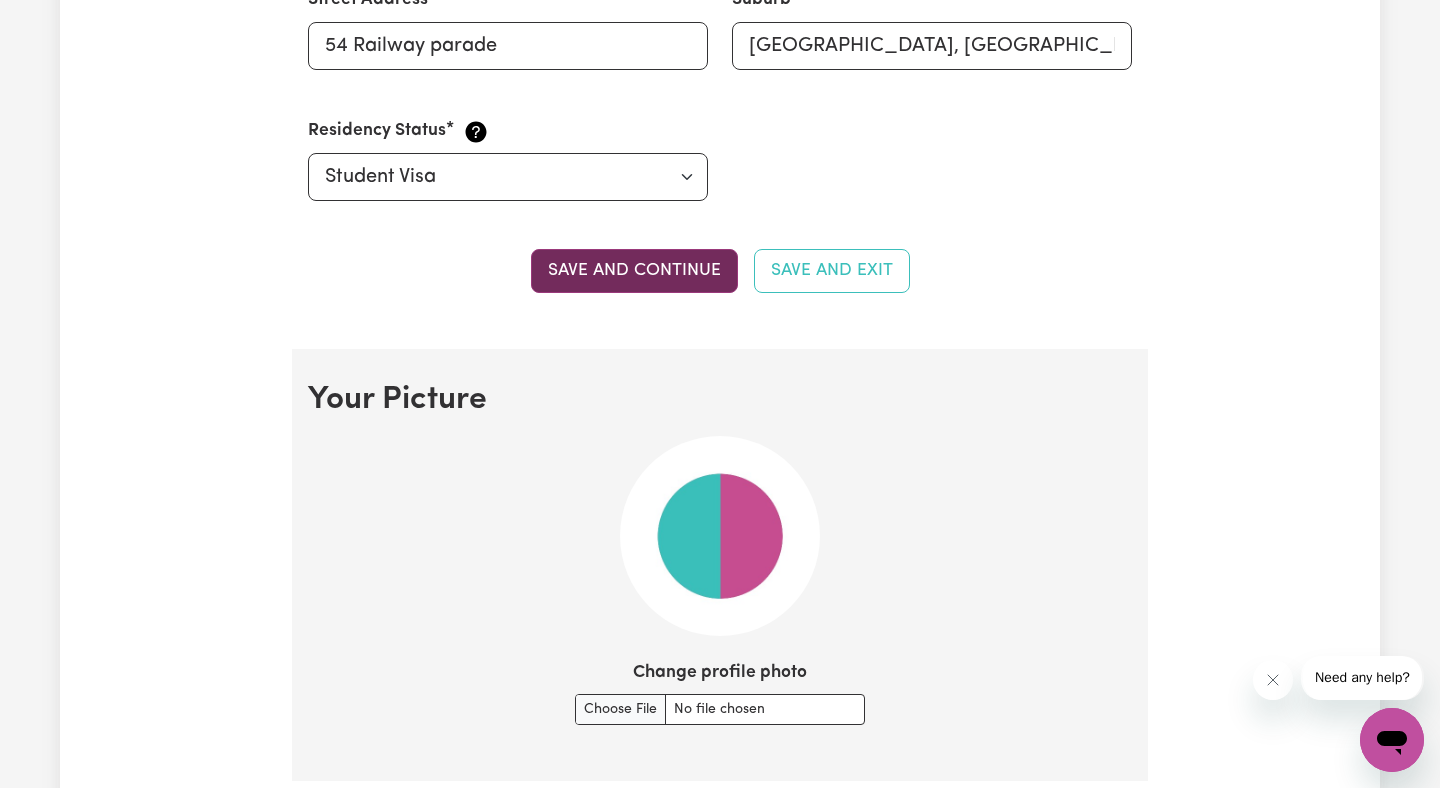 click on "Save and continue" at bounding box center [634, 271] 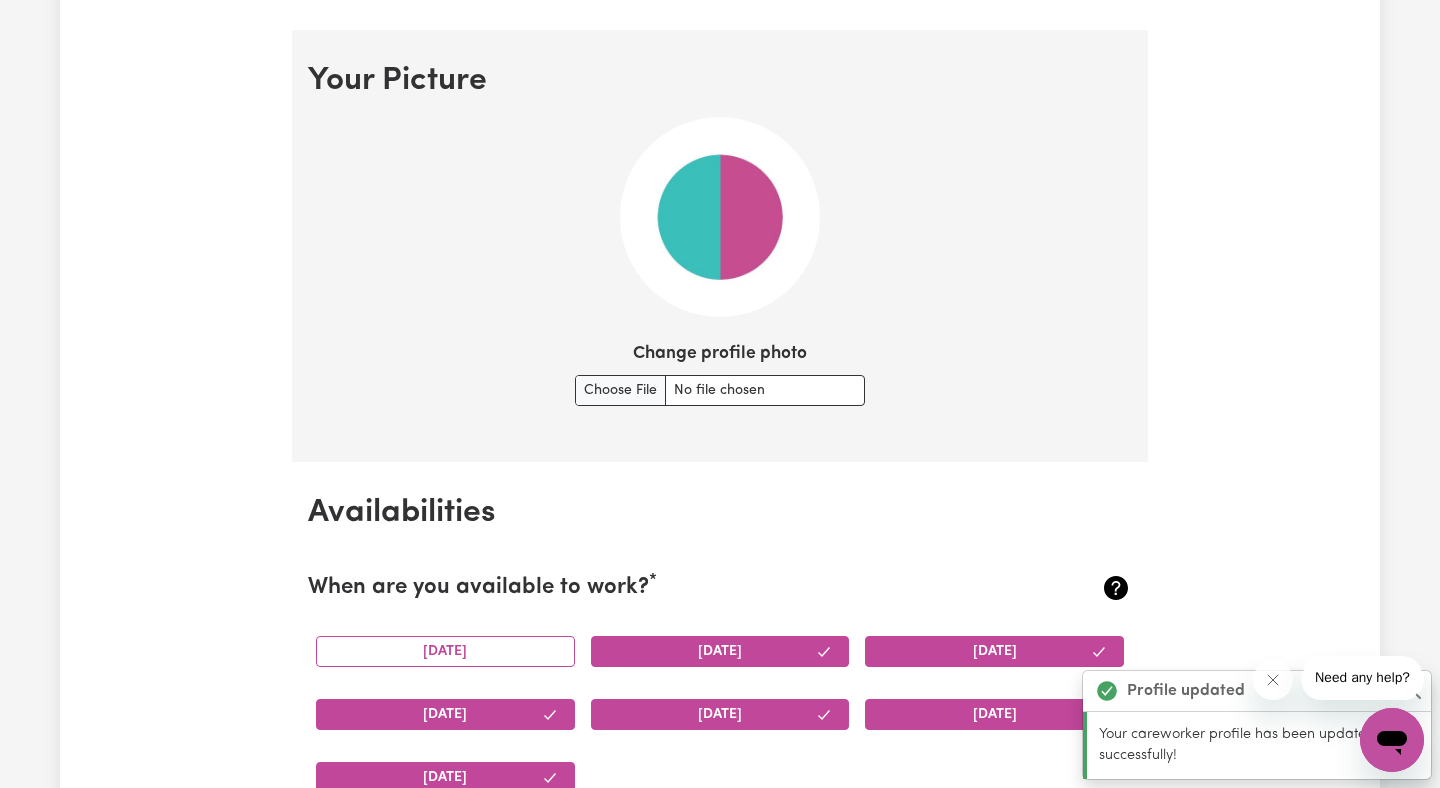 scroll, scrollTop: 1442, scrollLeft: 0, axis: vertical 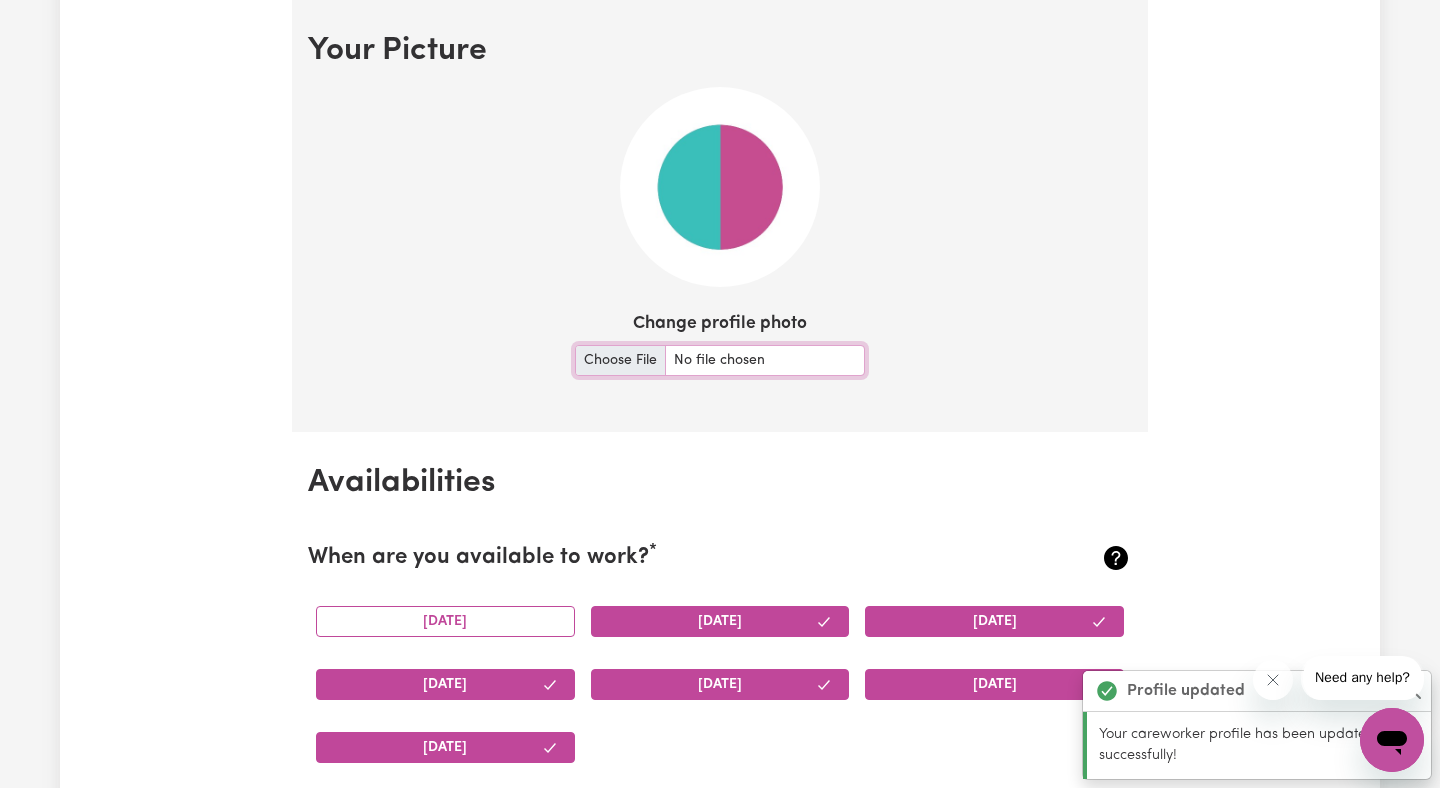 click on "Change profile photo" at bounding box center (720, 360) 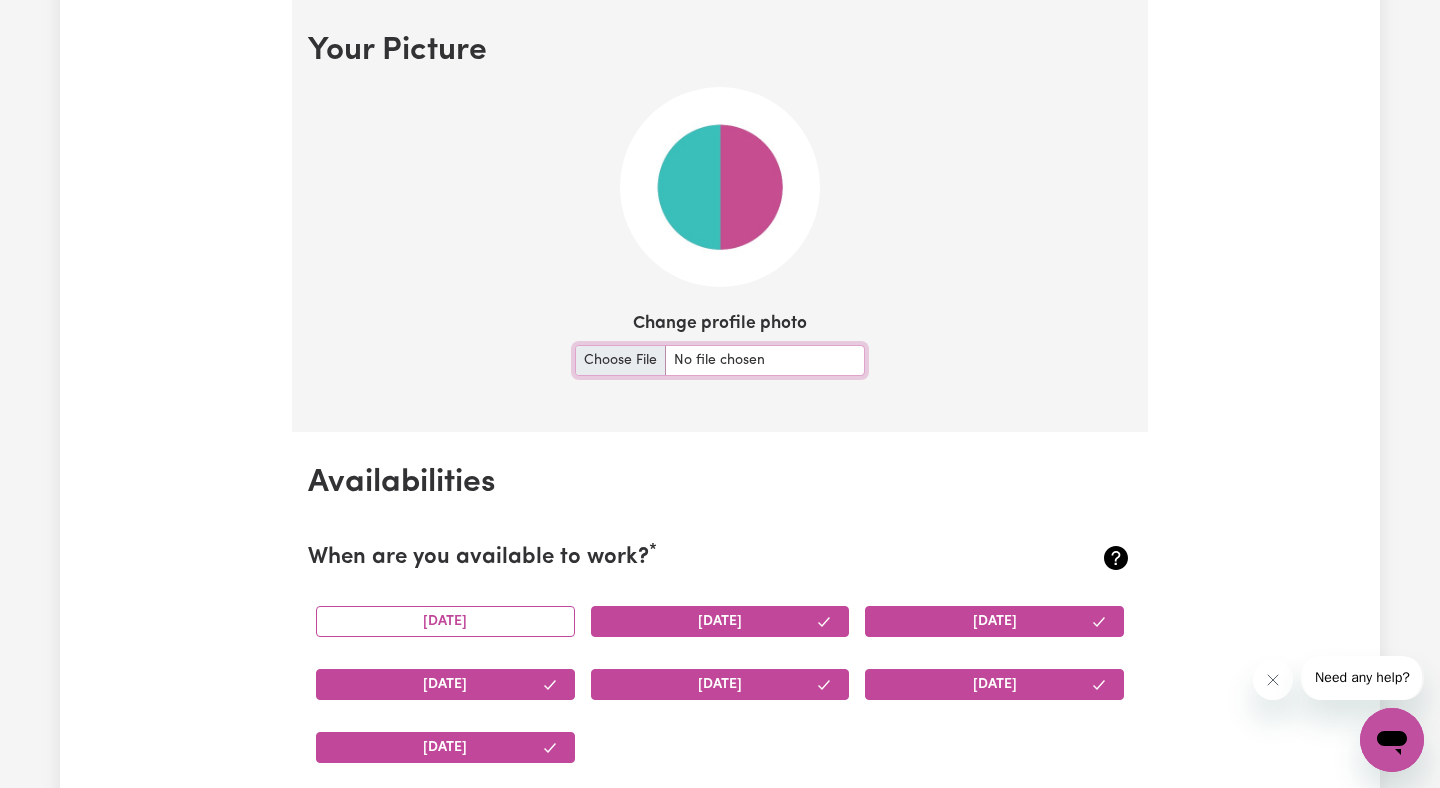 type on "C:\fakepath\IMG_3749.JPG" 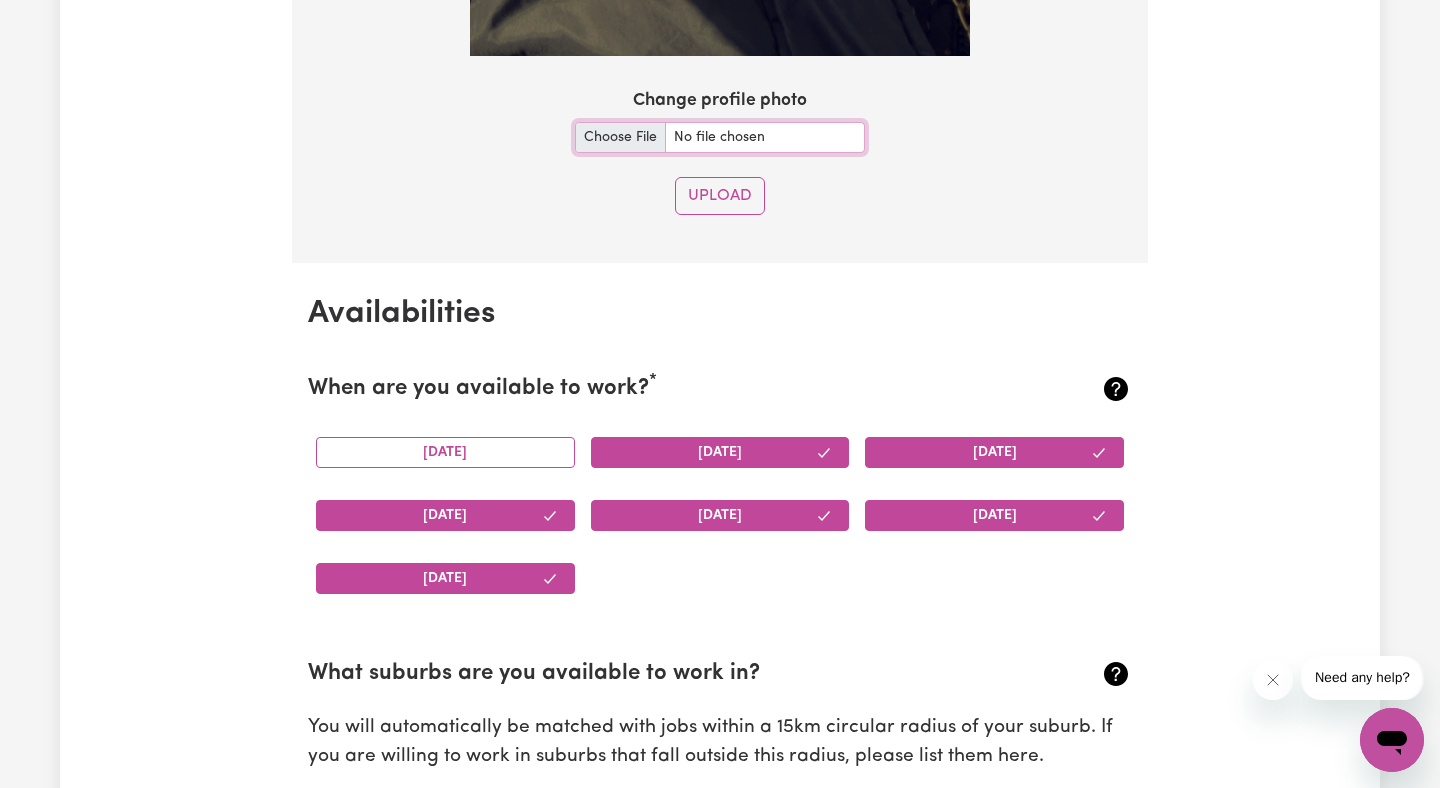 scroll, scrollTop: 2379, scrollLeft: 0, axis: vertical 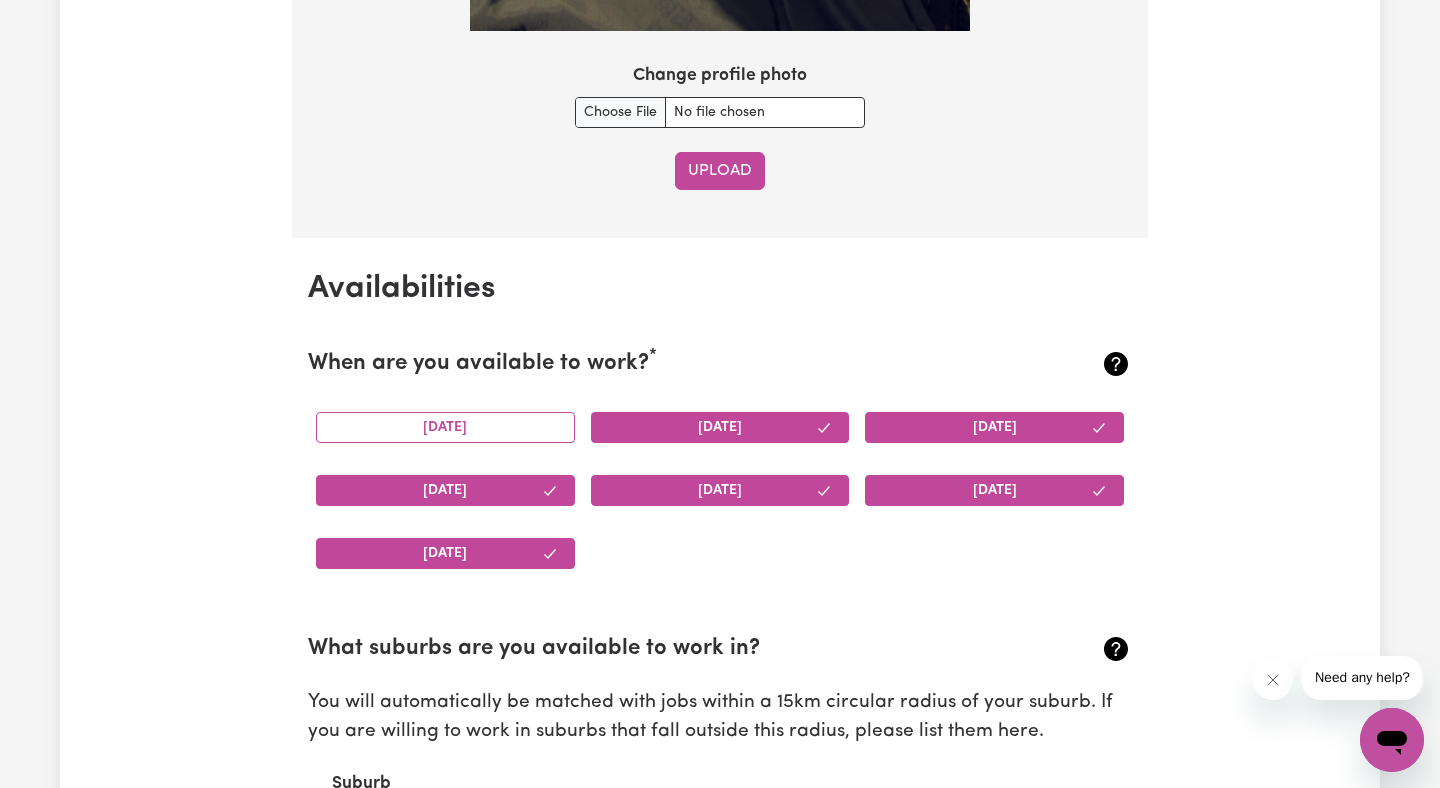 click on "Upload" at bounding box center [720, 171] 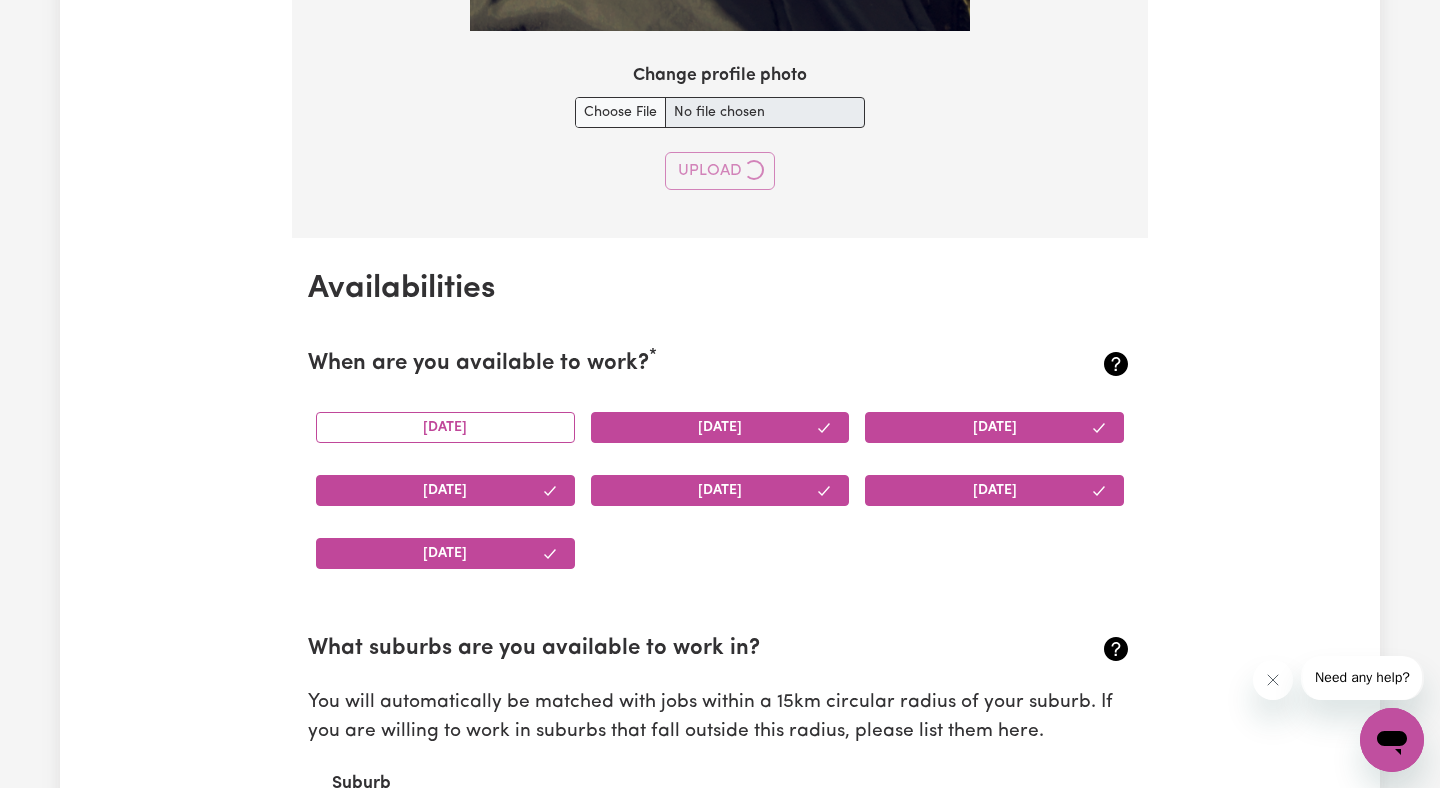type 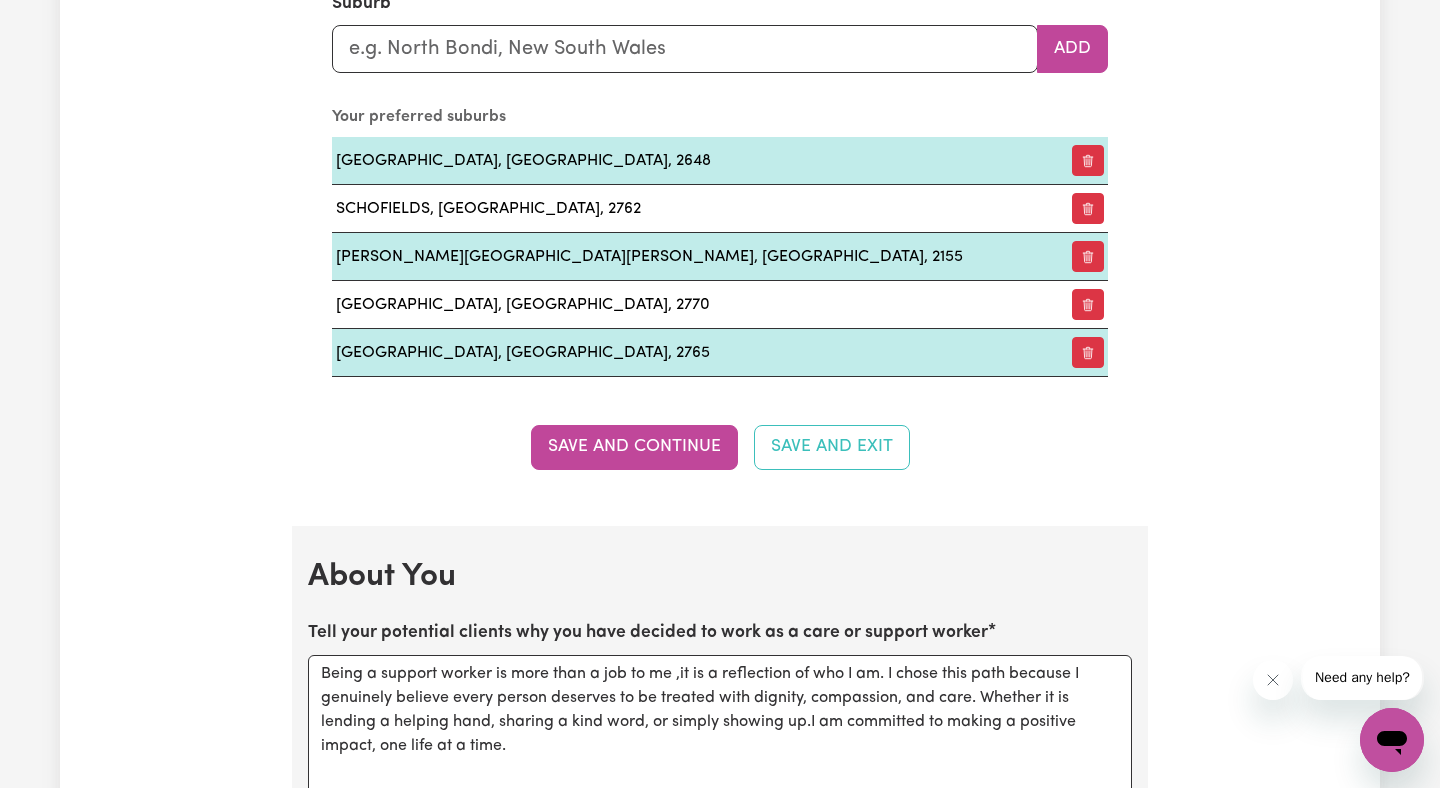 scroll, scrollTop: 2442, scrollLeft: 0, axis: vertical 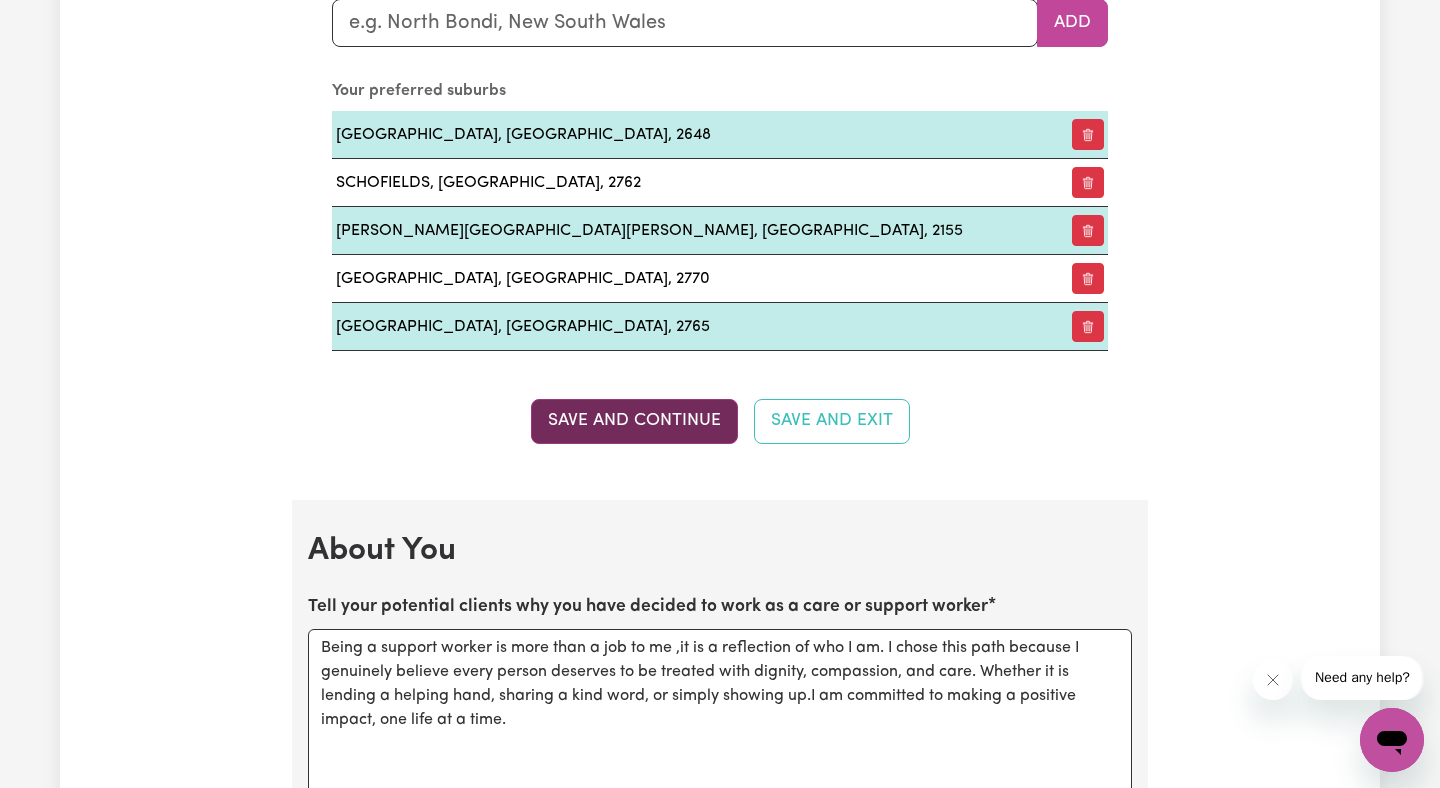 click on "Save and Continue" at bounding box center [634, 421] 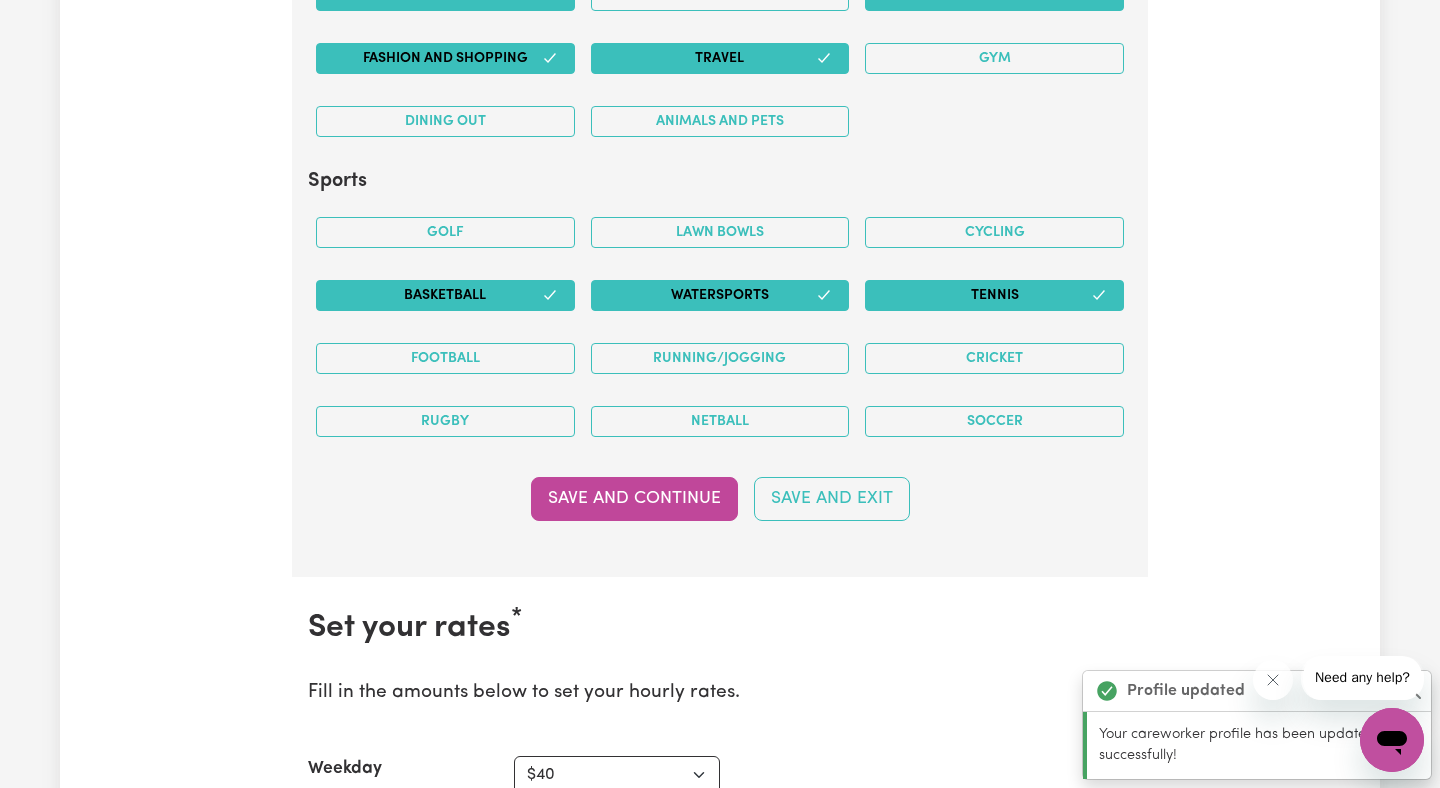 scroll, scrollTop: 4281, scrollLeft: 0, axis: vertical 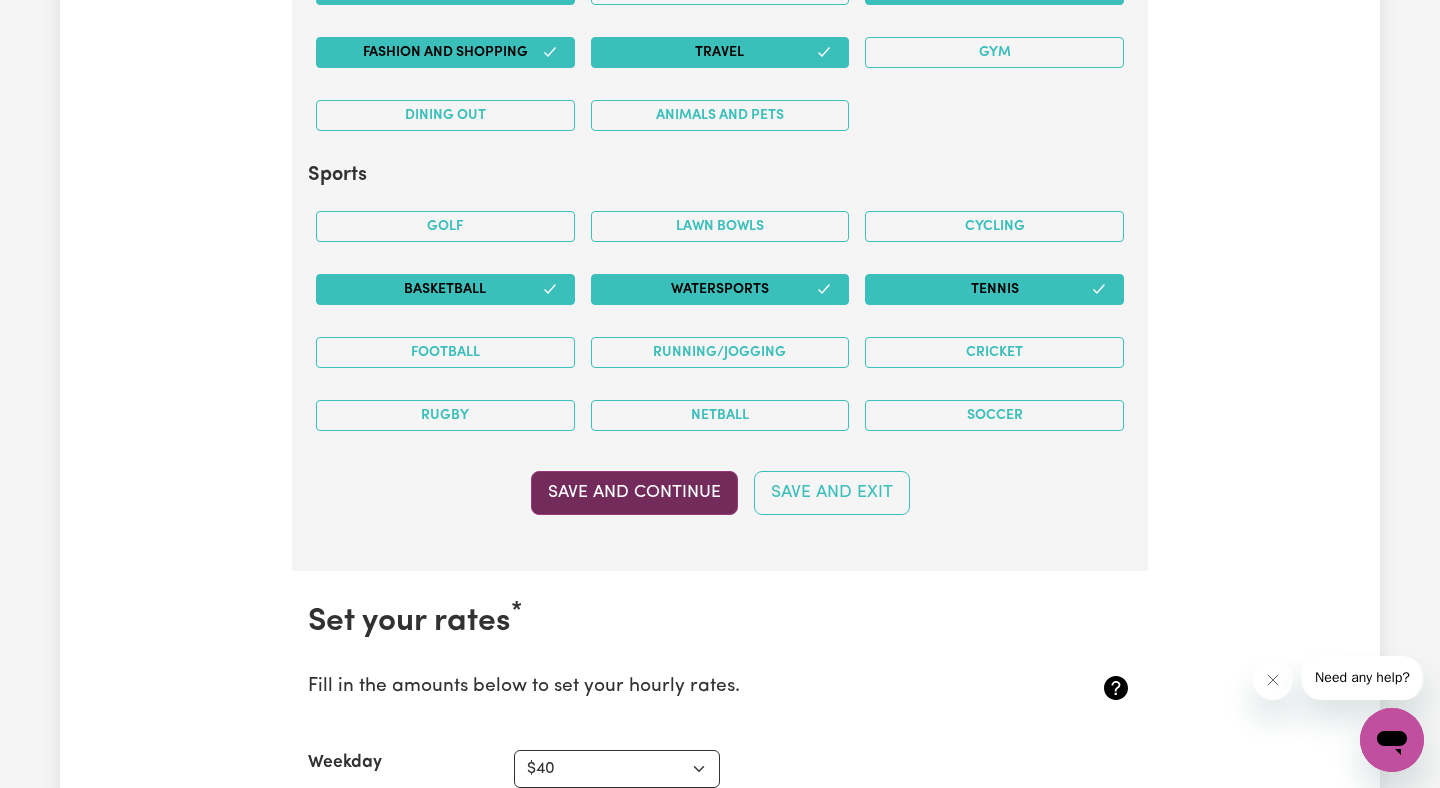 click on "Save and Continue" at bounding box center [634, 493] 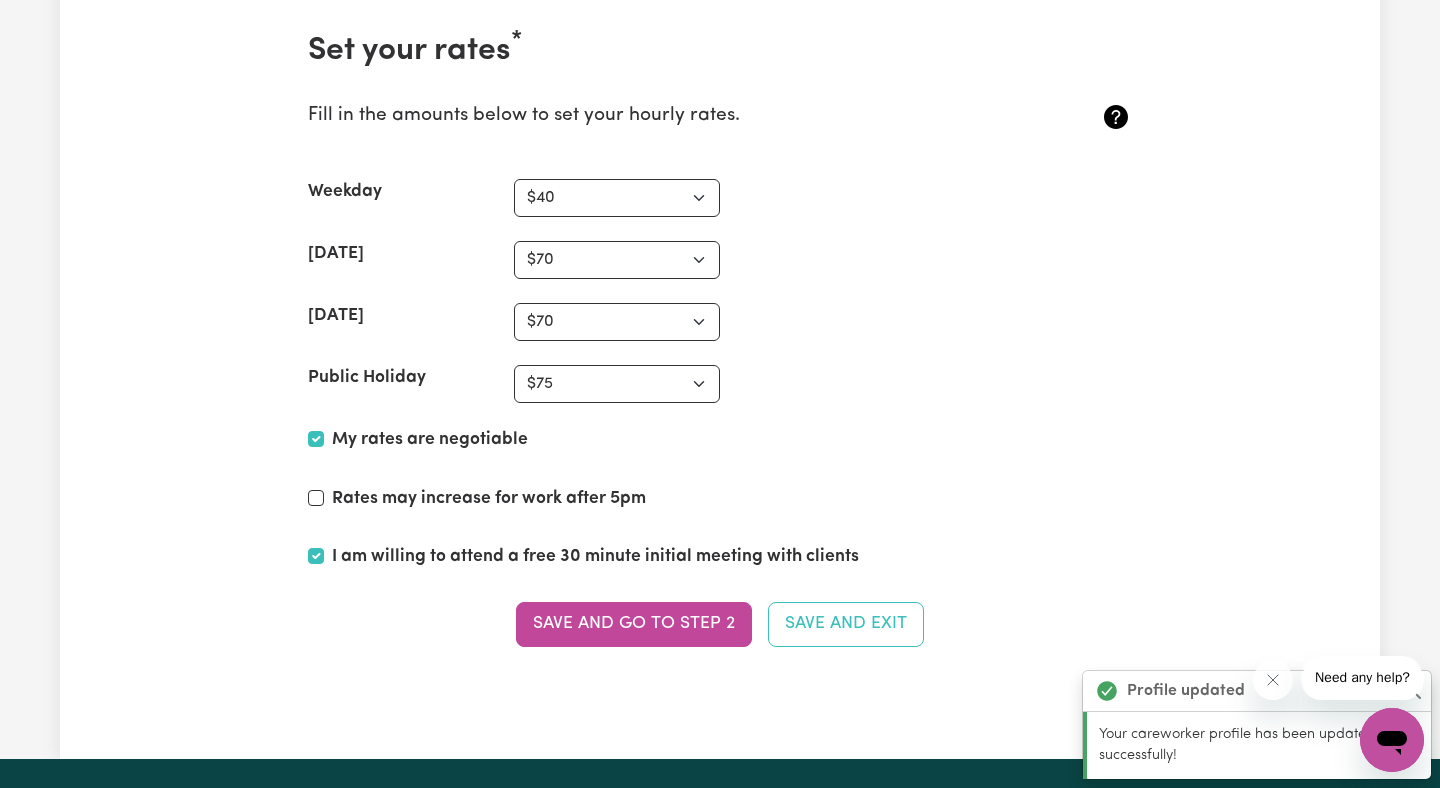 scroll, scrollTop: 4853, scrollLeft: 0, axis: vertical 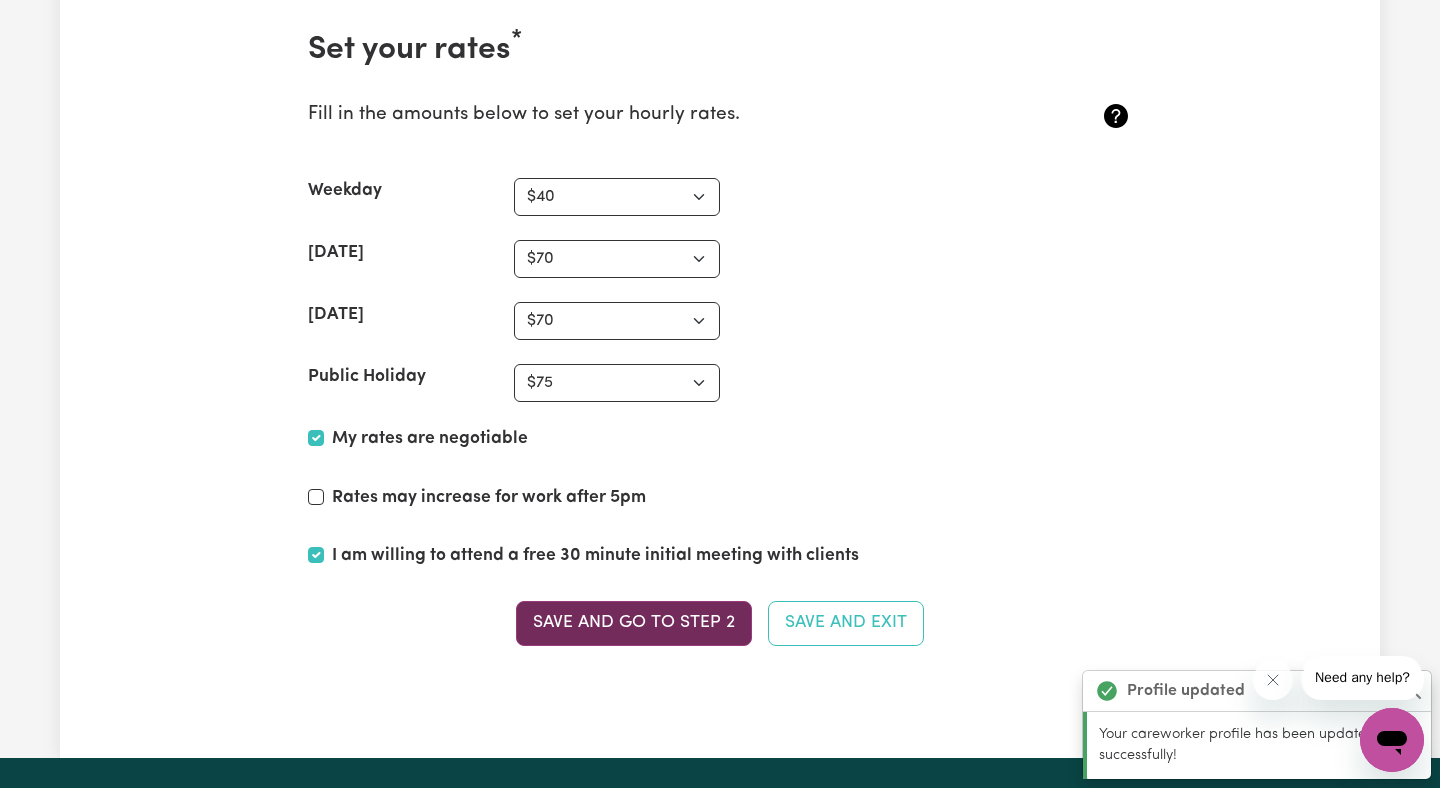 click on "Save and go to Step 2" at bounding box center (634, 623) 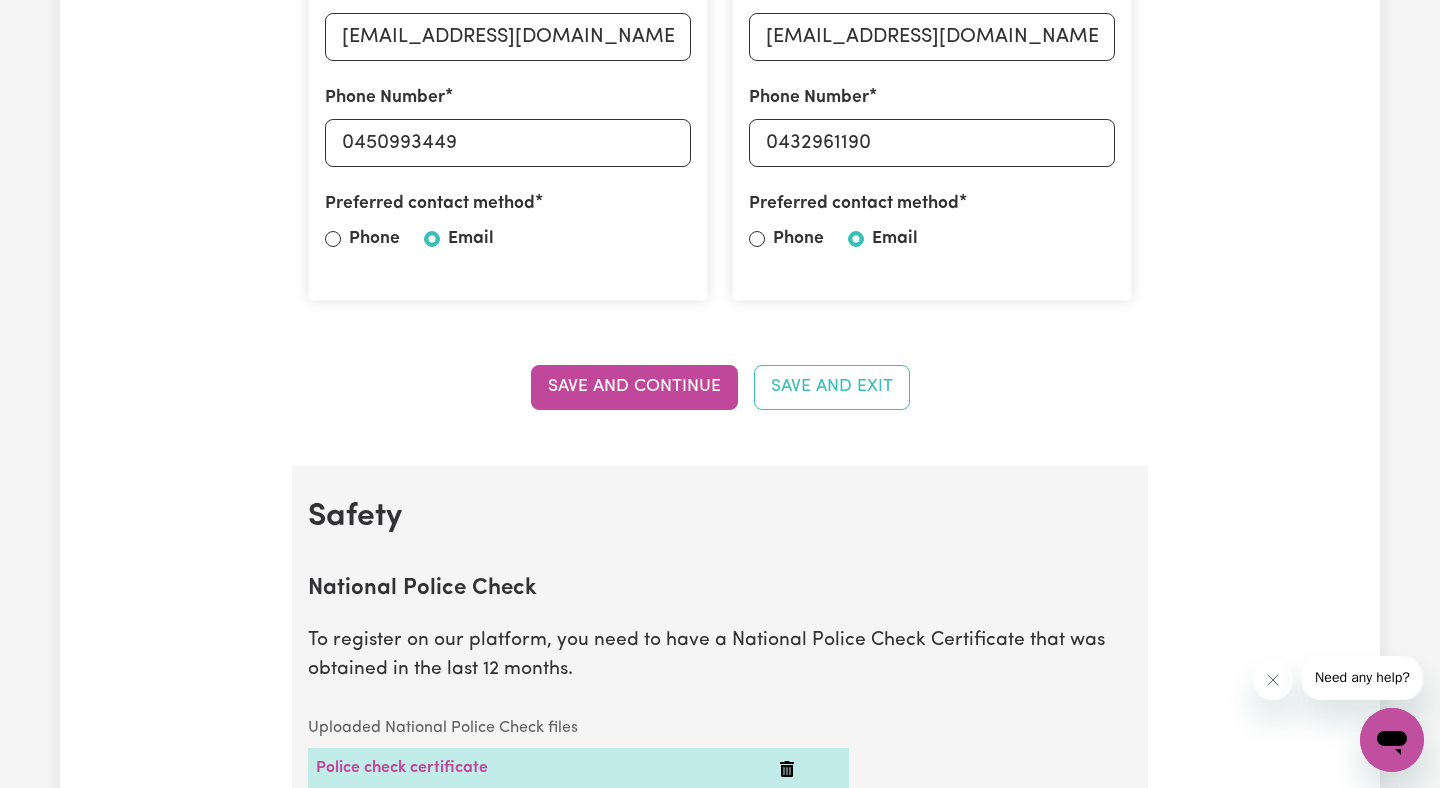 scroll, scrollTop: 831, scrollLeft: 0, axis: vertical 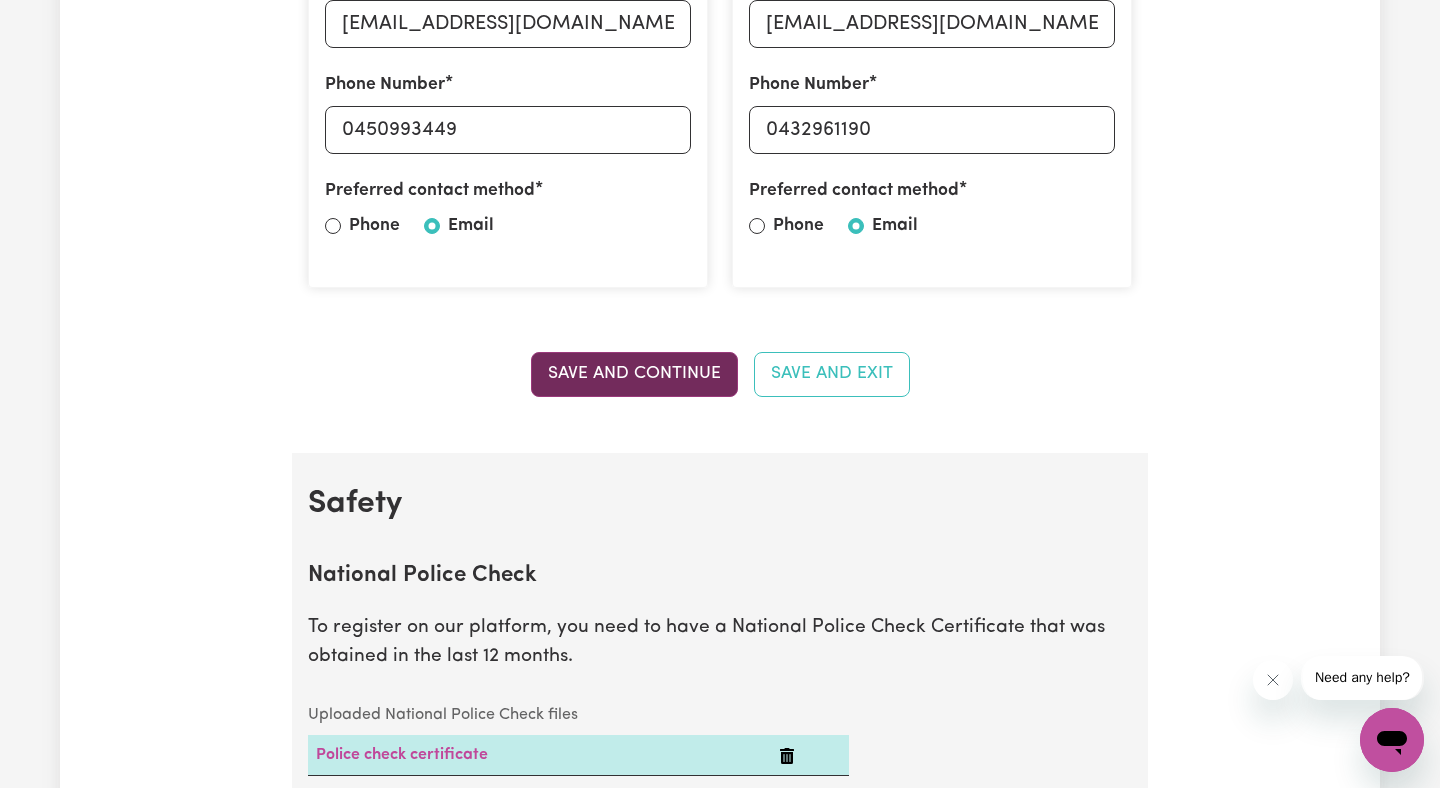 click on "Save and Continue" at bounding box center [634, 374] 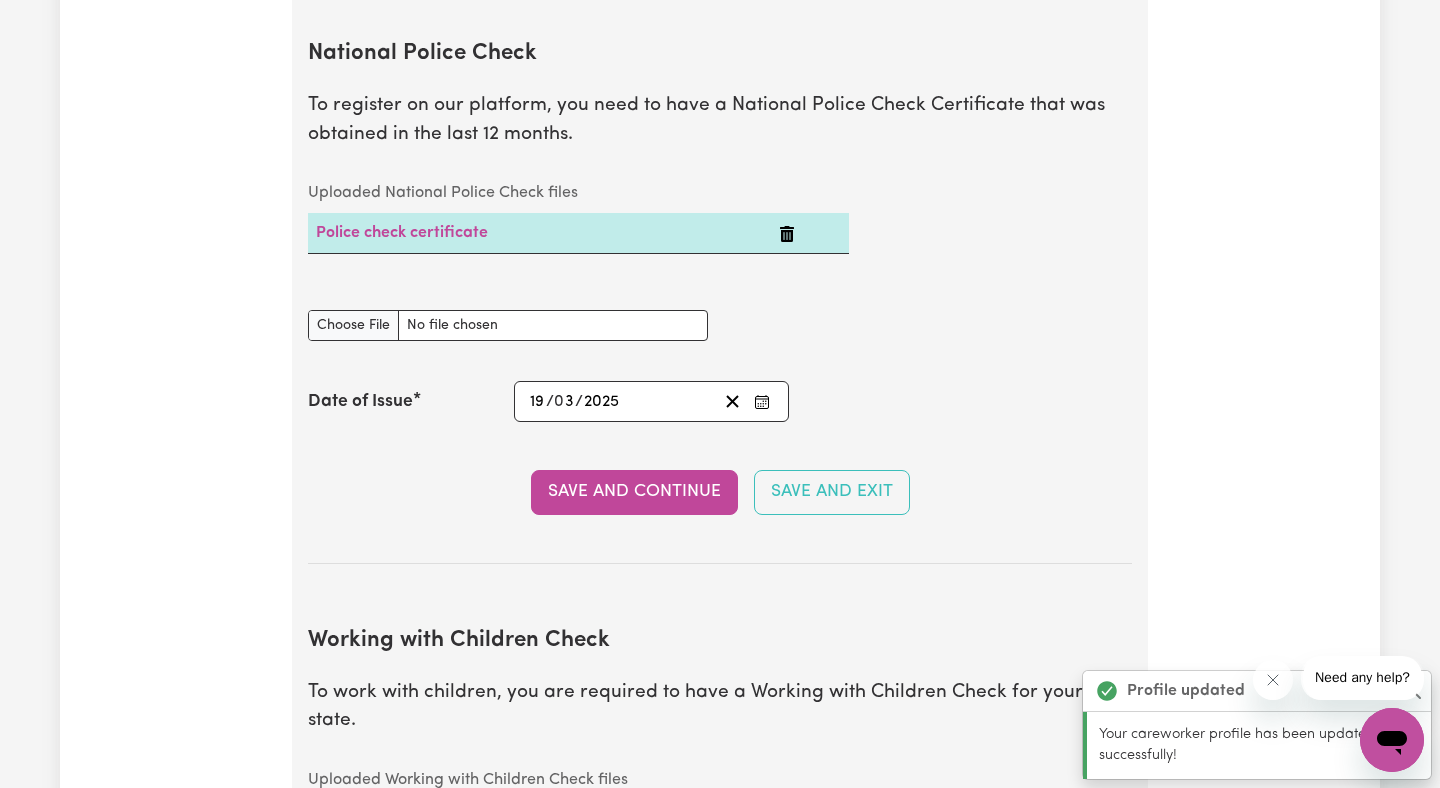 scroll, scrollTop: 1360, scrollLeft: 0, axis: vertical 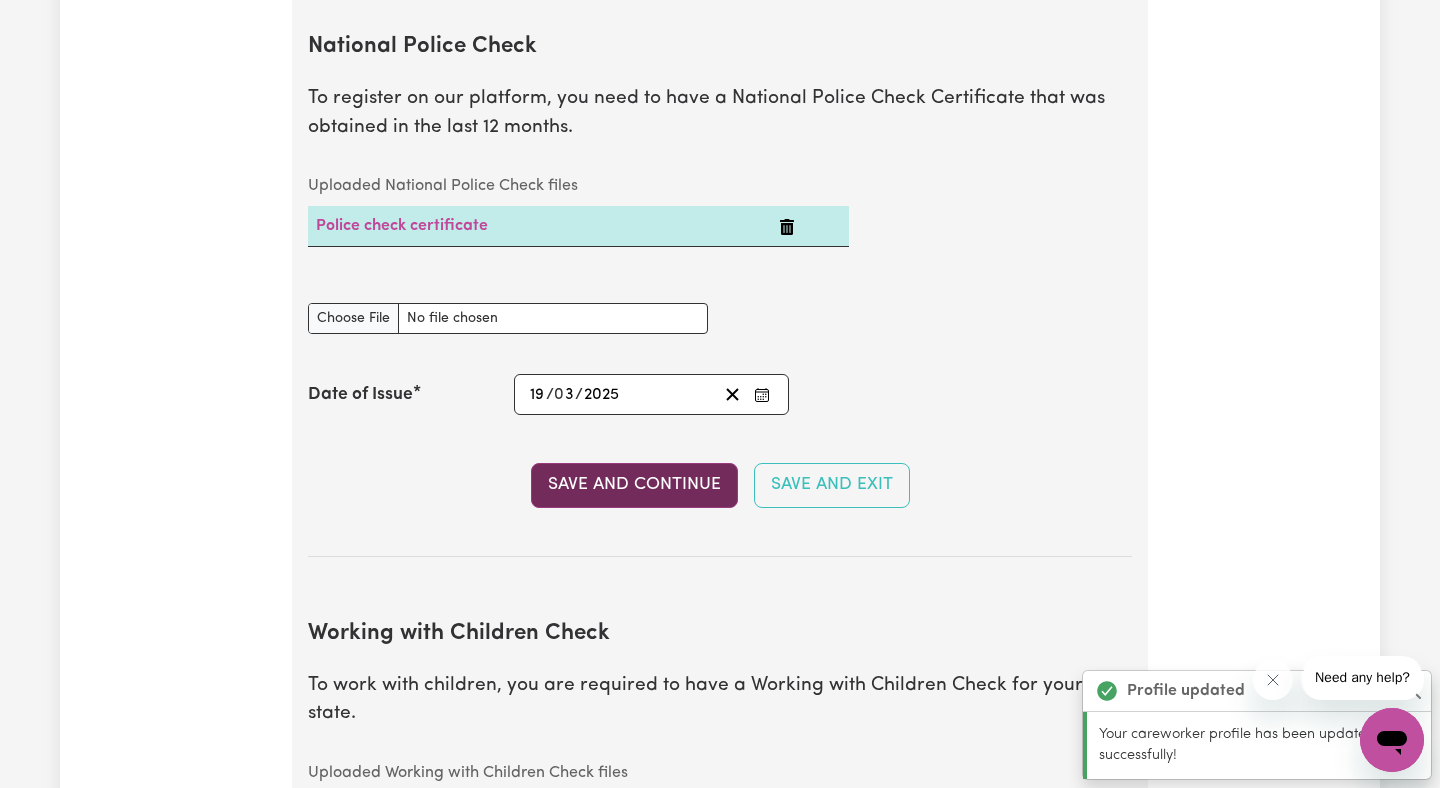 click on "Save and Continue" at bounding box center (634, 485) 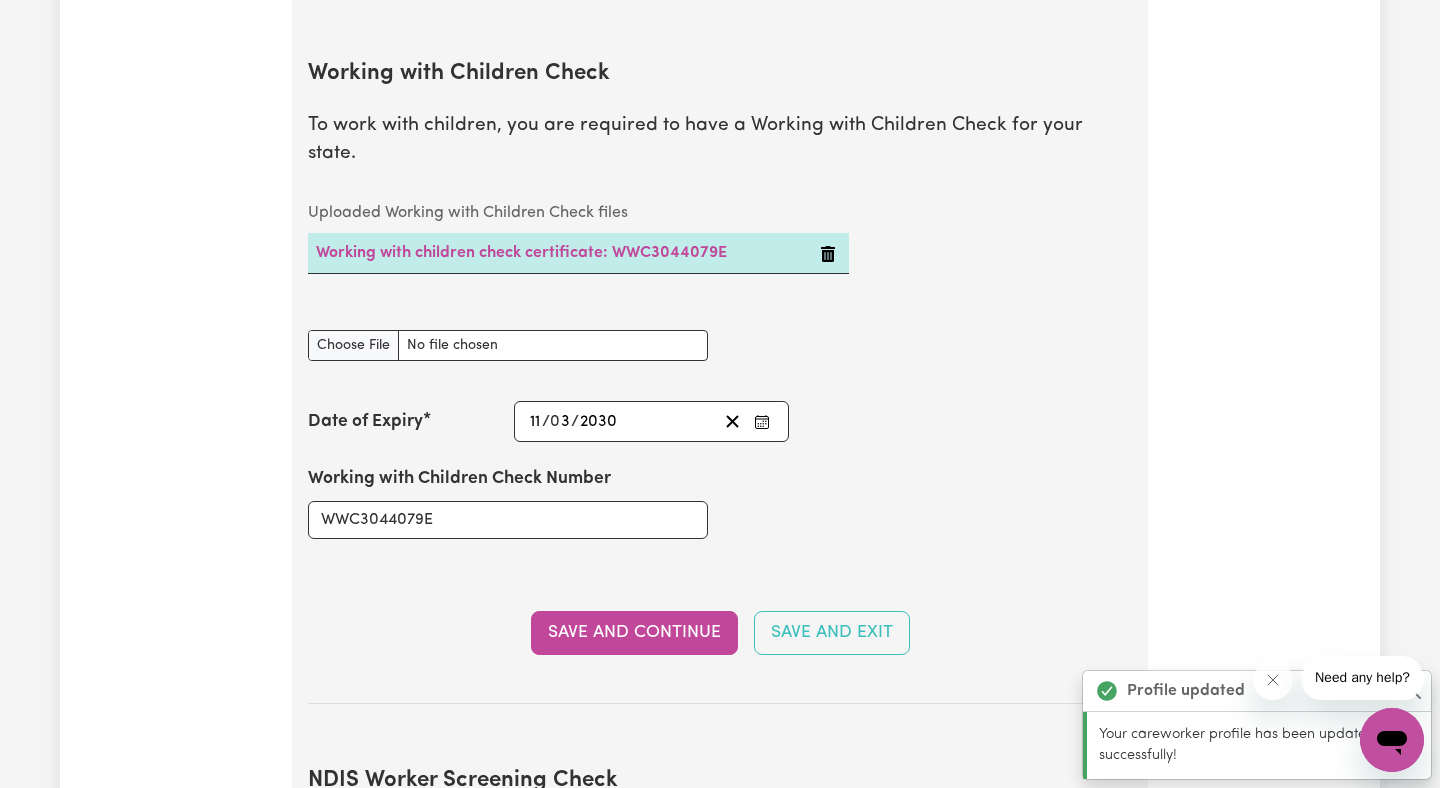 scroll, scrollTop: 1949, scrollLeft: 0, axis: vertical 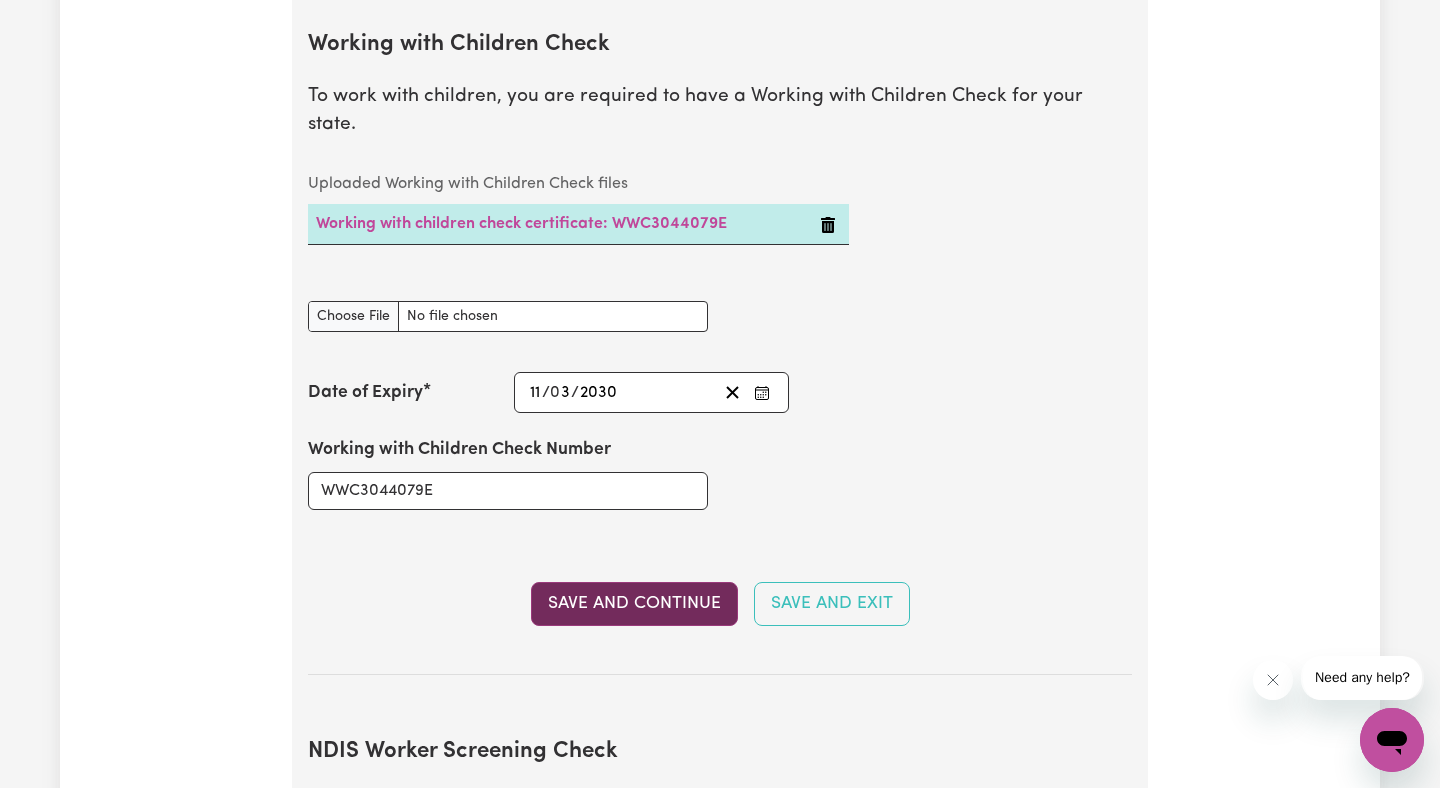 click on "Save and Continue" at bounding box center [634, 604] 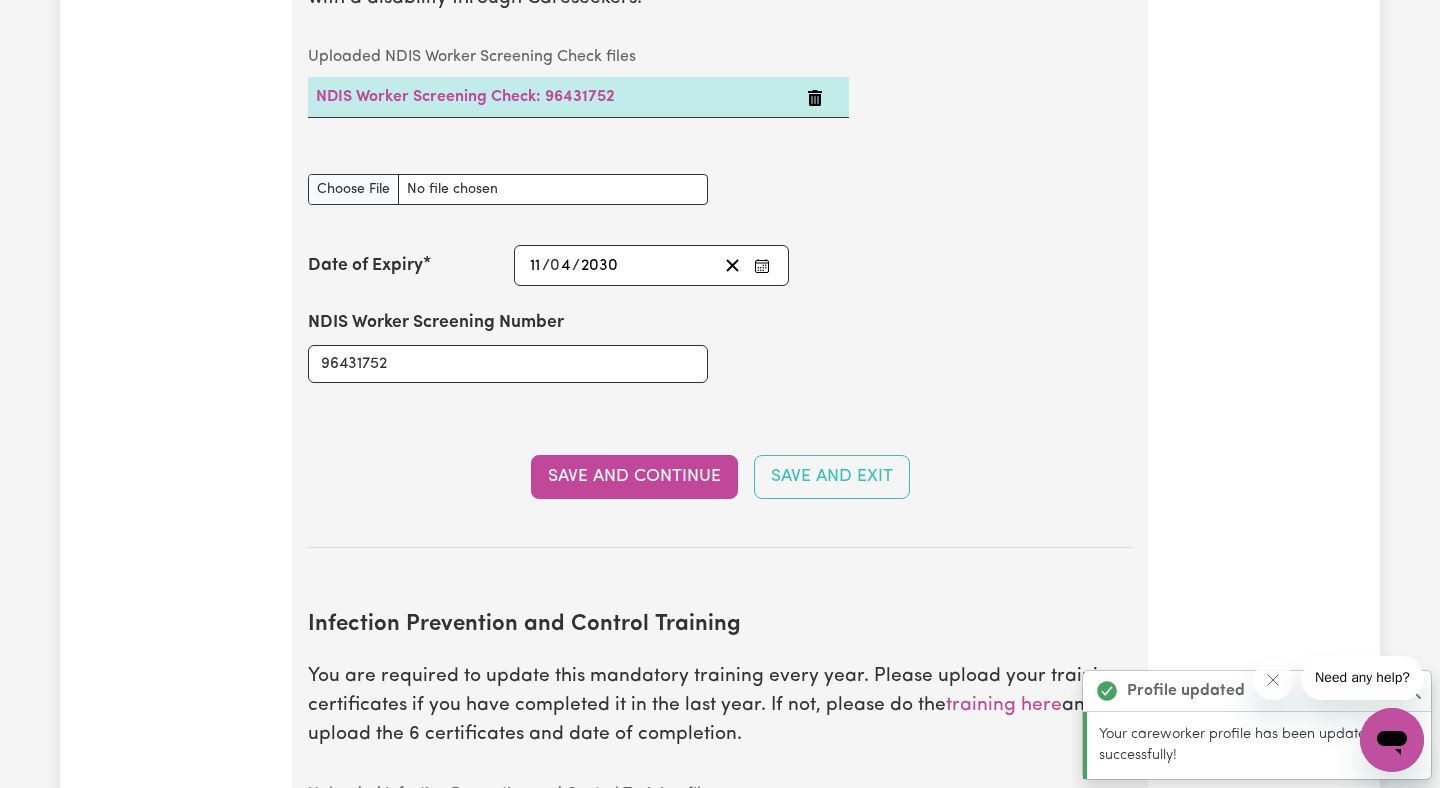 scroll, scrollTop: 2805, scrollLeft: 0, axis: vertical 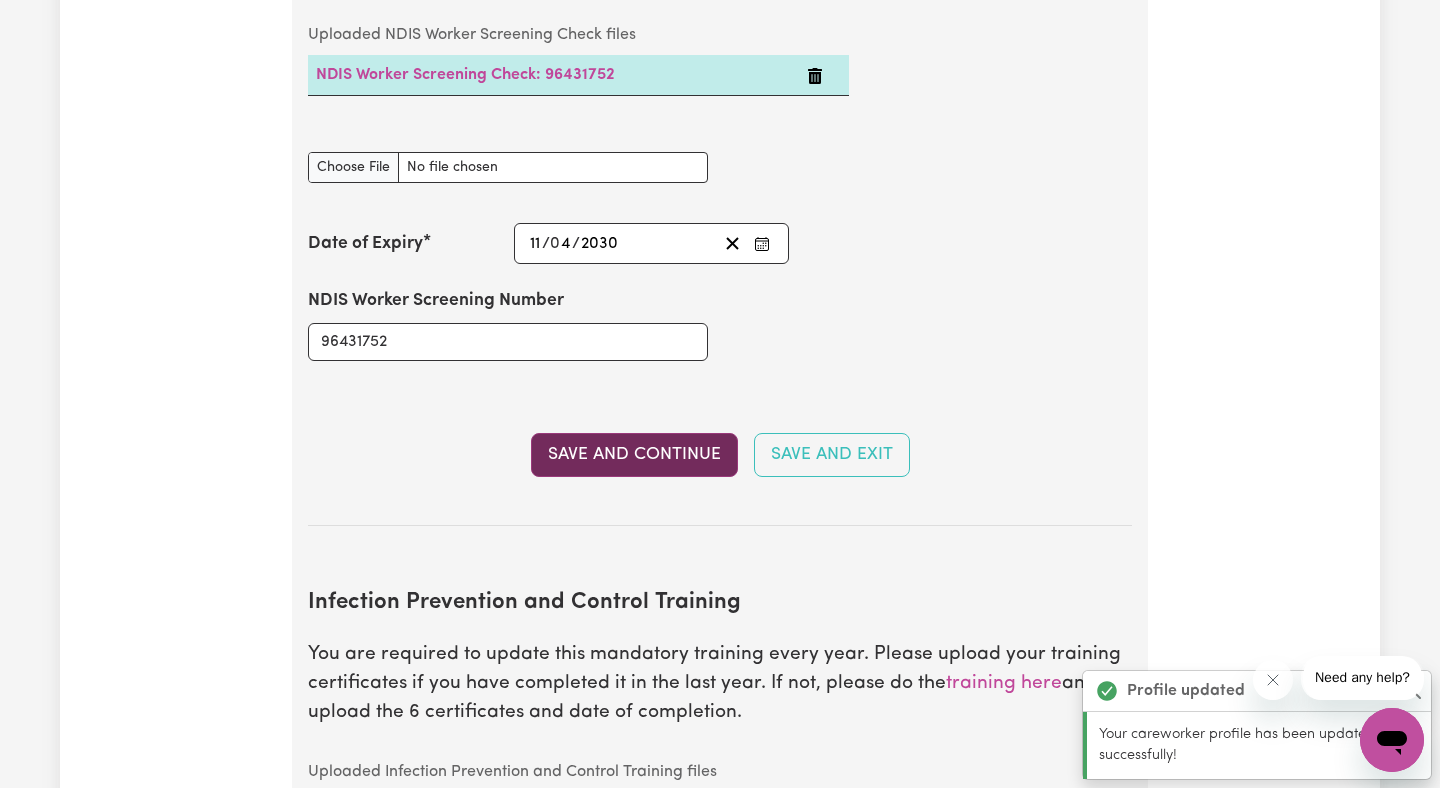click on "Save and Continue" at bounding box center (634, 455) 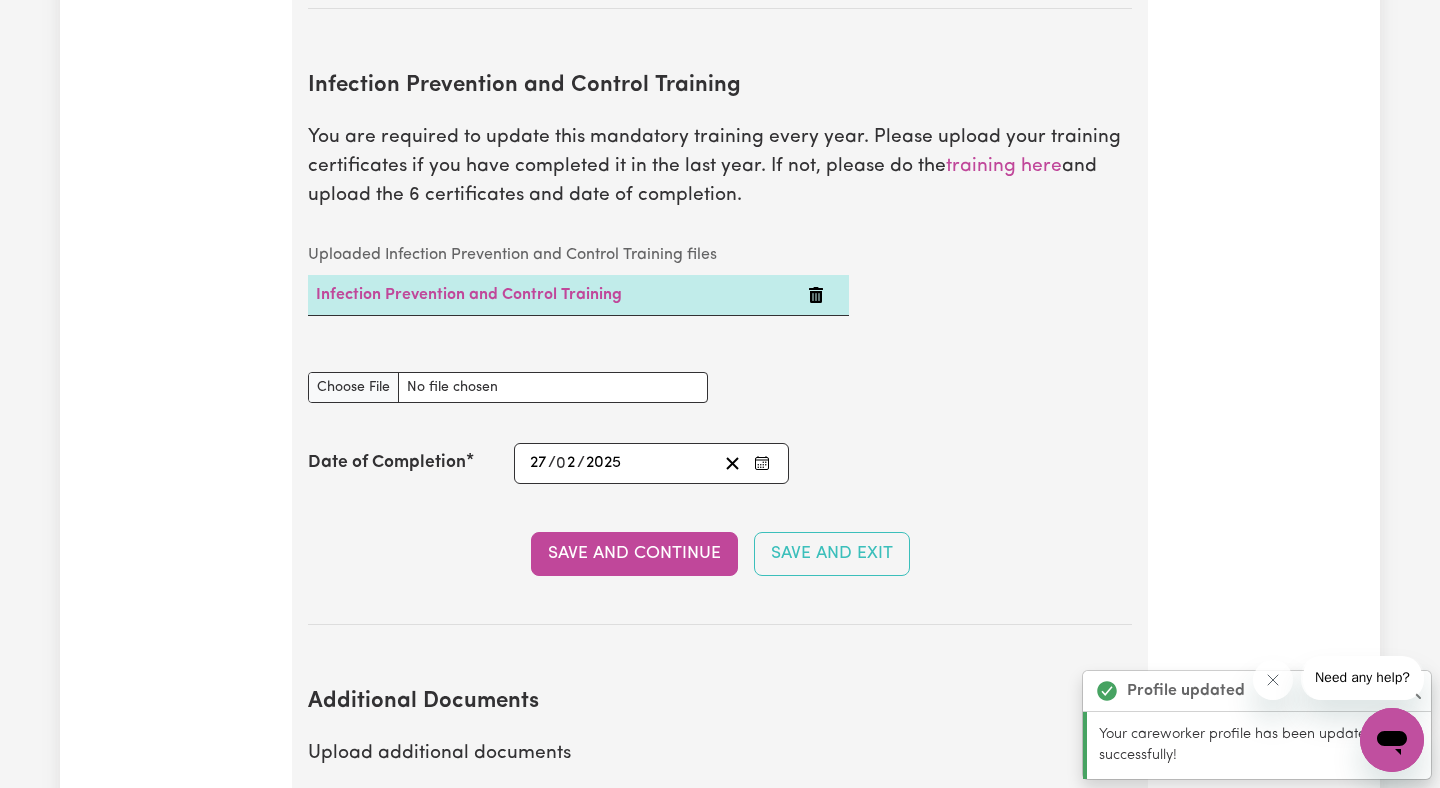 scroll, scrollTop: 3335, scrollLeft: 0, axis: vertical 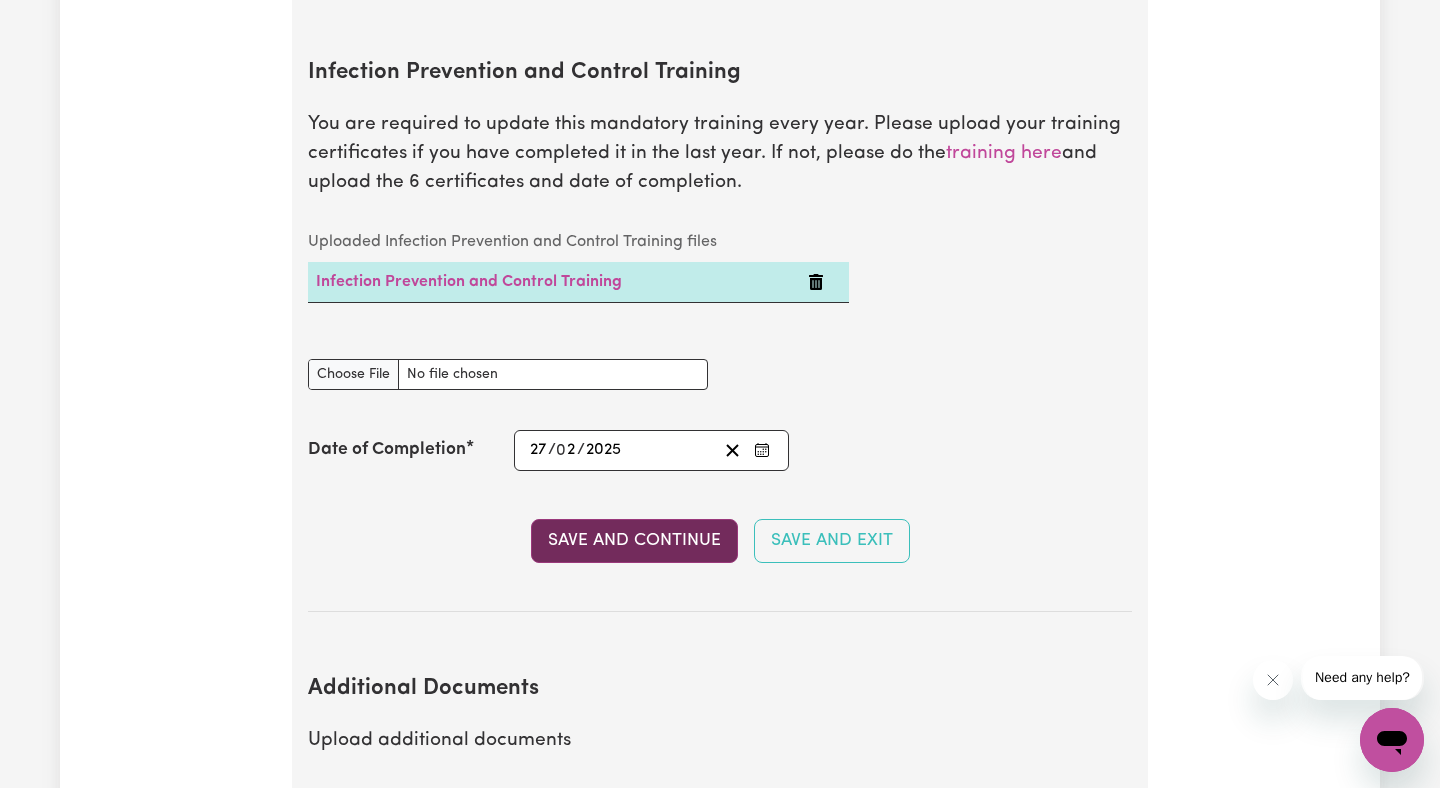 click on "Save and Continue" at bounding box center (634, 541) 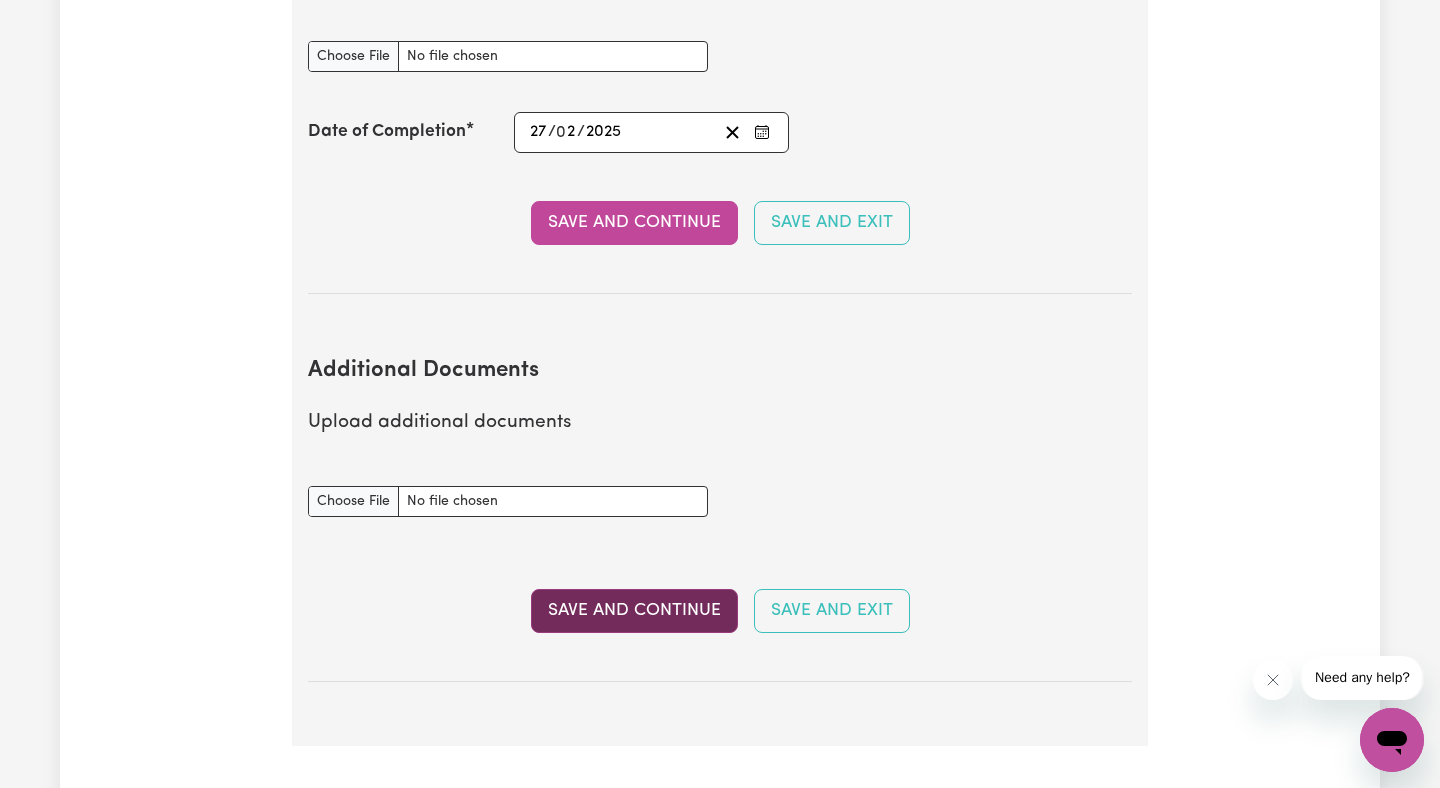 scroll, scrollTop: 3656, scrollLeft: 0, axis: vertical 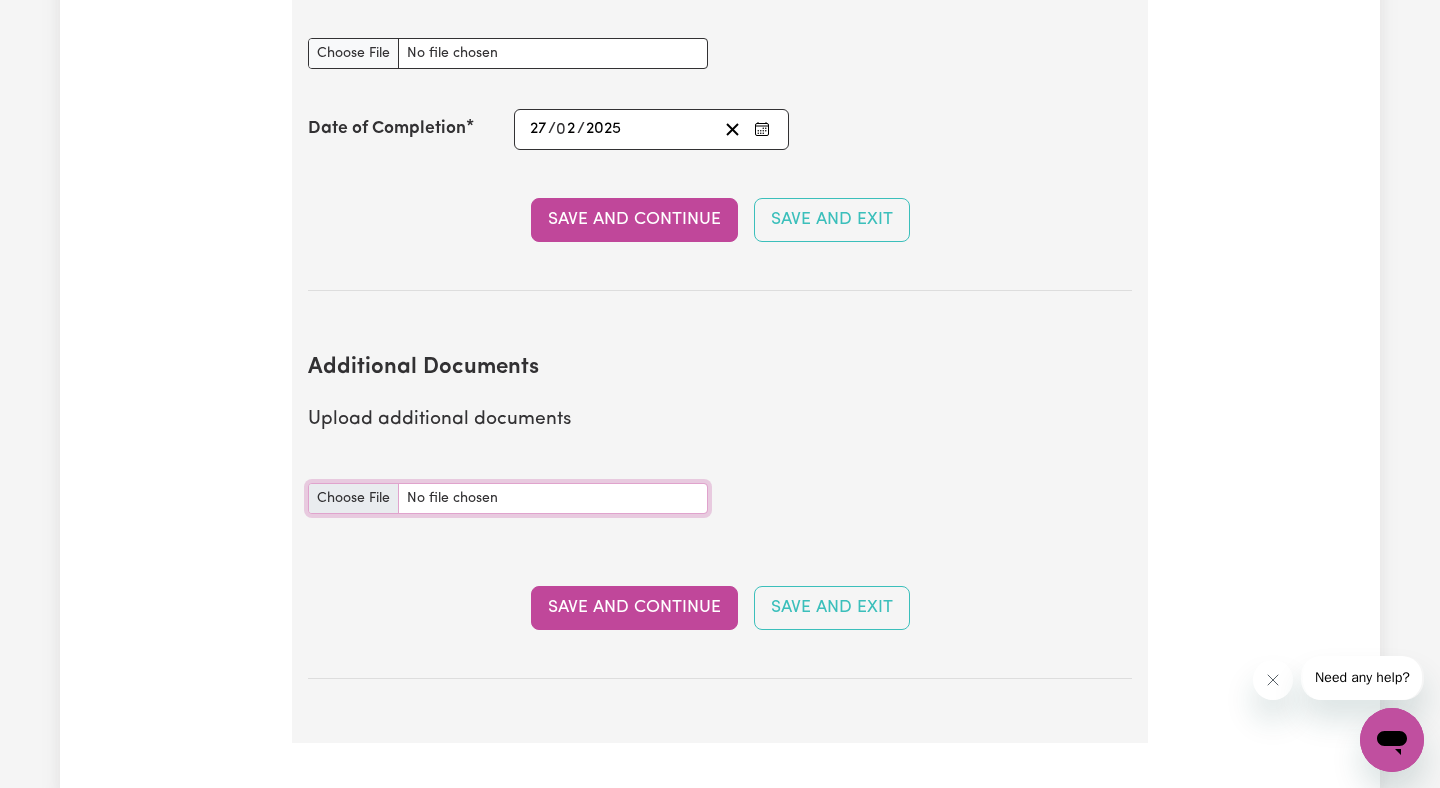 click on "Additional Documents  document" at bounding box center [508, 498] 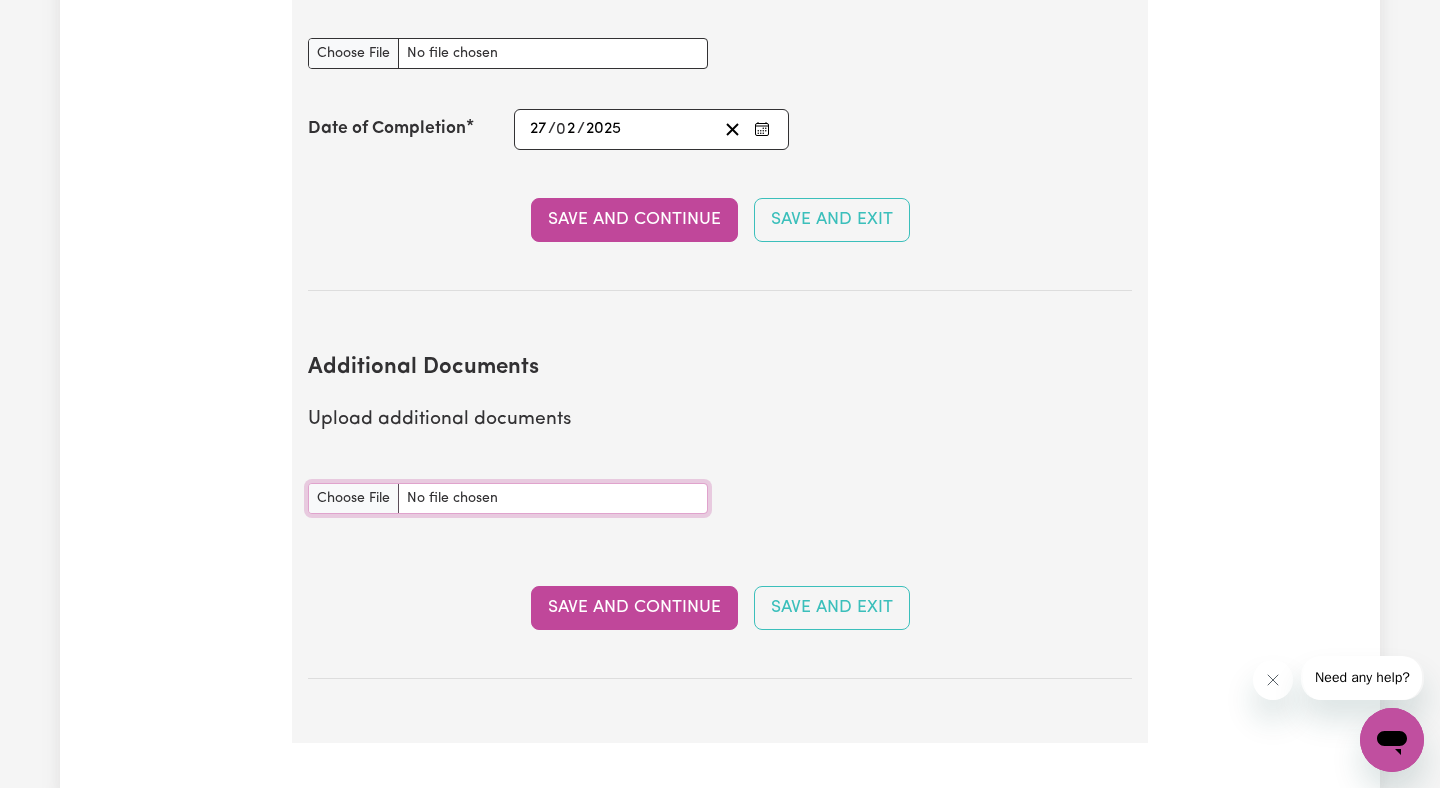 type on "C:\fakepath\Immunisation History Statement IHSCOV19FLU [PERSON_NAME].pdf" 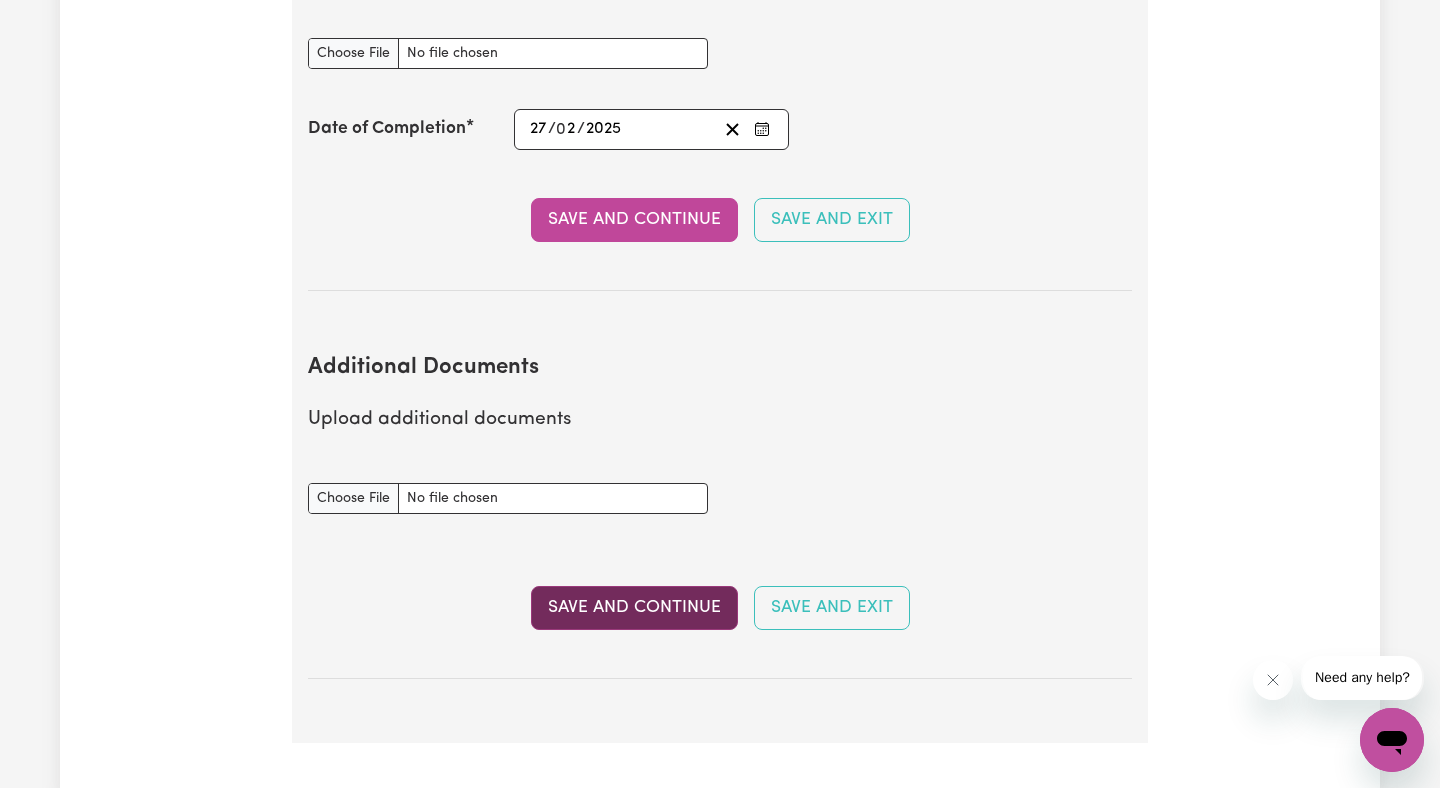click on "Save and Continue" at bounding box center [634, 608] 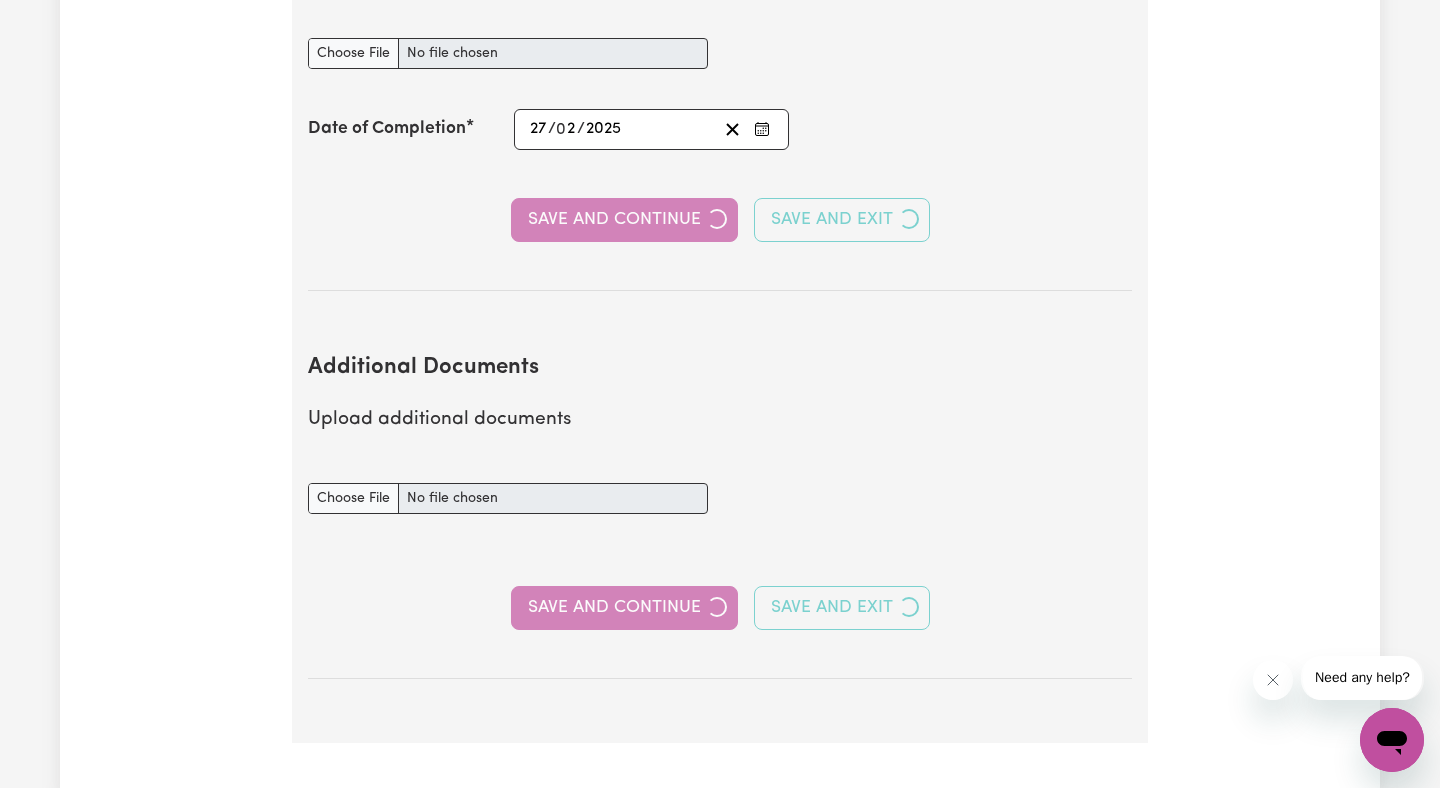 select on "2025" 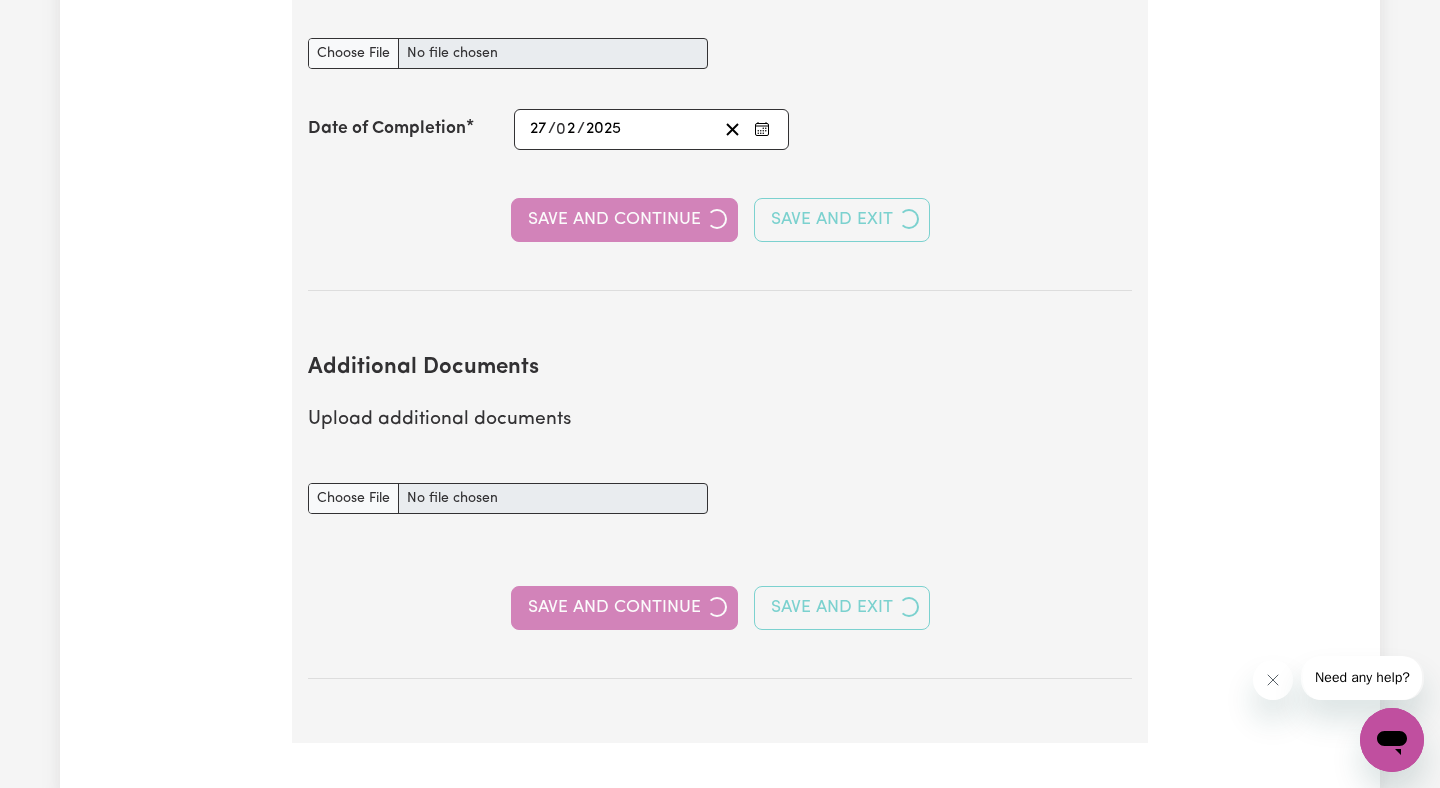 select on "Certificate III (Individual Support)" 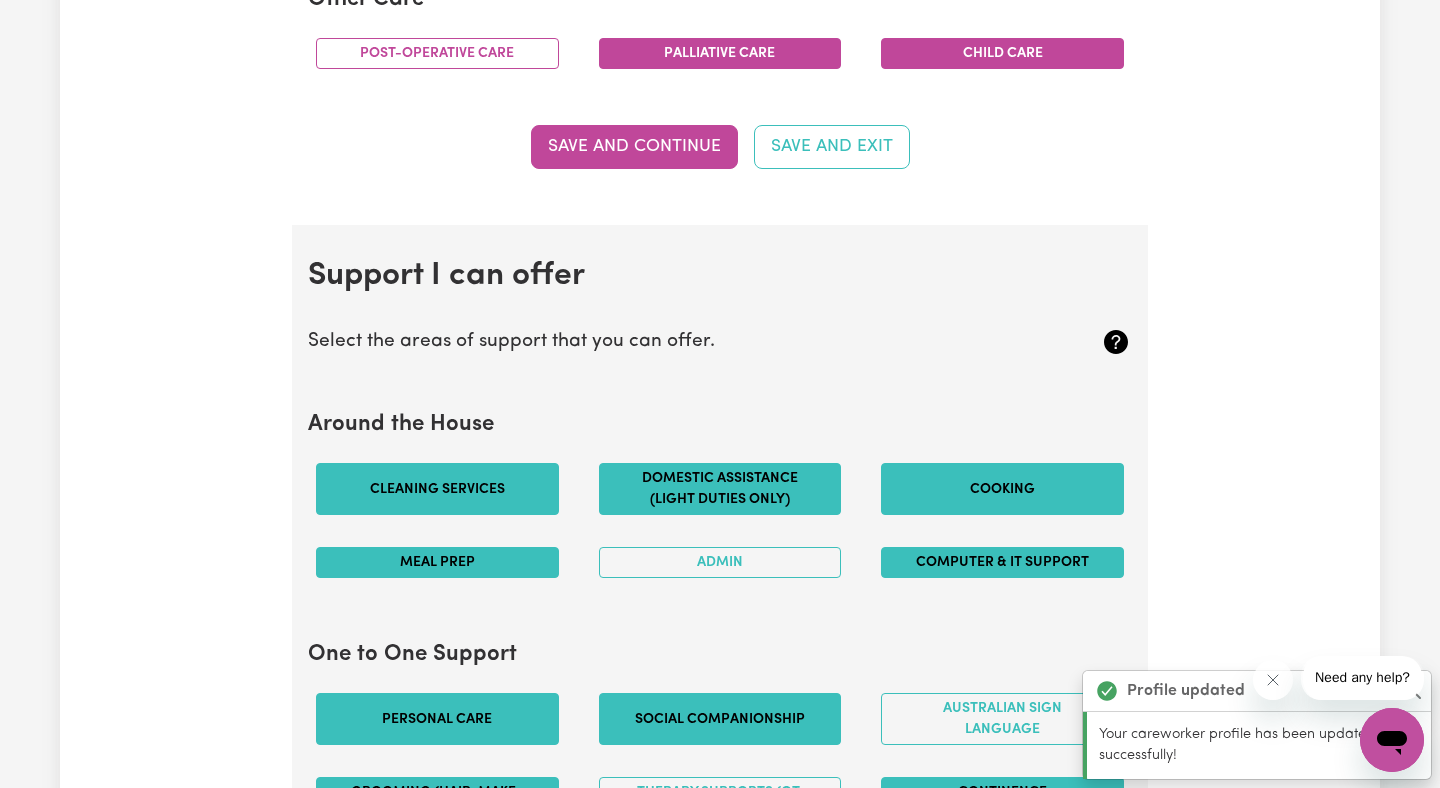 scroll, scrollTop: 1596, scrollLeft: 0, axis: vertical 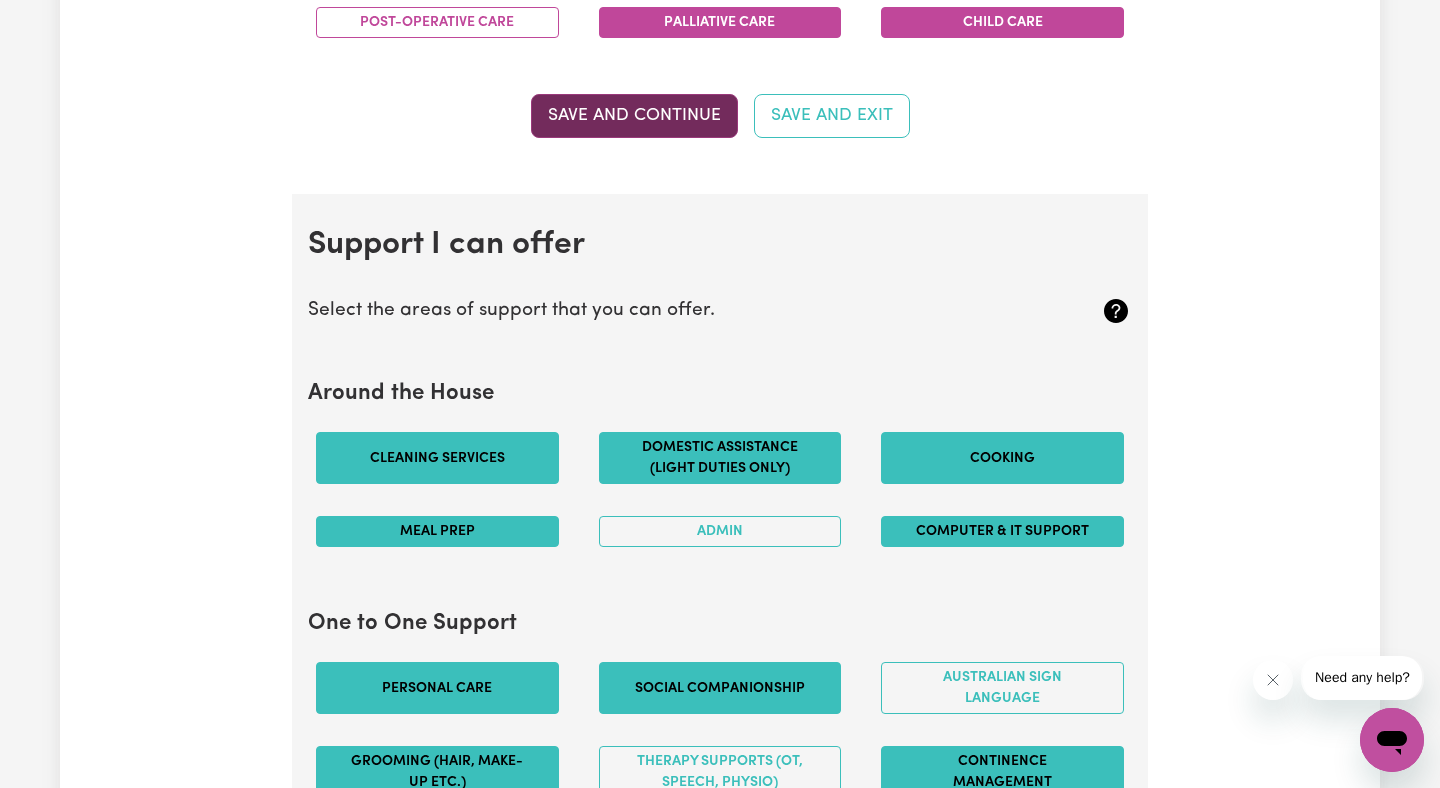 click on "Save and Continue" at bounding box center [634, 116] 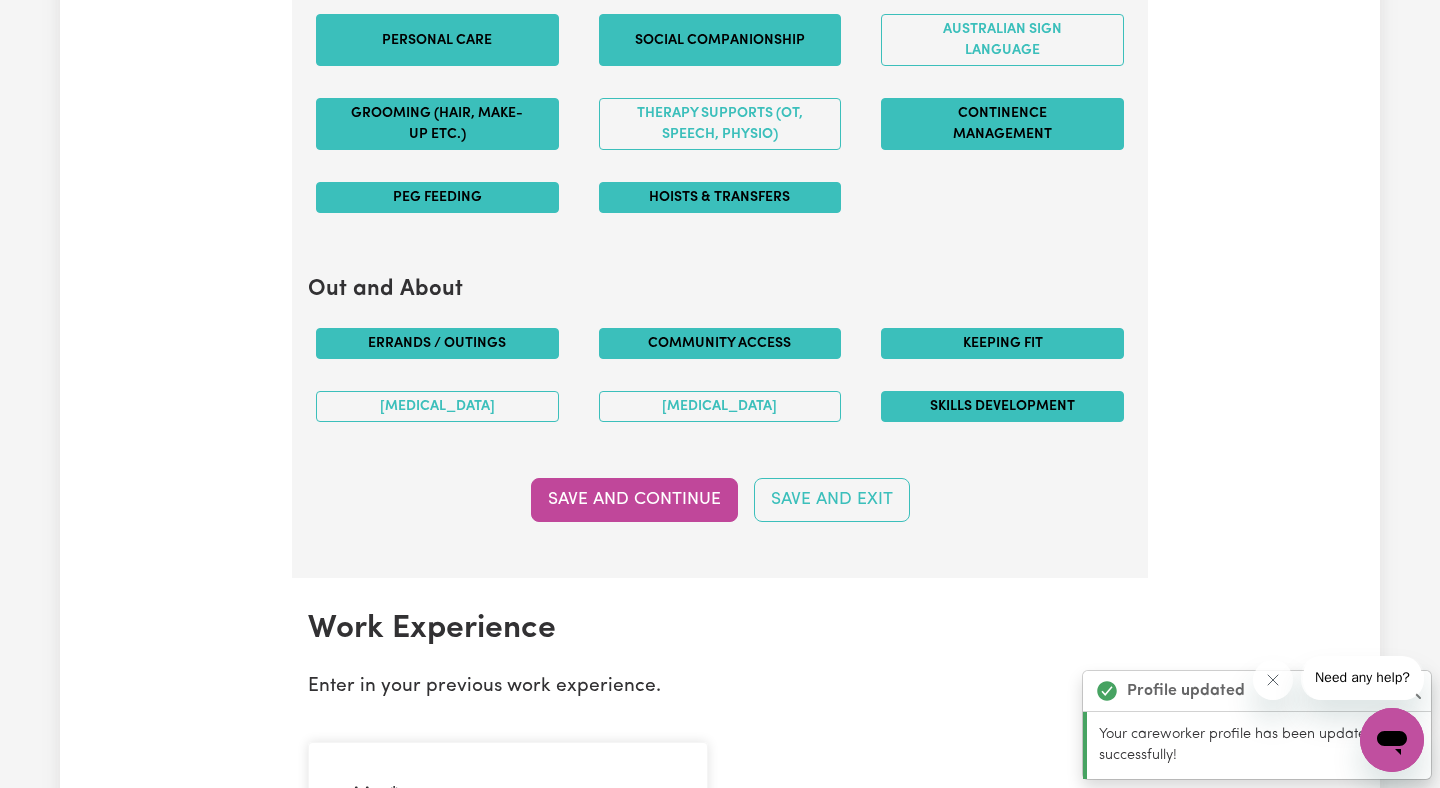 scroll, scrollTop: 2357, scrollLeft: 0, axis: vertical 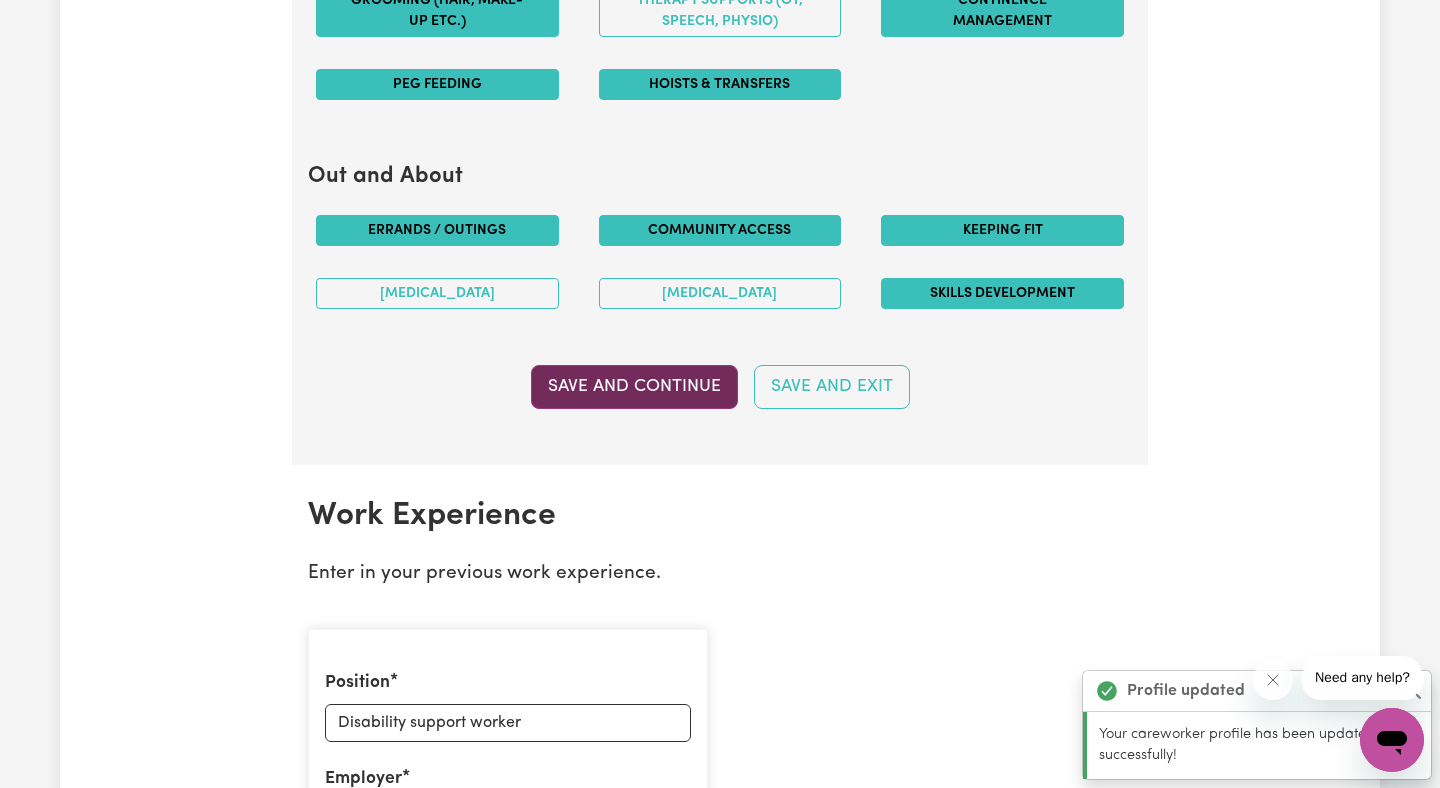 click on "Save and Continue" at bounding box center [634, 387] 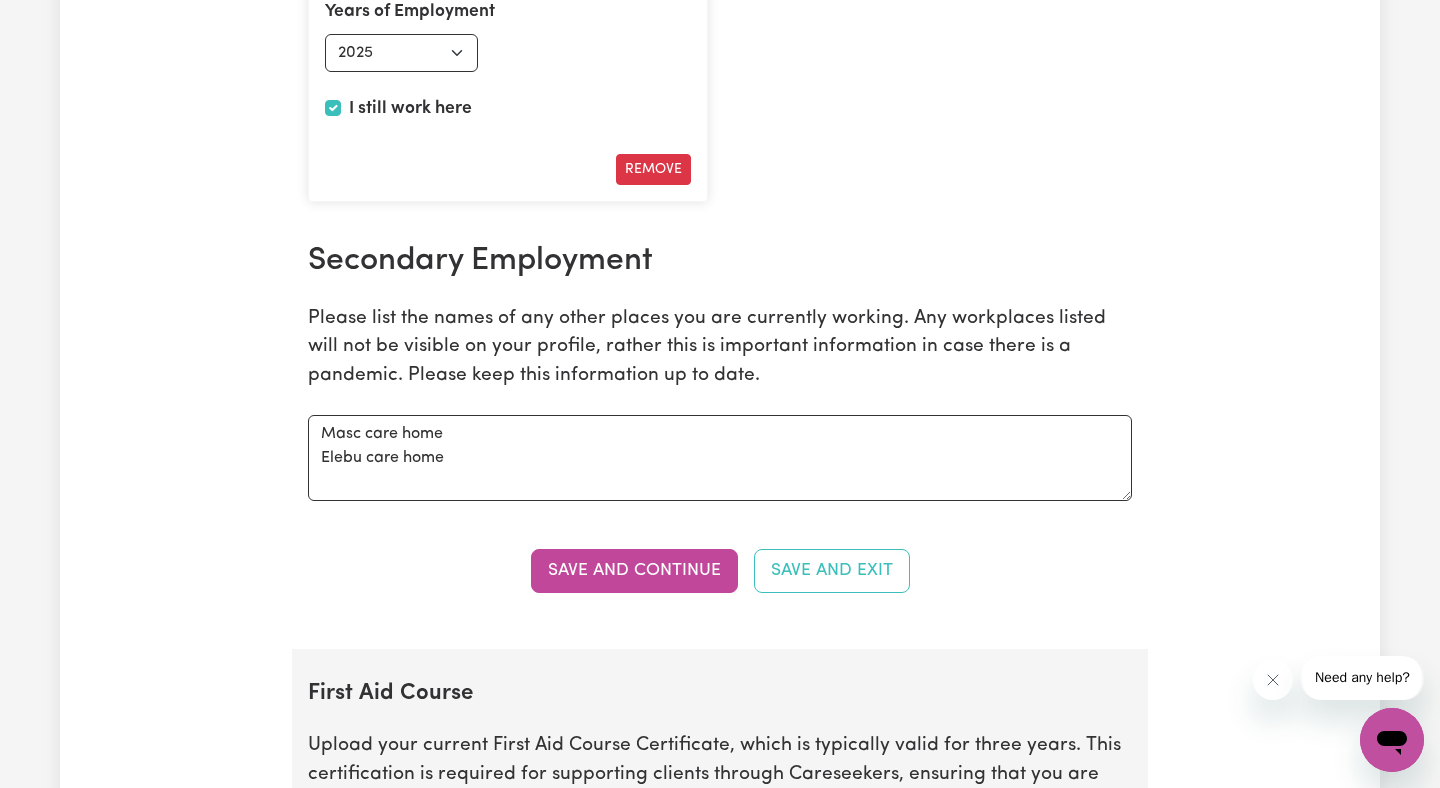 scroll, scrollTop: 3243, scrollLeft: 0, axis: vertical 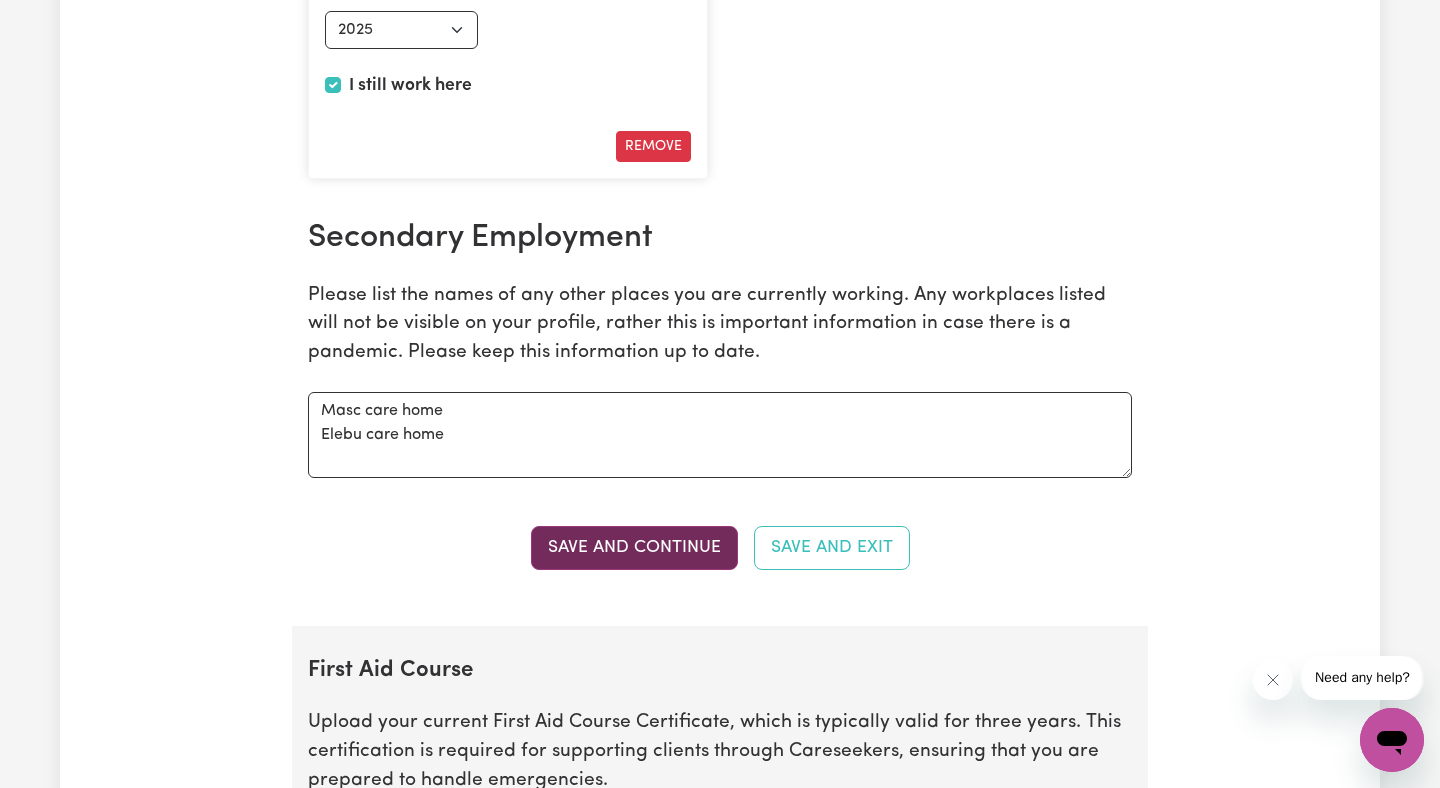 click on "Save and Continue" at bounding box center [634, 548] 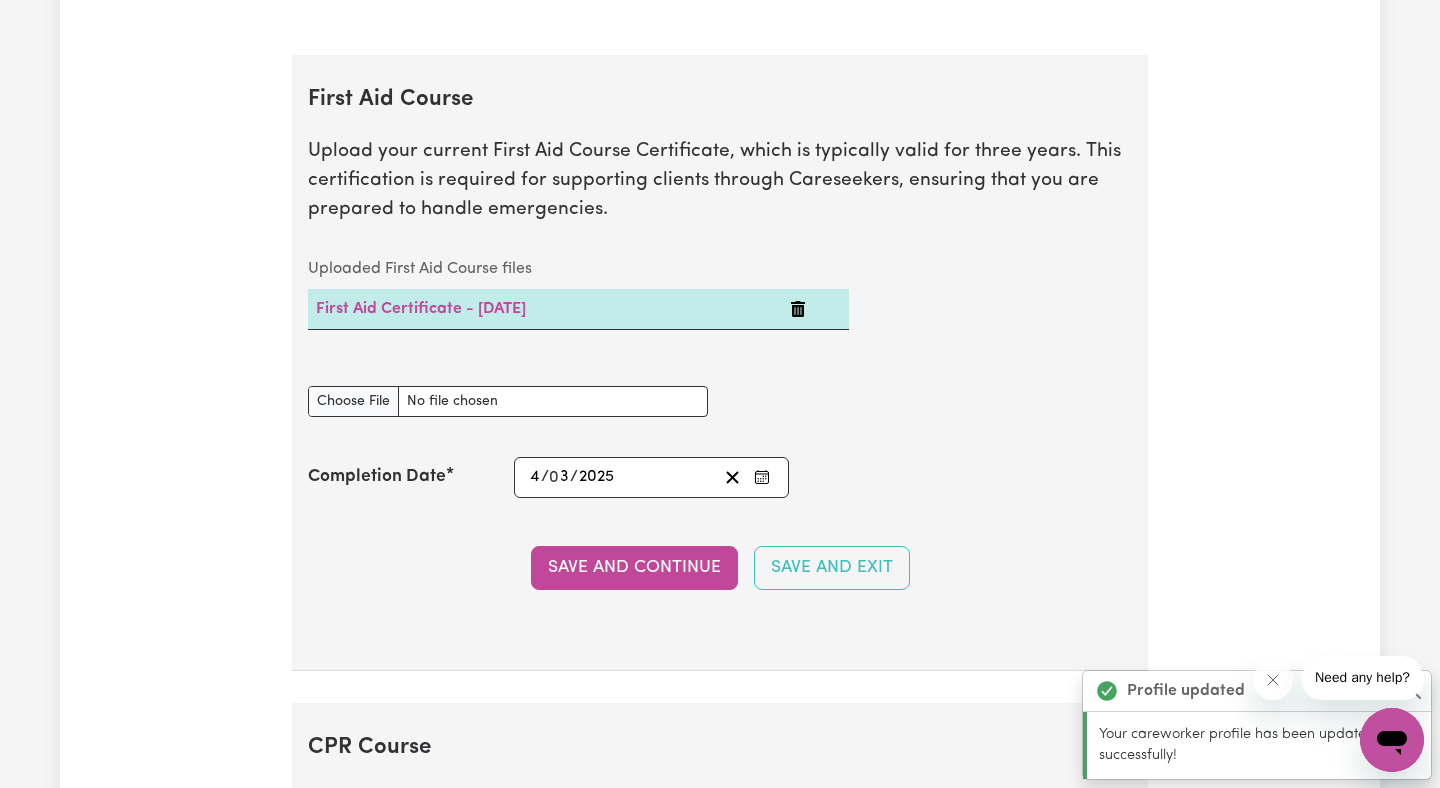 scroll, scrollTop: 3870, scrollLeft: 0, axis: vertical 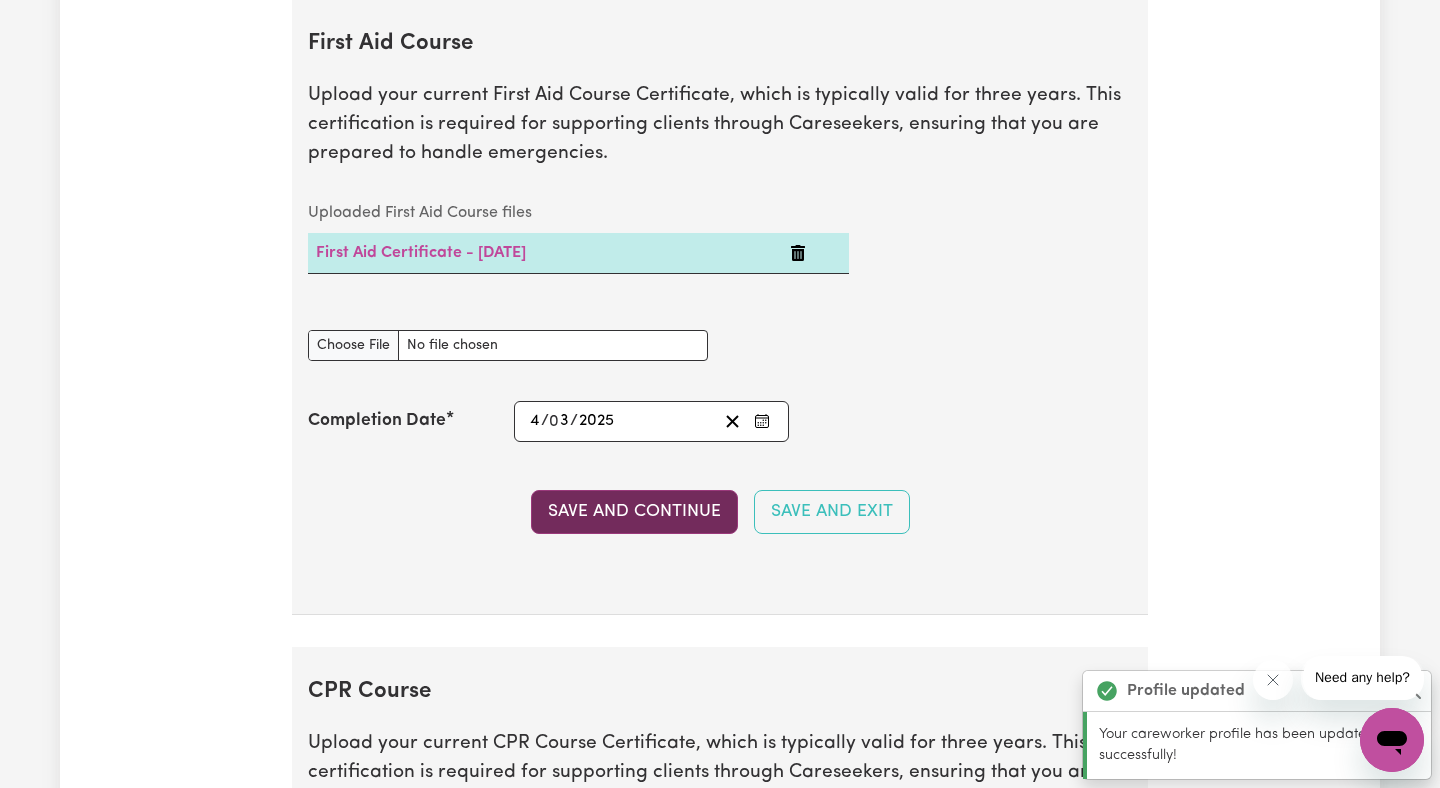 click on "Save and Continue" at bounding box center (634, 512) 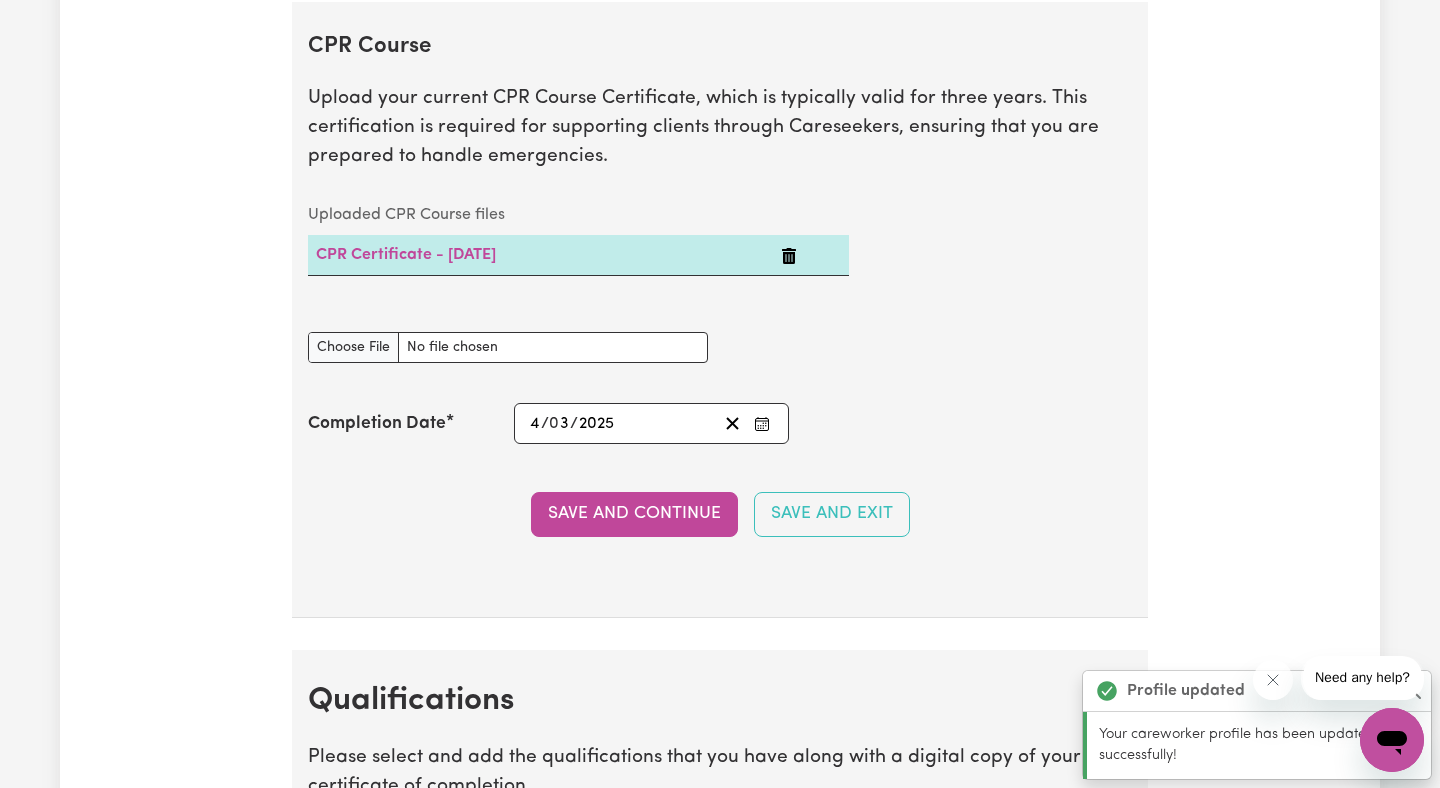 scroll, scrollTop: 4517, scrollLeft: 0, axis: vertical 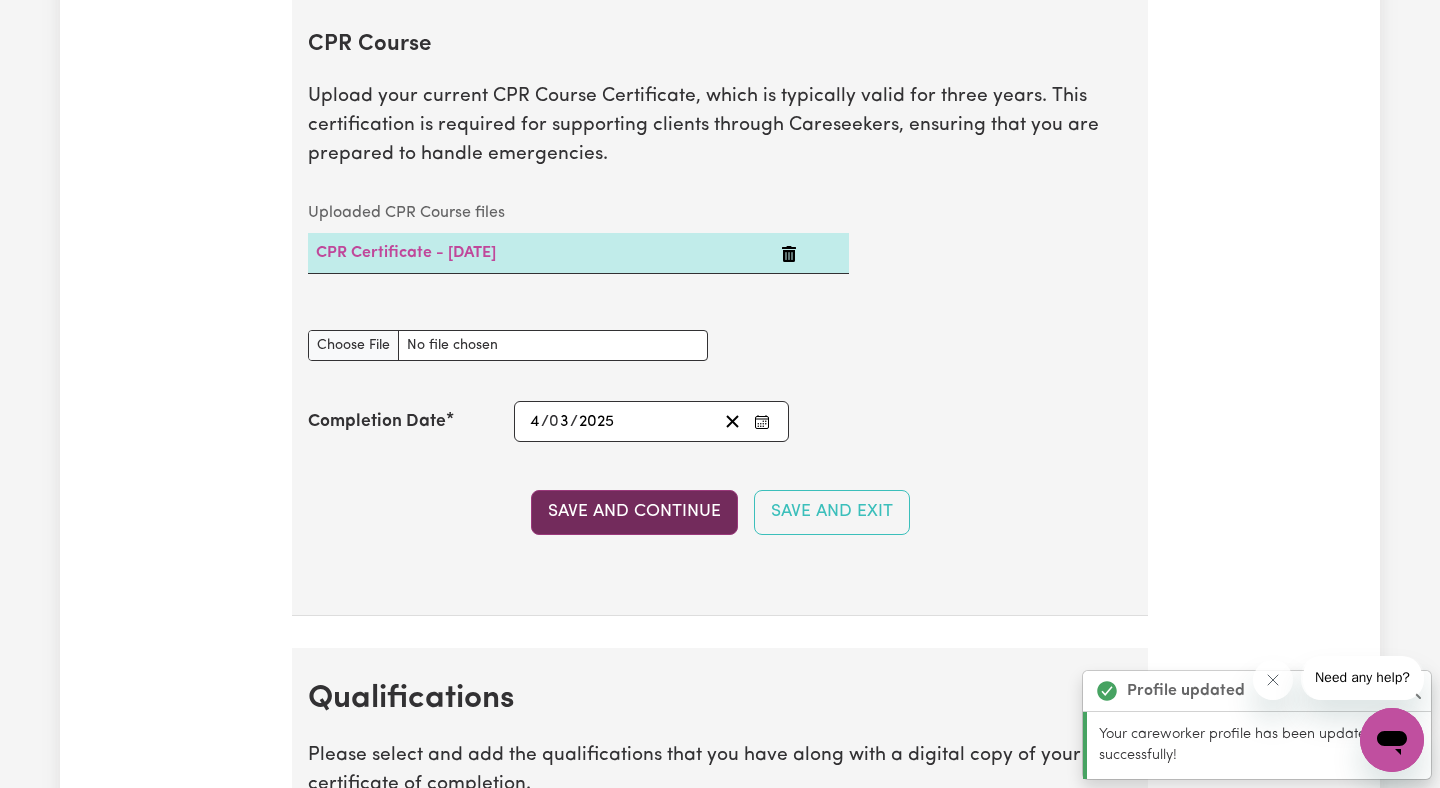 click on "Save and Continue" at bounding box center [634, 512] 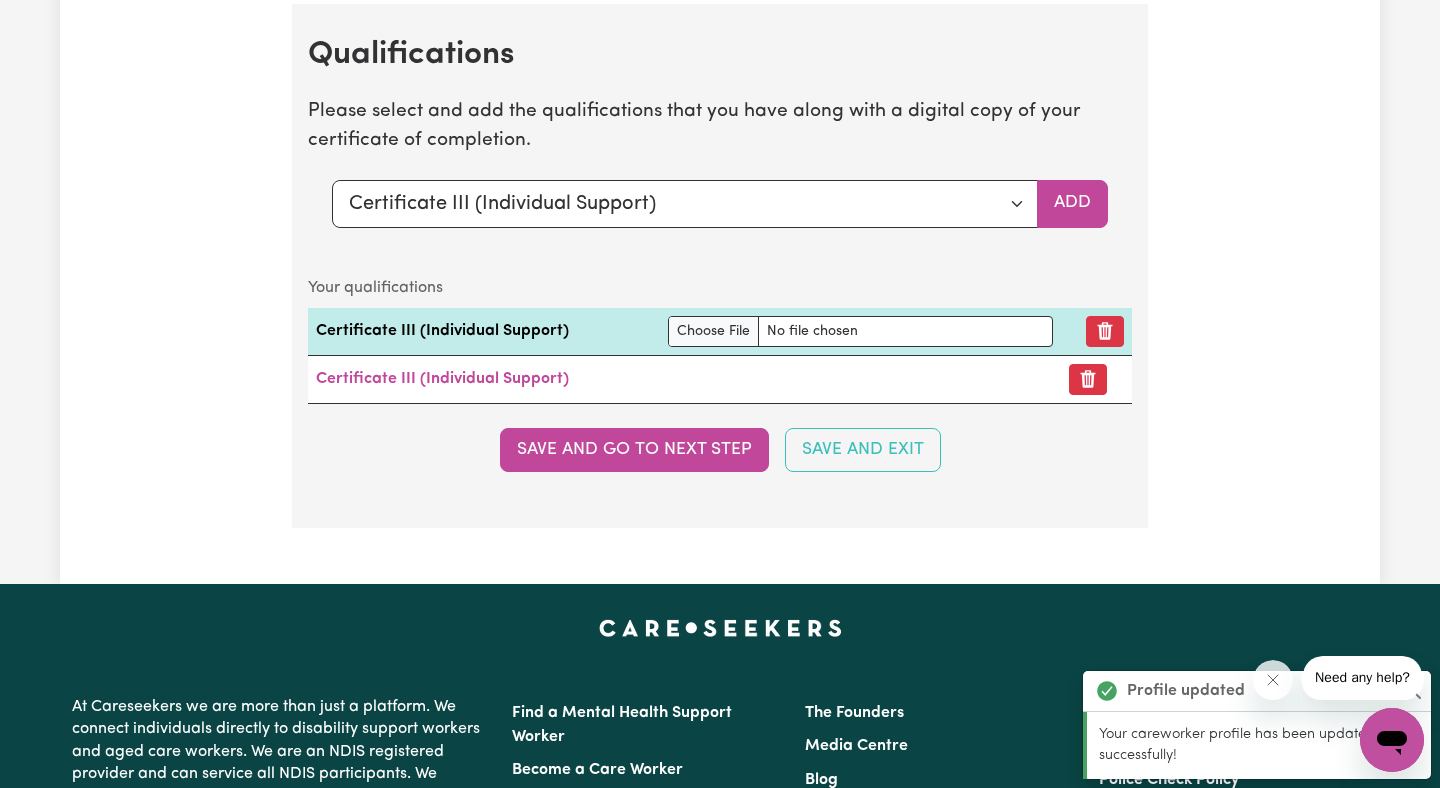 scroll, scrollTop: 5165, scrollLeft: 0, axis: vertical 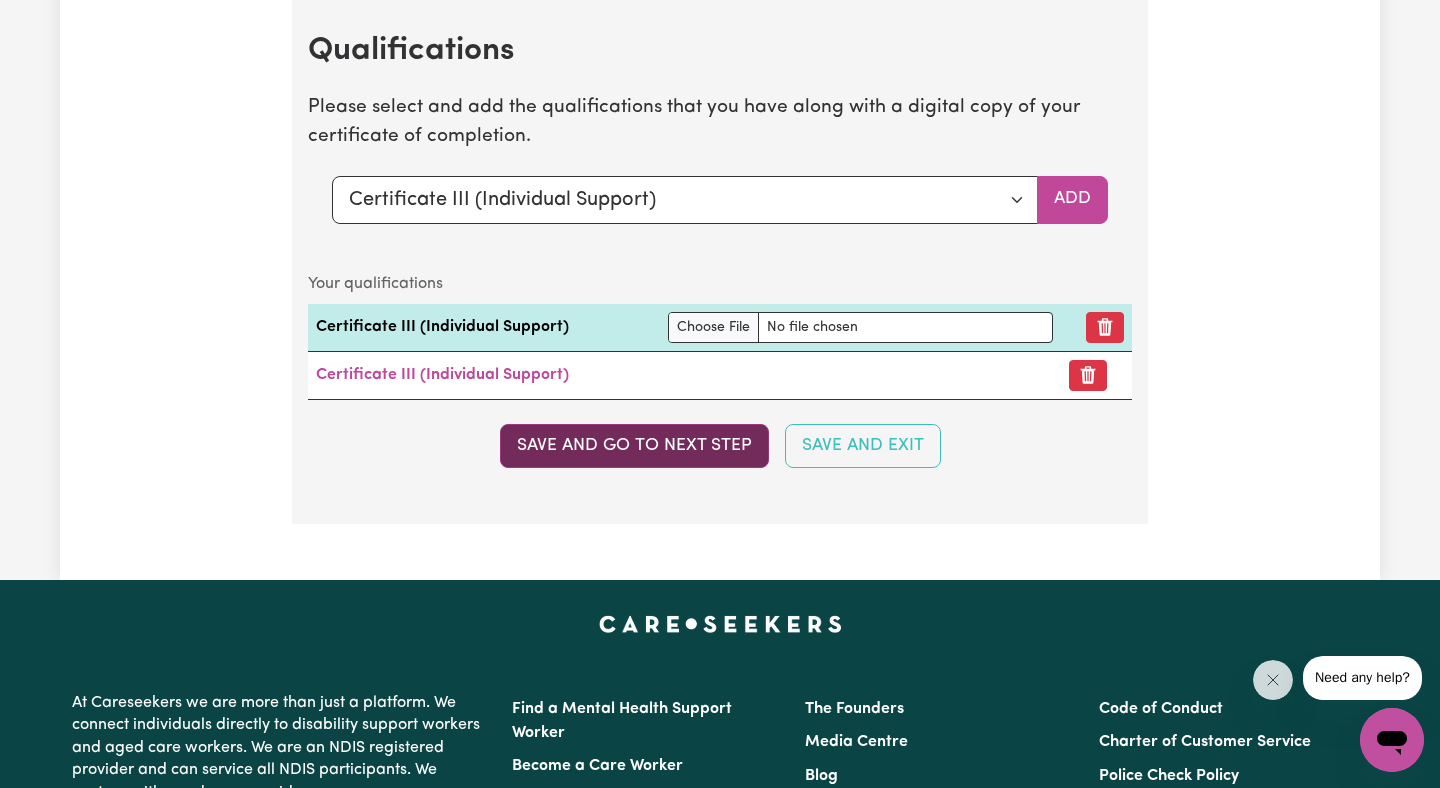 click on "Save and go to next step" at bounding box center (634, 446) 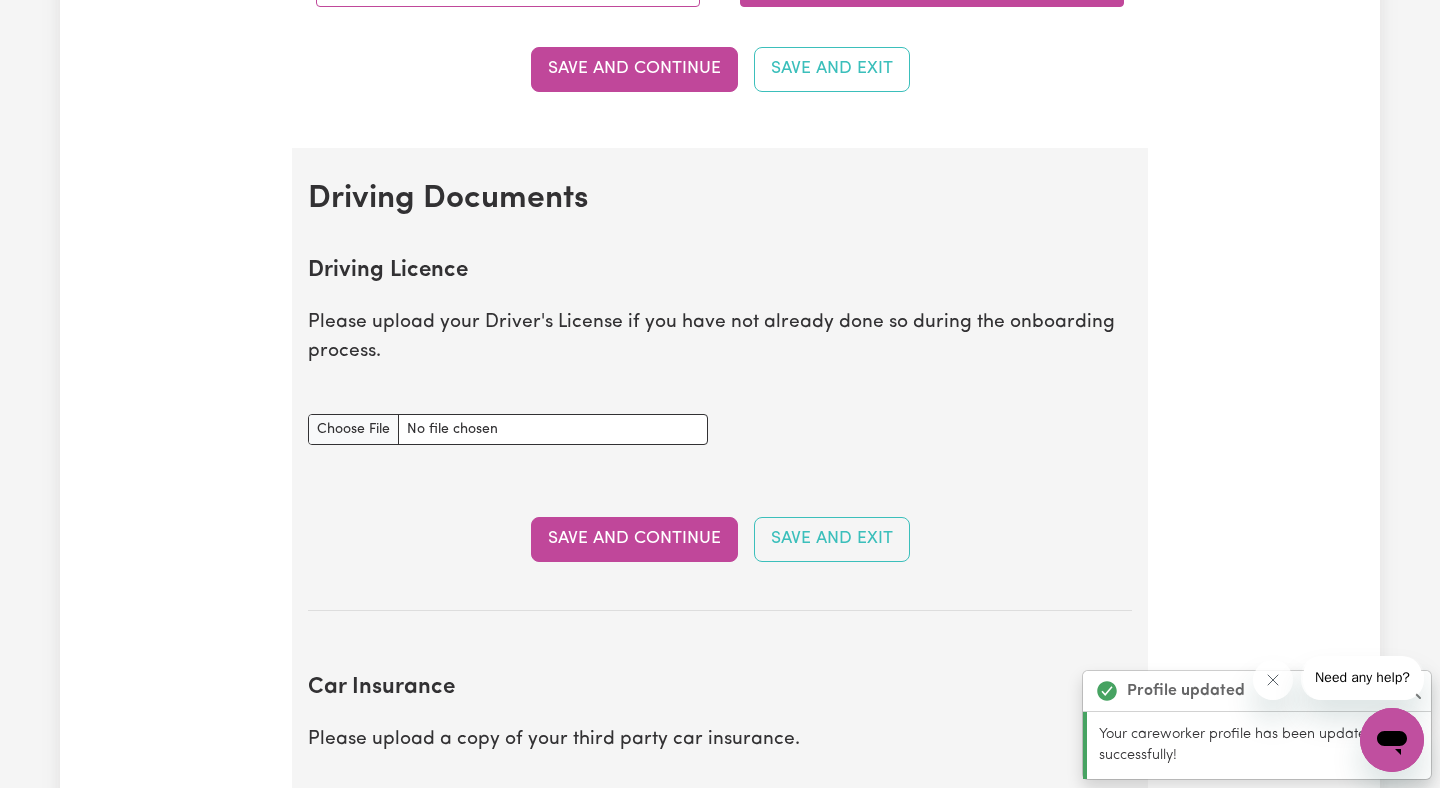 scroll, scrollTop: 689, scrollLeft: 0, axis: vertical 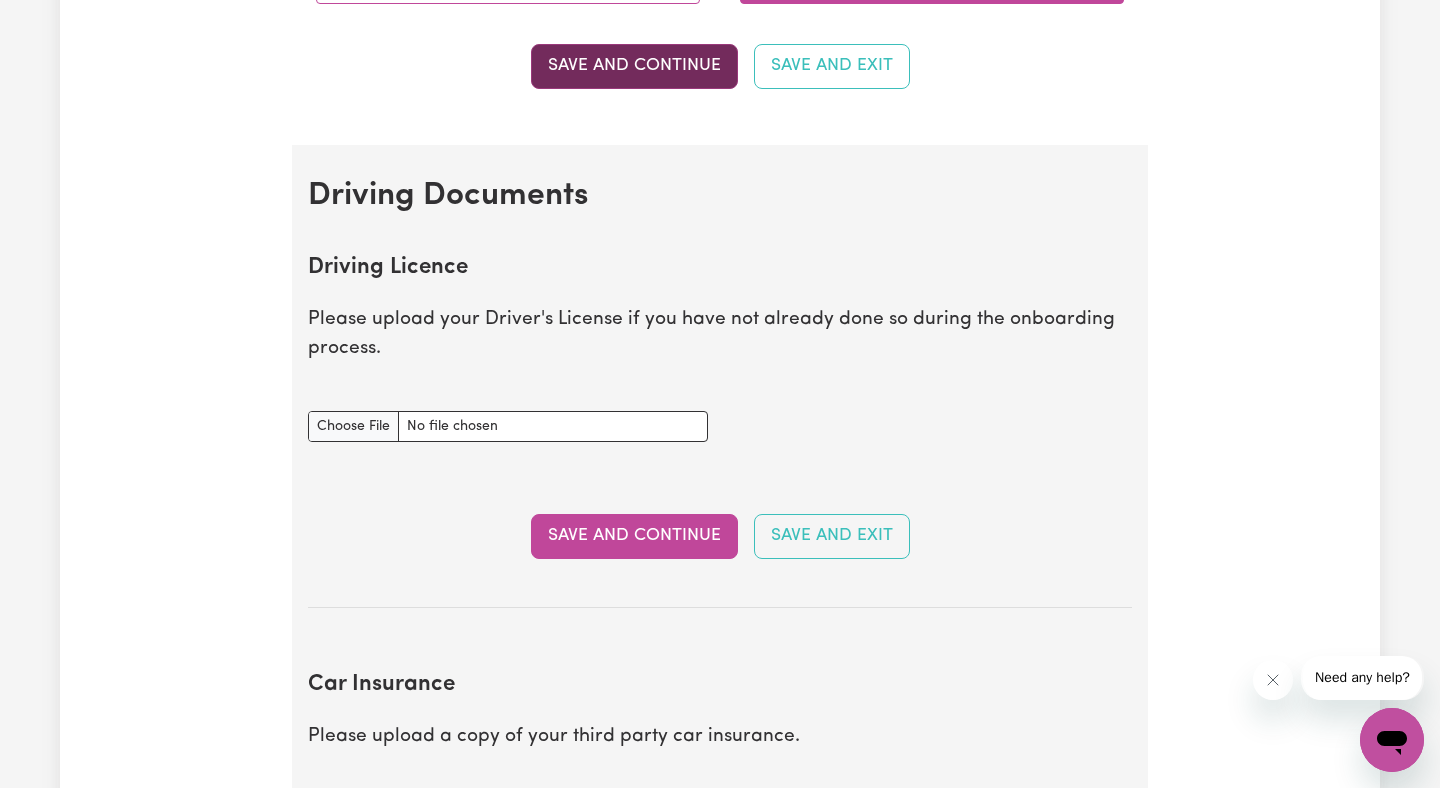 click on "Save and Continue" at bounding box center (634, 66) 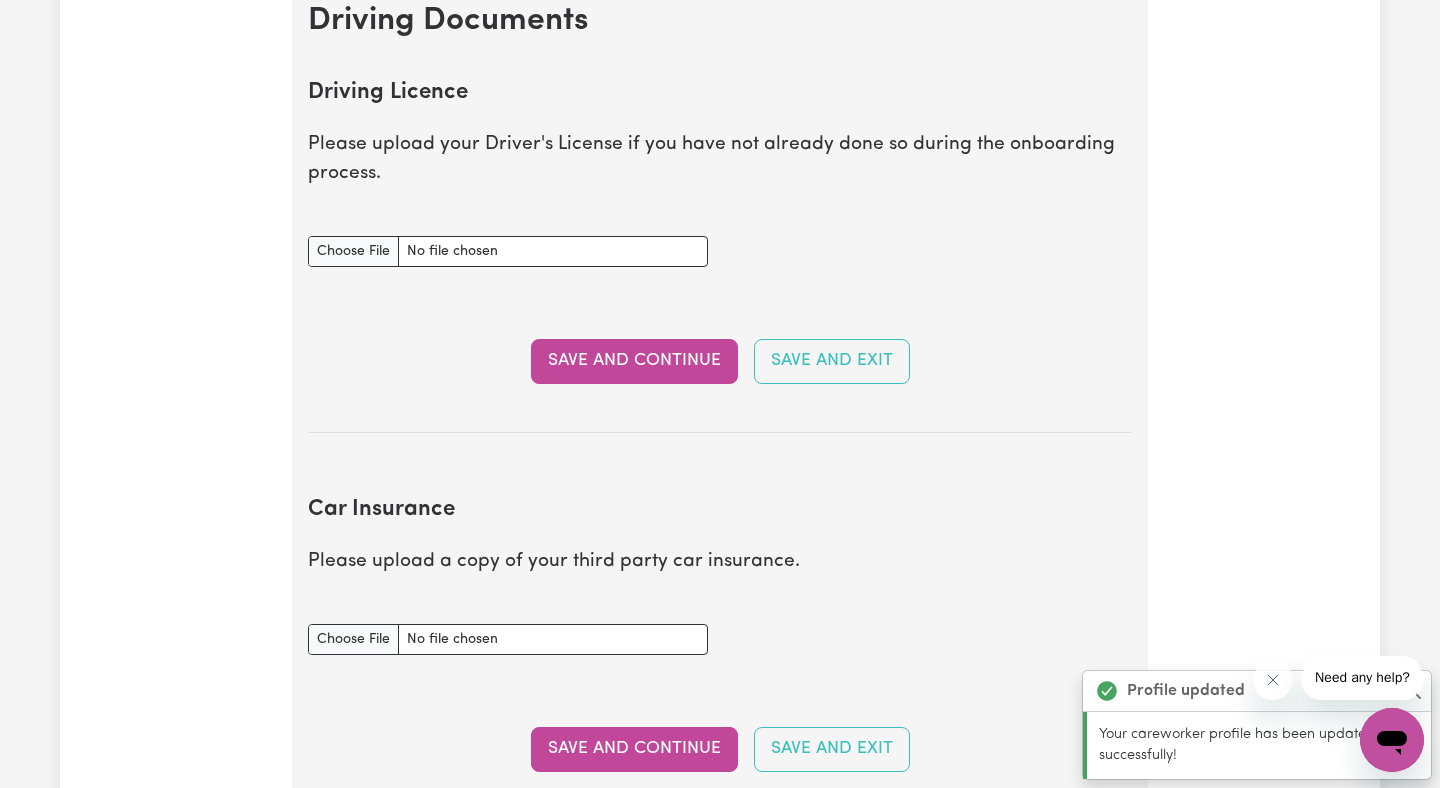 scroll, scrollTop: 912, scrollLeft: 0, axis: vertical 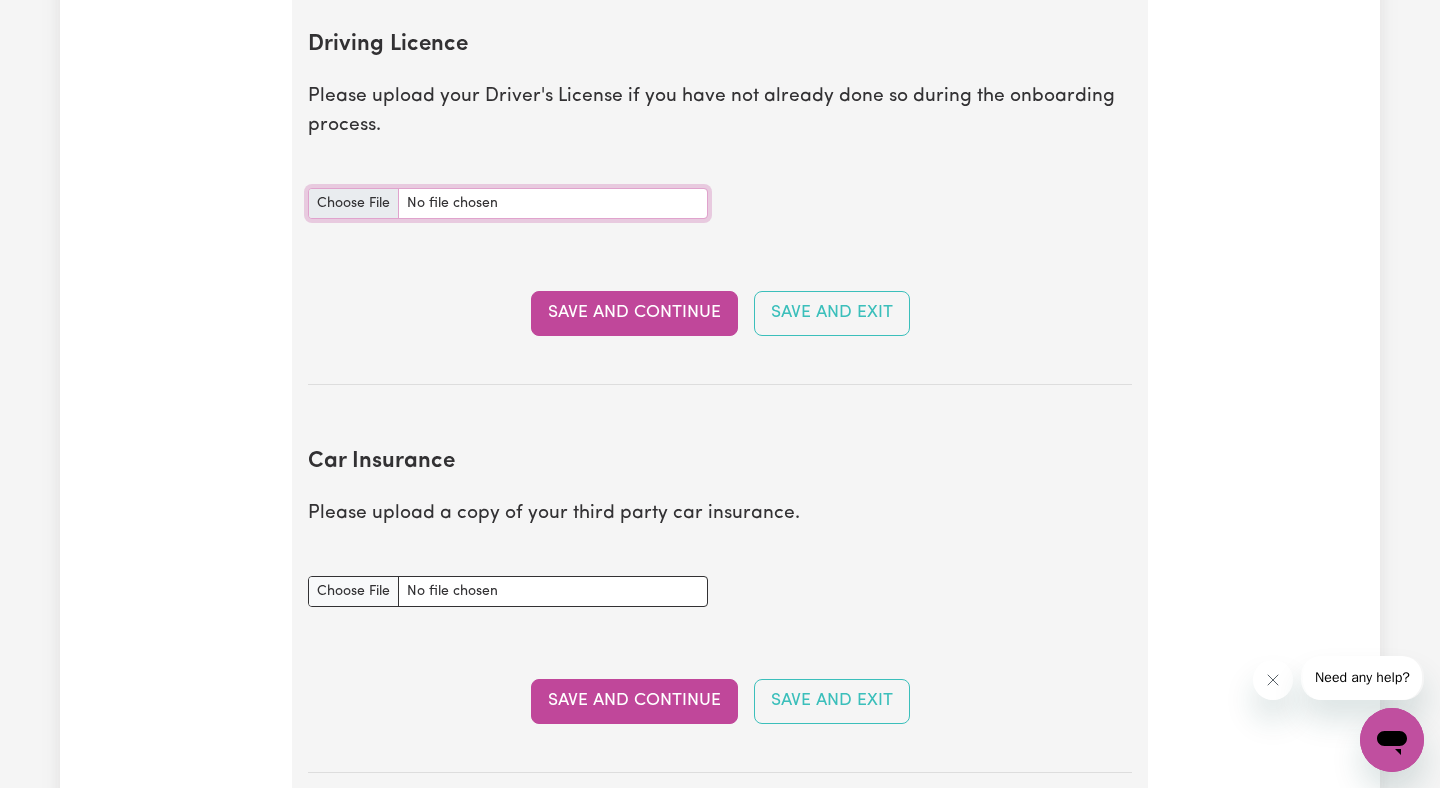 click on "Driving Licence  document" at bounding box center [508, 203] 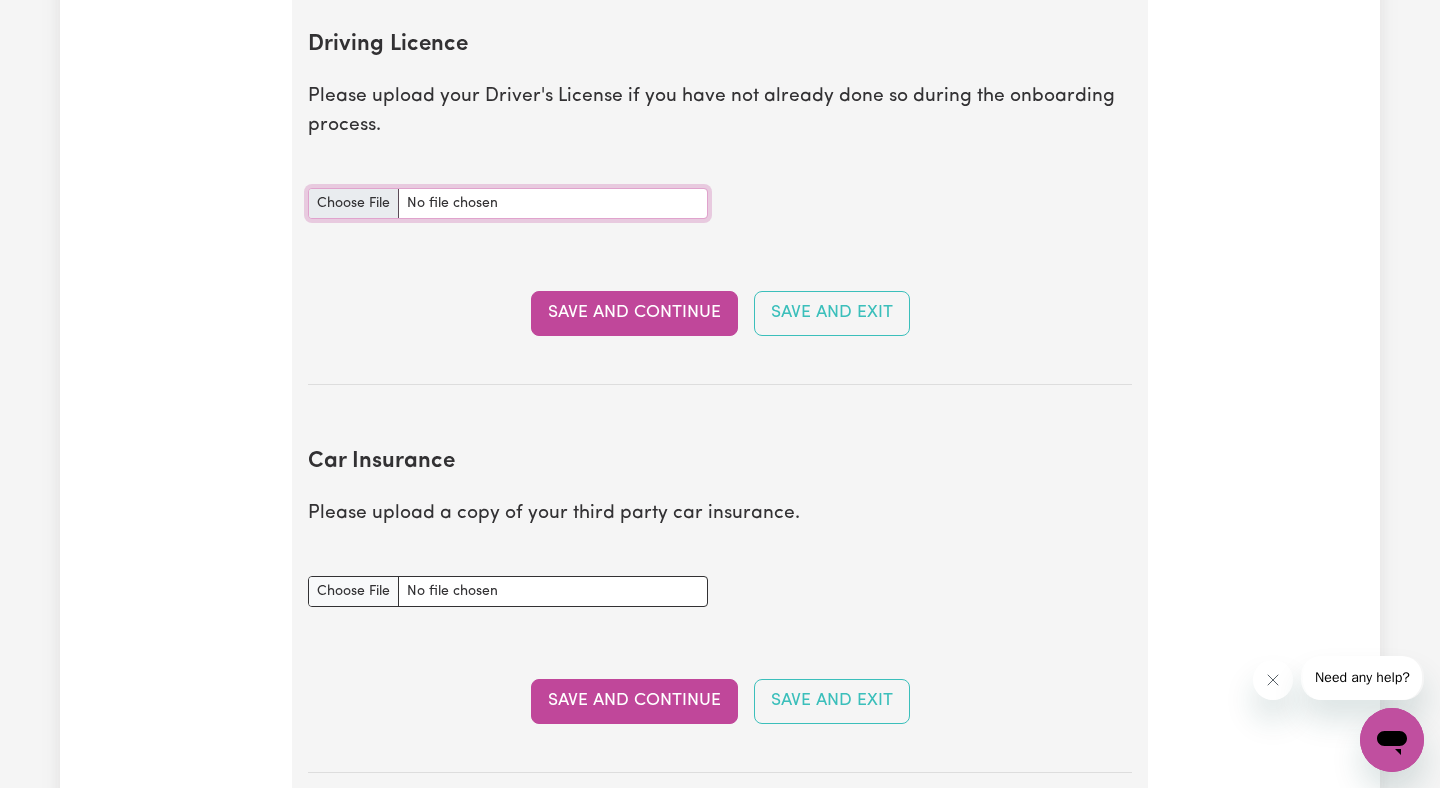 type on "C:\fakepath\Drivers License 2.pdf" 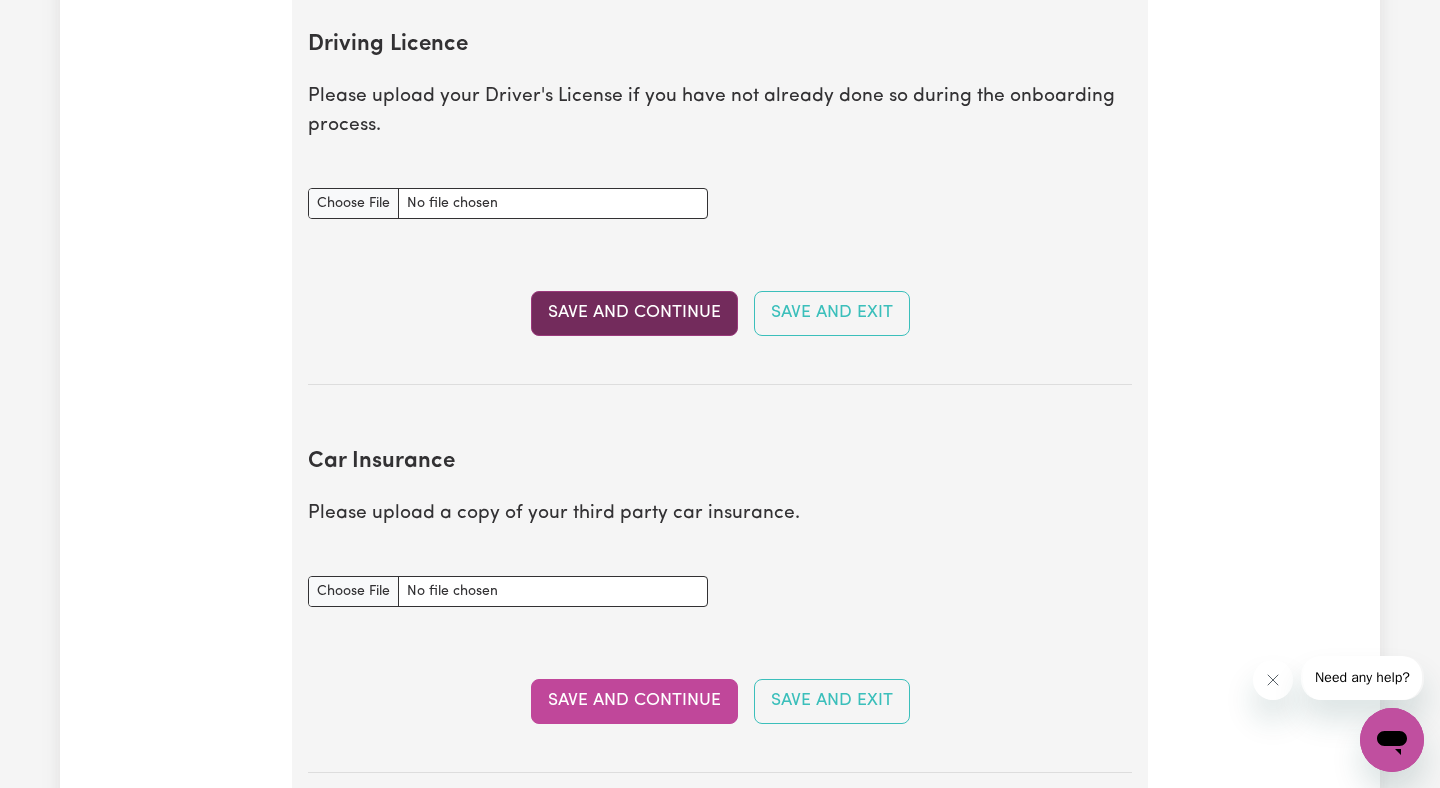 click on "Save and Continue" at bounding box center [634, 313] 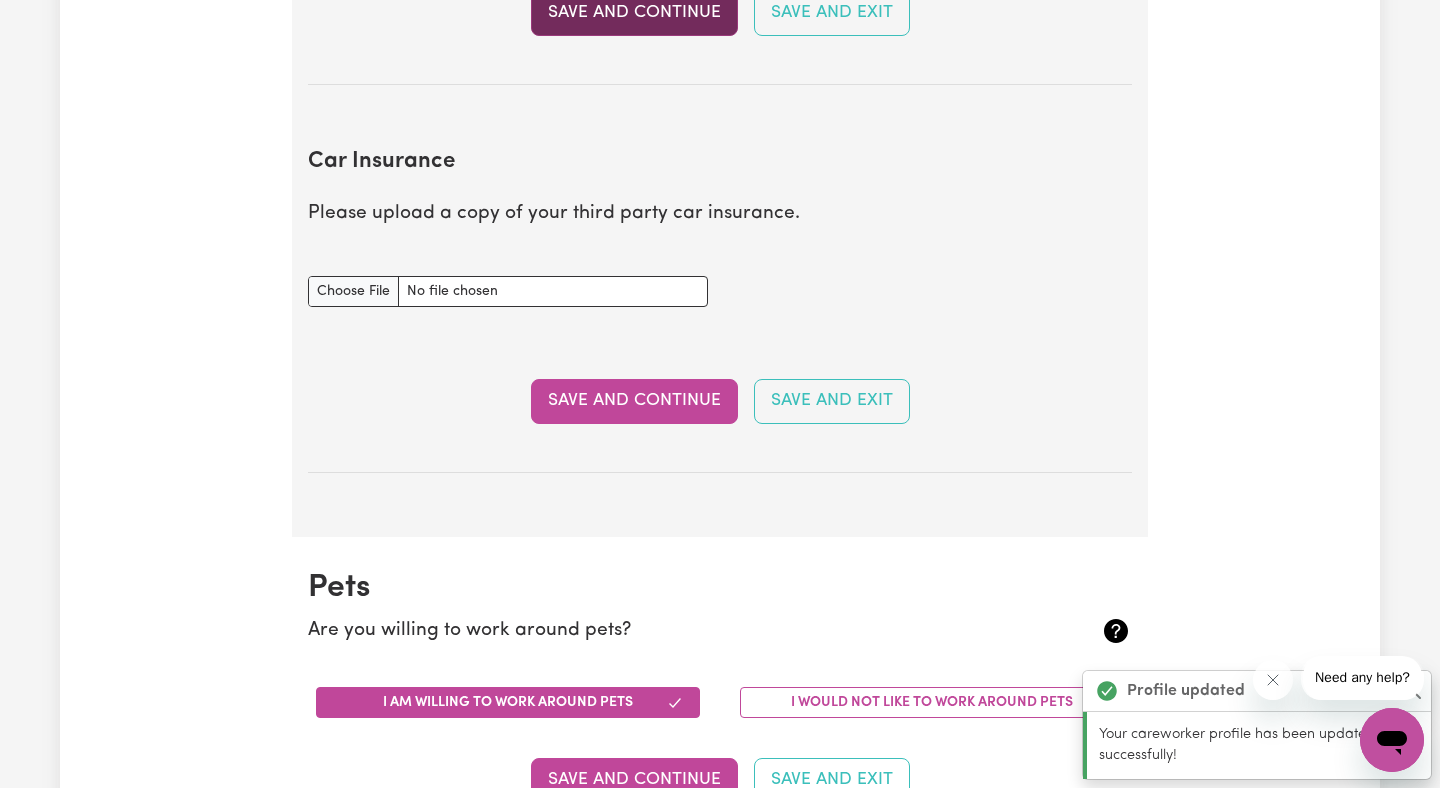 scroll, scrollTop: 1329, scrollLeft: 0, axis: vertical 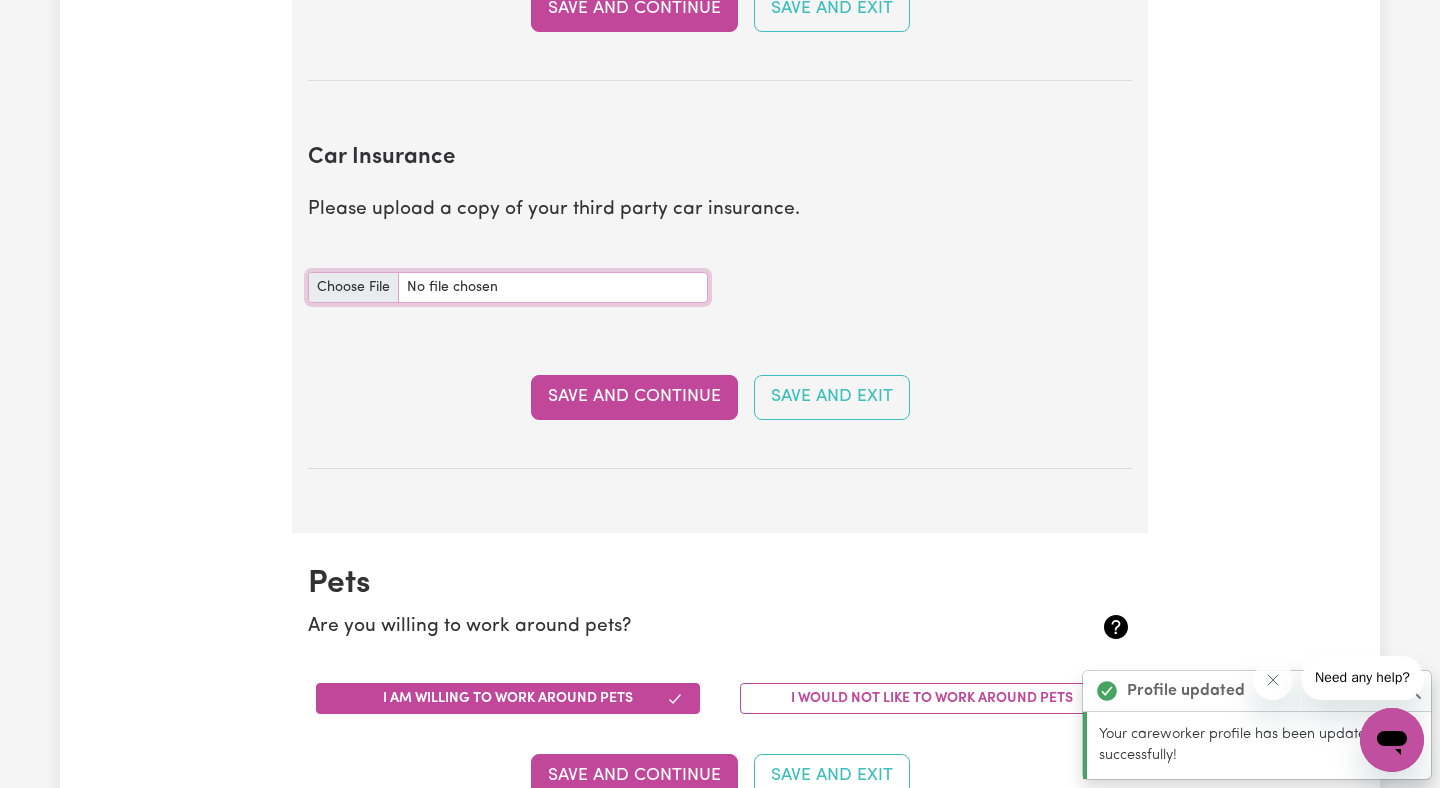 click on "Car Insurance  document" at bounding box center (508, 287) 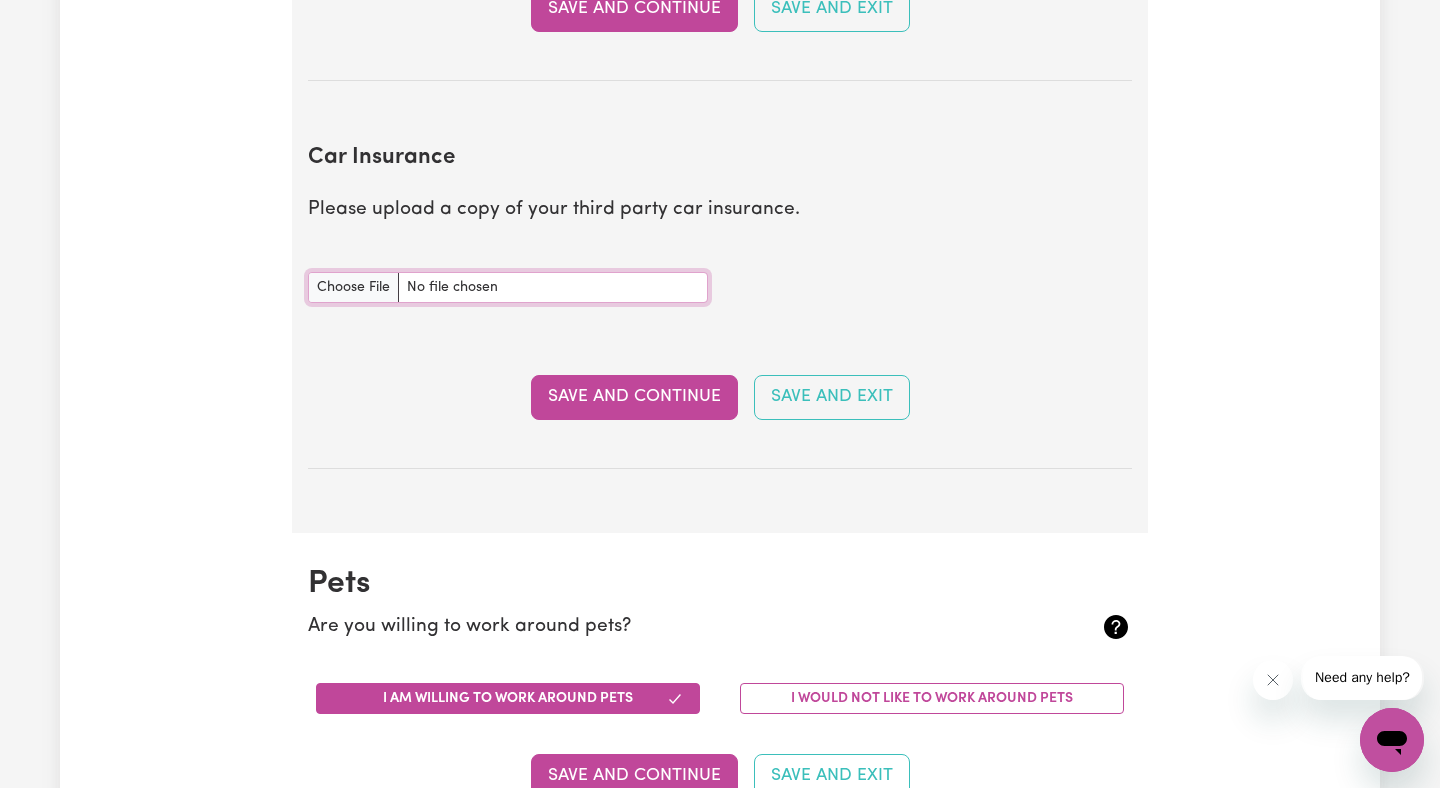type on "C:\fakepath\Certificate-of-Registration-BN22CQ-[DATE]-to-[DATE].pdf" 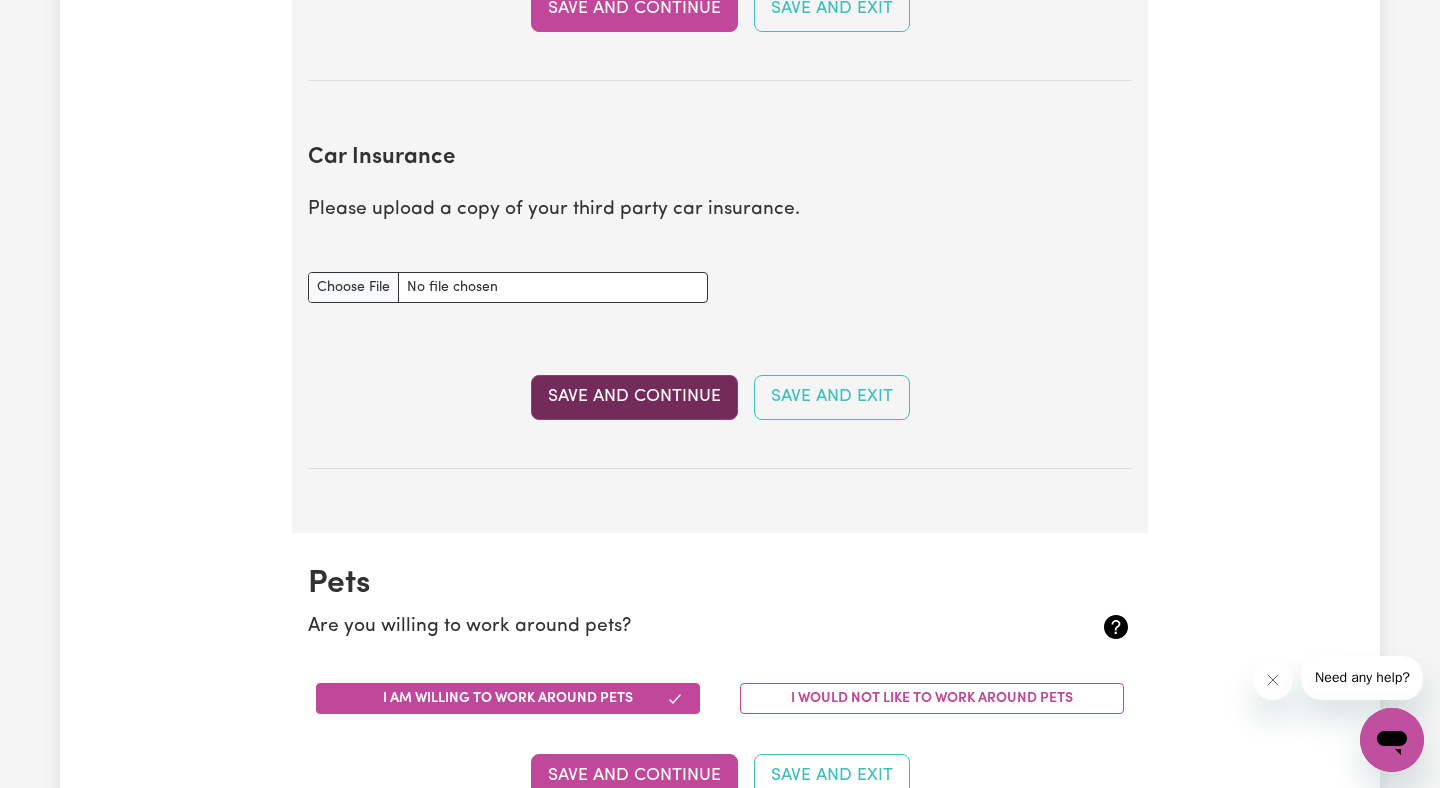 click on "Save and Continue" at bounding box center [634, 397] 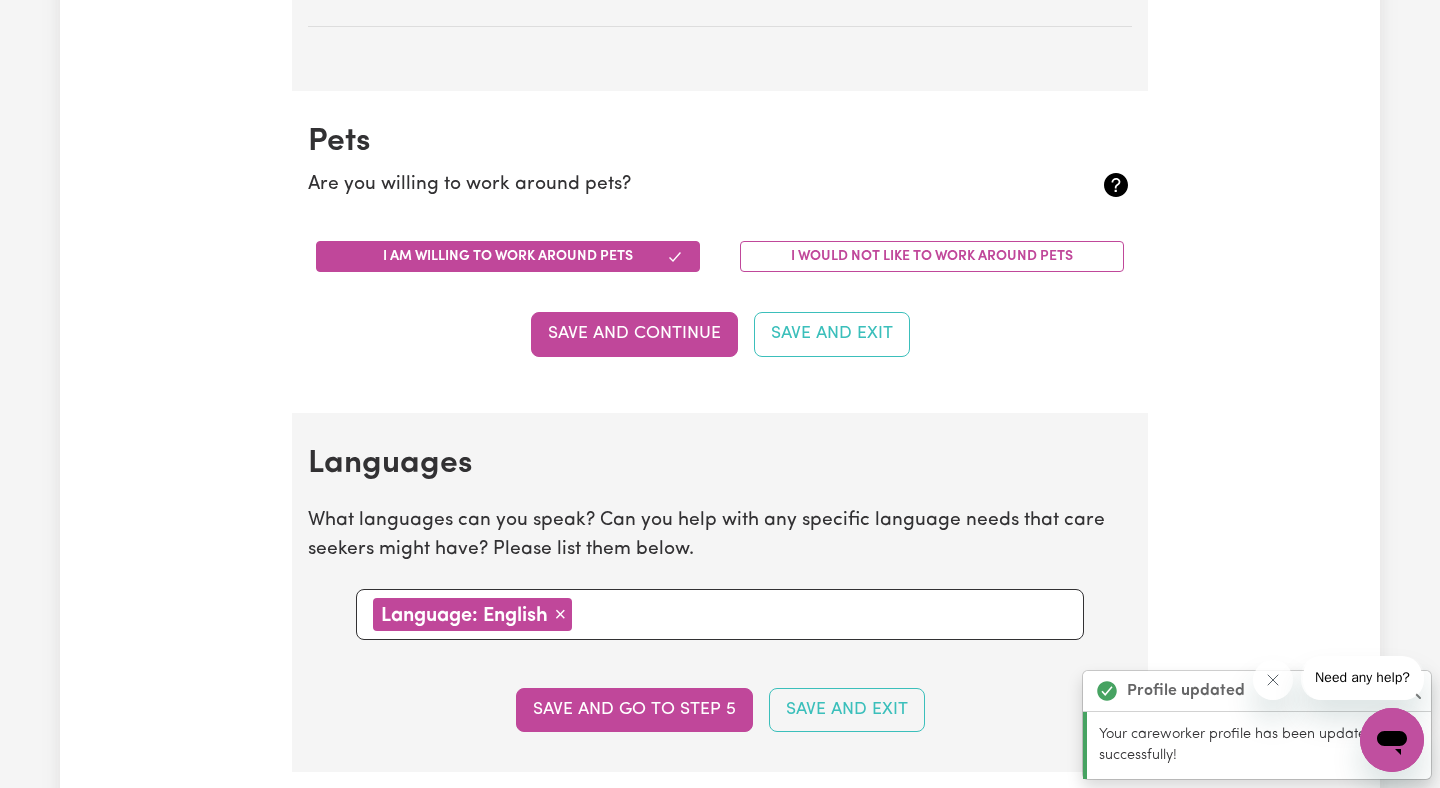 scroll, scrollTop: 1880, scrollLeft: 0, axis: vertical 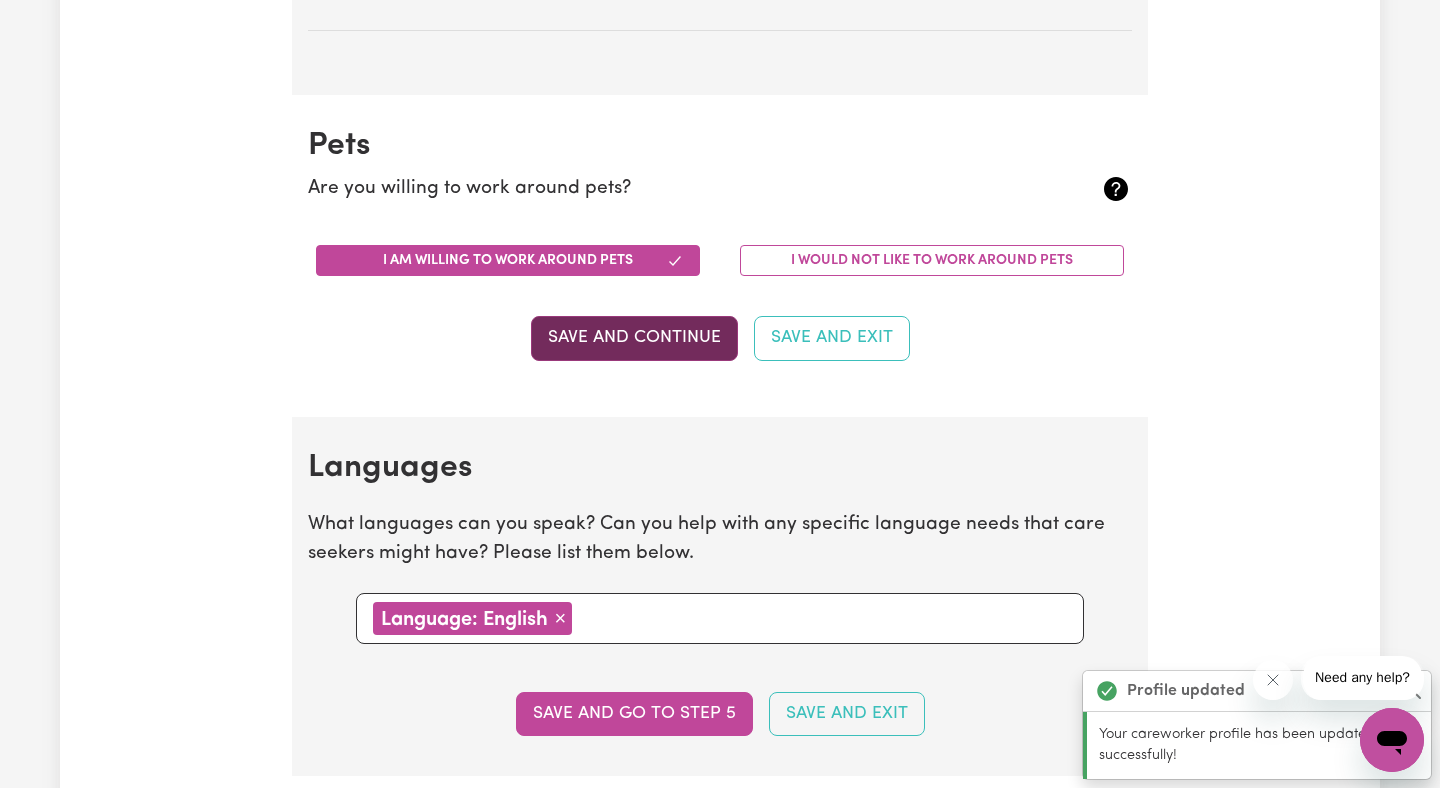 click on "Save and Continue" at bounding box center [634, 338] 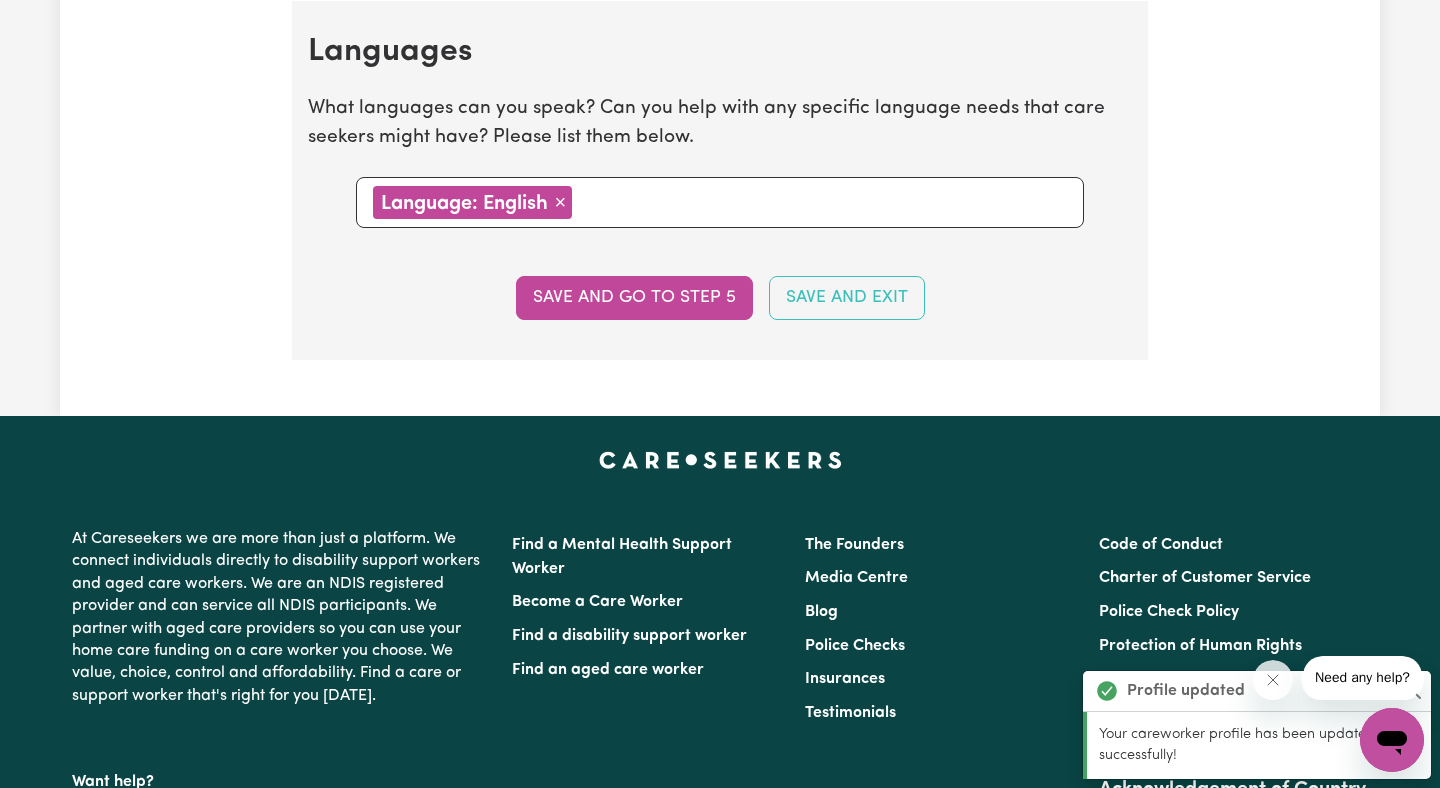 scroll, scrollTop: 2297, scrollLeft: 0, axis: vertical 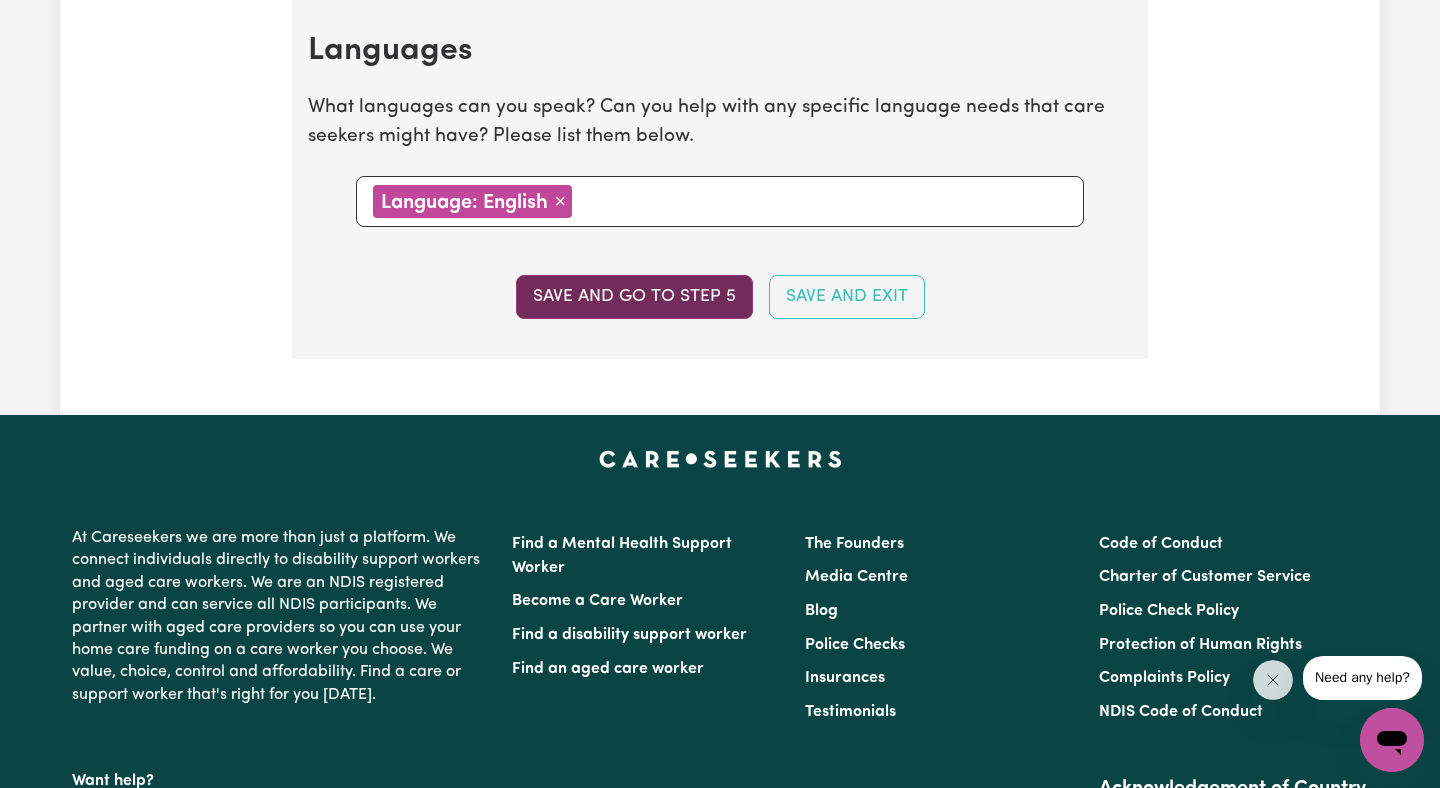 click on "Save and go to step 5" at bounding box center [634, 297] 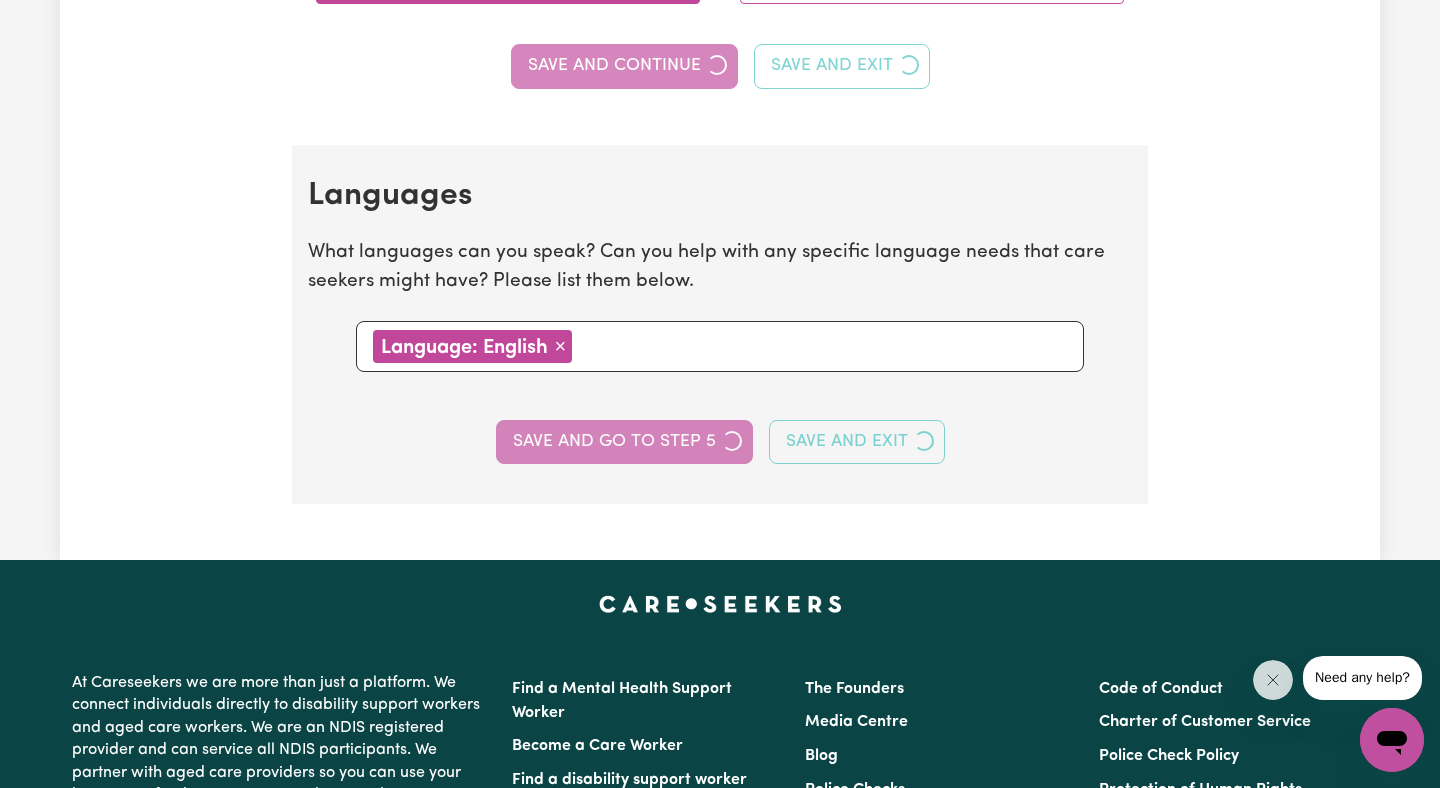 select on "I am providing services through another platform" 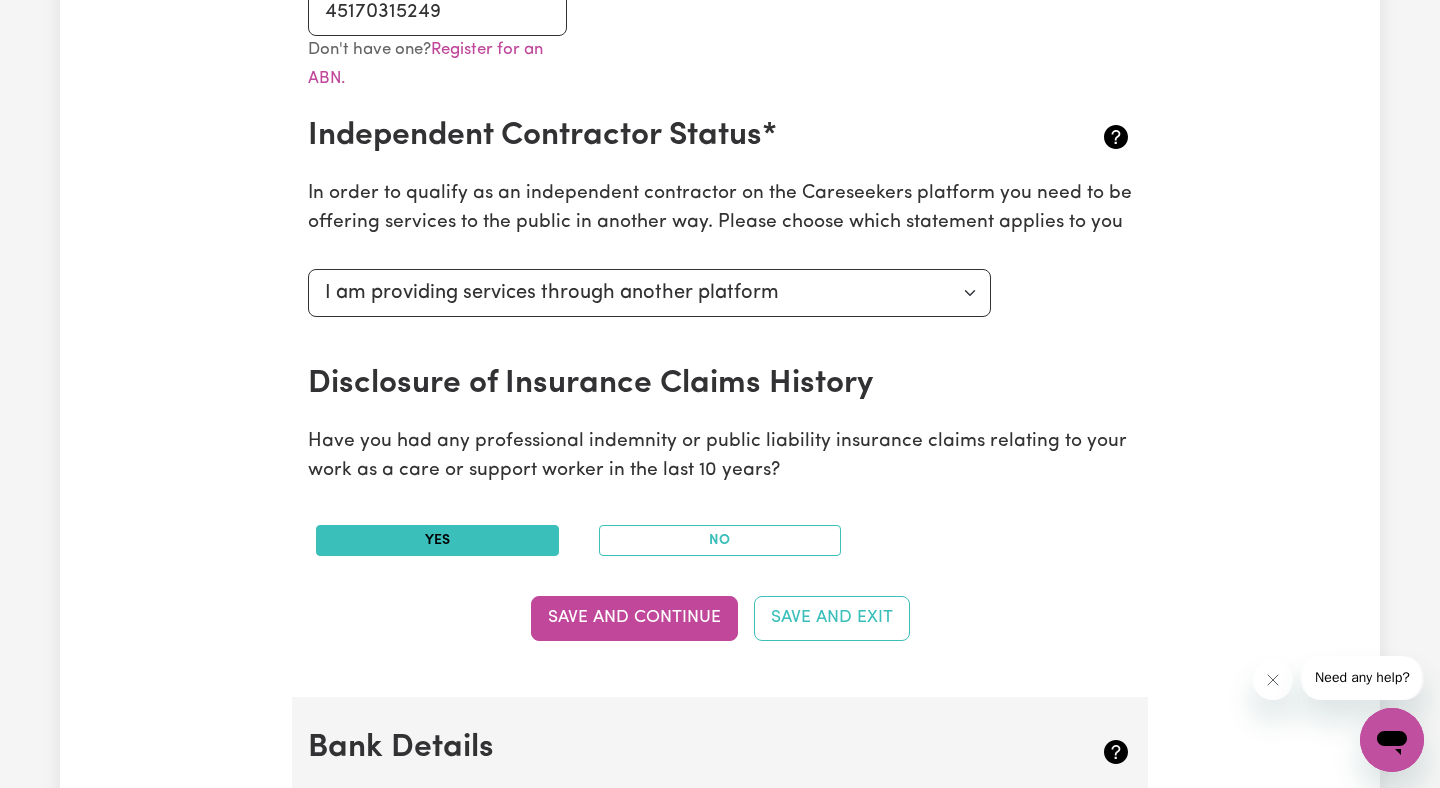 scroll, scrollTop: 748, scrollLeft: 0, axis: vertical 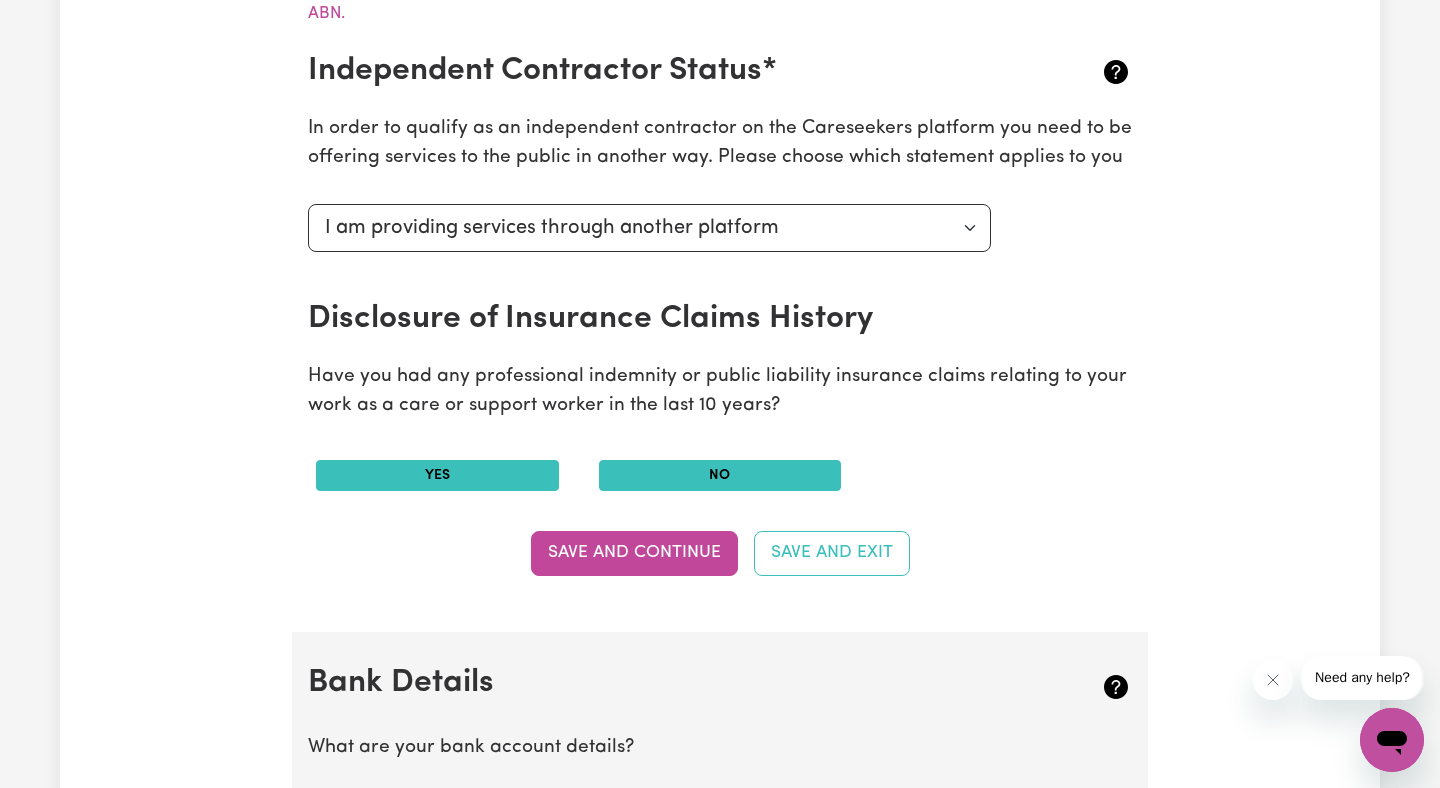 click on "No" at bounding box center [720, 475] 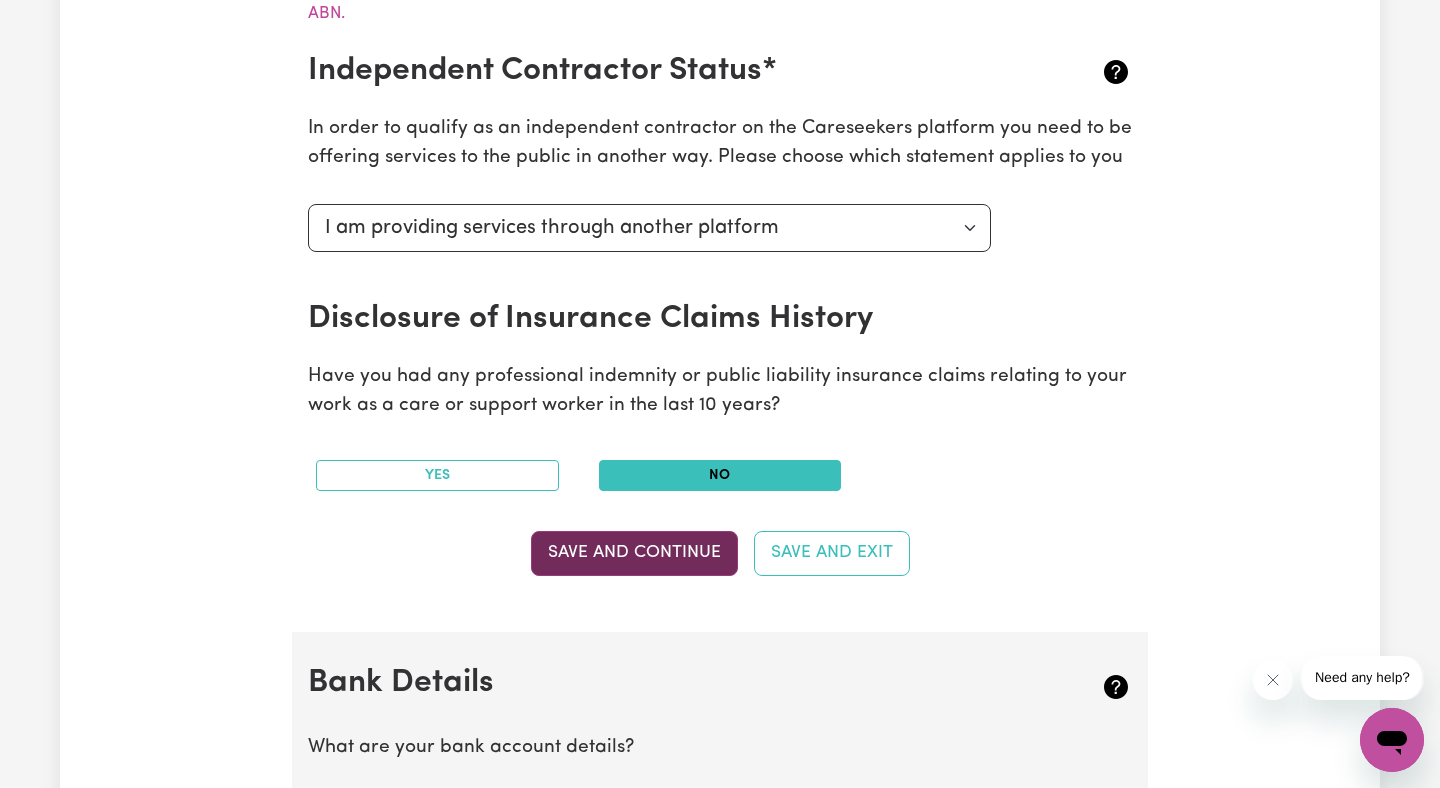 click on "Save and Continue" at bounding box center [634, 553] 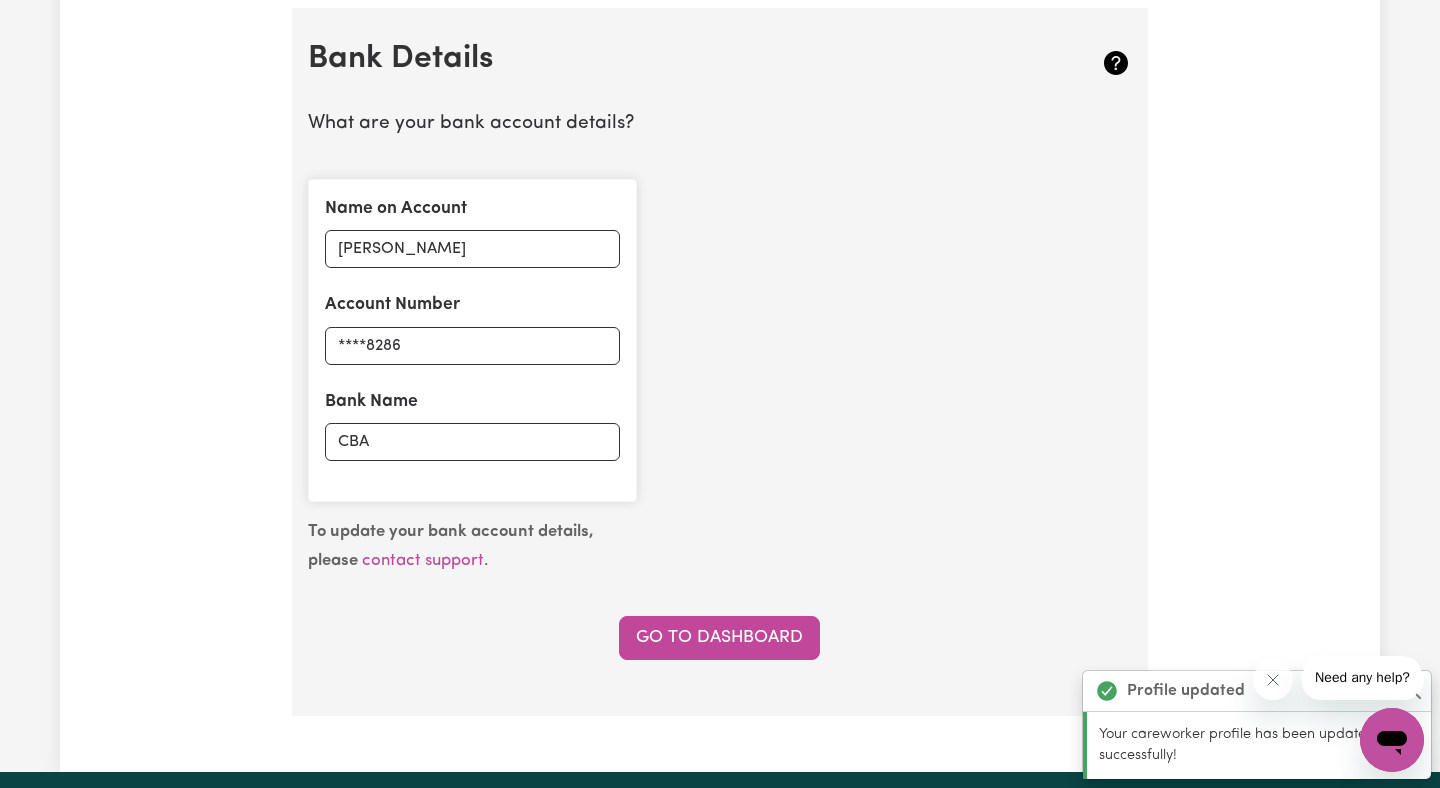 scroll, scrollTop: 1380, scrollLeft: 0, axis: vertical 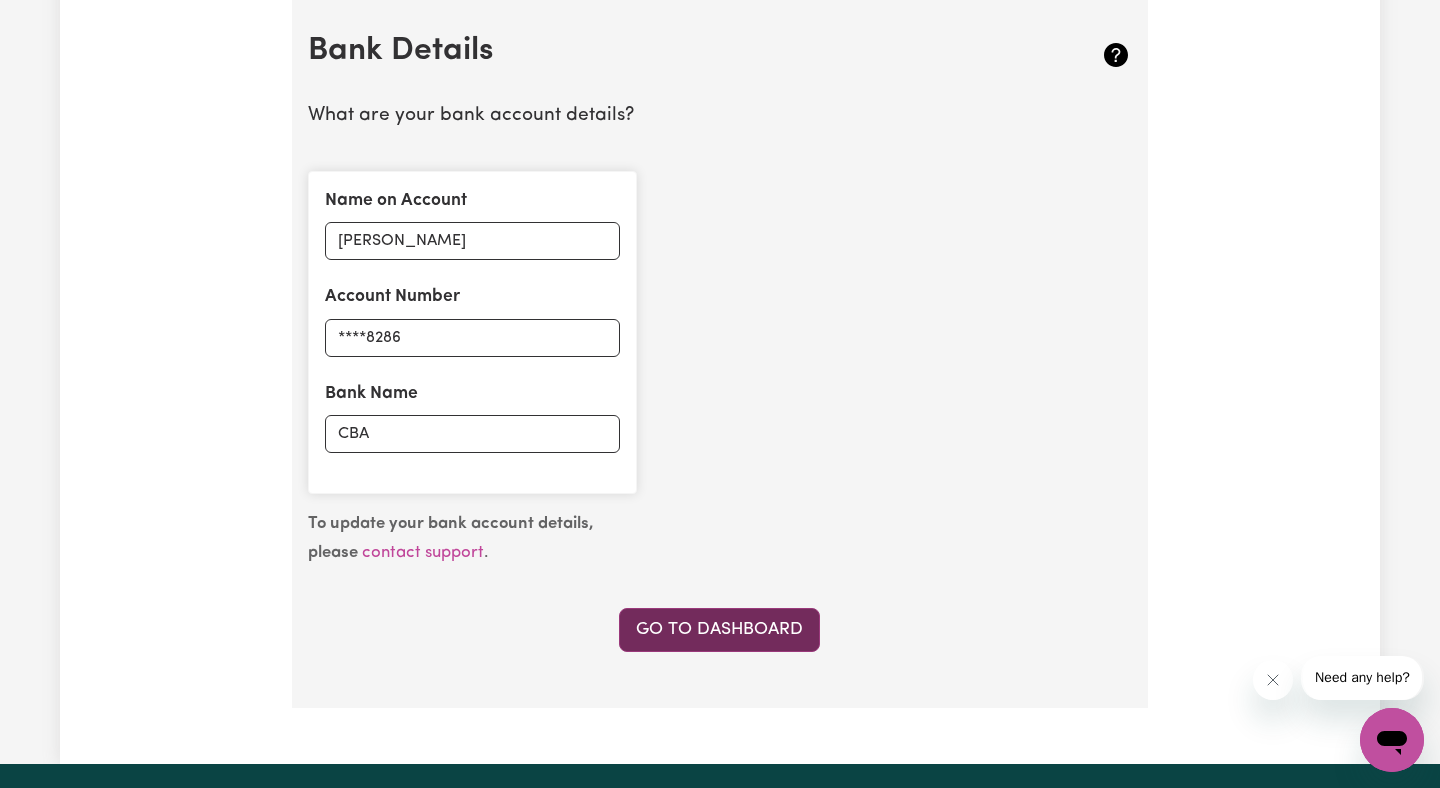 click on "Go to Dashboard" at bounding box center (719, 630) 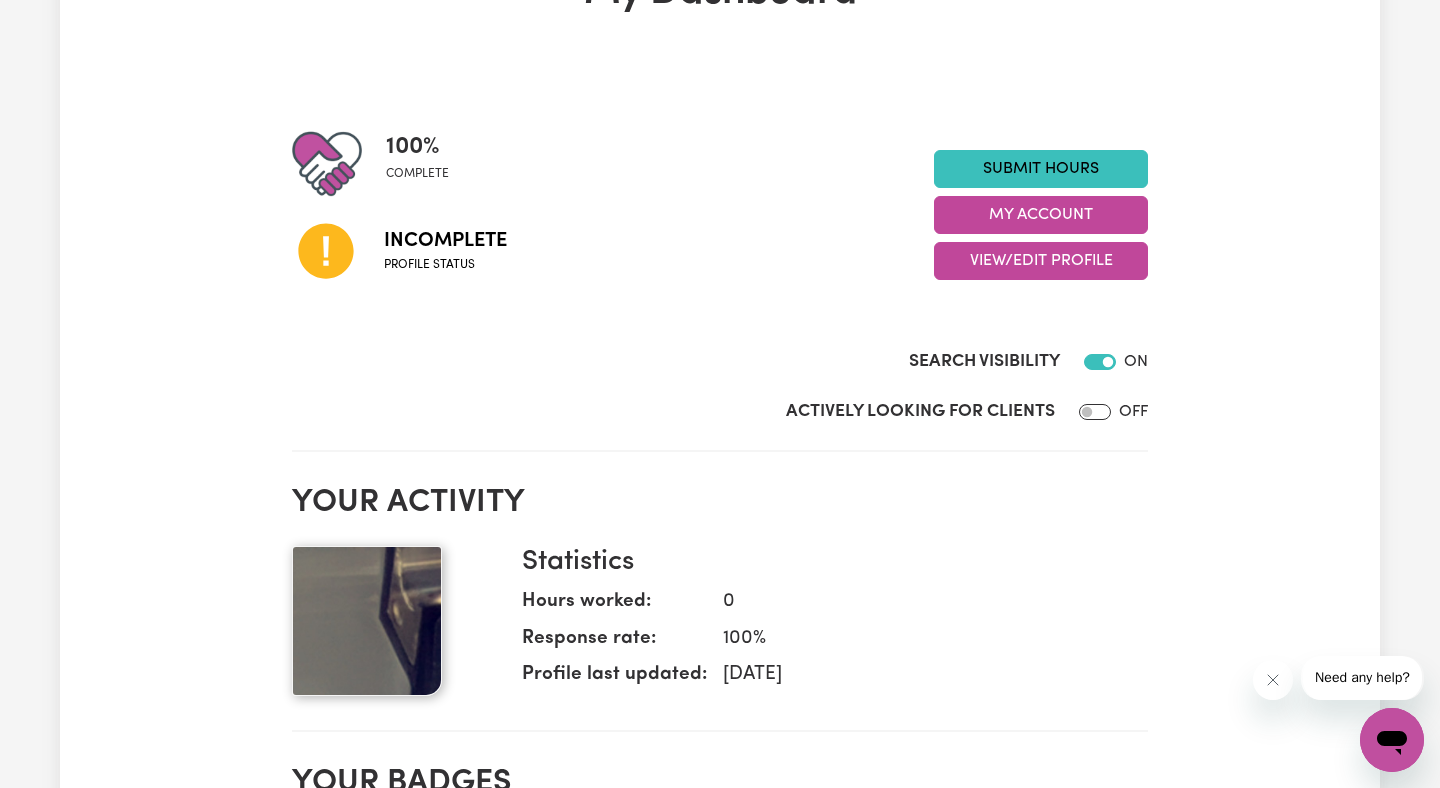 scroll, scrollTop: 162, scrollLeft: 0, axis: vertical 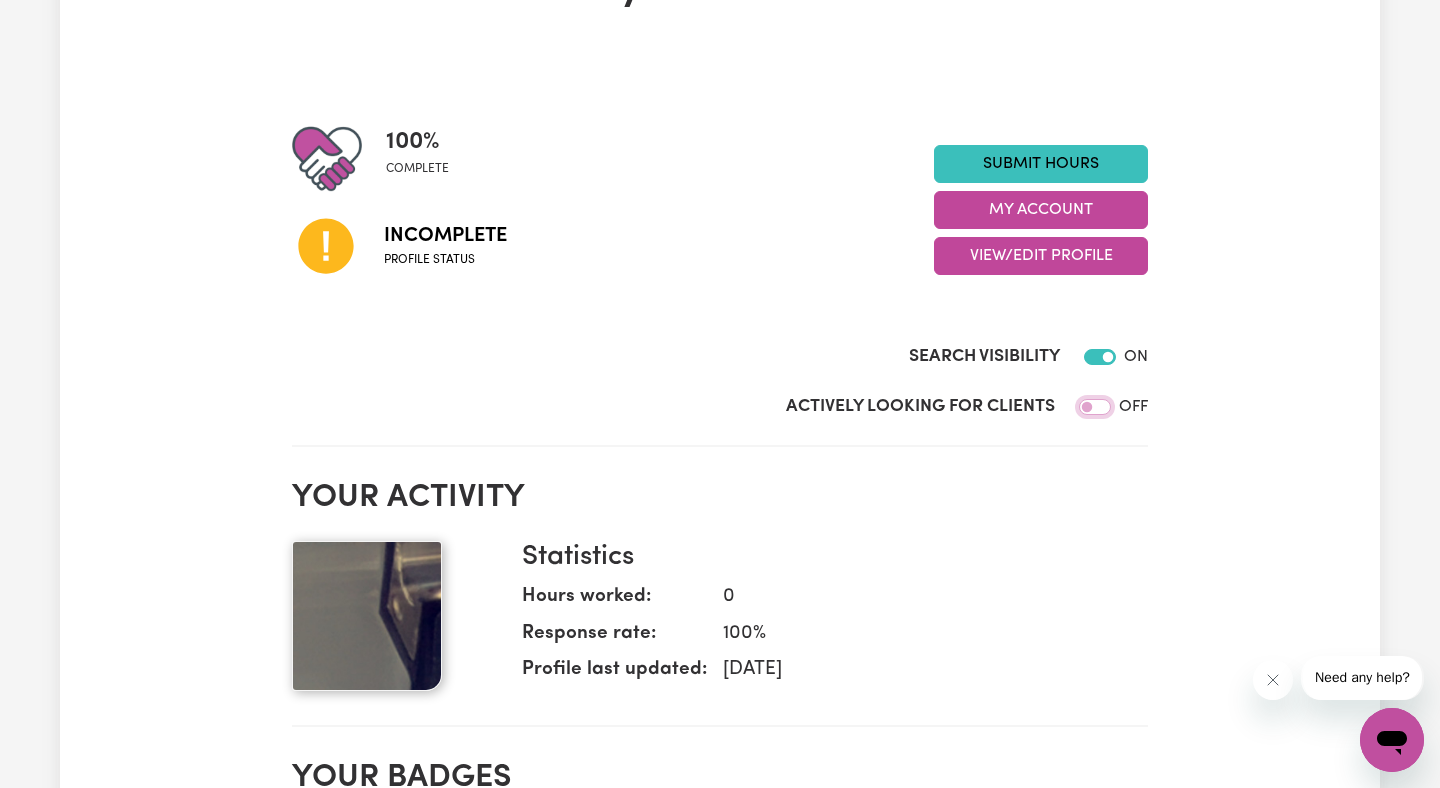 drag, startPoint x: 1086, startPoint y: 407, endPoint x: 1098, endPoint y: 407, distance: 12 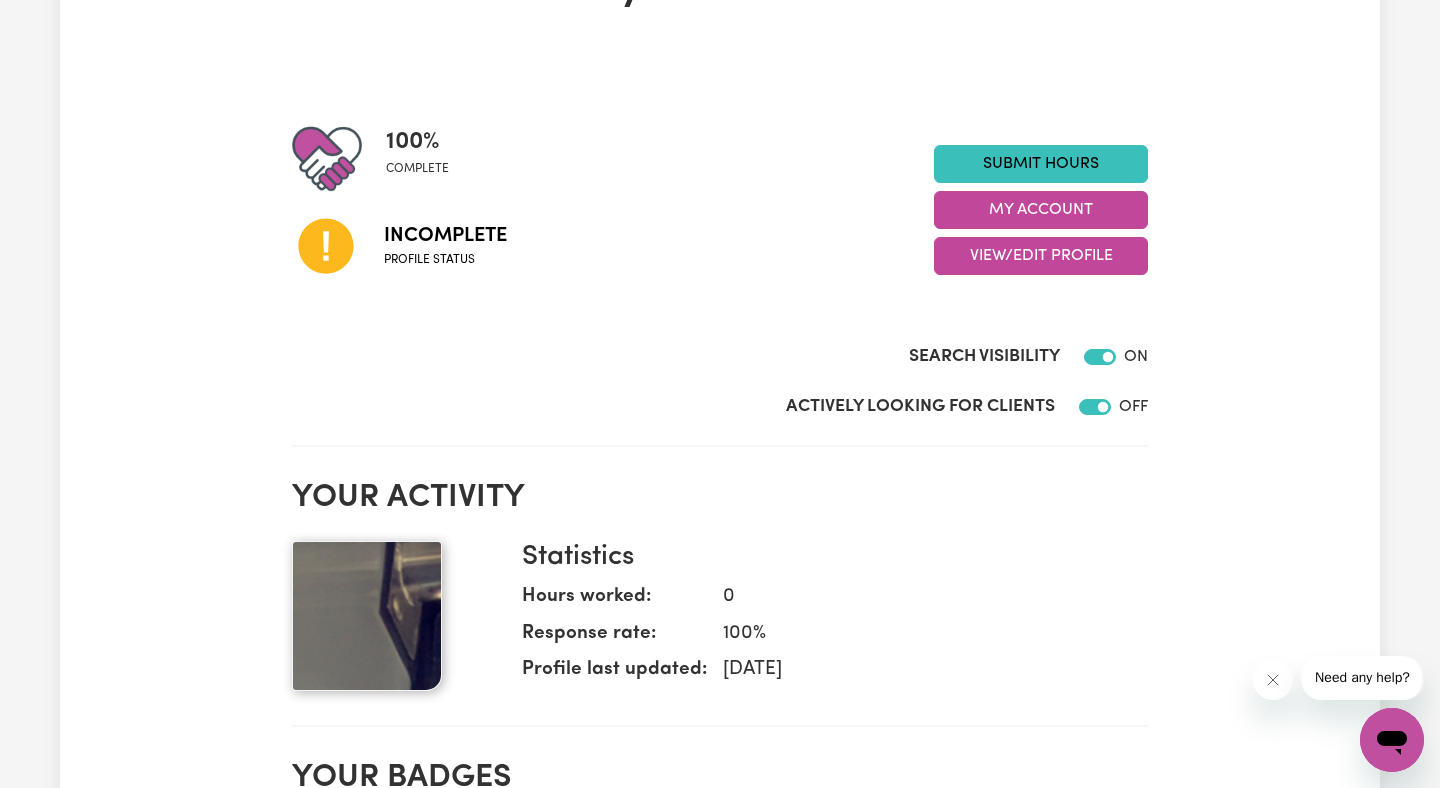 checkbox on "true" 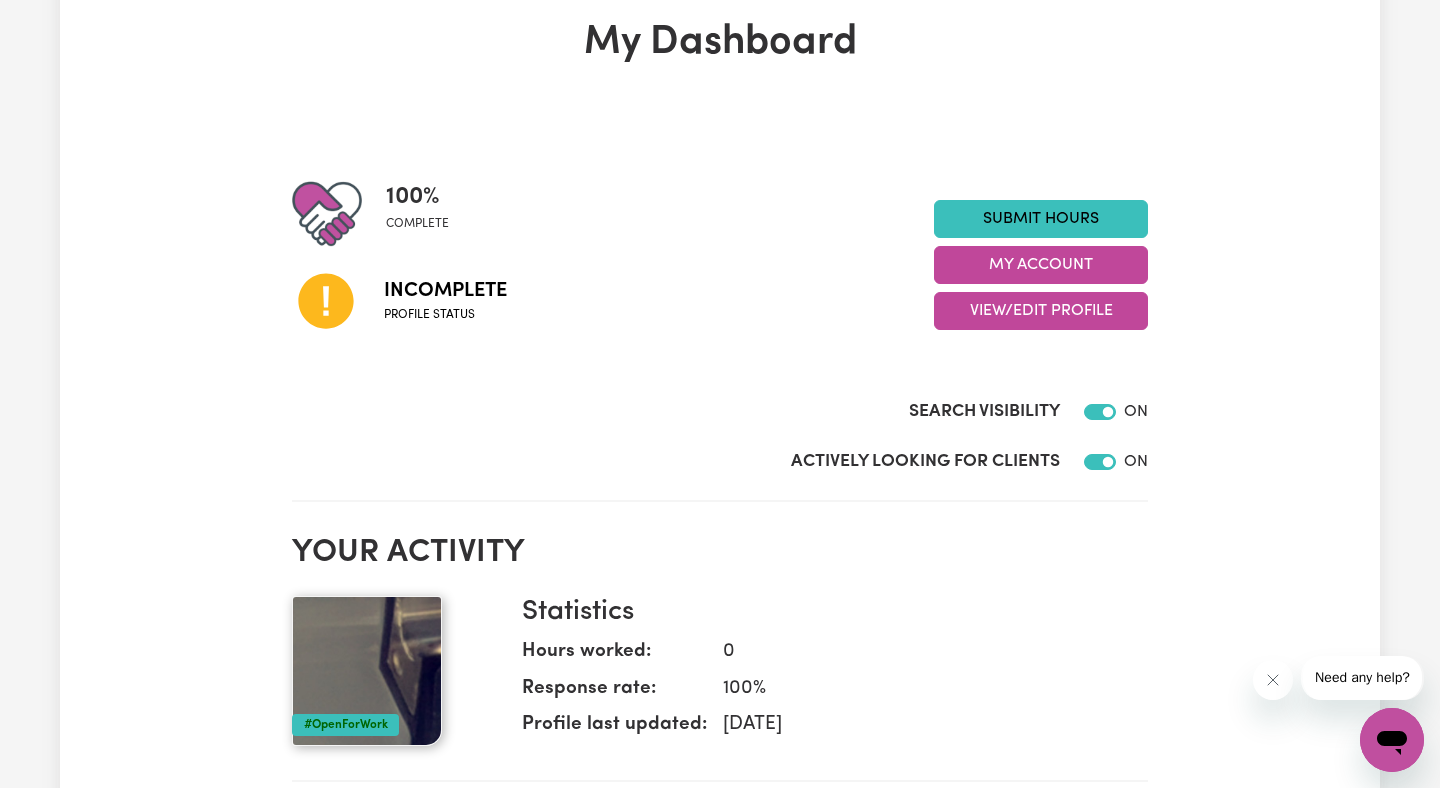 scroll, scrollTop: 95, scrollLeft: 0, axis: vertical 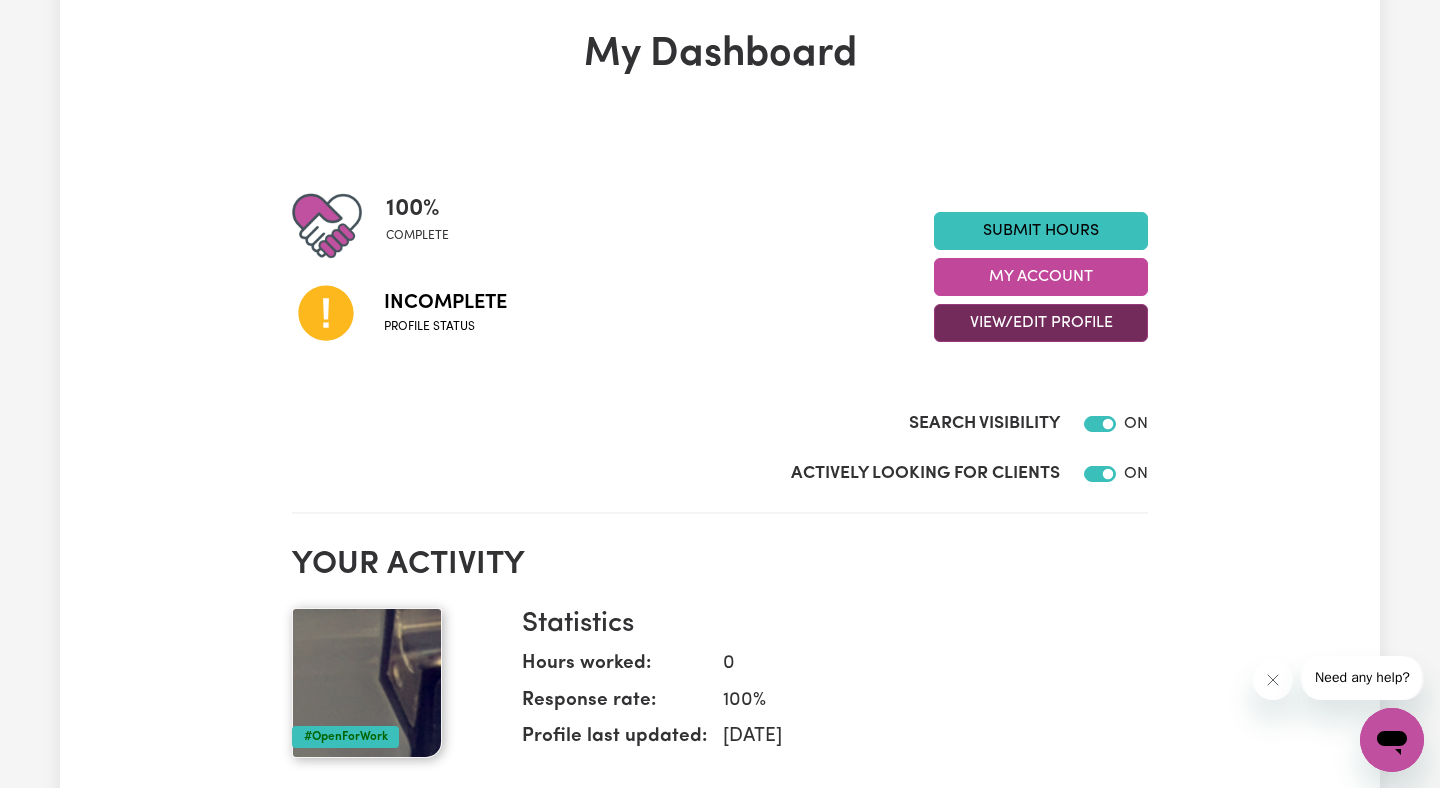 click on "View/Edit Profile" at bounding box center (1041, 323) 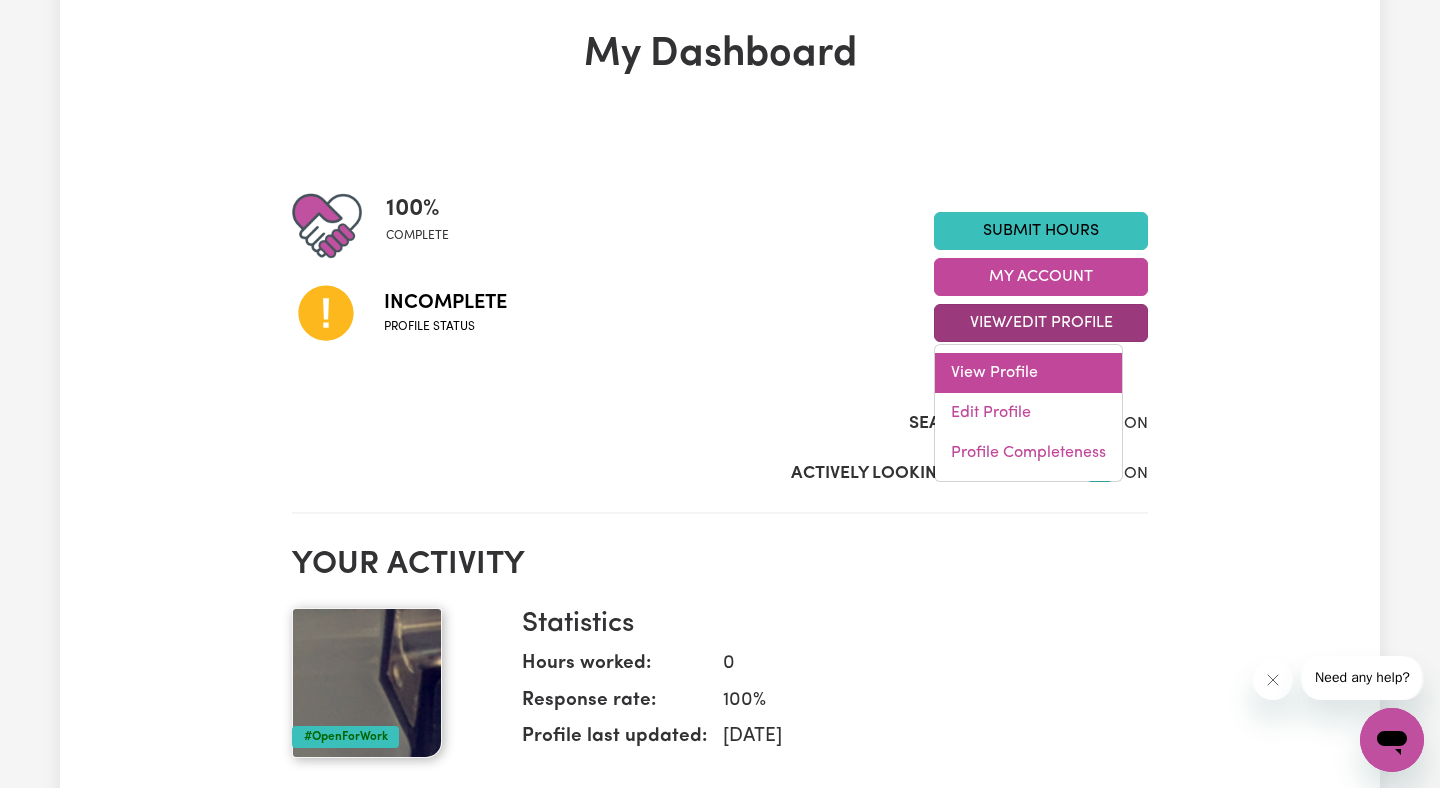 click on "View Profile" at bounding box center (1028, 373) 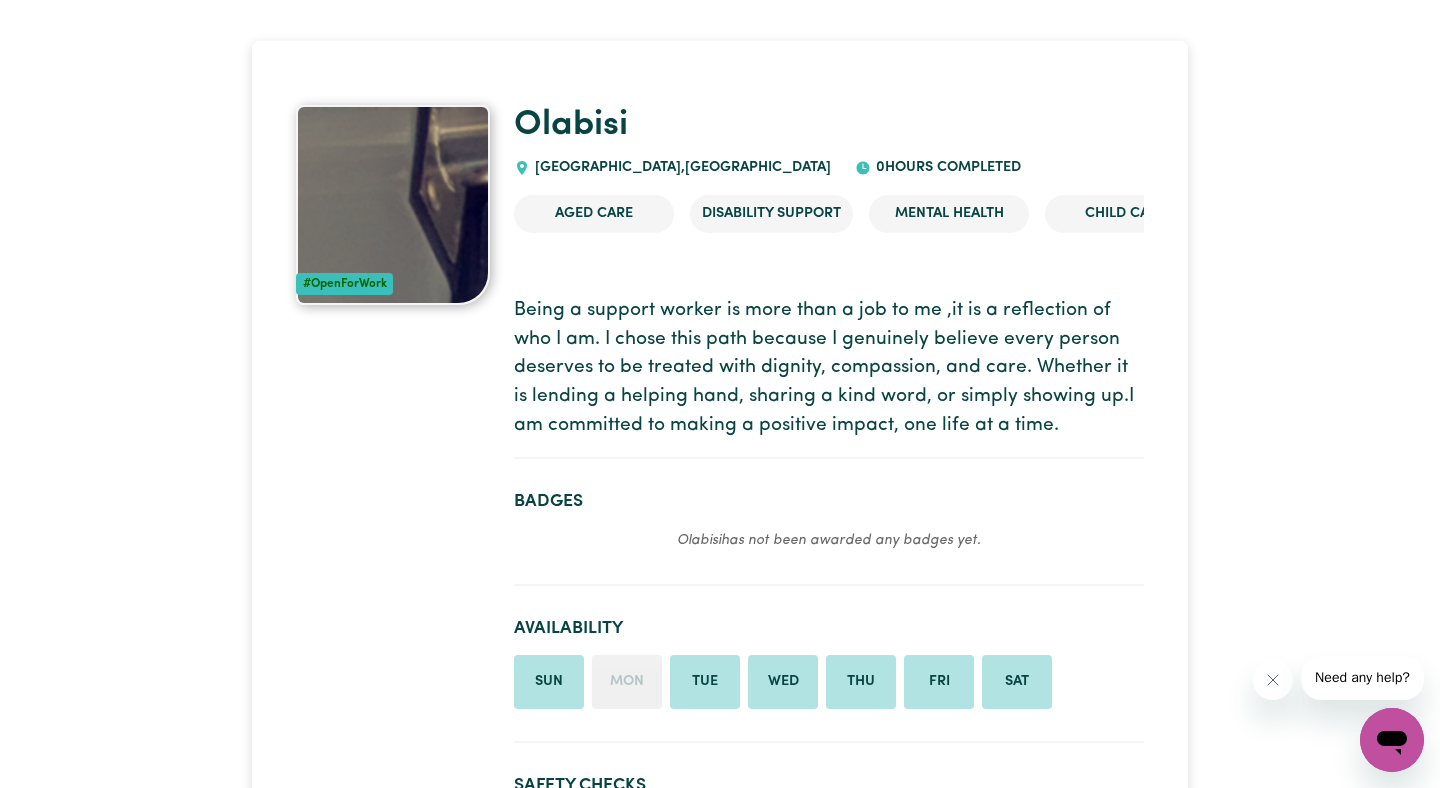 scroll, scrollTop: 45, scrollLeft: 0, axis: vertical 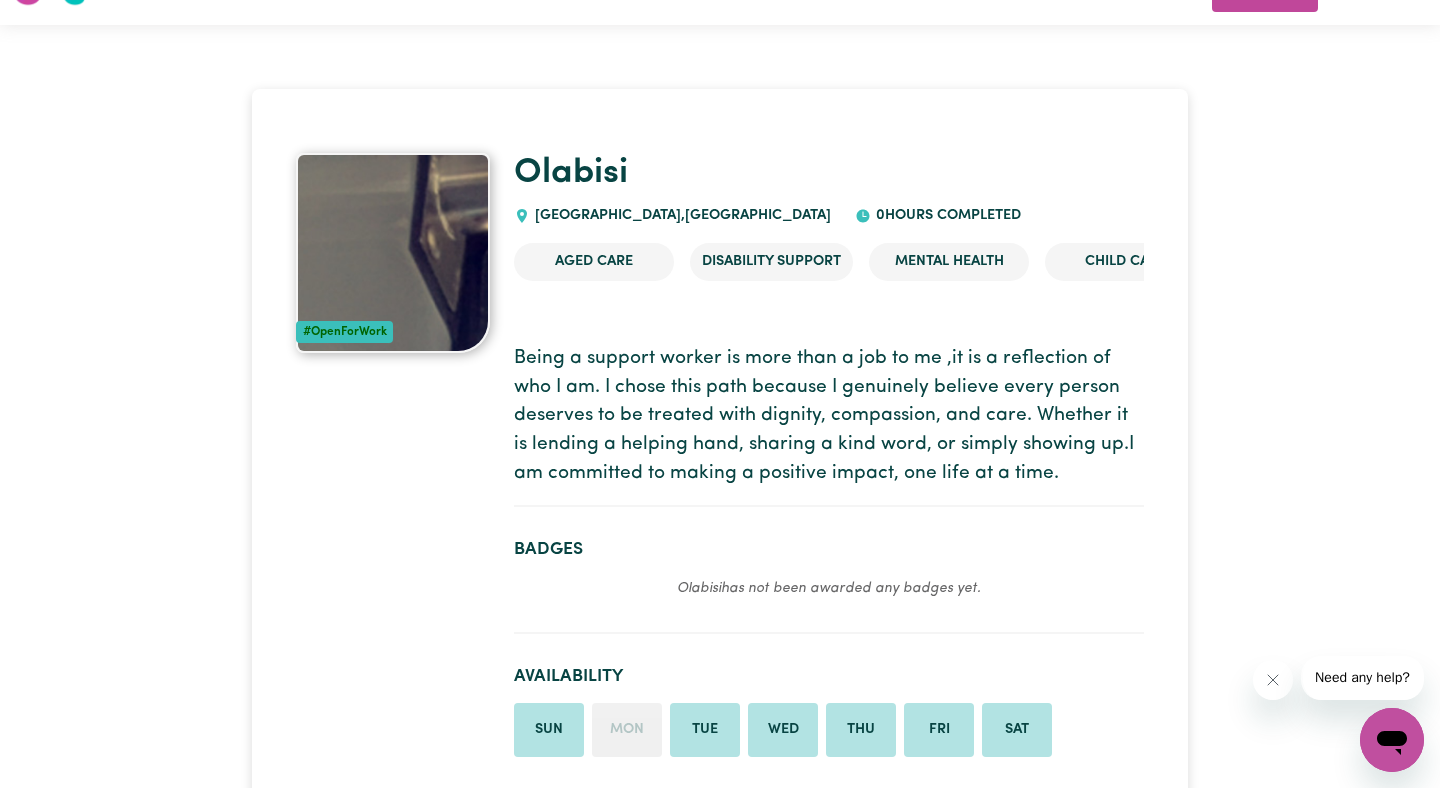 click at bounding box center [393, 253] 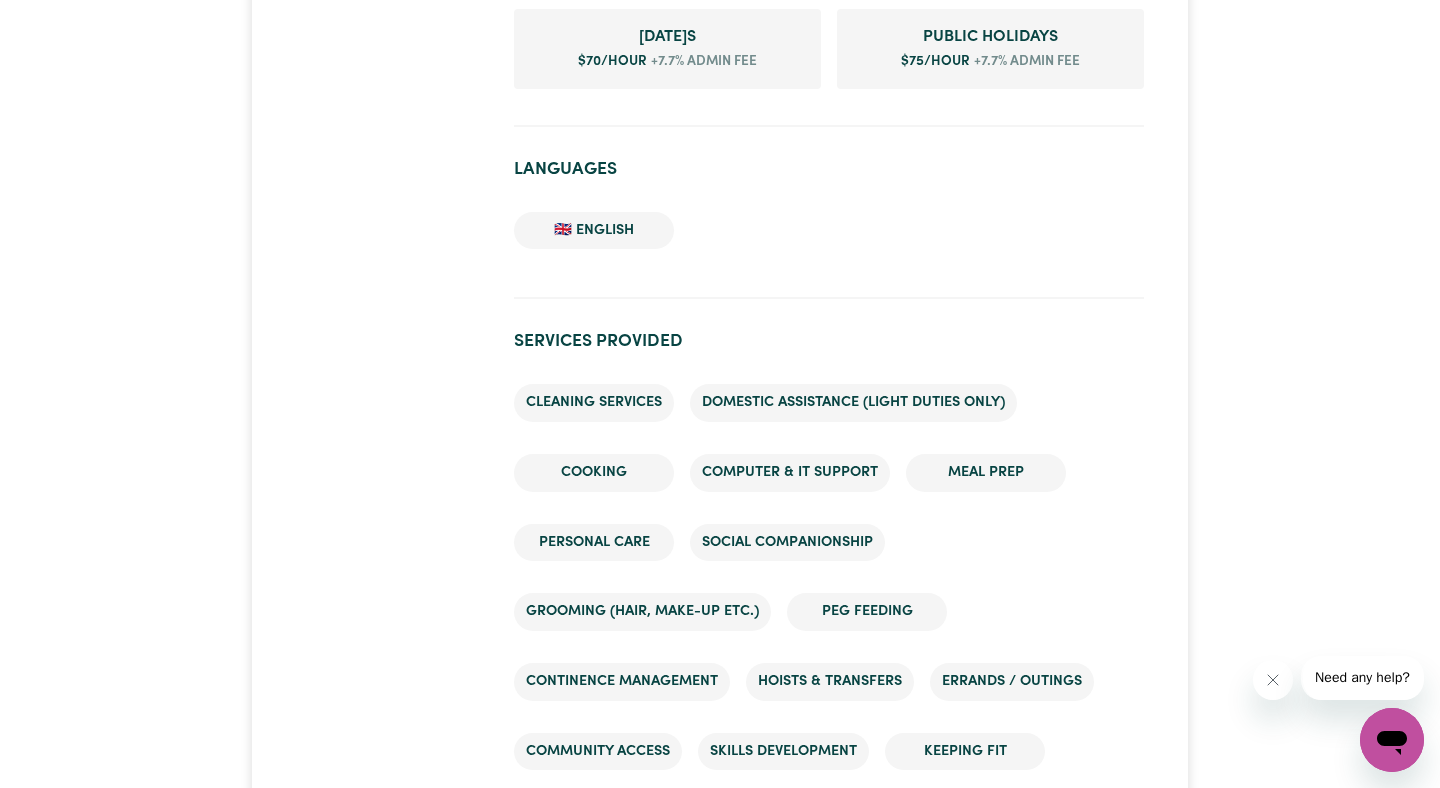 scroll, scrollTop: 1295, scrollLeft: 0, axis: vertical 